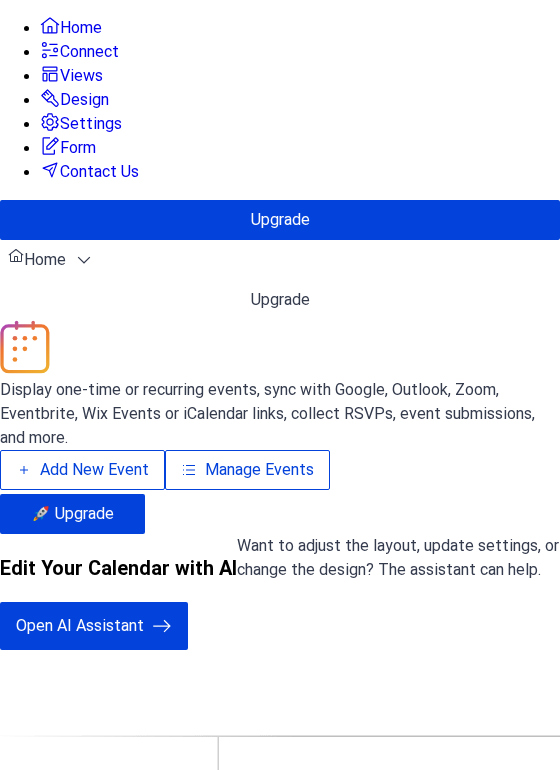 scroll, scrollTop: 0, scrollLeft: 0, axis: both 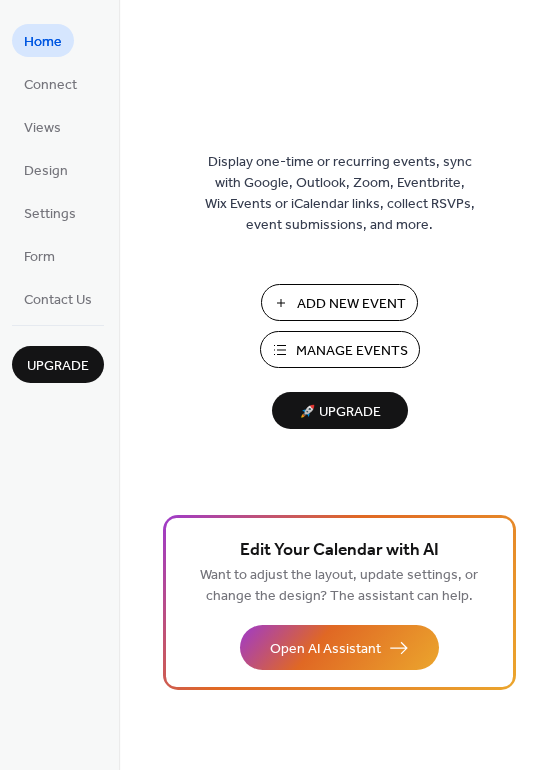 click on "Add New Event" at bounding box center [351, 304] 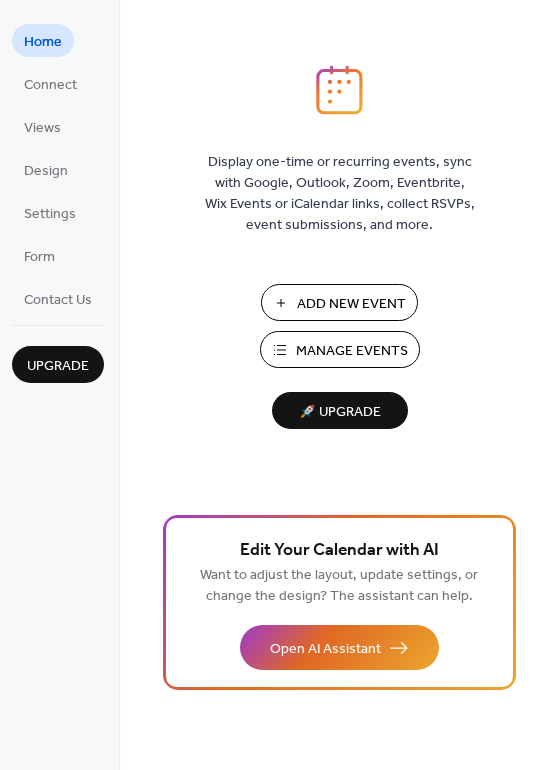 click on "Manage Events" at bounding box center (340, 349) 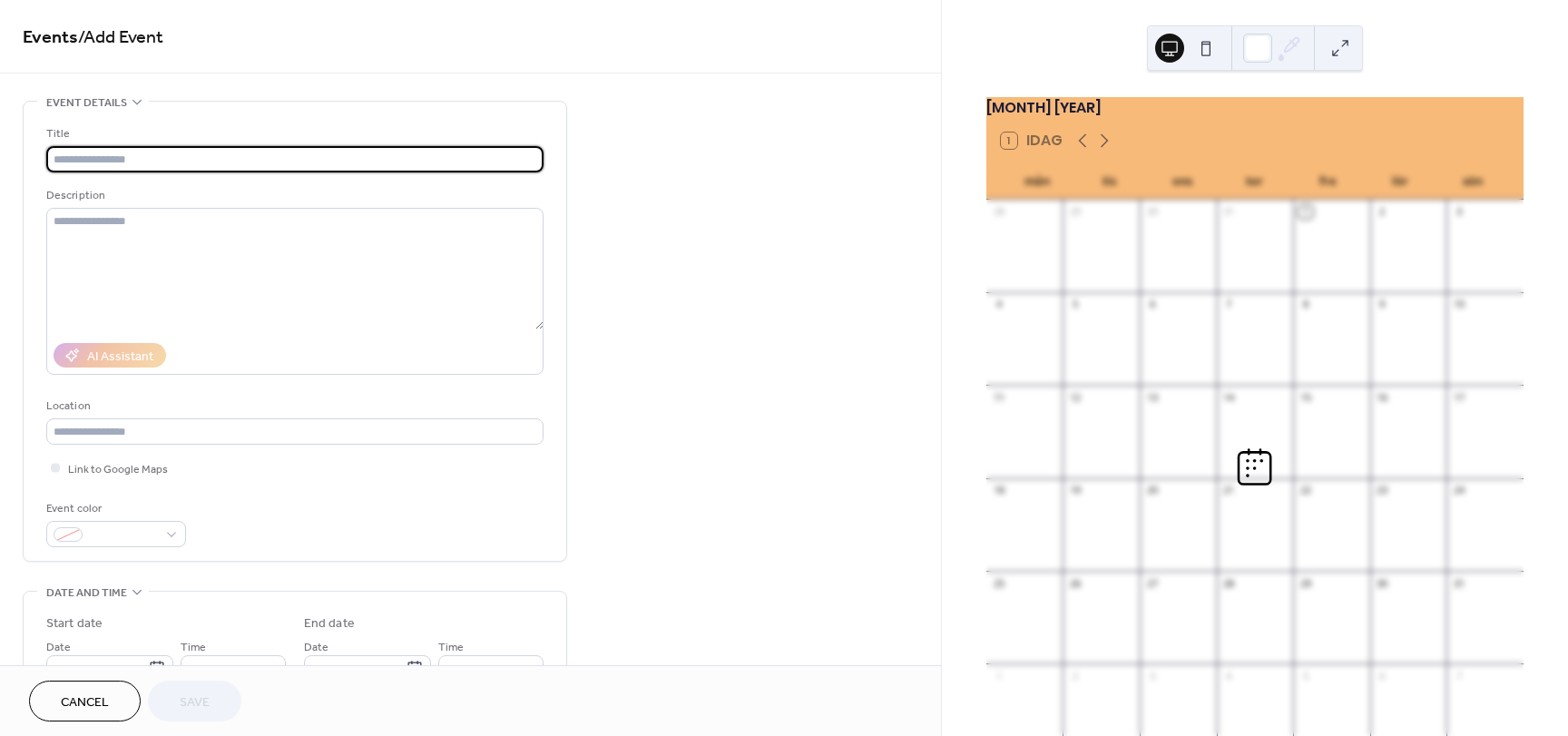 scroll, scrollTop: 0, scrollLeft: 0, axis: both 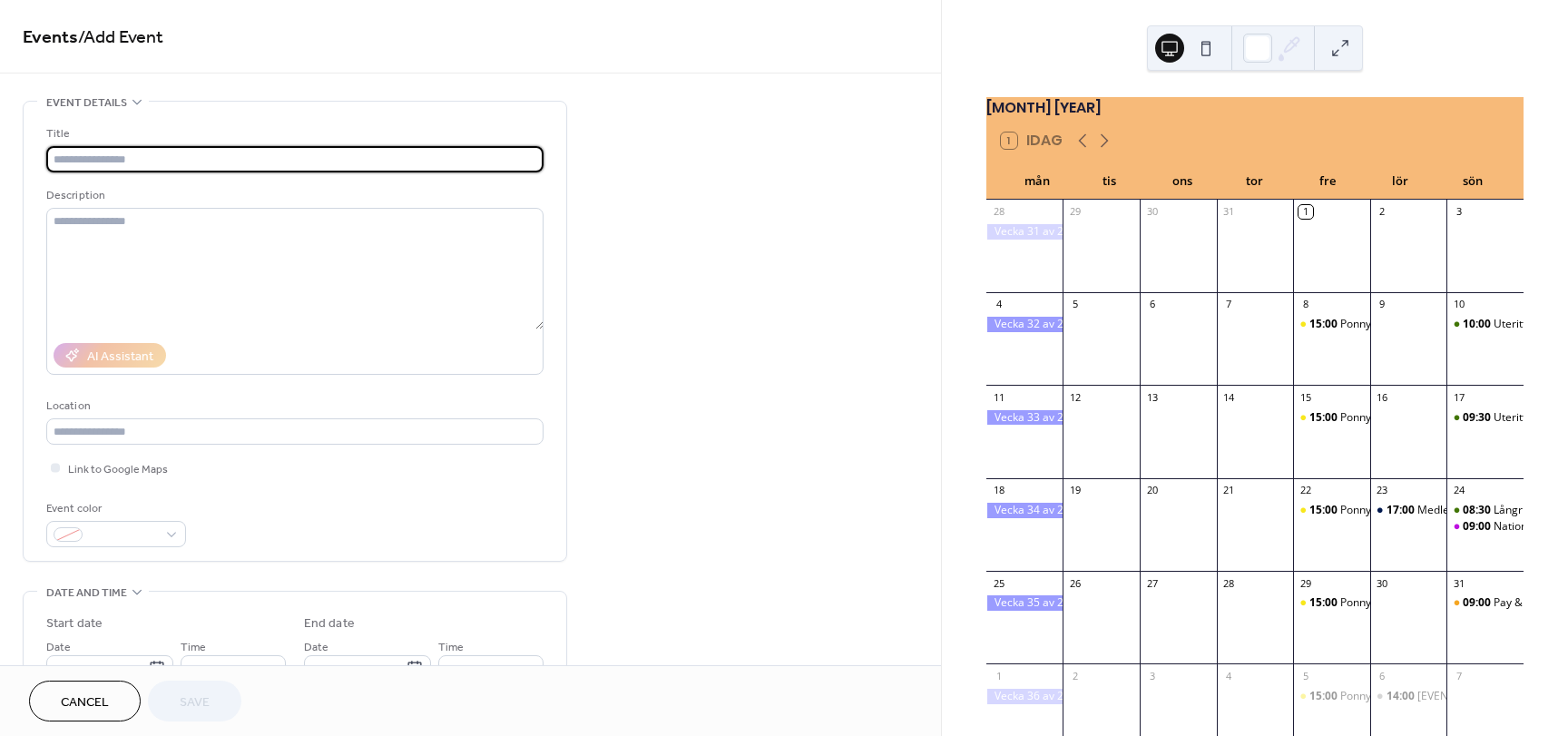 click at bounding box center [295, 159] 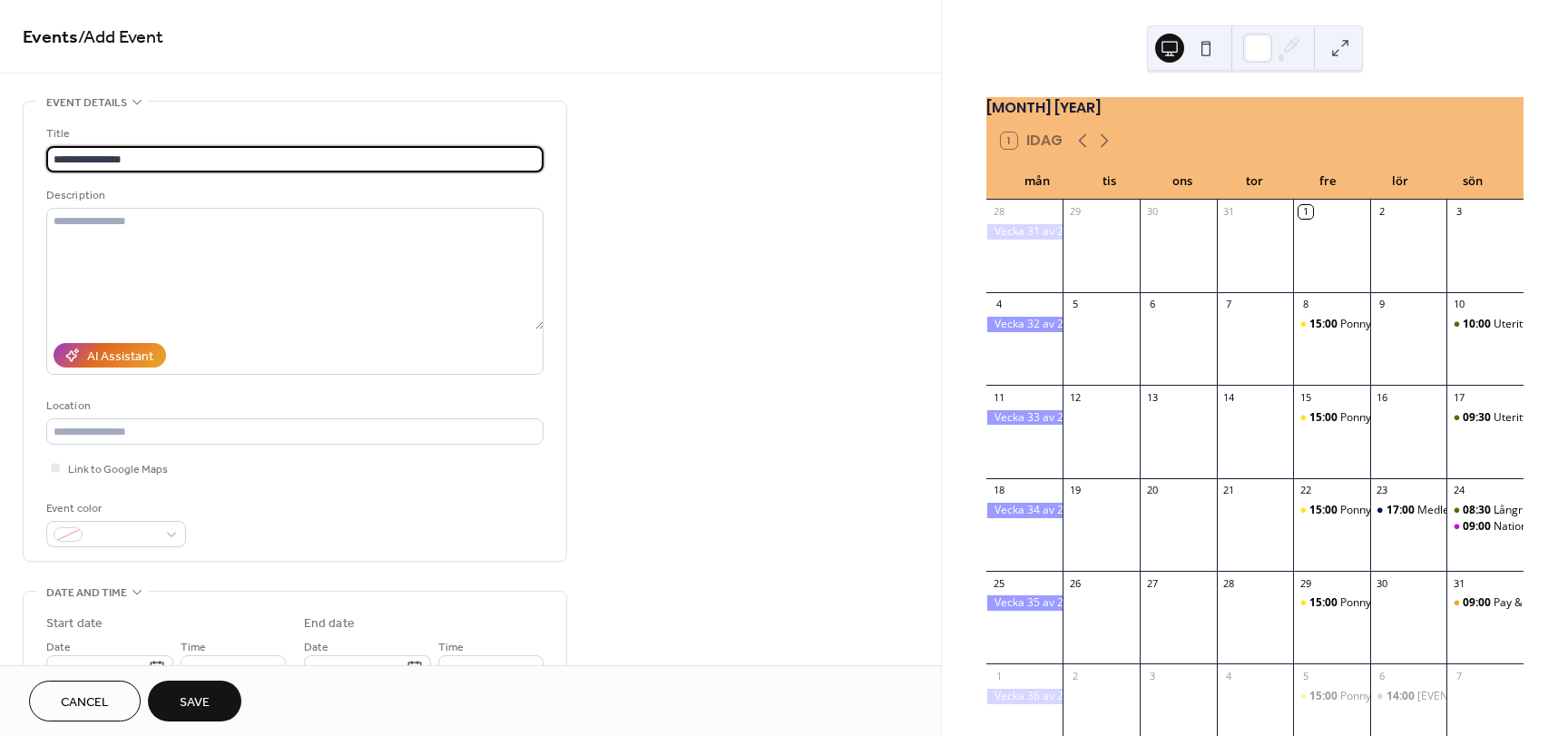 type on "**********" 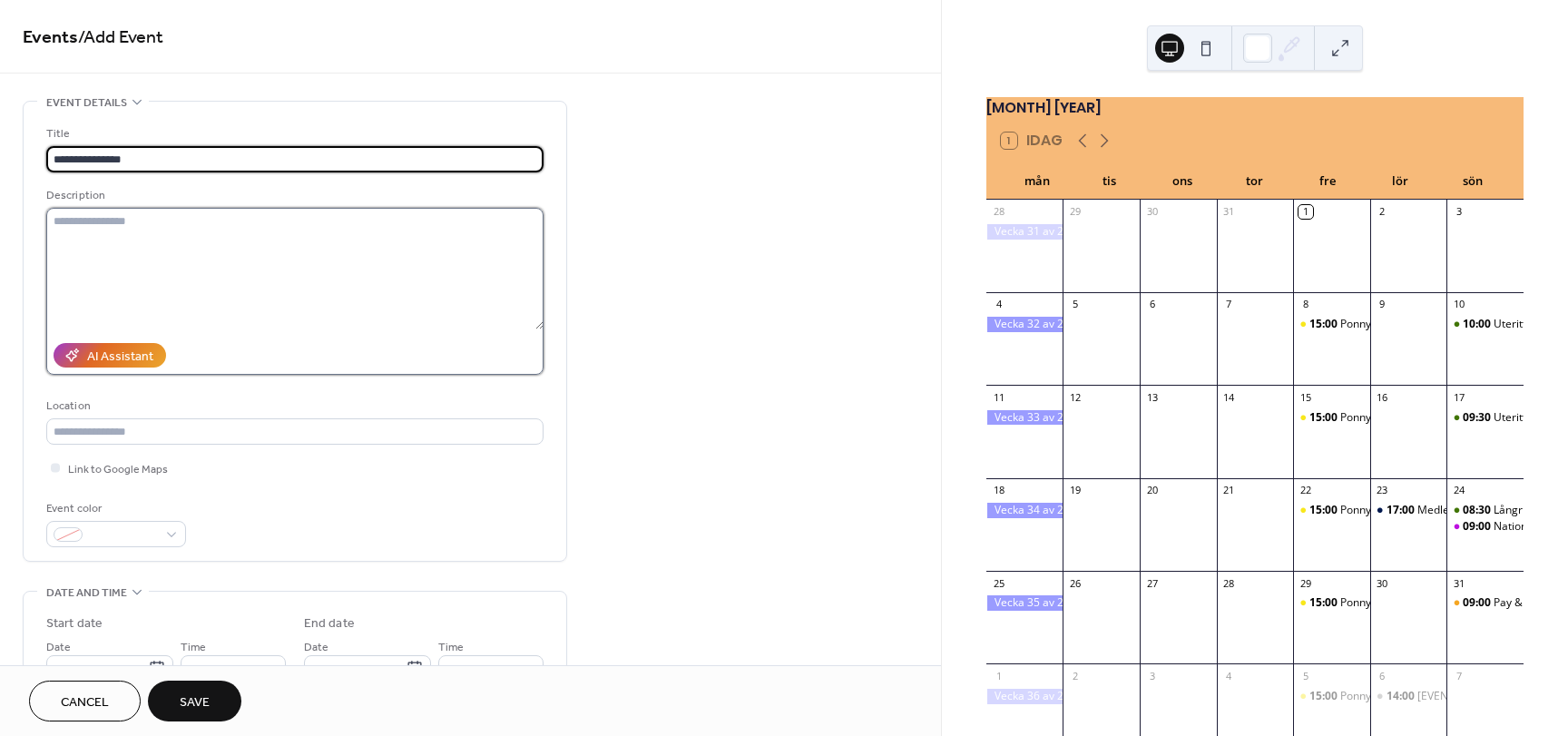 click at bounding box center [295, 269] 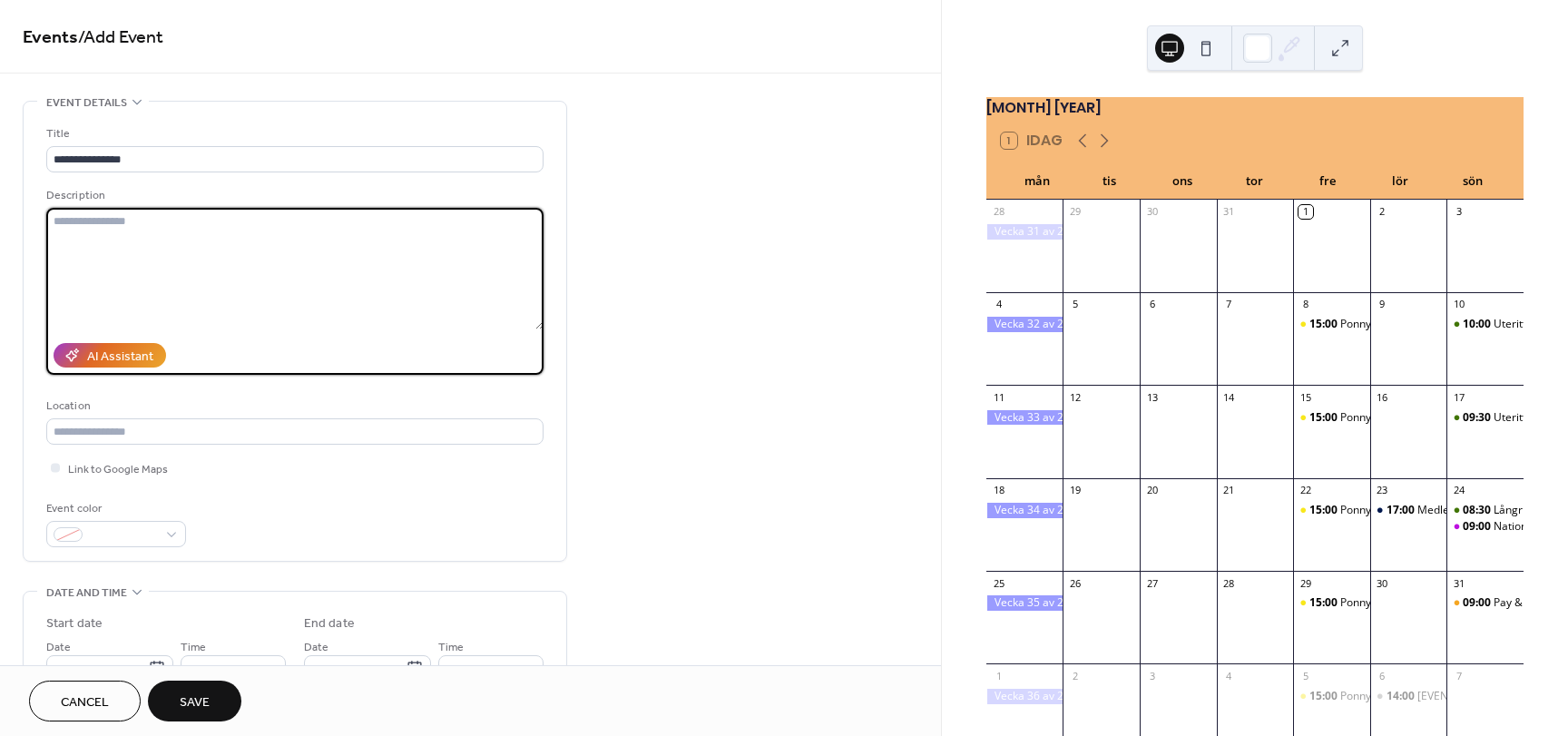 paste on "**********" 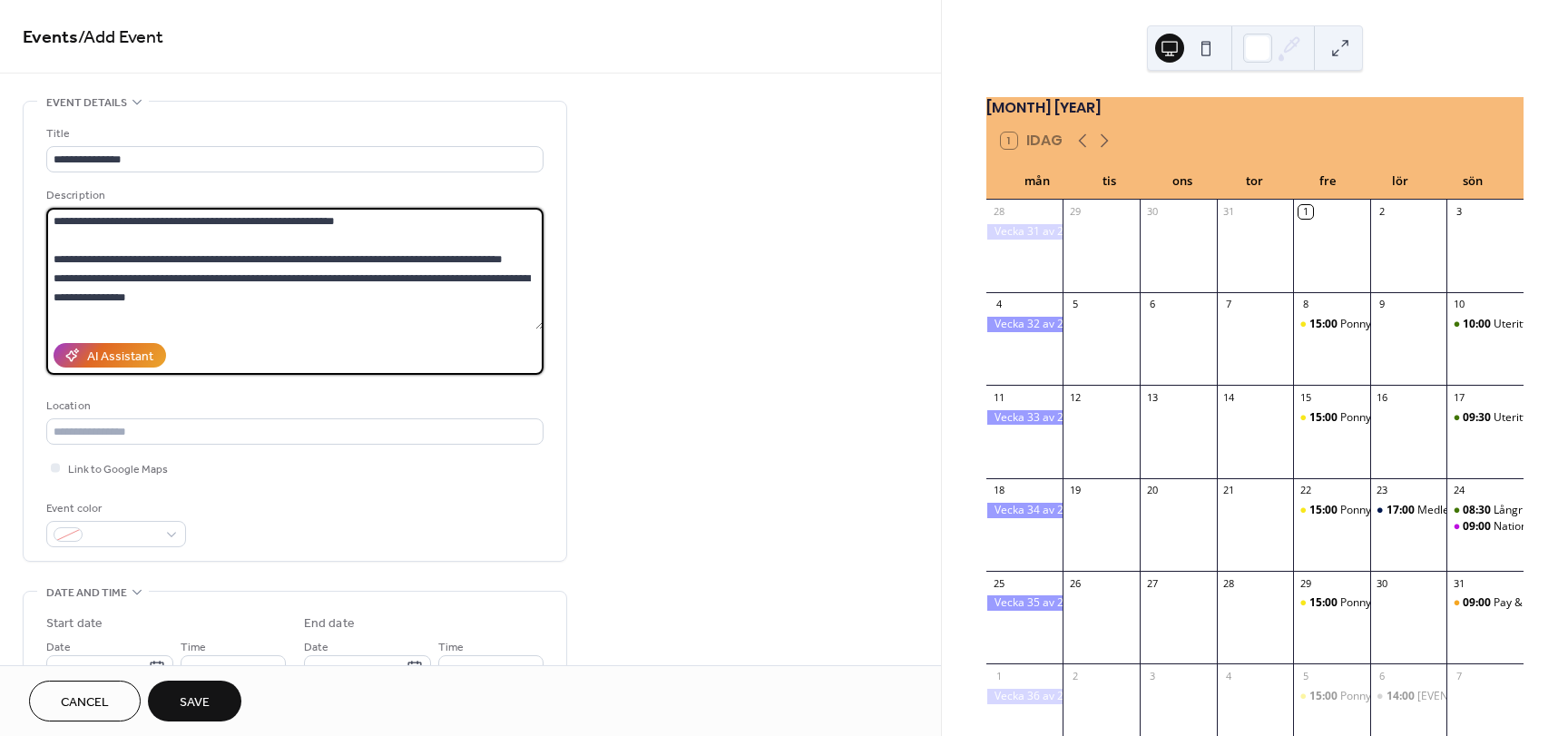 scroll, scrollTop: 150, scrollLeft: 0, axis: vertical 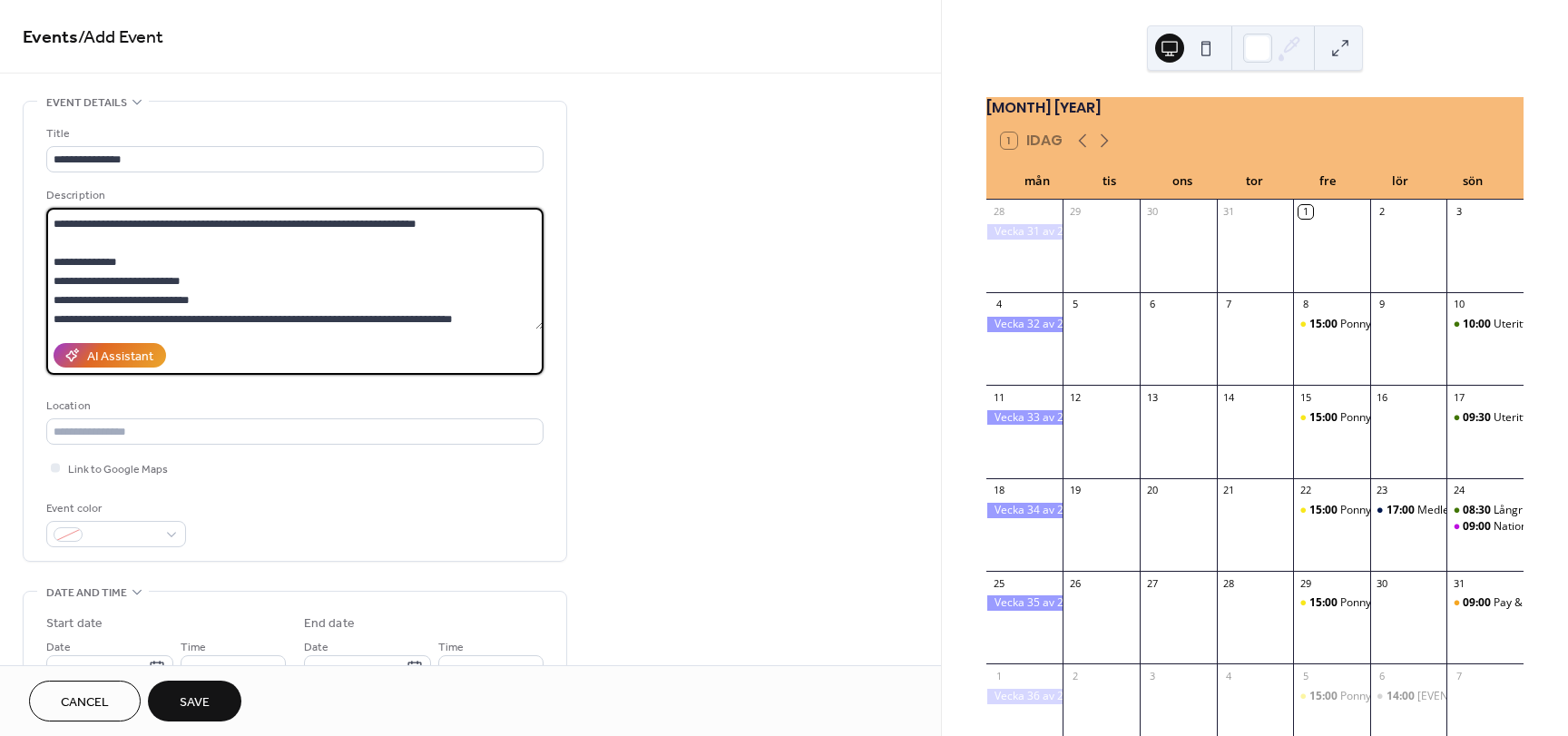 type on "**********" 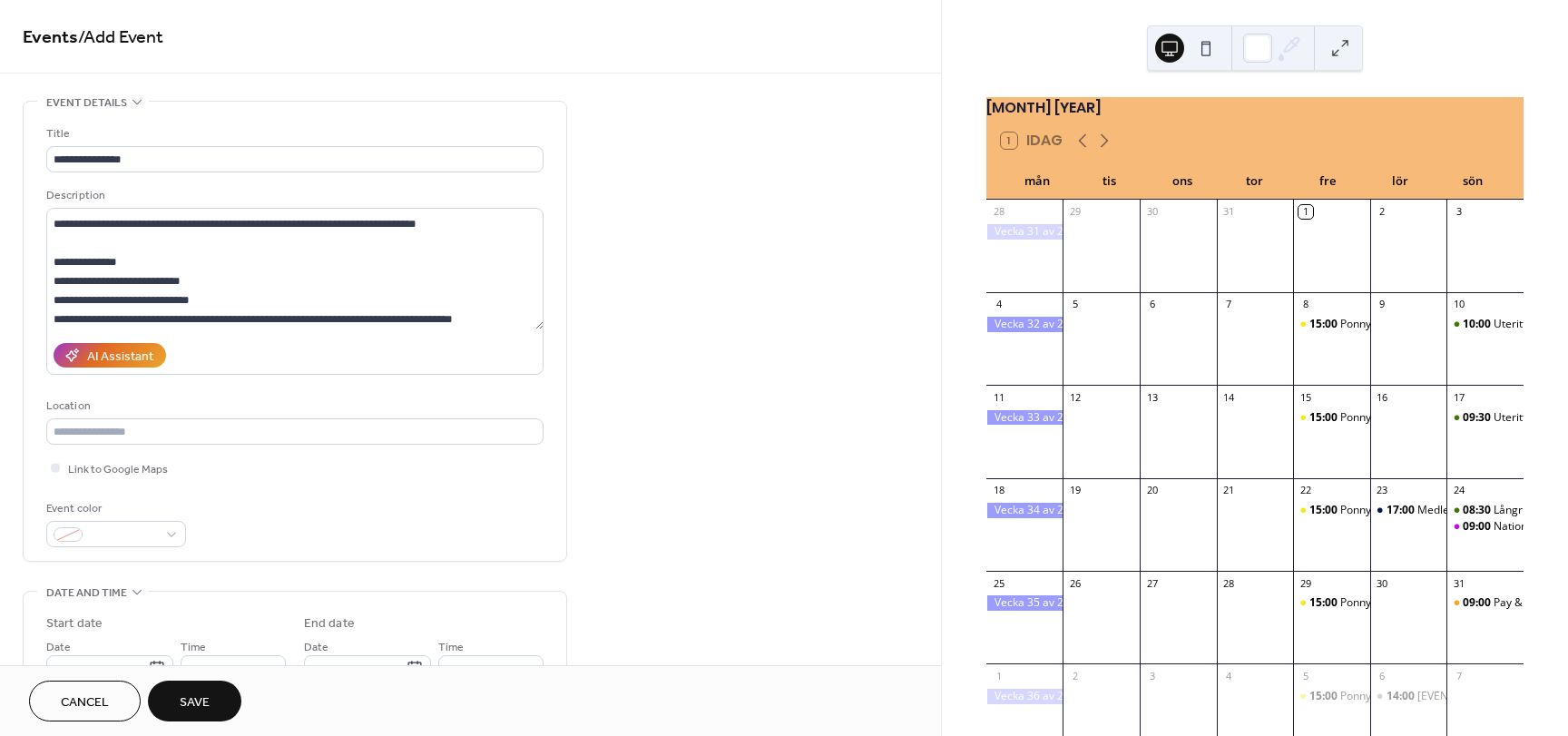 click on "AI Assistant" at bounding box center (295, 355) 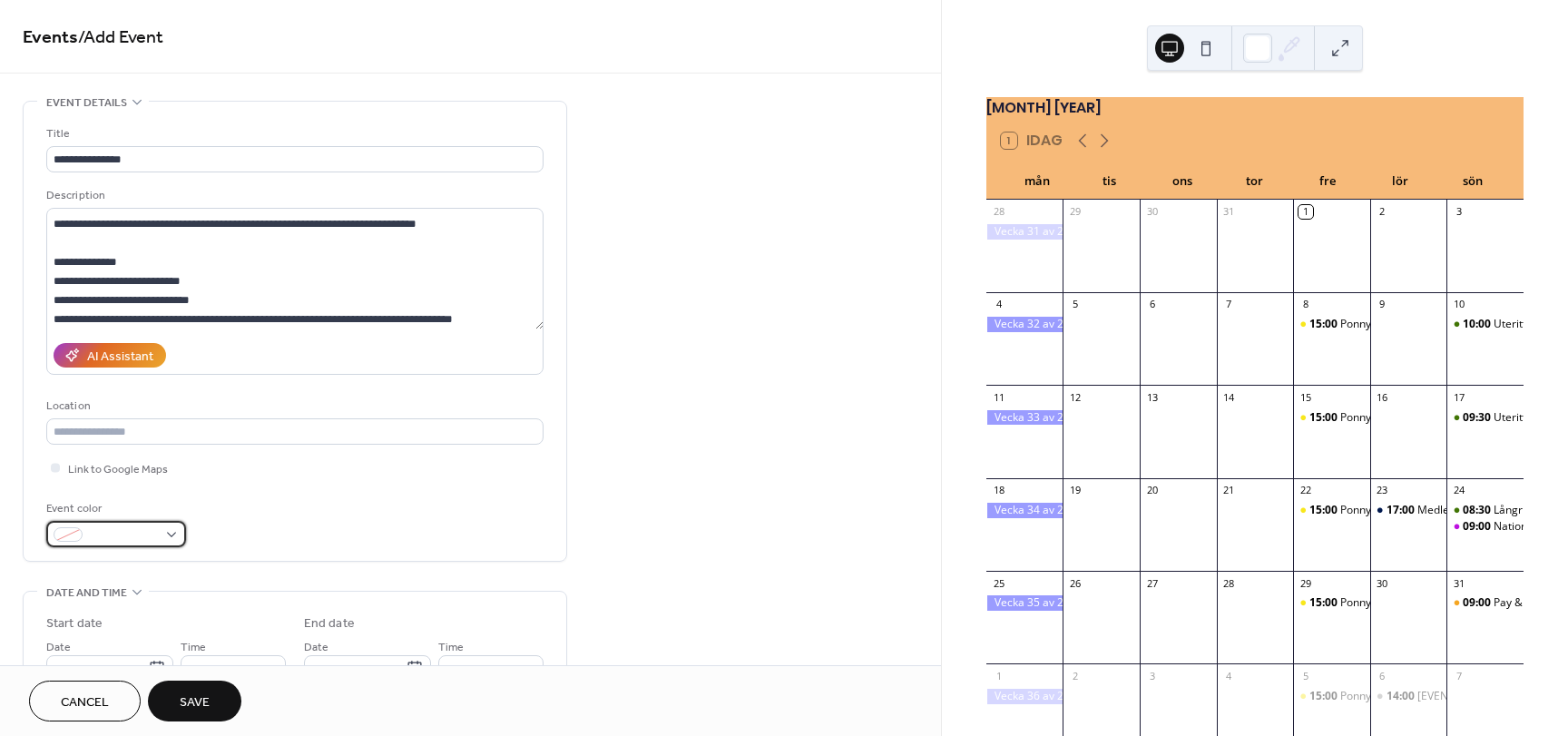 click at bounding box center [123, 535] 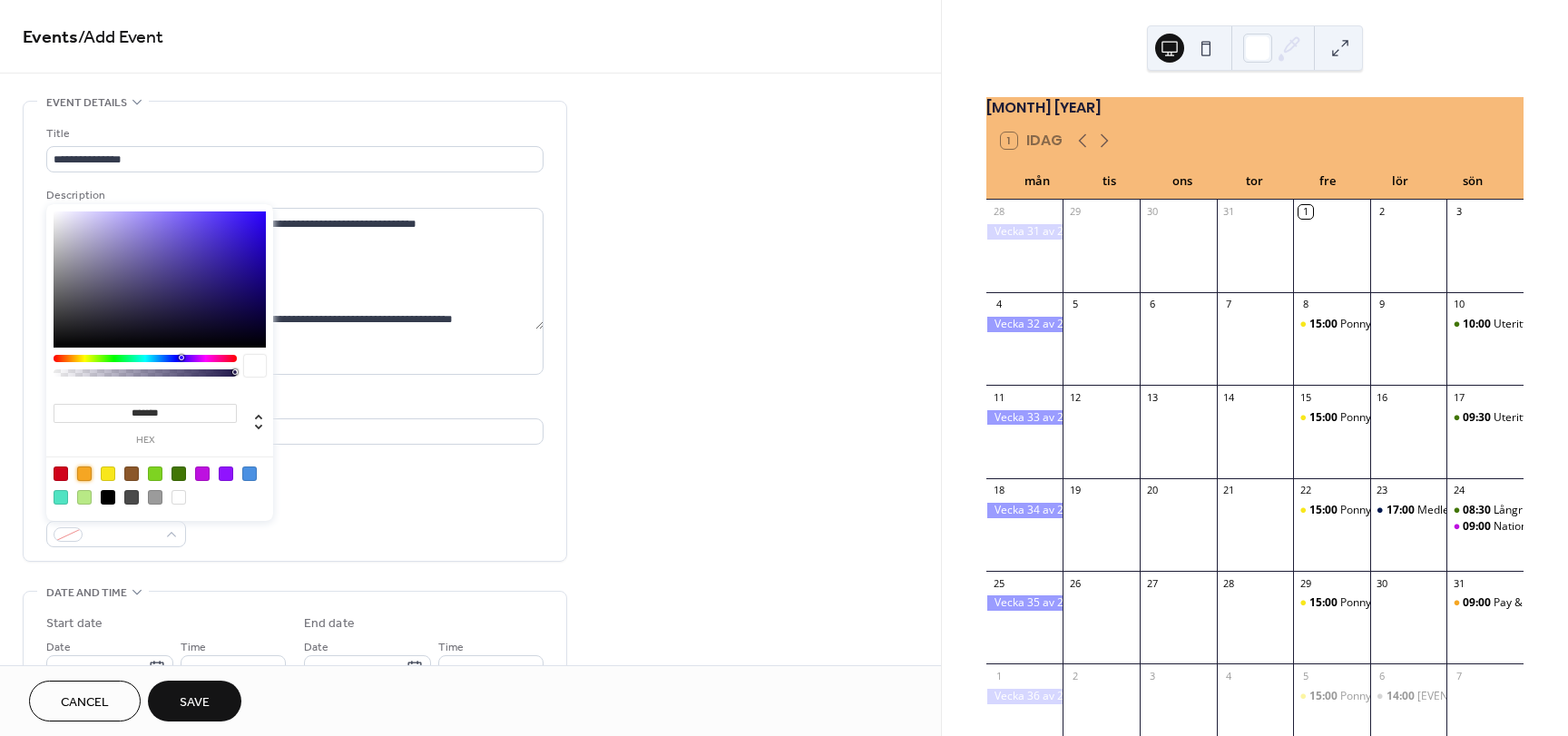 click at bounding box center [84, 474] 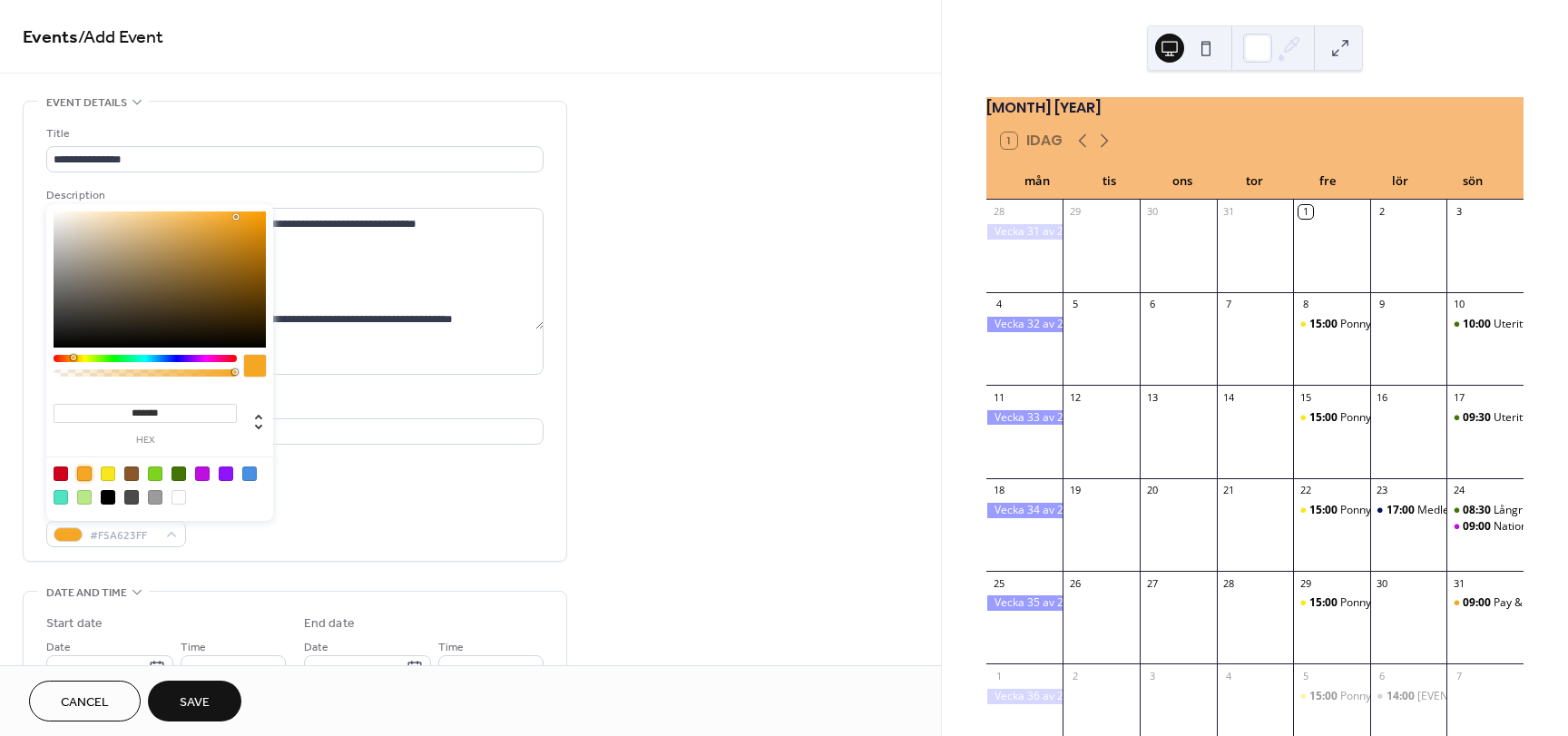 click on "Event color #F5A623FF" at bounding box center (295, 523) 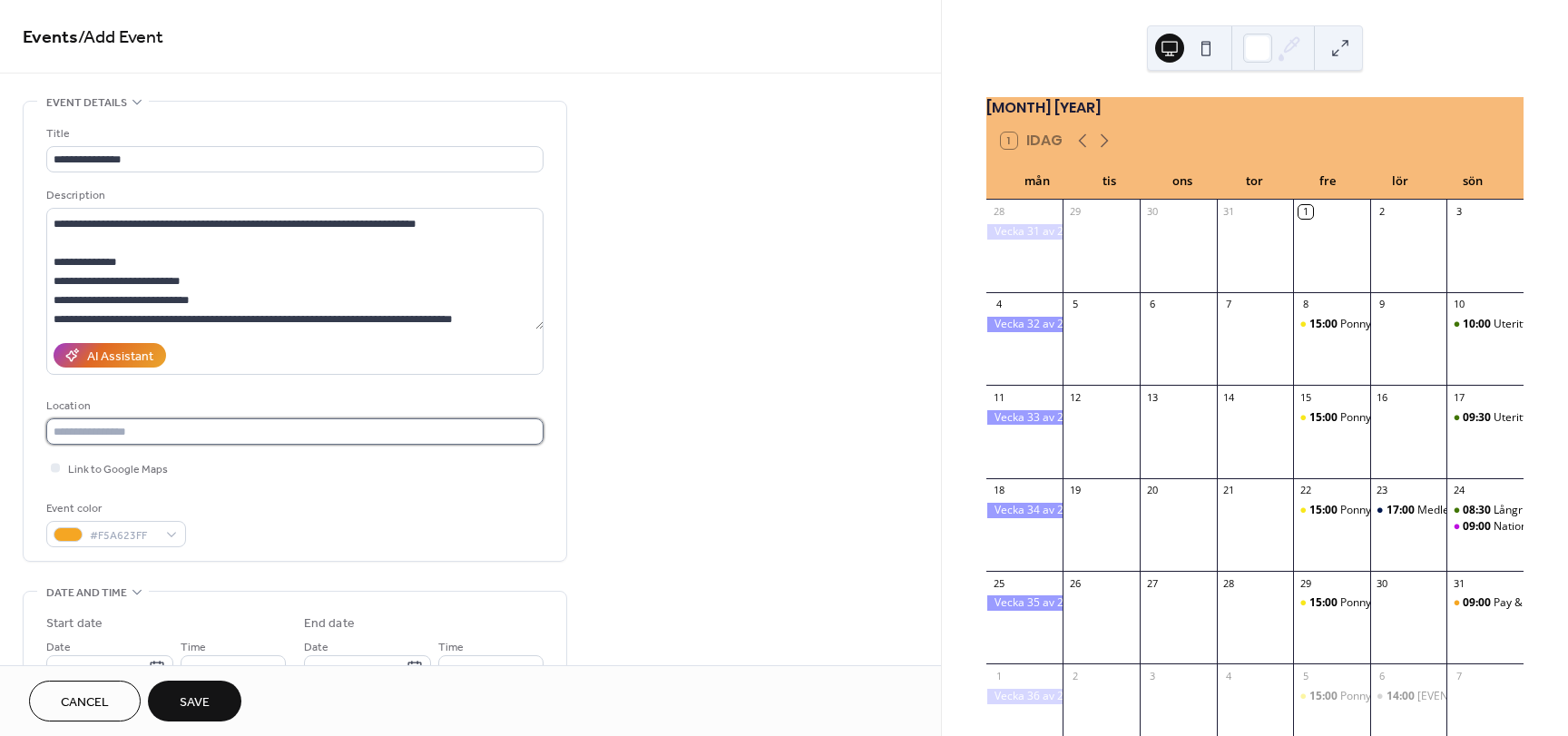 click at bounding box center [295, 431] 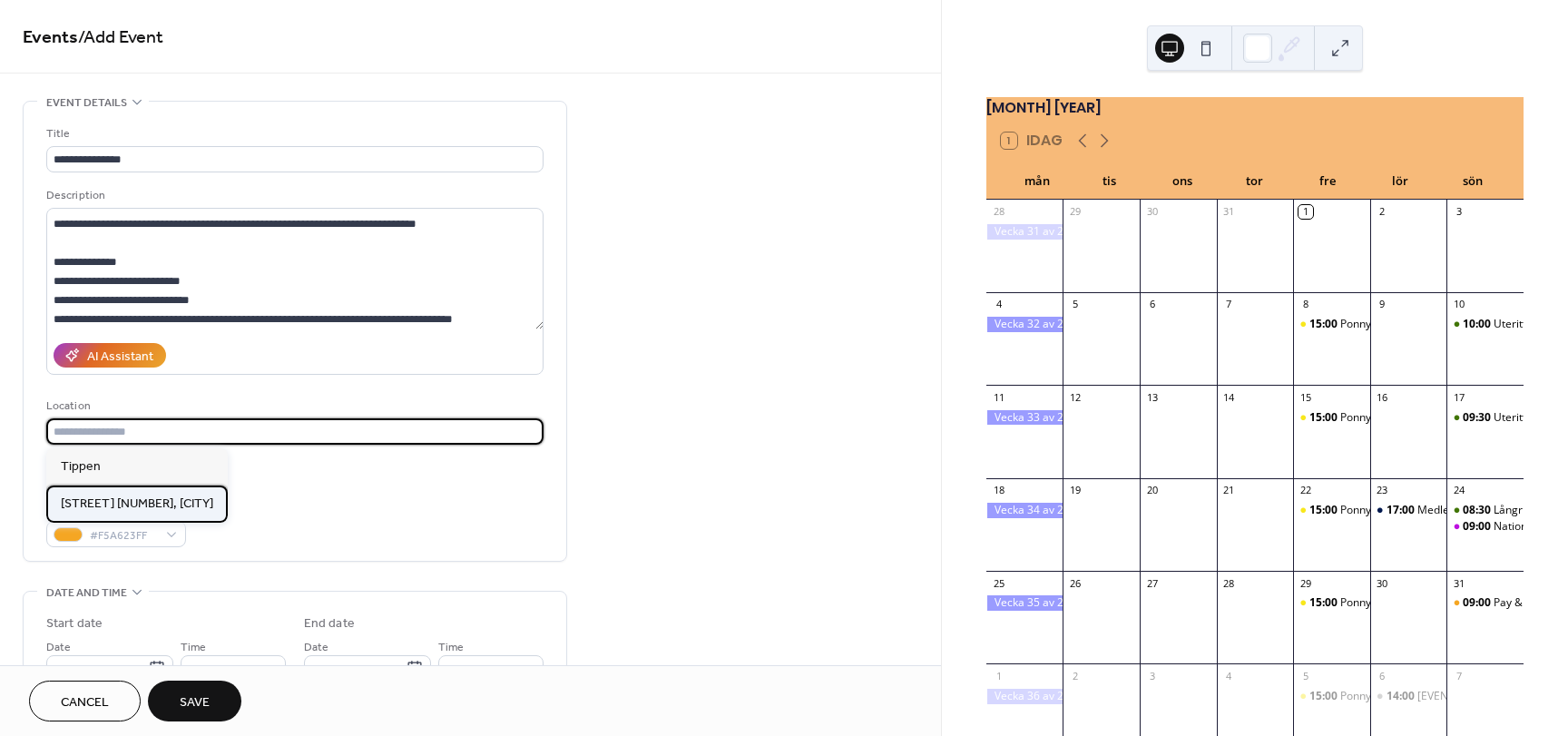 click on "[STREET] [NUMBER], [CITY] Fältrittklubb" at bounding box center [137, 504] 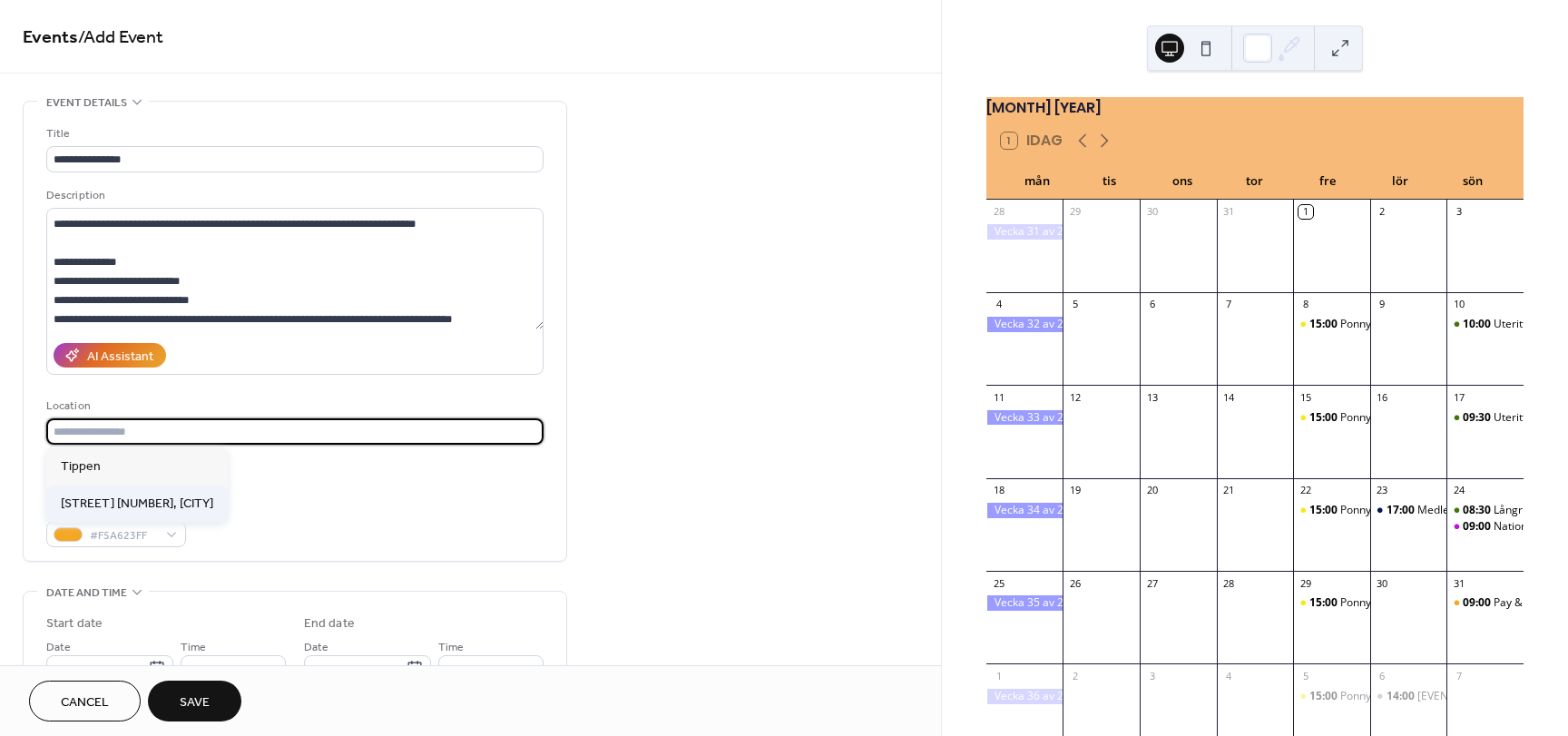 type on "**********" 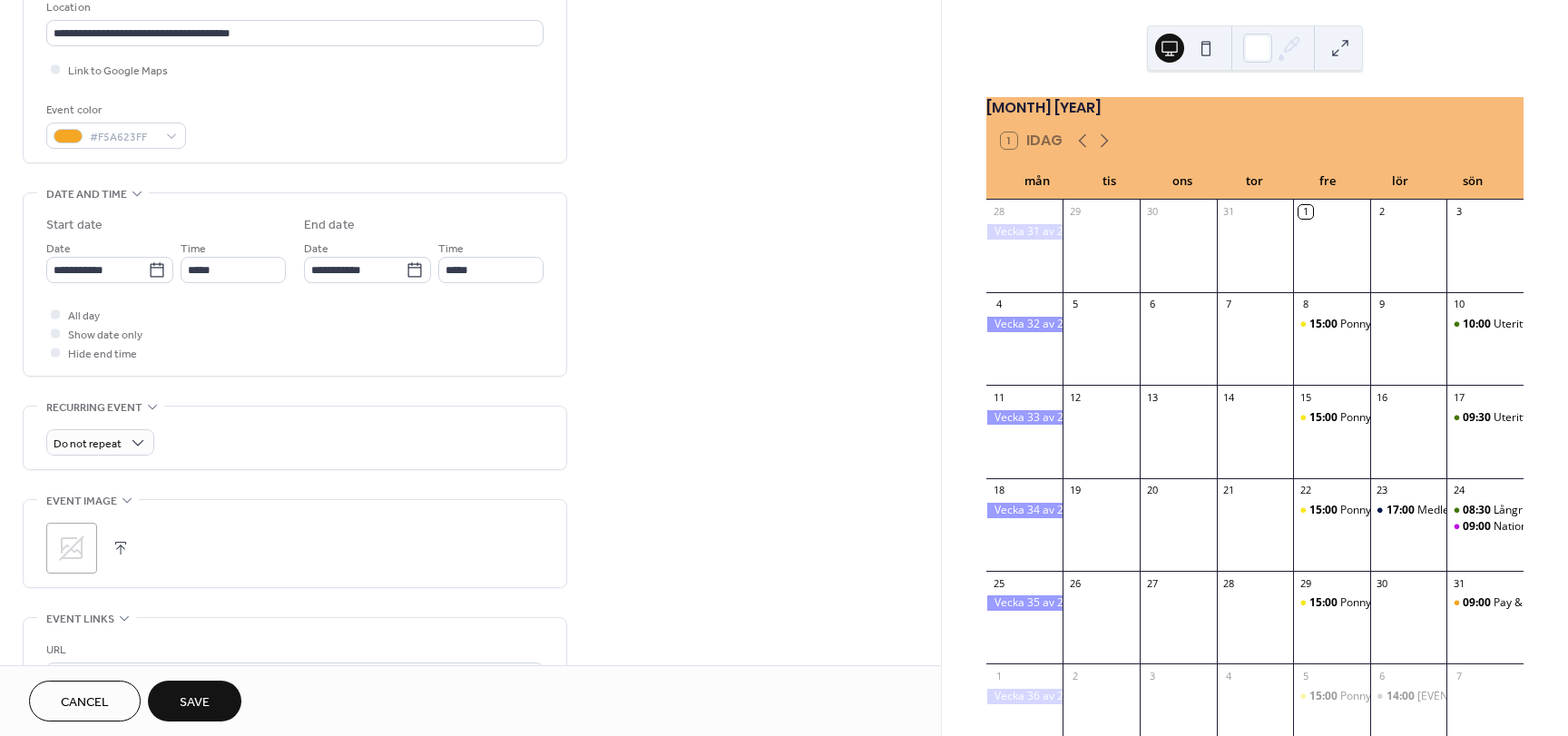 scroll, scrollTop: 406, scrollLeft: 0, axis: vertical 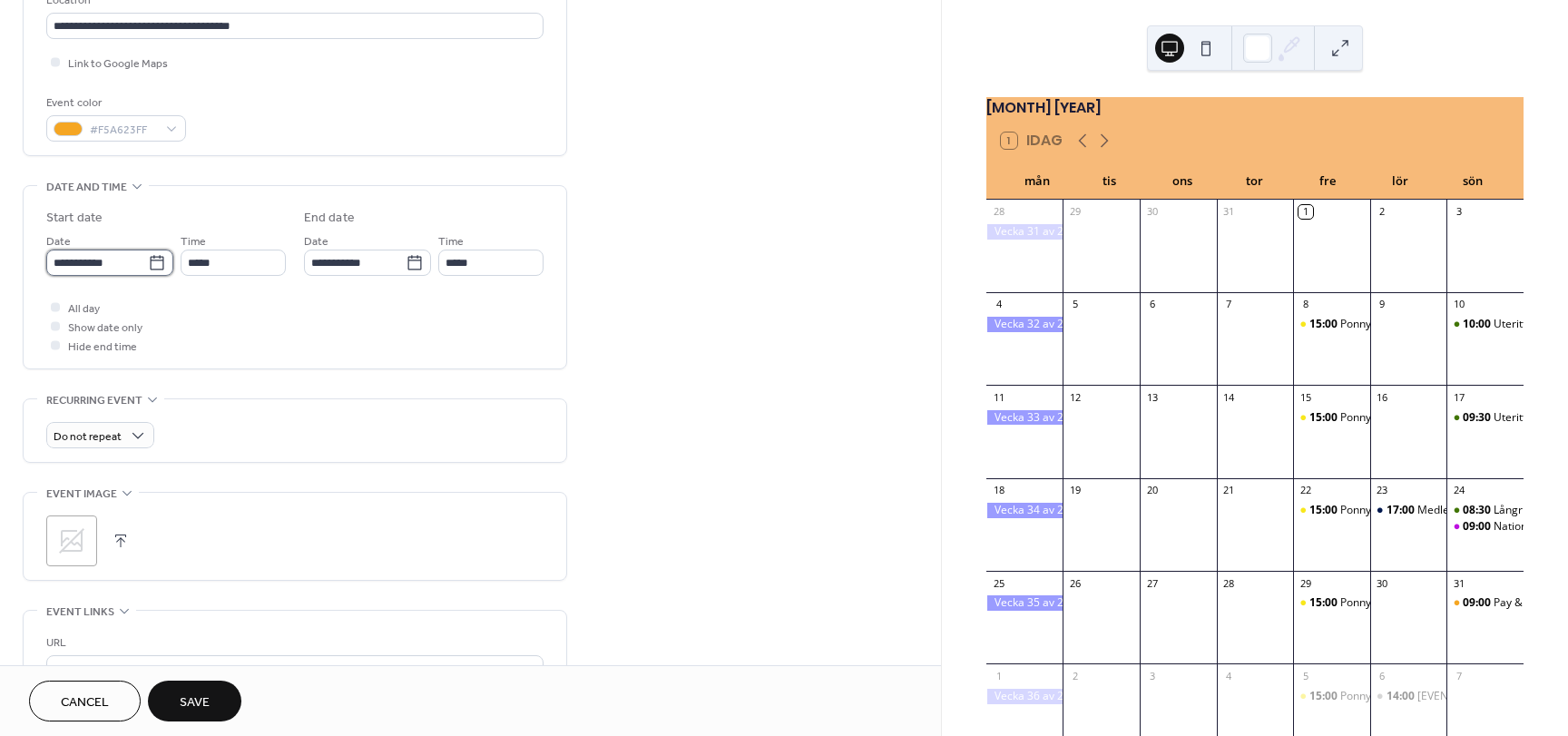 click on "**********" at bounding box center (97, 262) 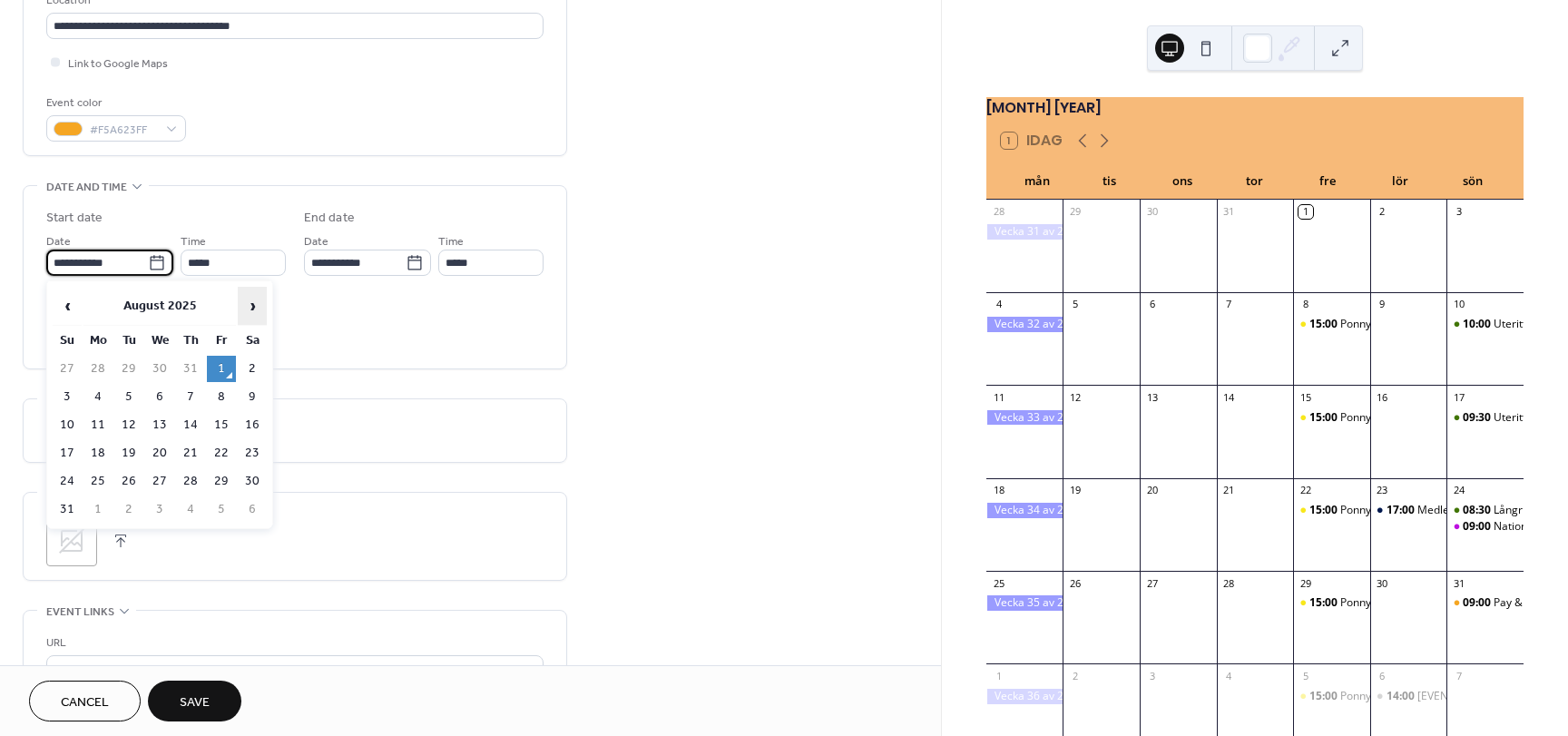 click on "›" at bounding box center (252, 306) 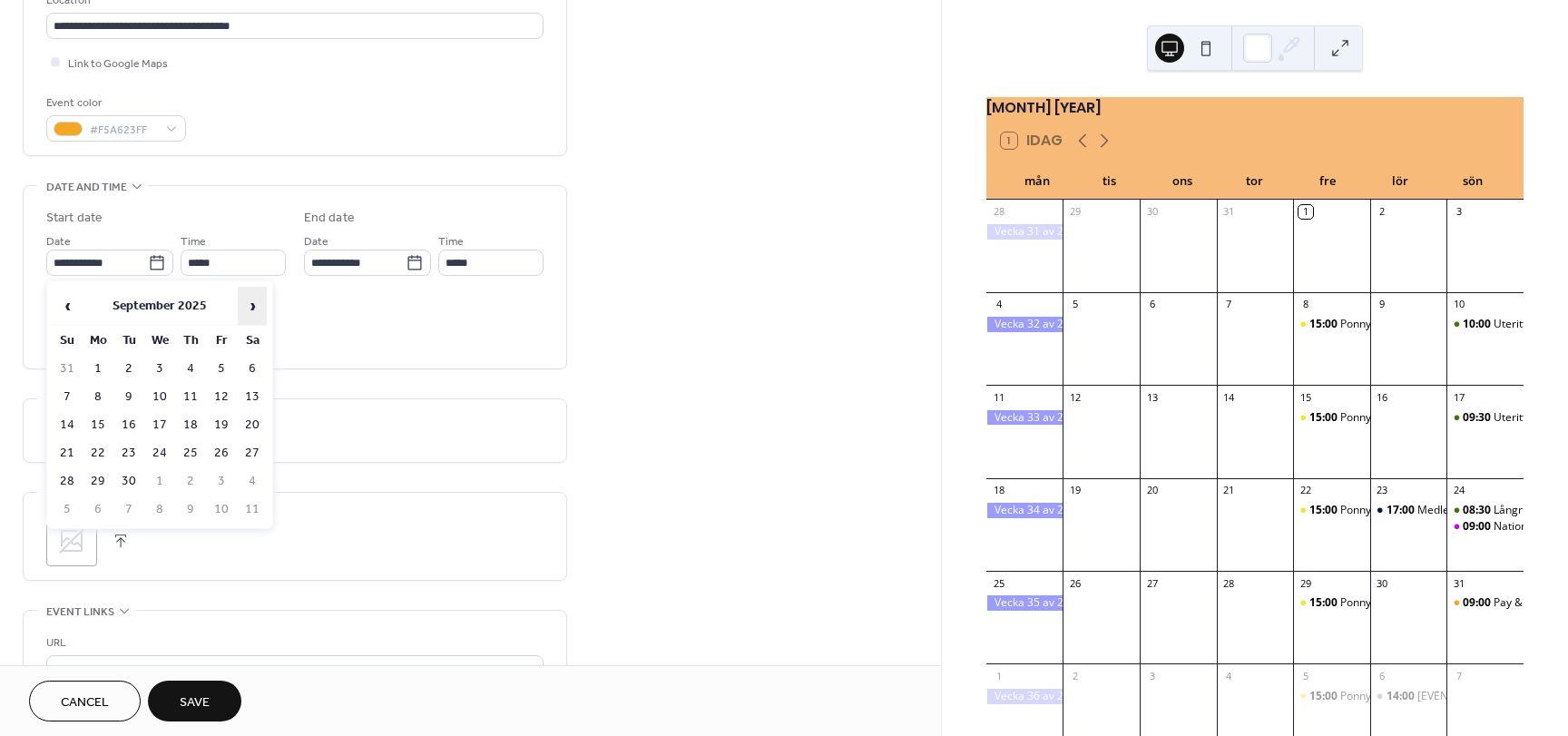 click on "›" at bounding box center [252, 306] 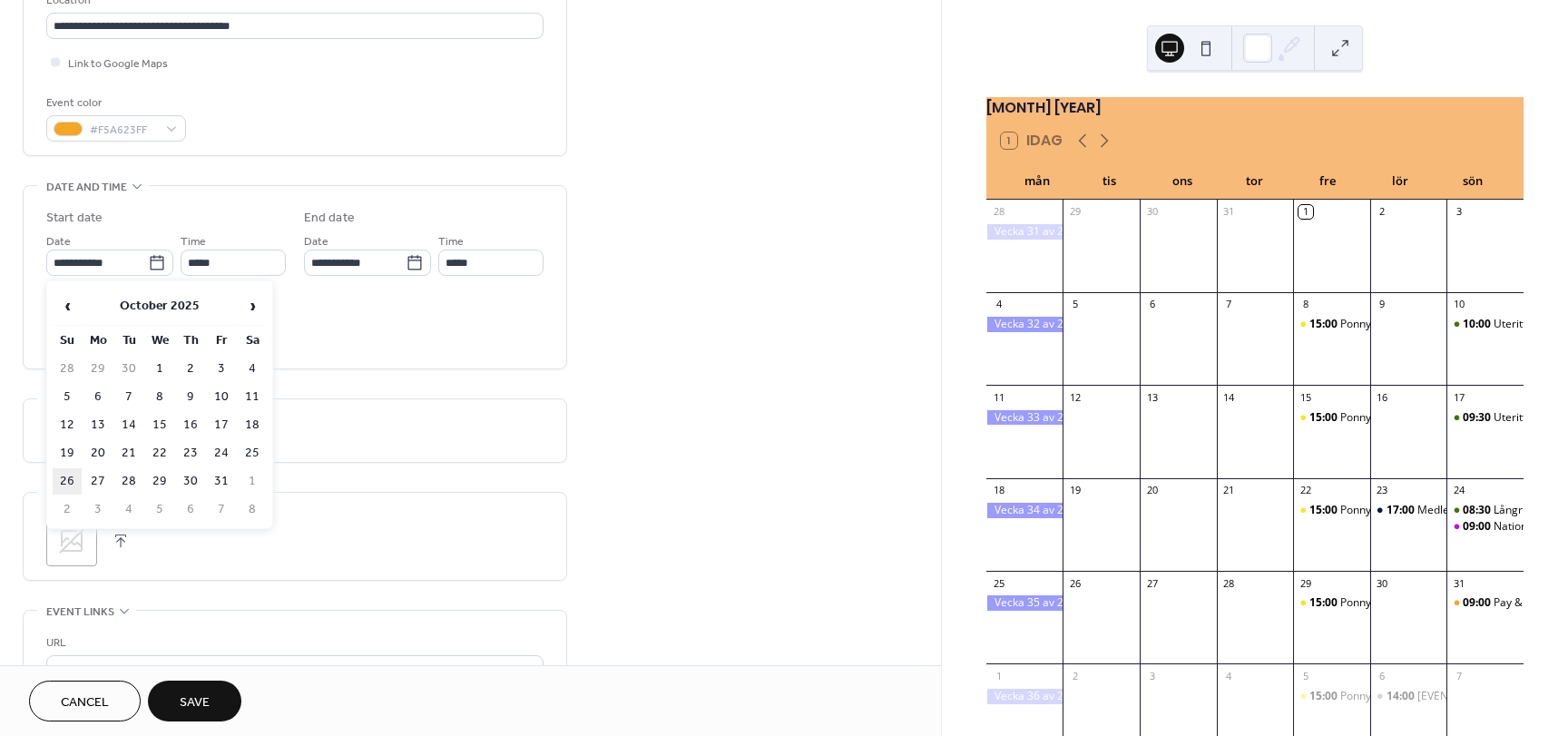 click on "26" at bounding box center [67, 481] 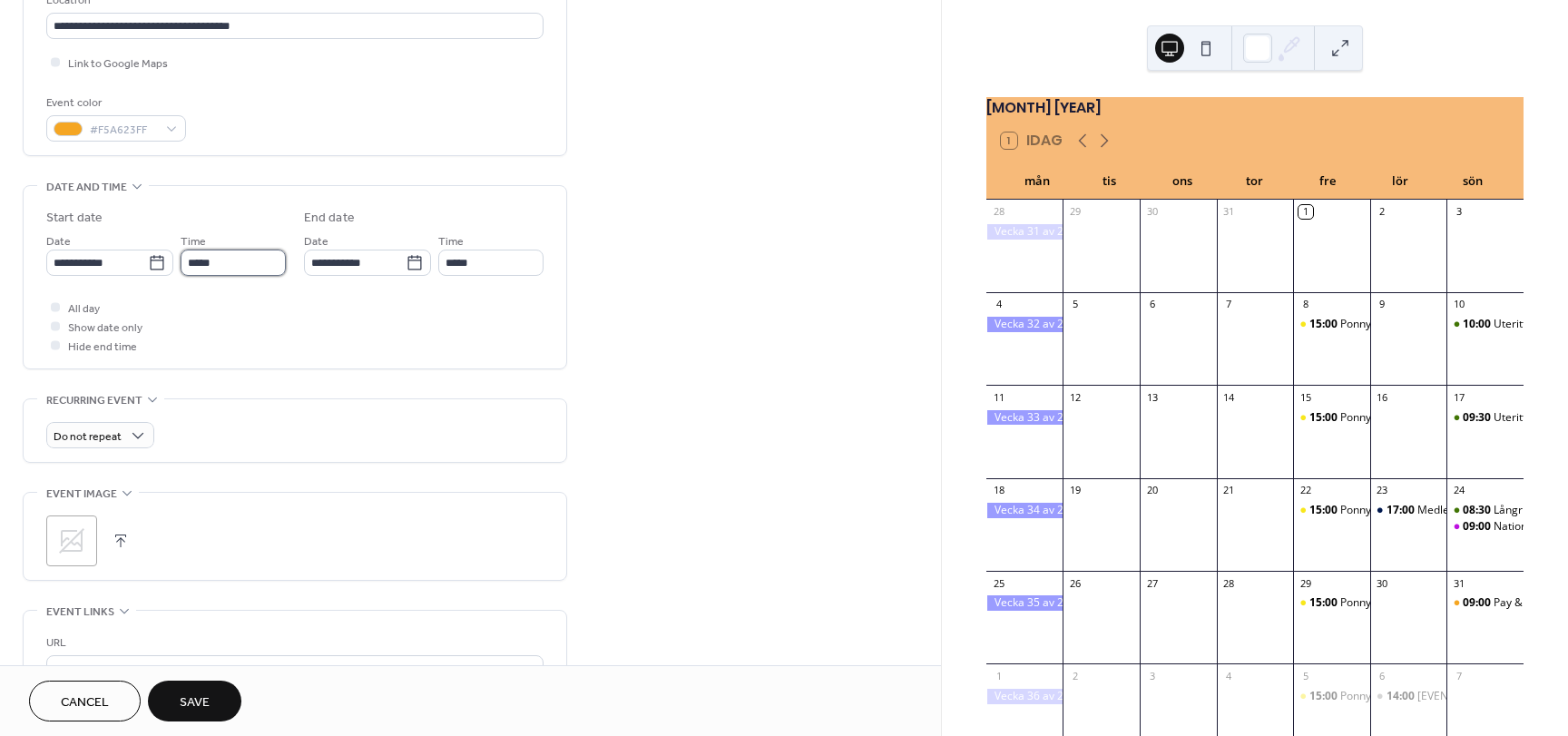 click on "*****" at bounding box center (233, 262) 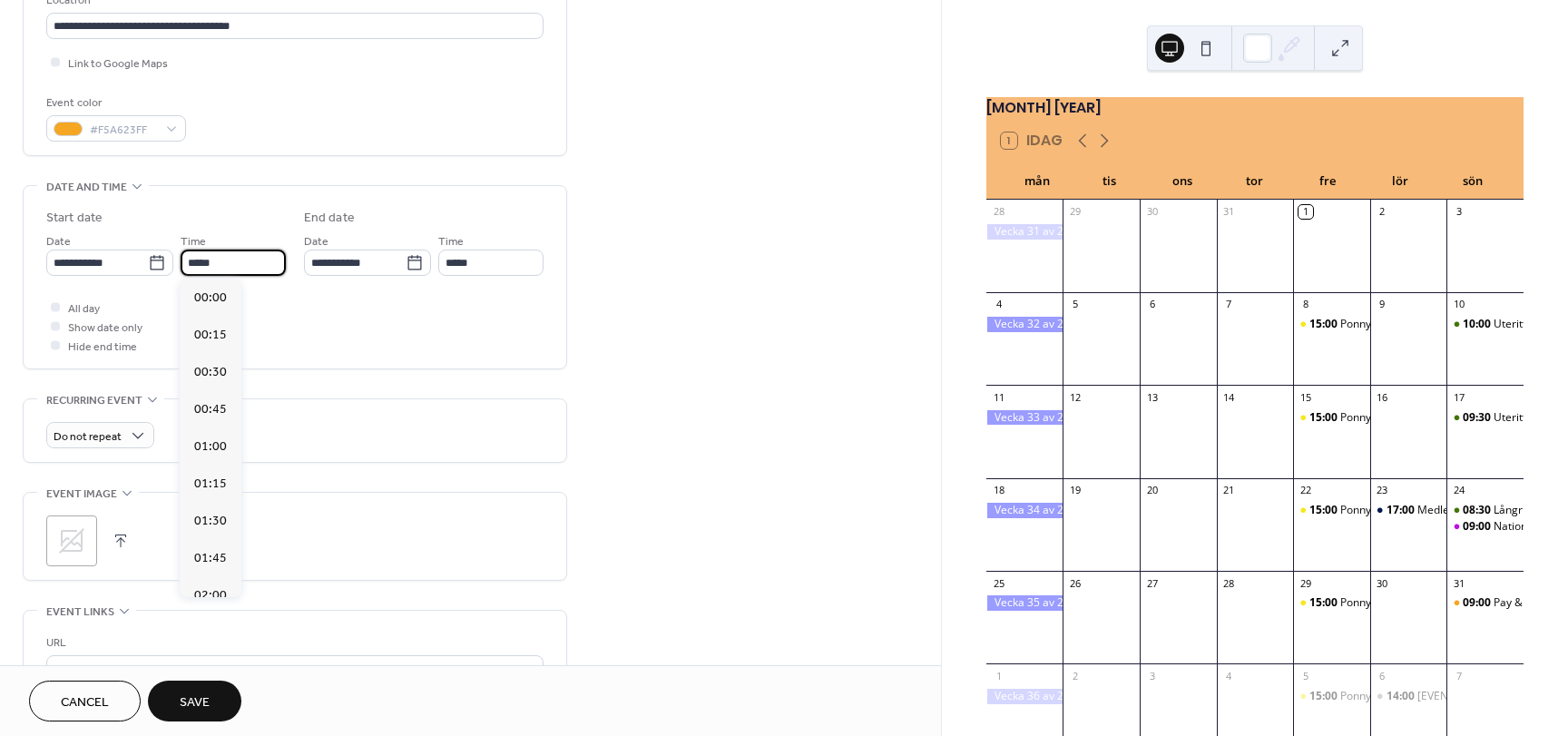 scroll, scrollTop: 1786, scrollLeft: 0, axis: vertical 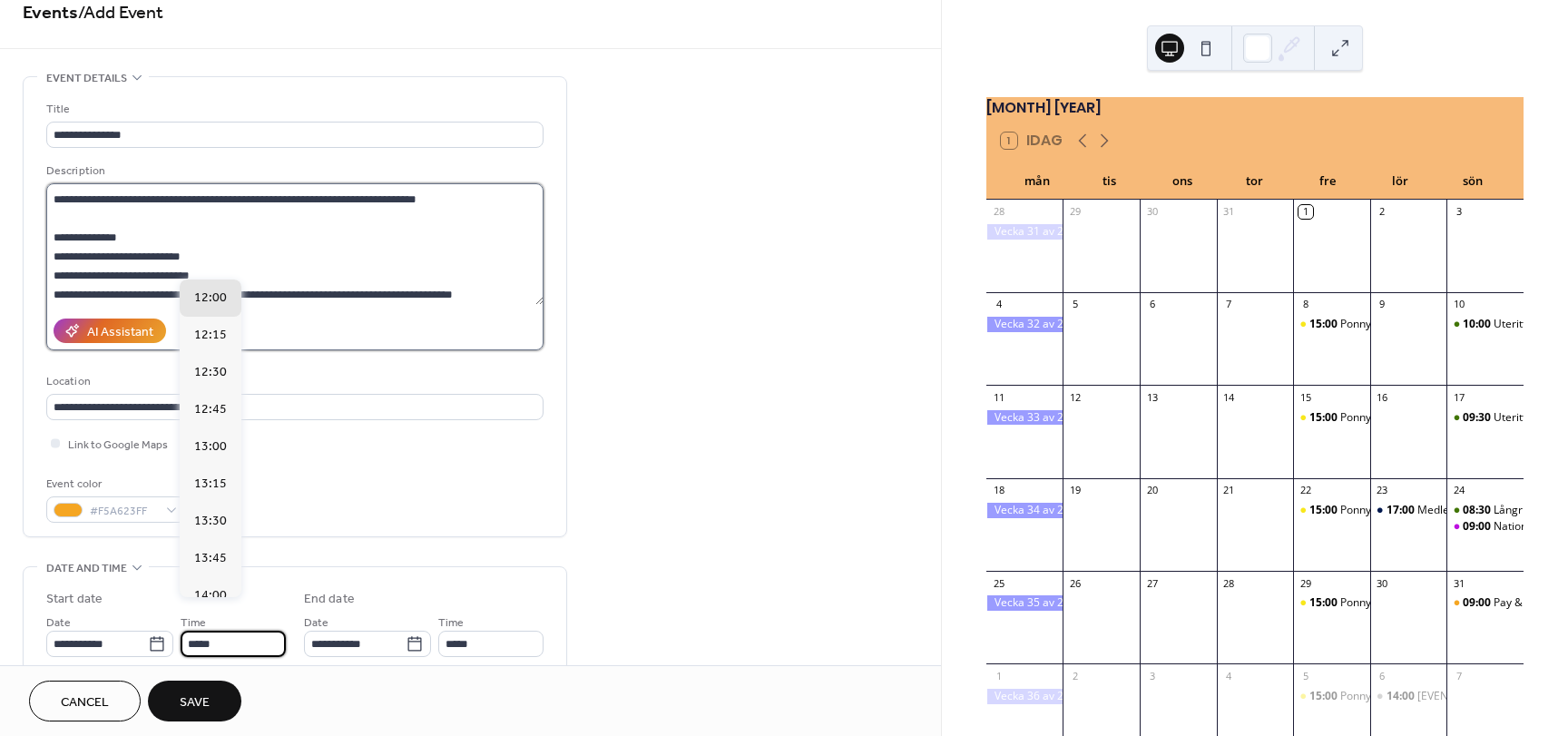 click on "**********" at bounding box center [295, 244] 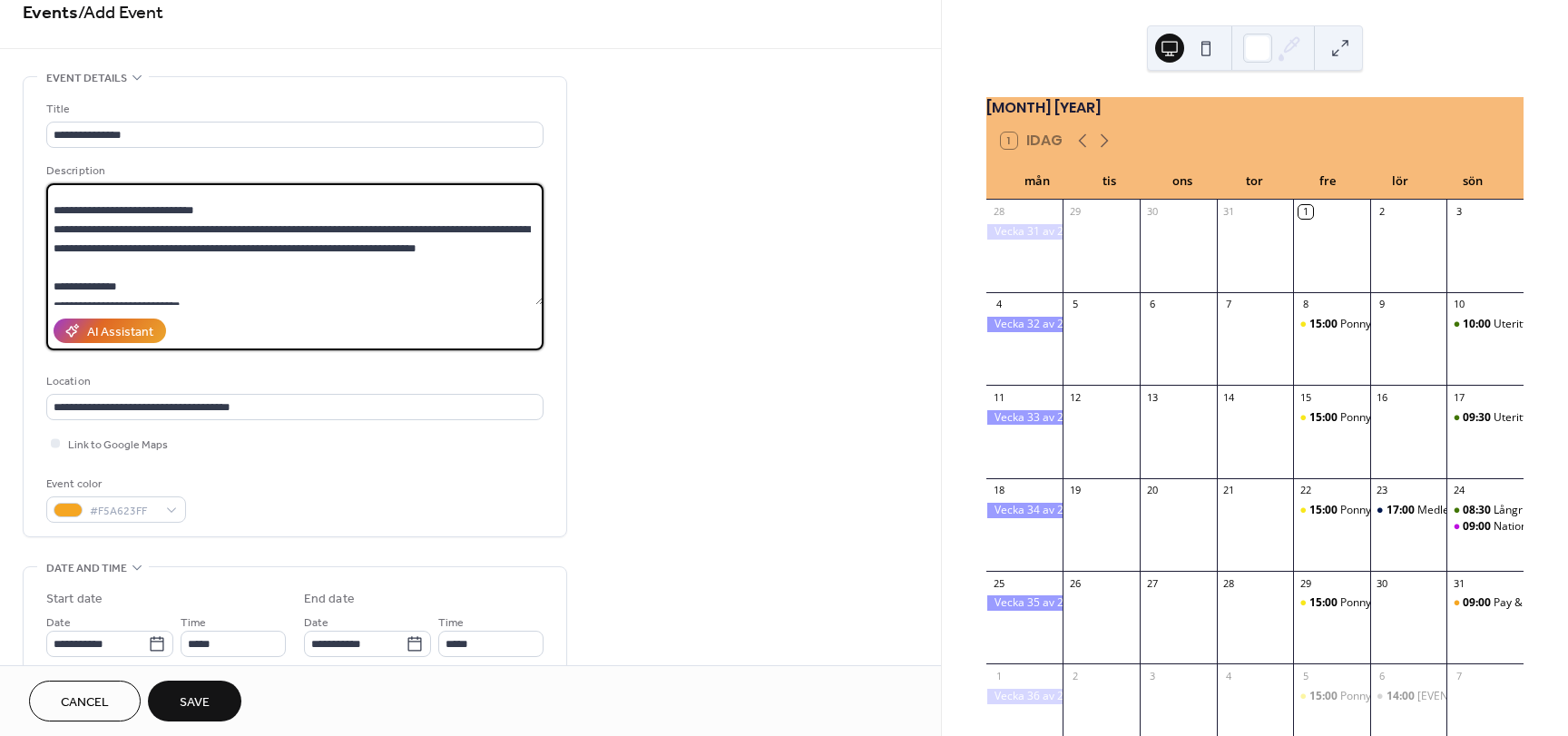 scroll, scrollTop: 0, scrollLeft: 0, axis: both 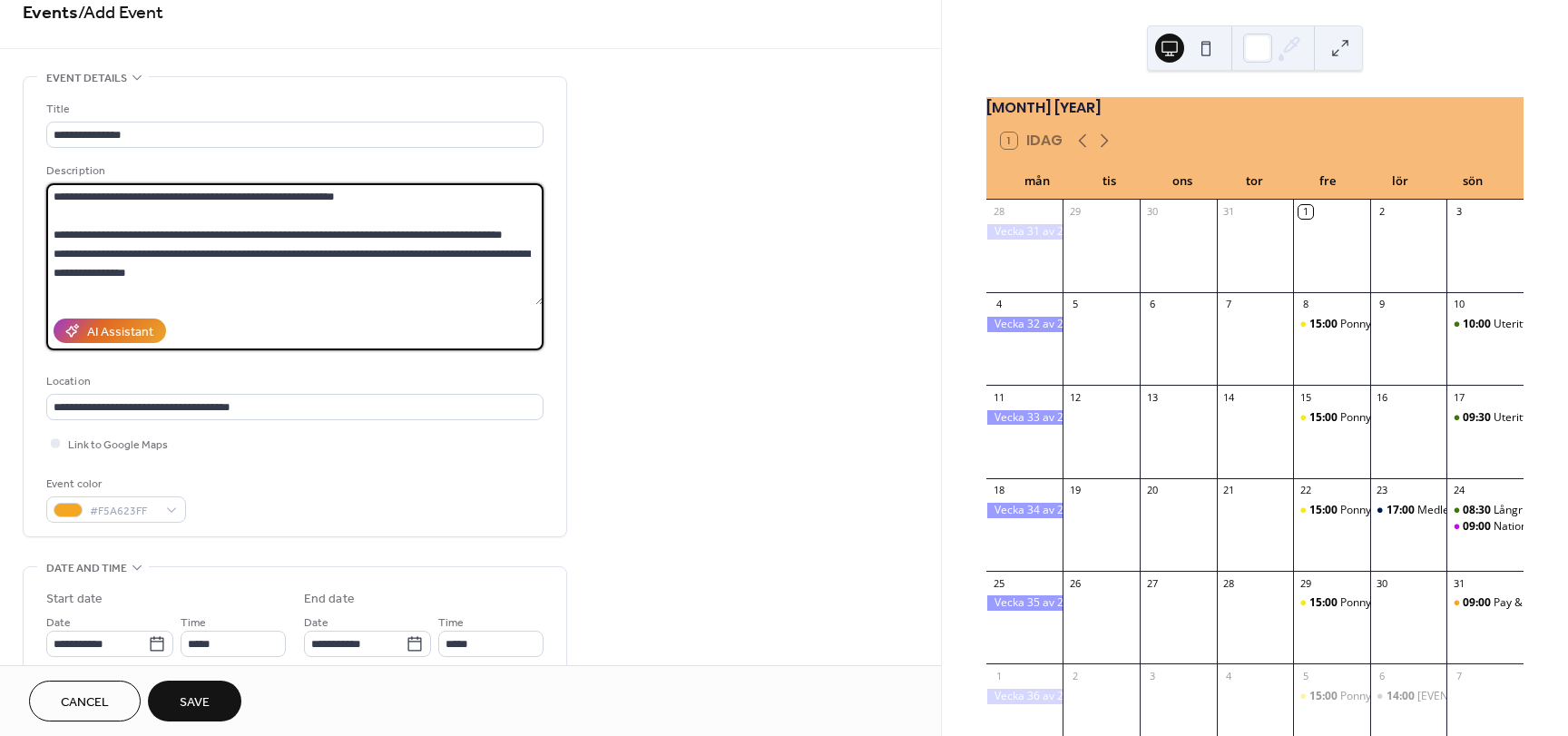 drag, startPoint x: 337, startPoint y: 241, endPoint x: 334, endPoint y: 182, distance: 59.076222 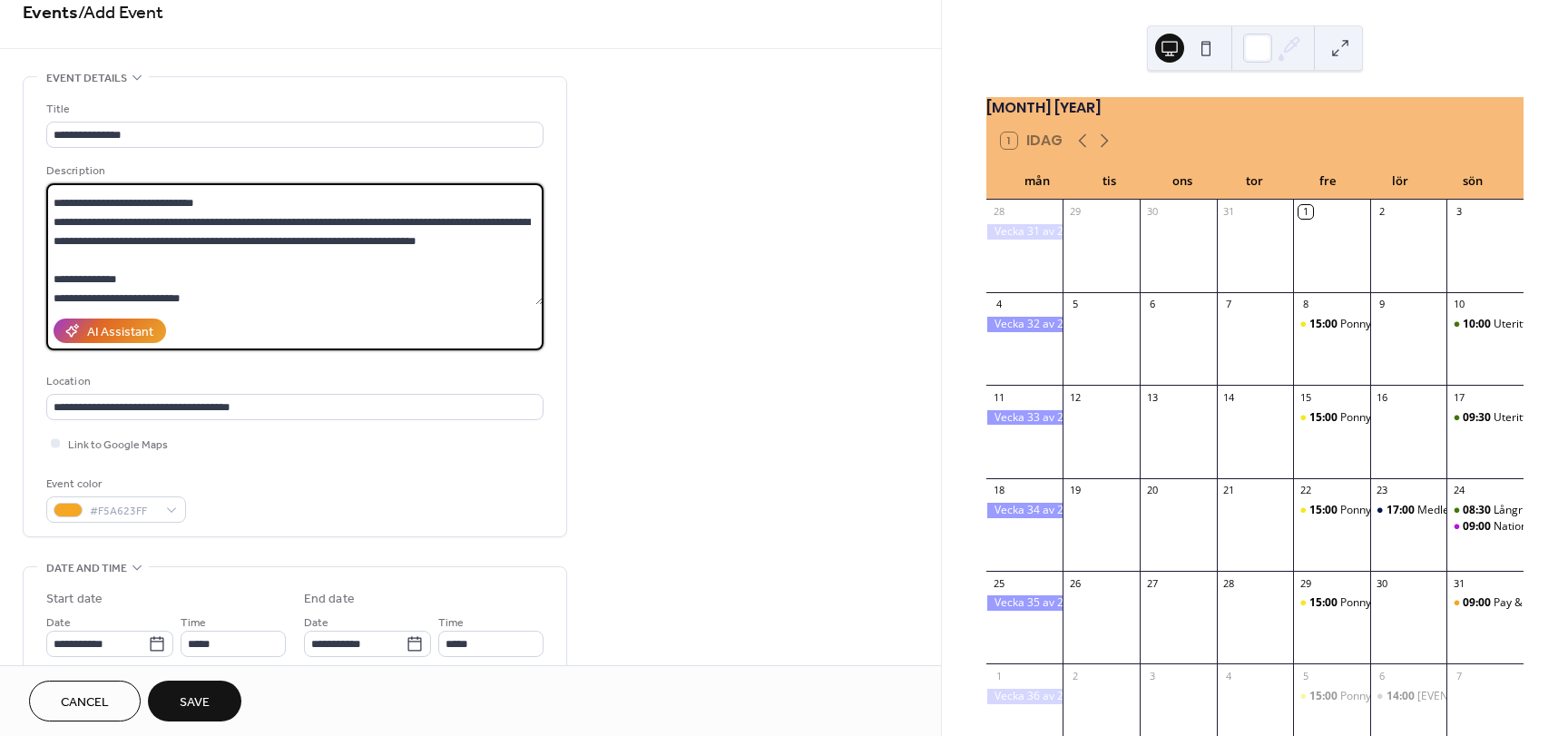 scroll, scrollTop: 110, scrollLeft: 0, axis: vertical 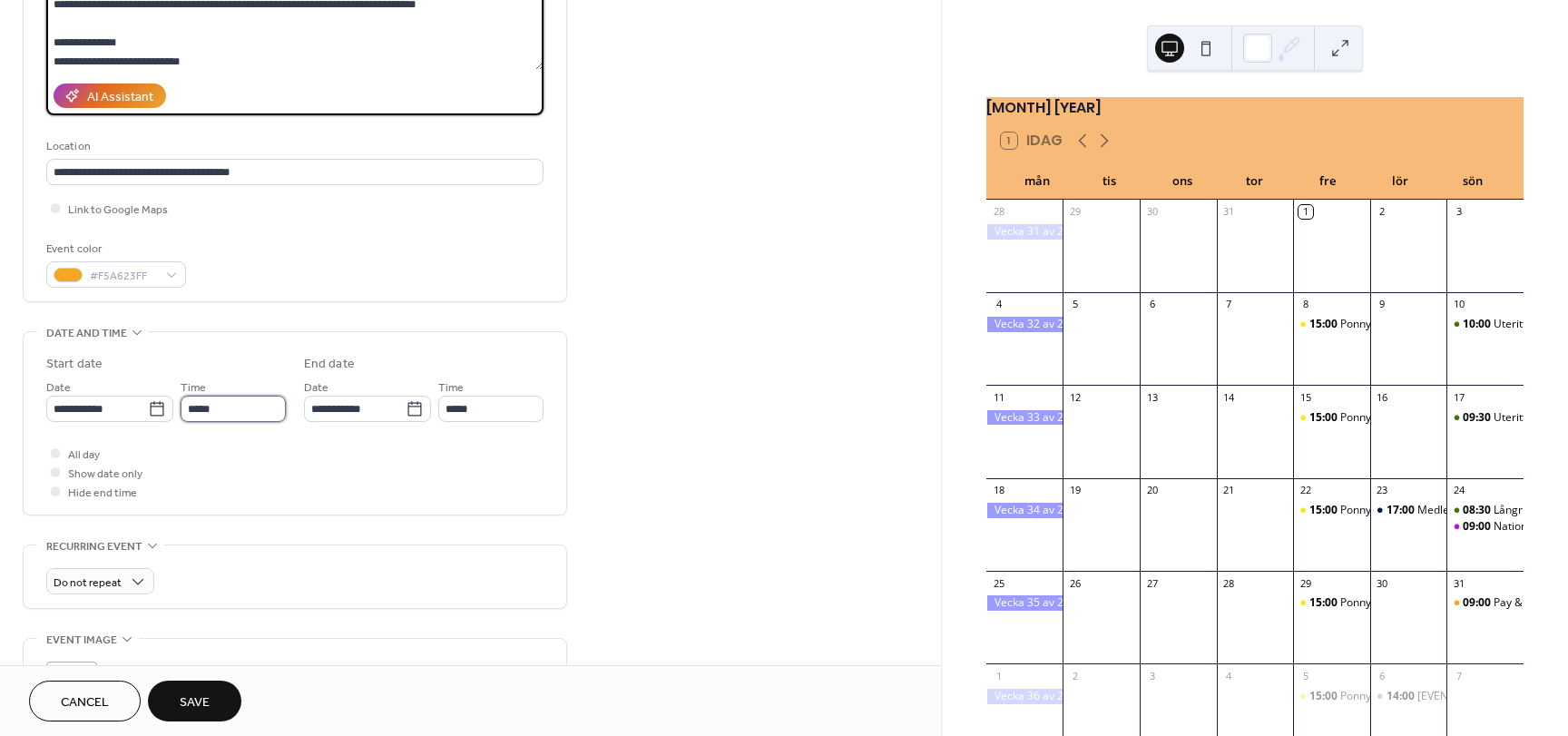 click on "*****" at bounding box center (233, 408) 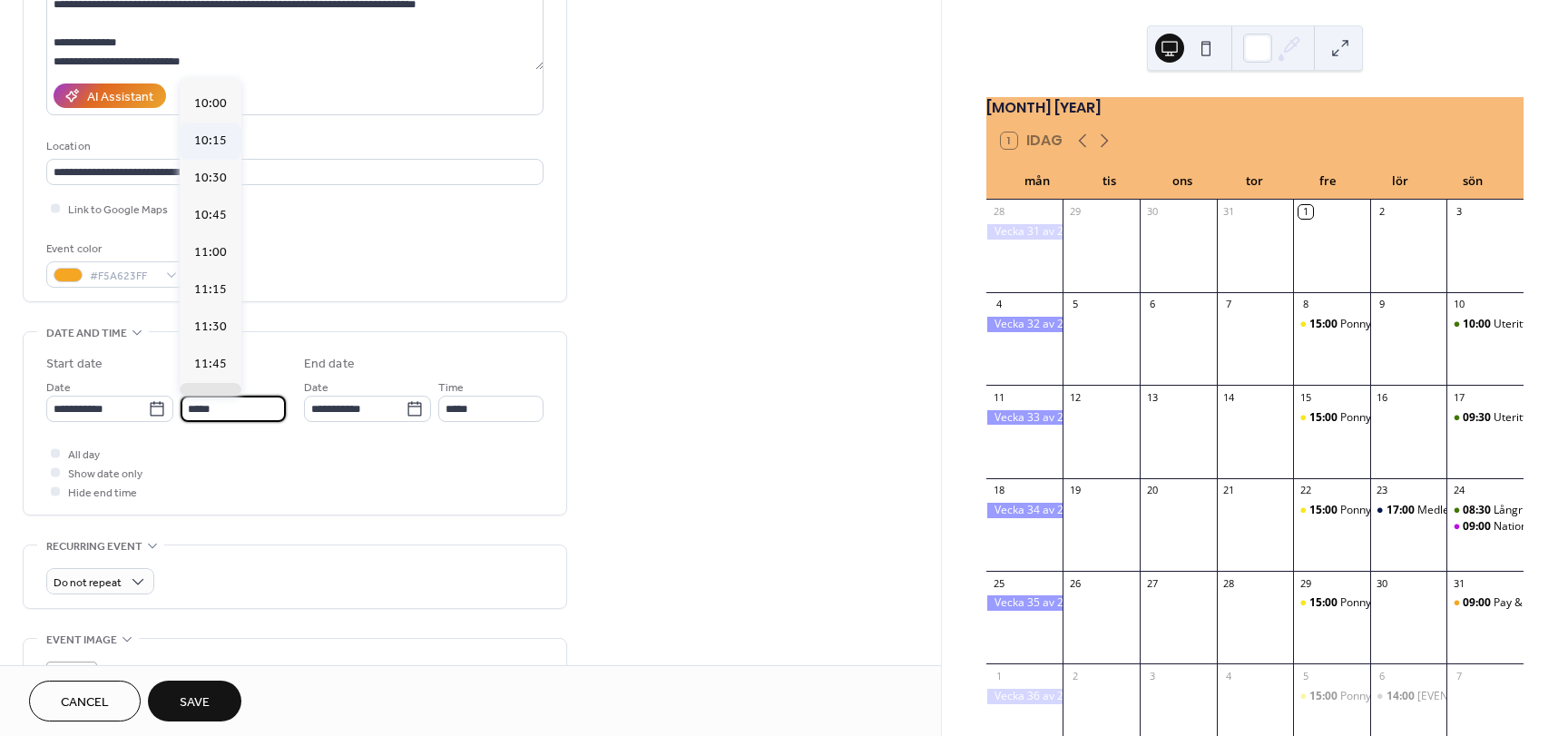 scroll, scrollTop: 1480, scrollLeft: 0, axis: vertical 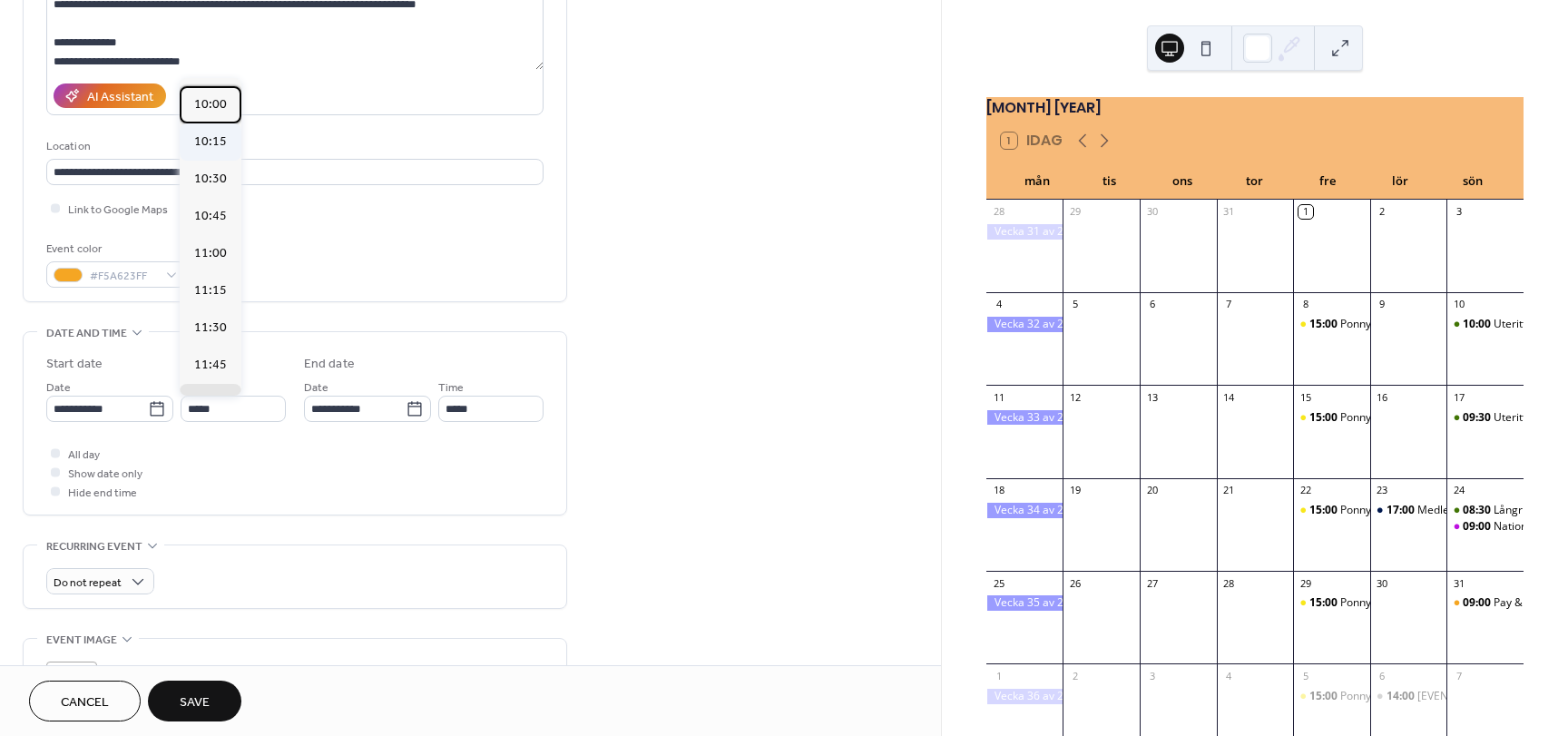 click on "10:00" at bounding box center [211, 104] 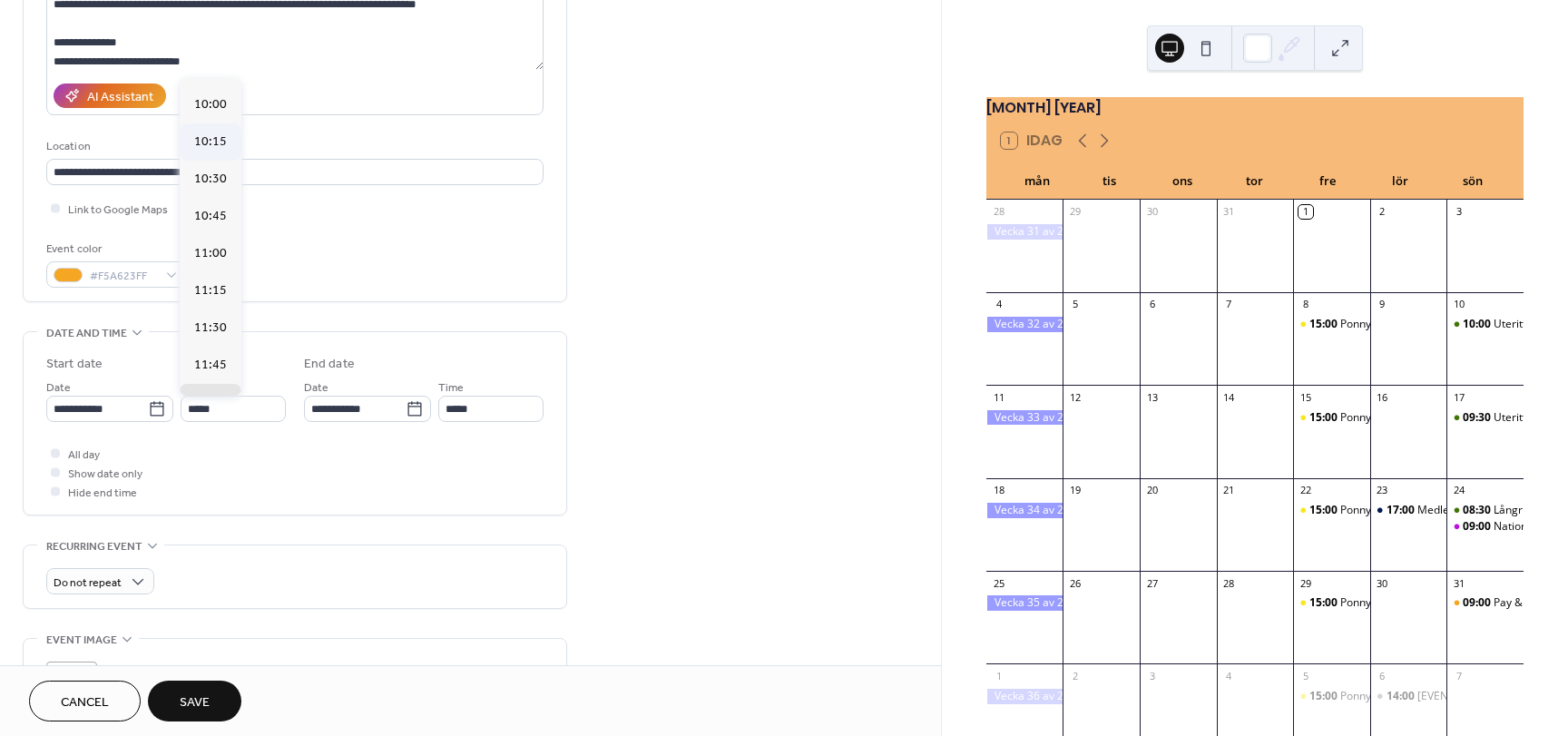 type on "*****" 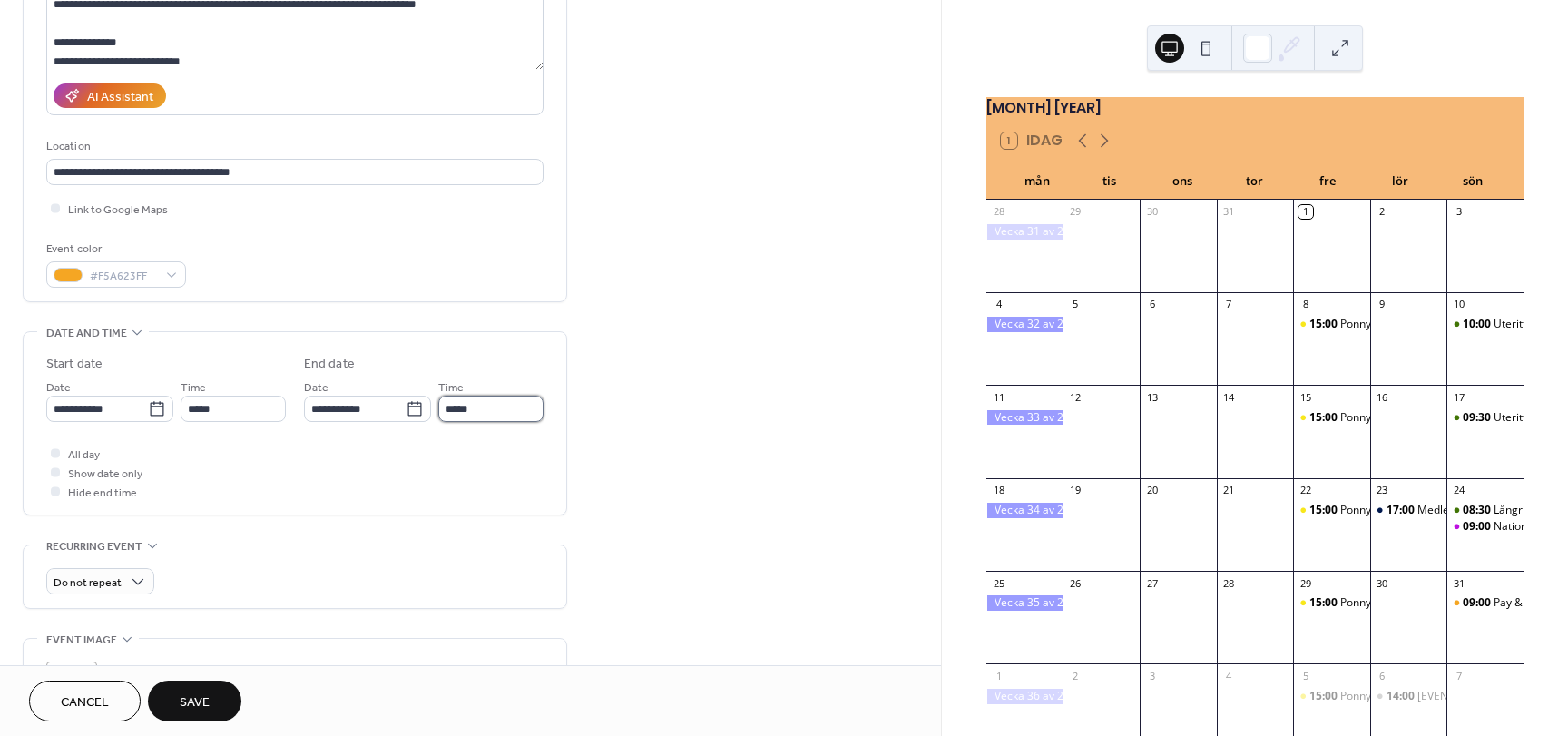 click on "*****" at bounding box center (491, 408) 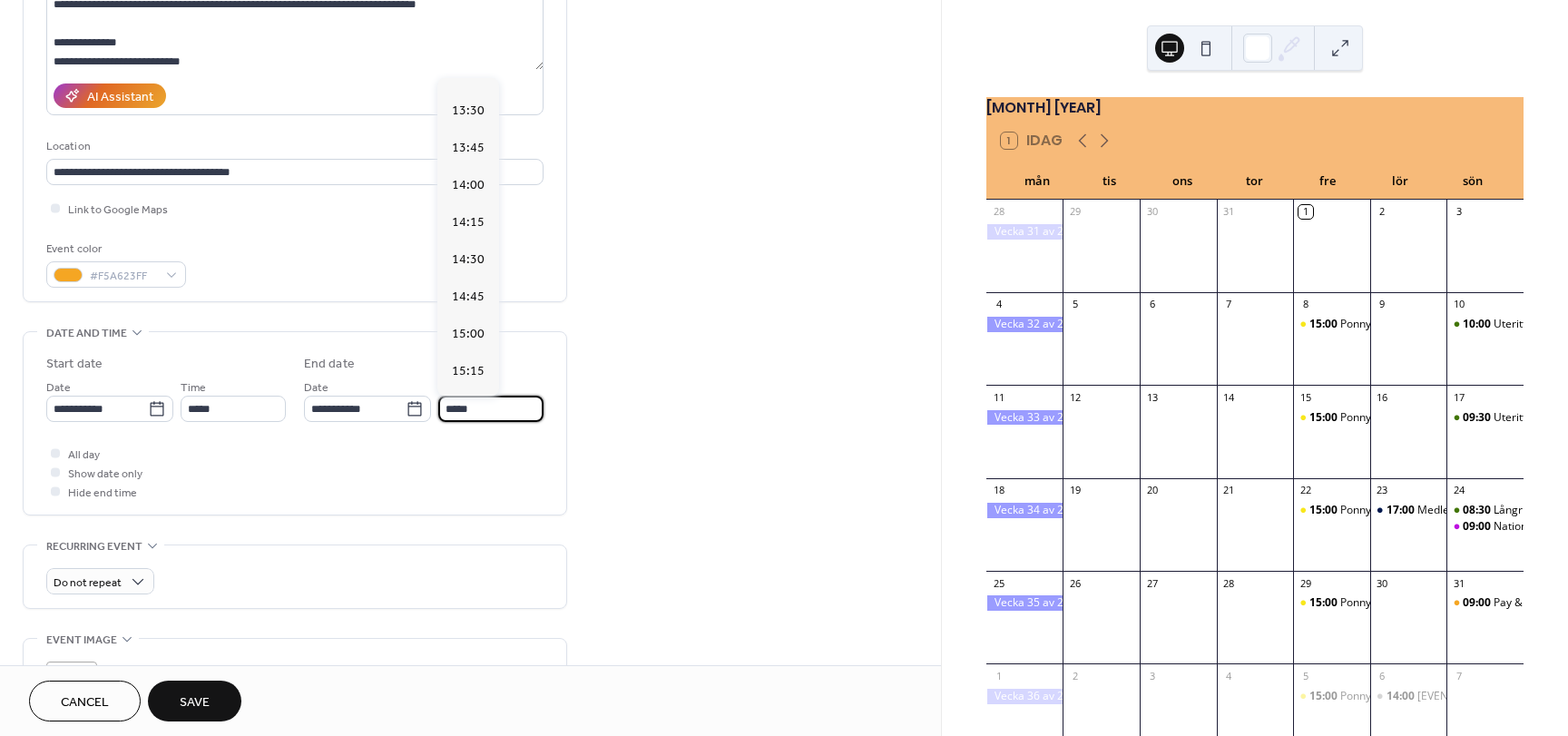 scroll, scrollTop: 476, scrollLeft: 0, axis: vertical 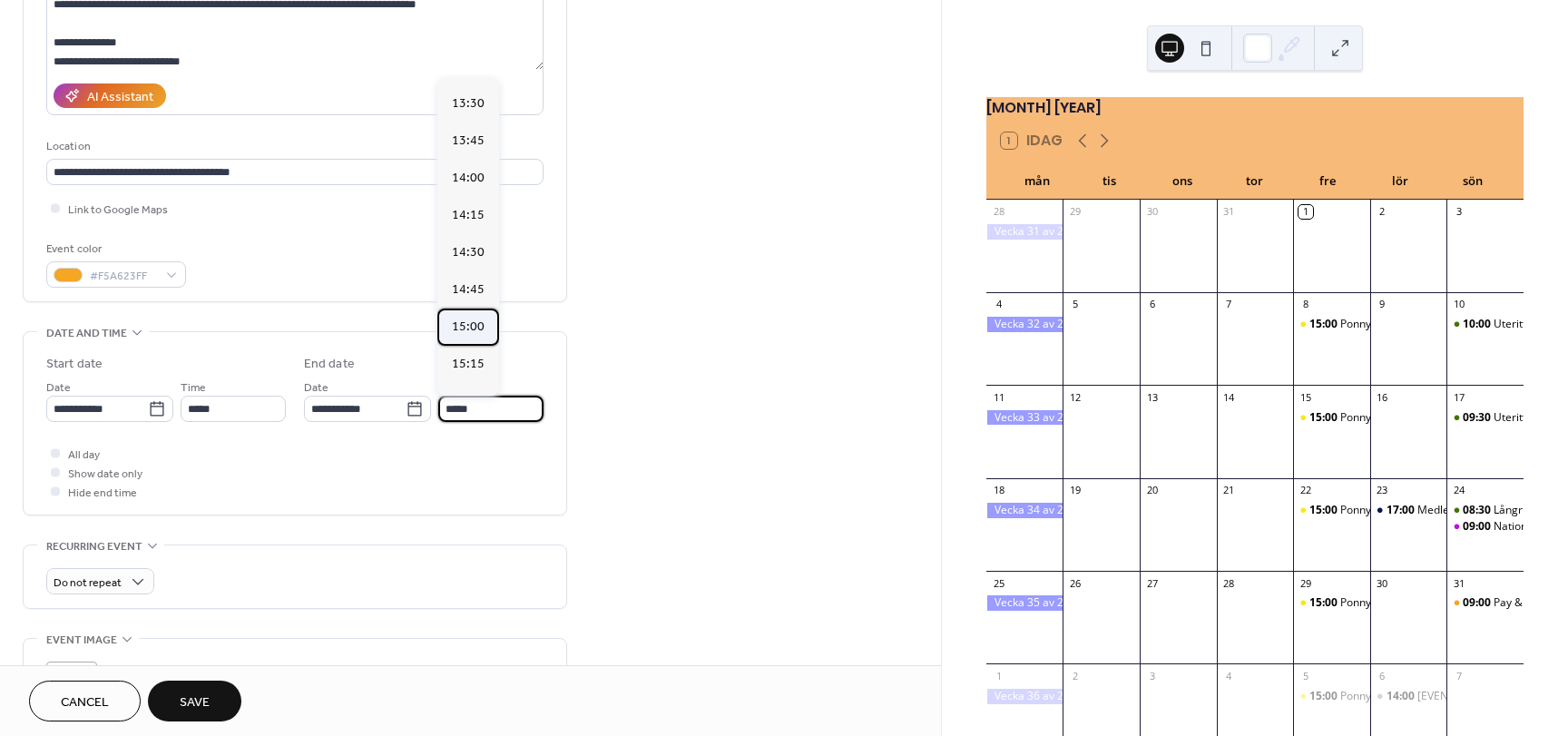 click on "15:00" at bounding box center (468, 327) 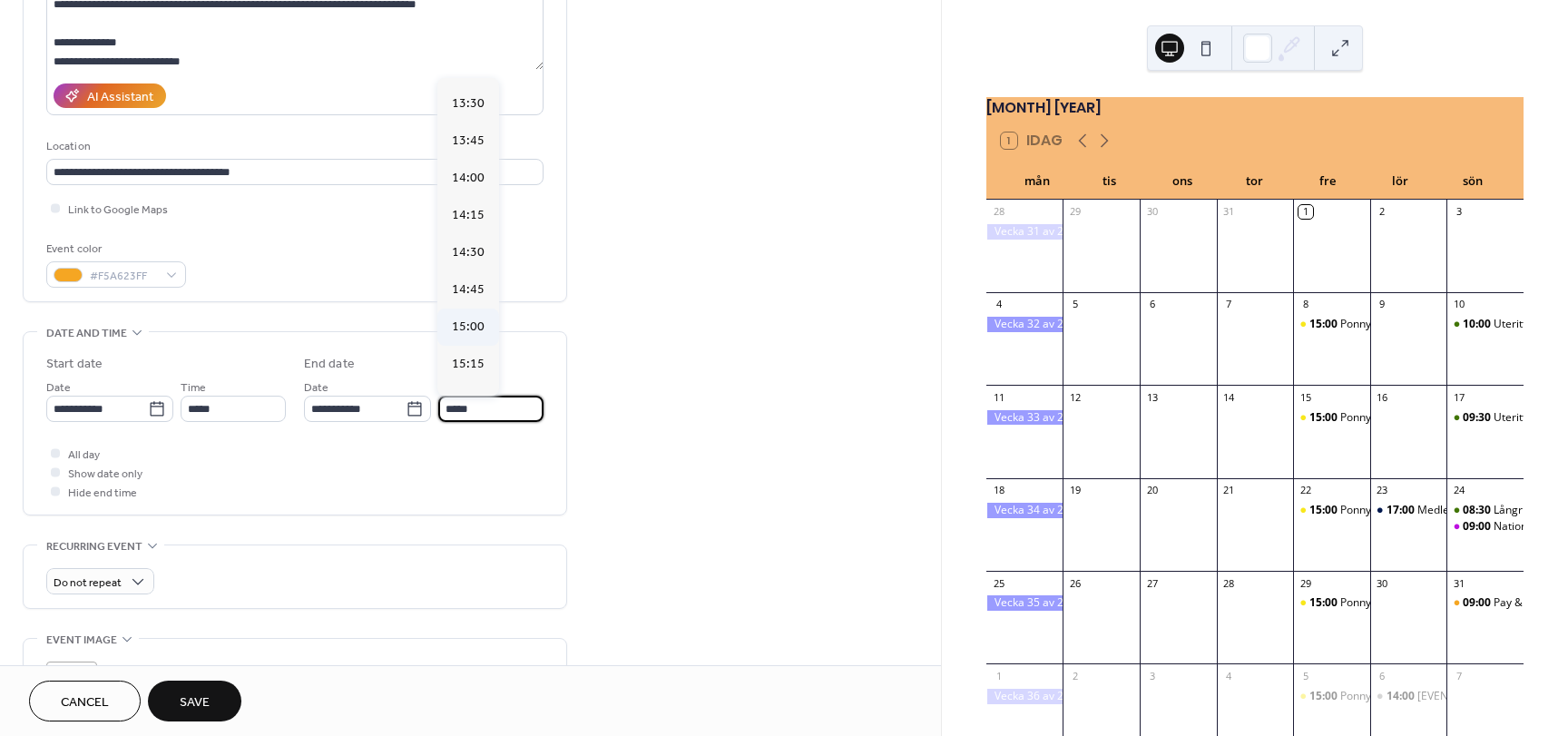 type on "*****" 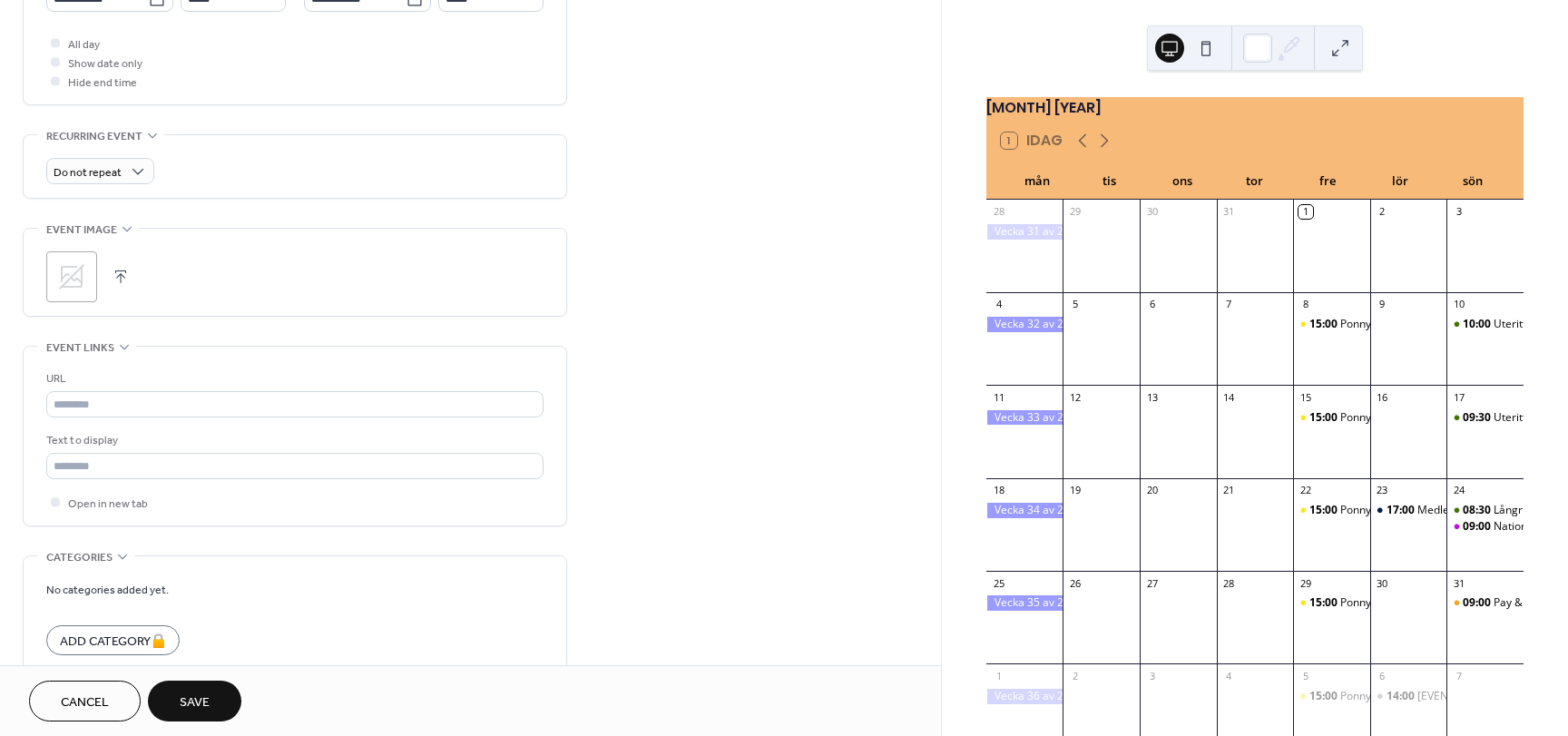 scroll, scrollTop: 671, scrollLeft: 0, axis: vertical 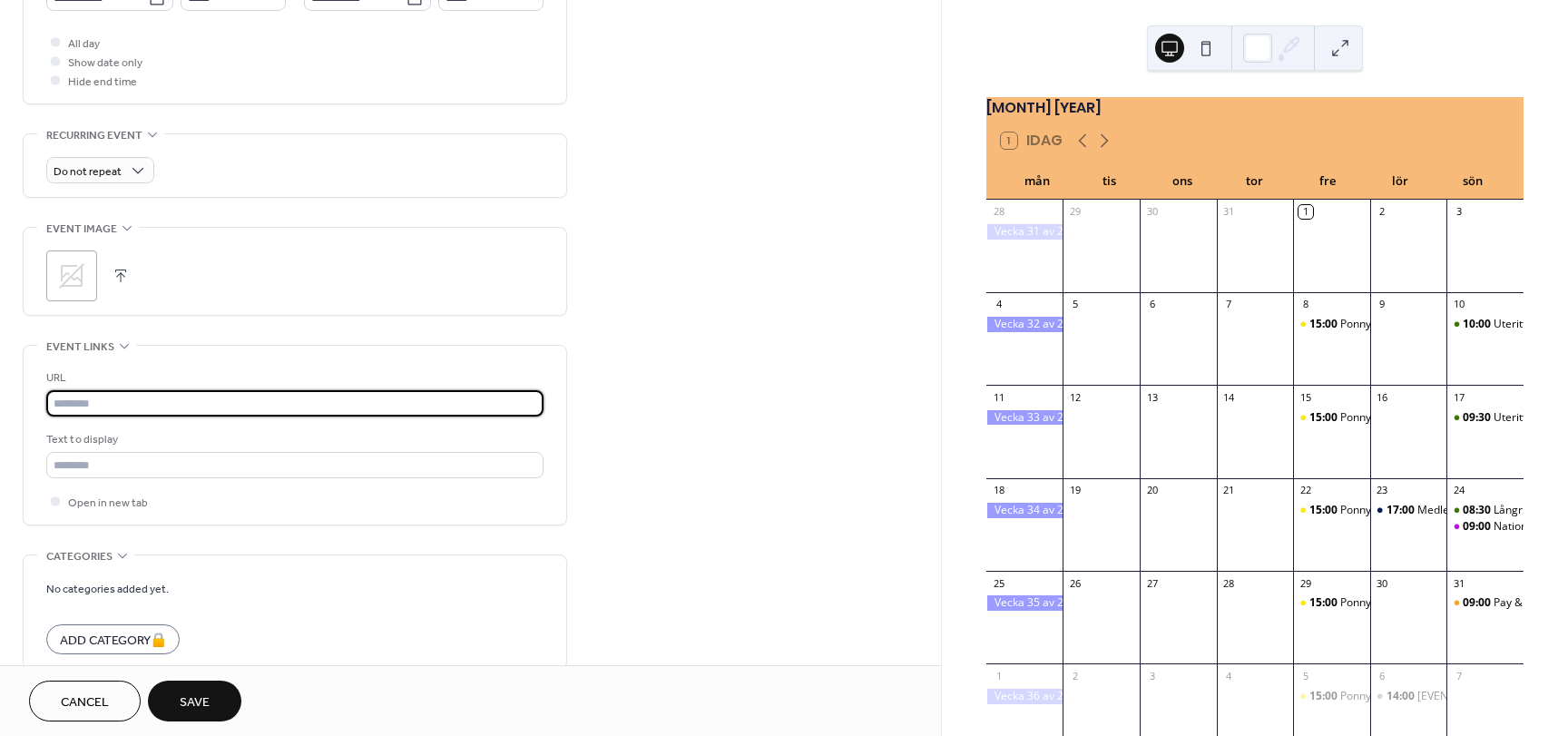 click at bounding box center (295, 403) 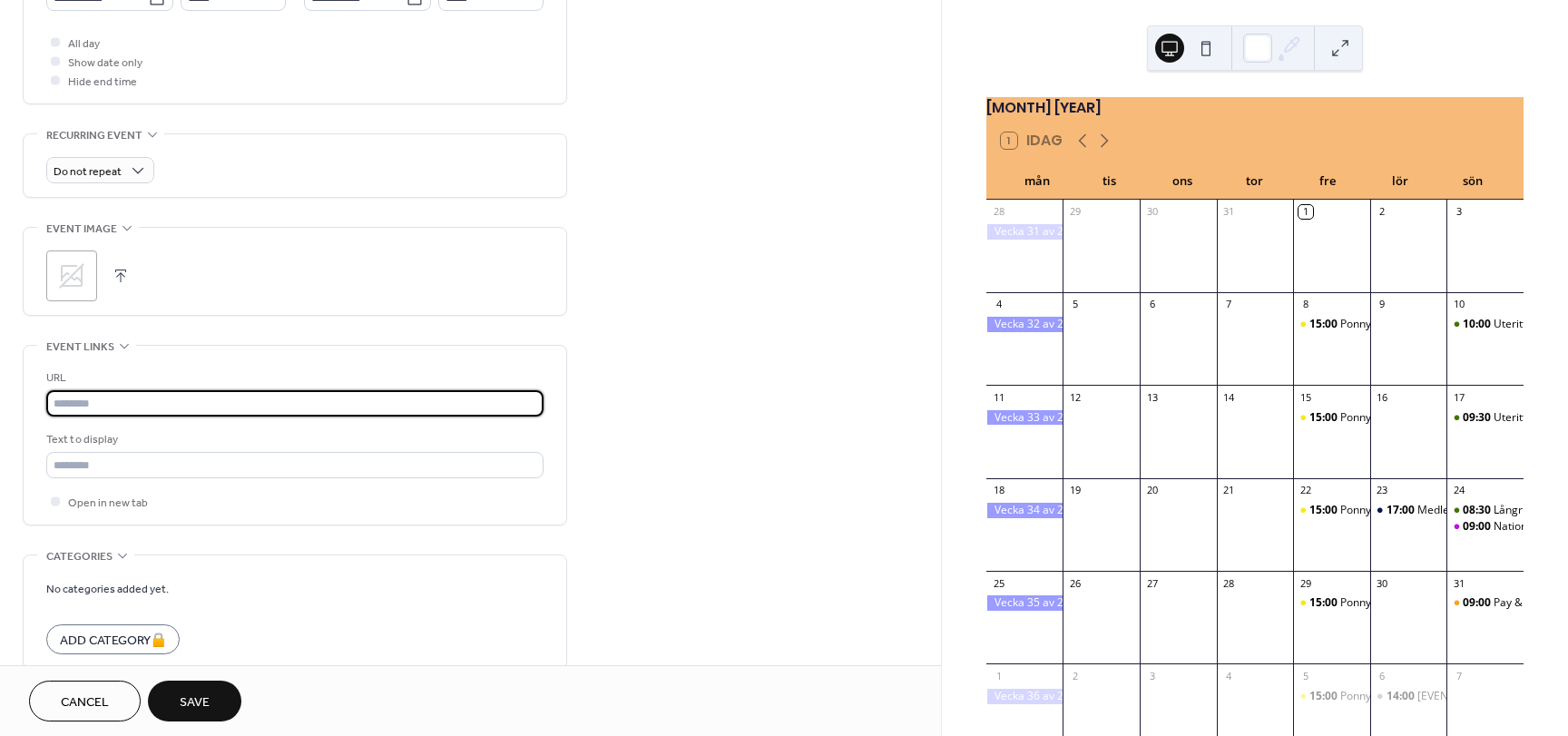paste on "**********" 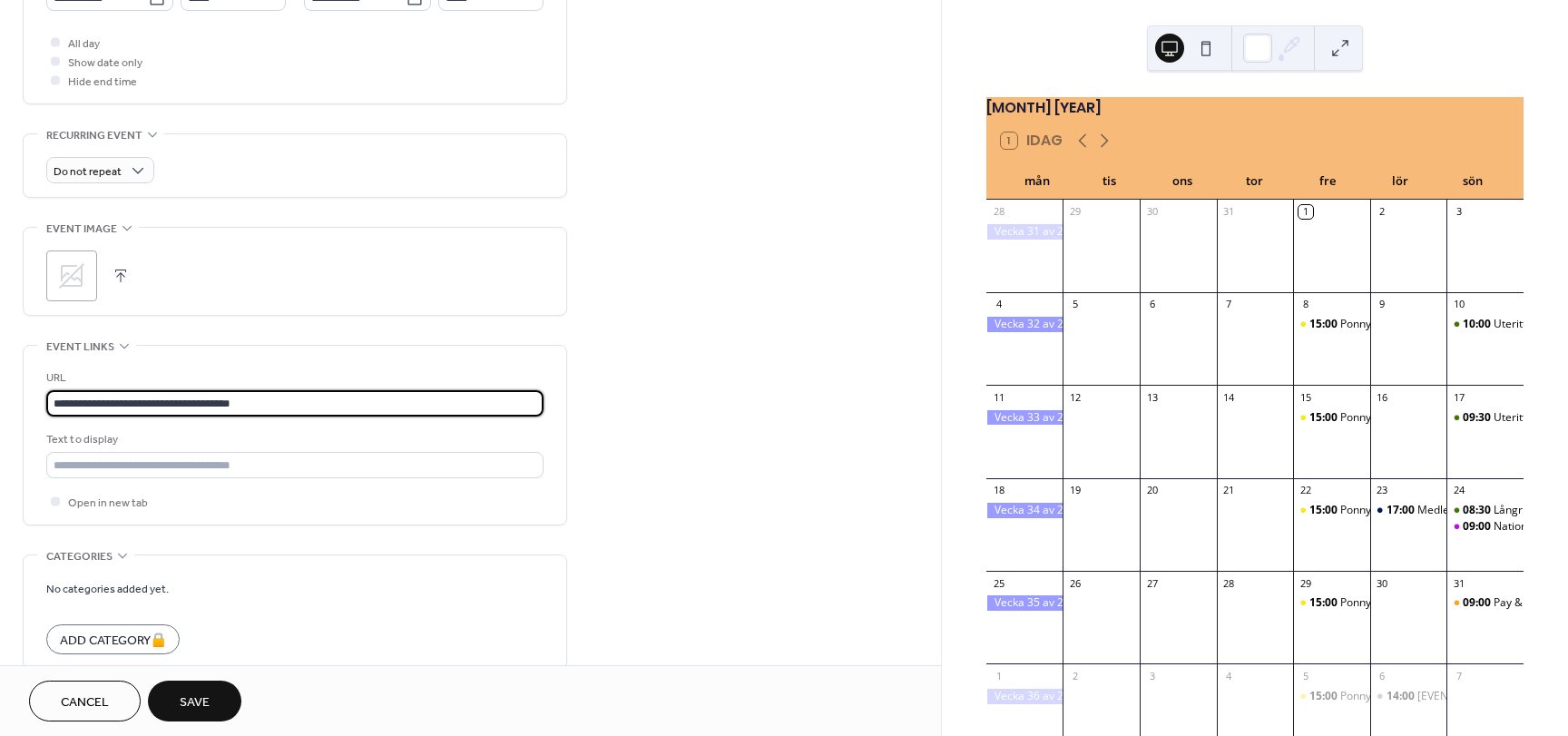 type on "**********" 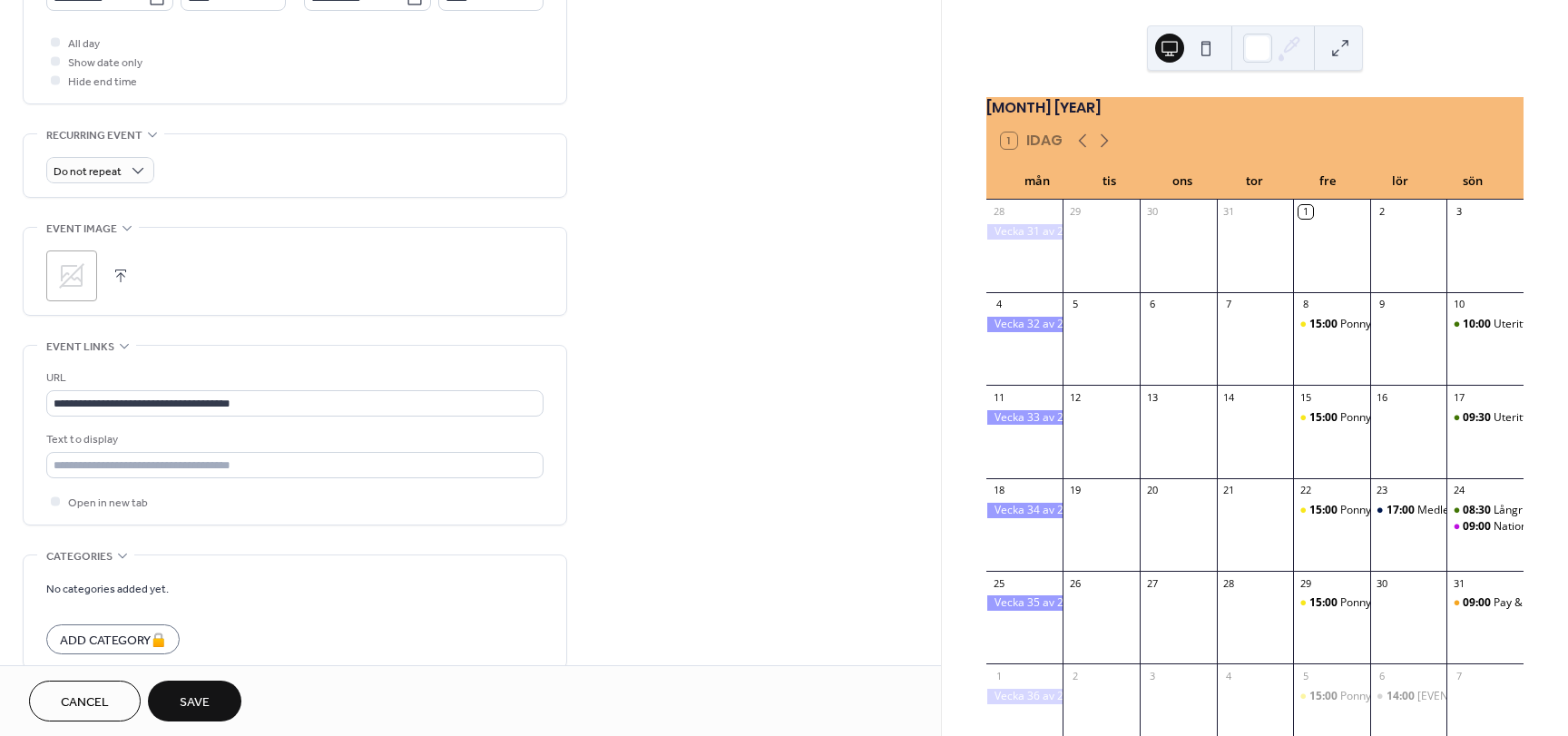 click on "**********" at bounding box center (295, 439) 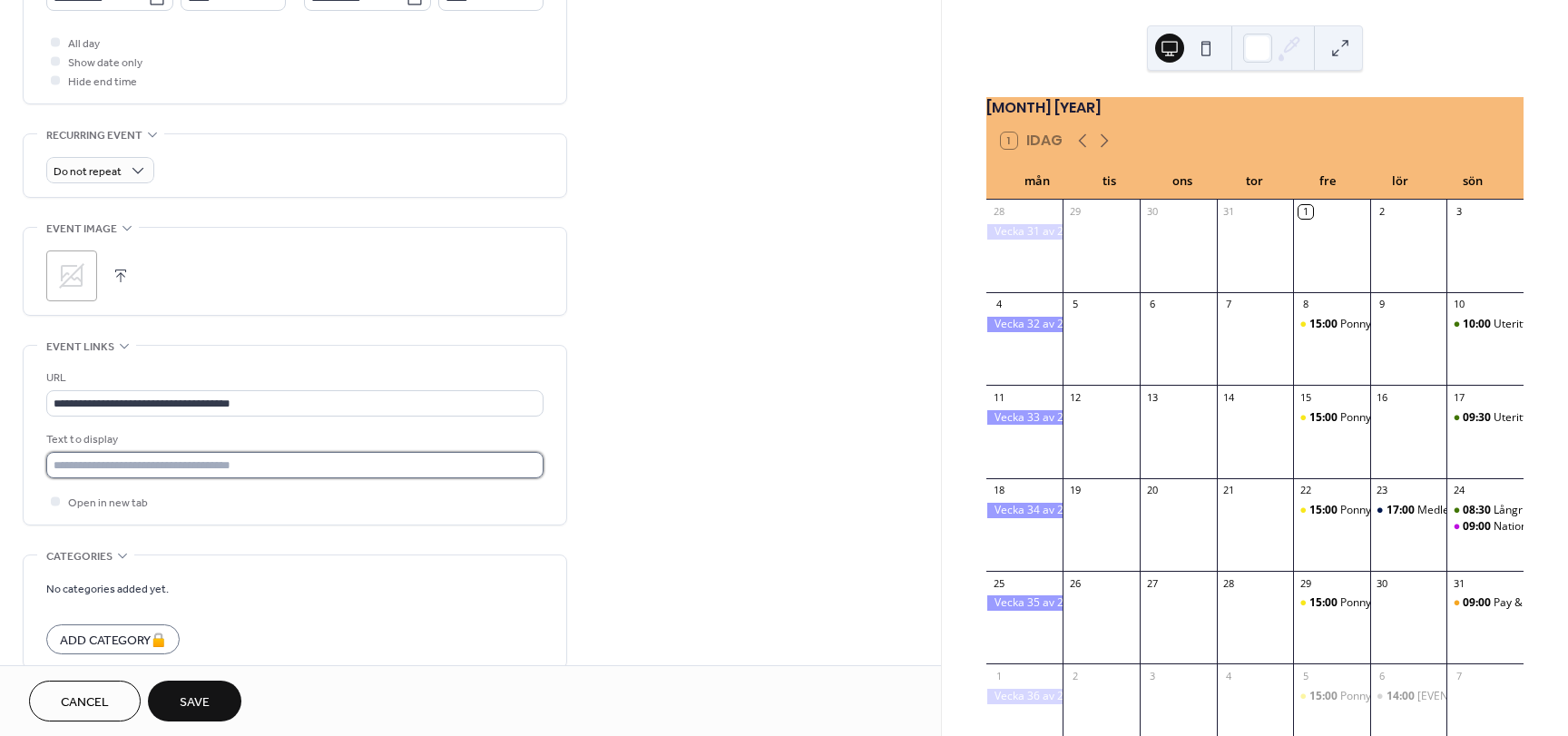 click at bounding box center (295, 465) 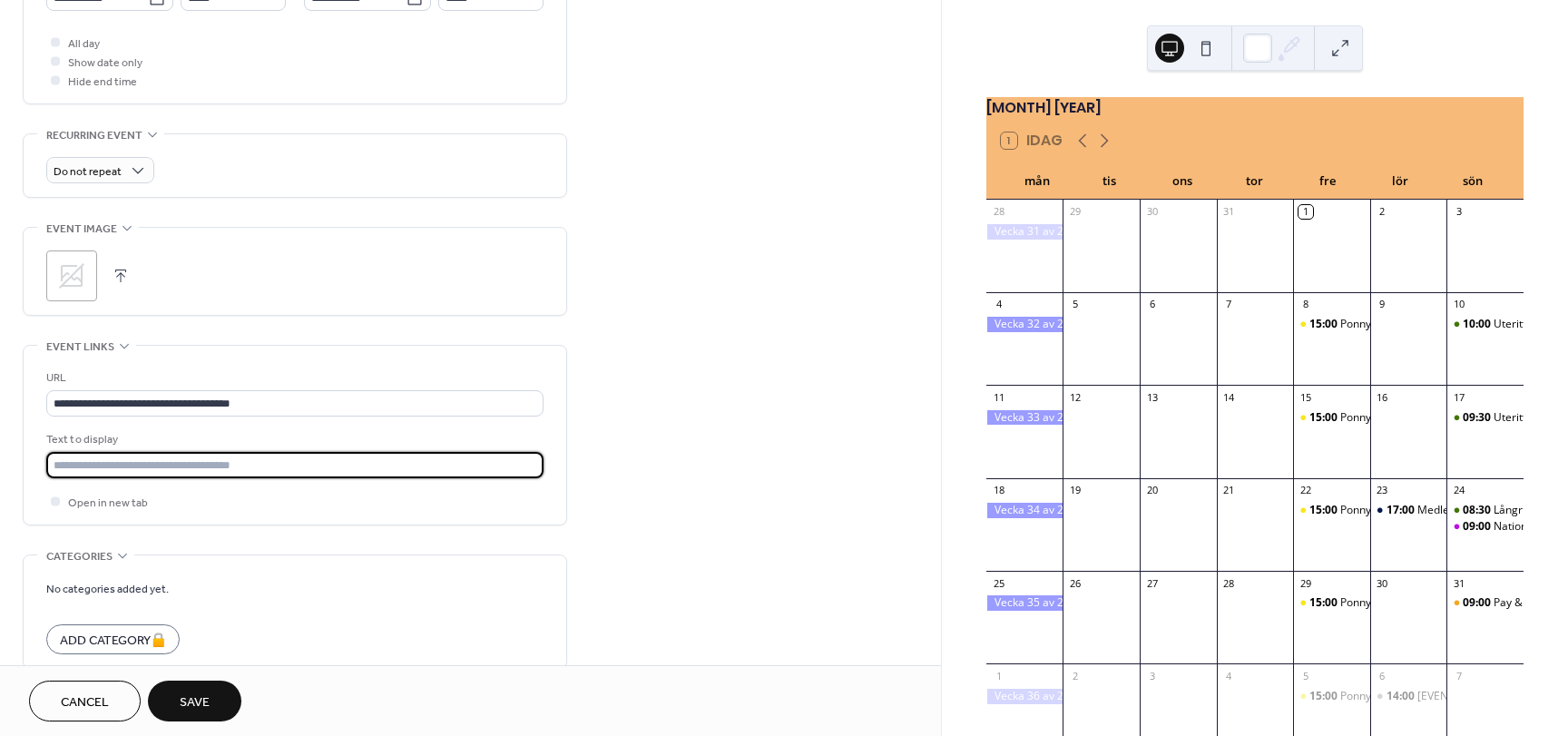 type on "**********" 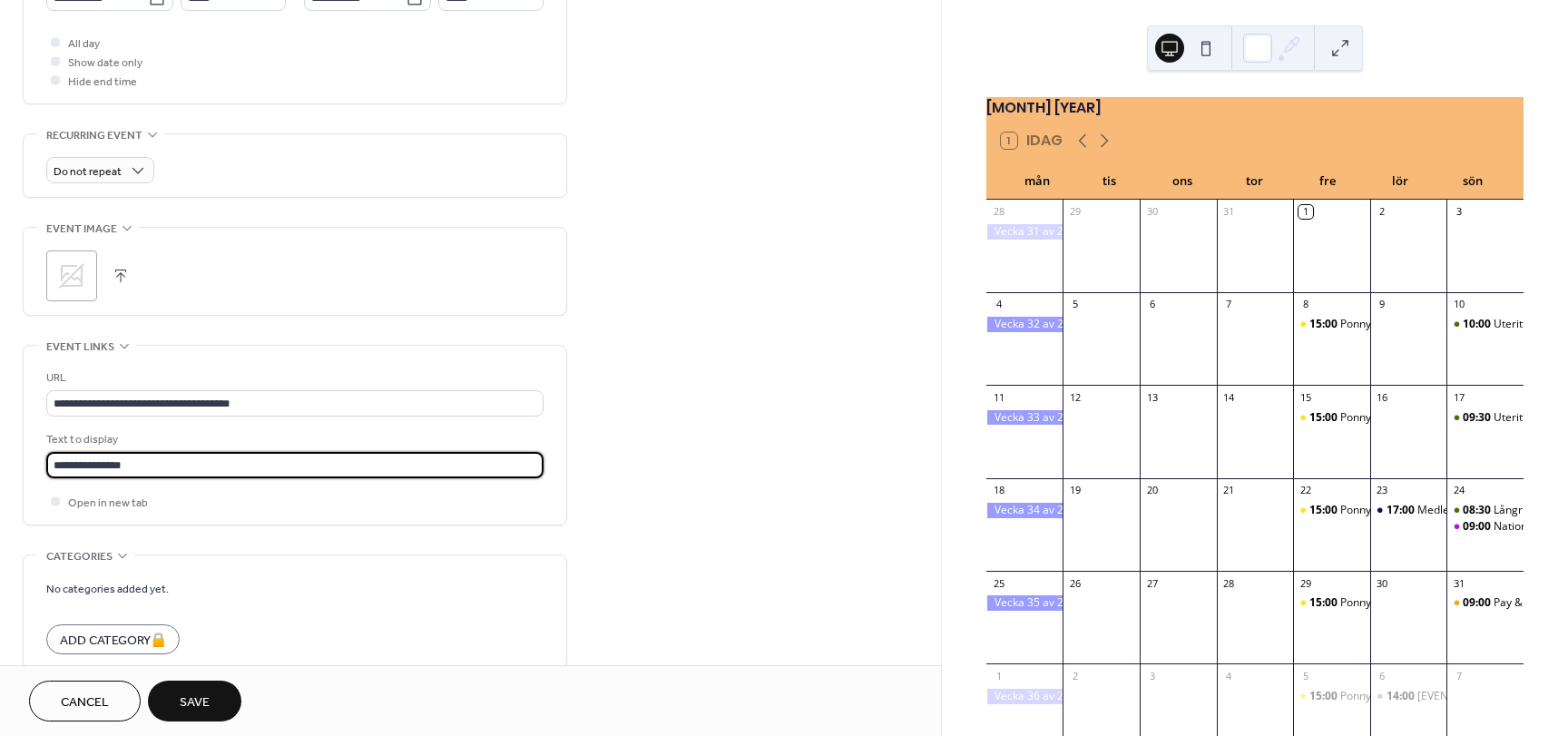 scroll, scrollTop: 760, scrollLeft: 0, axis: vertical 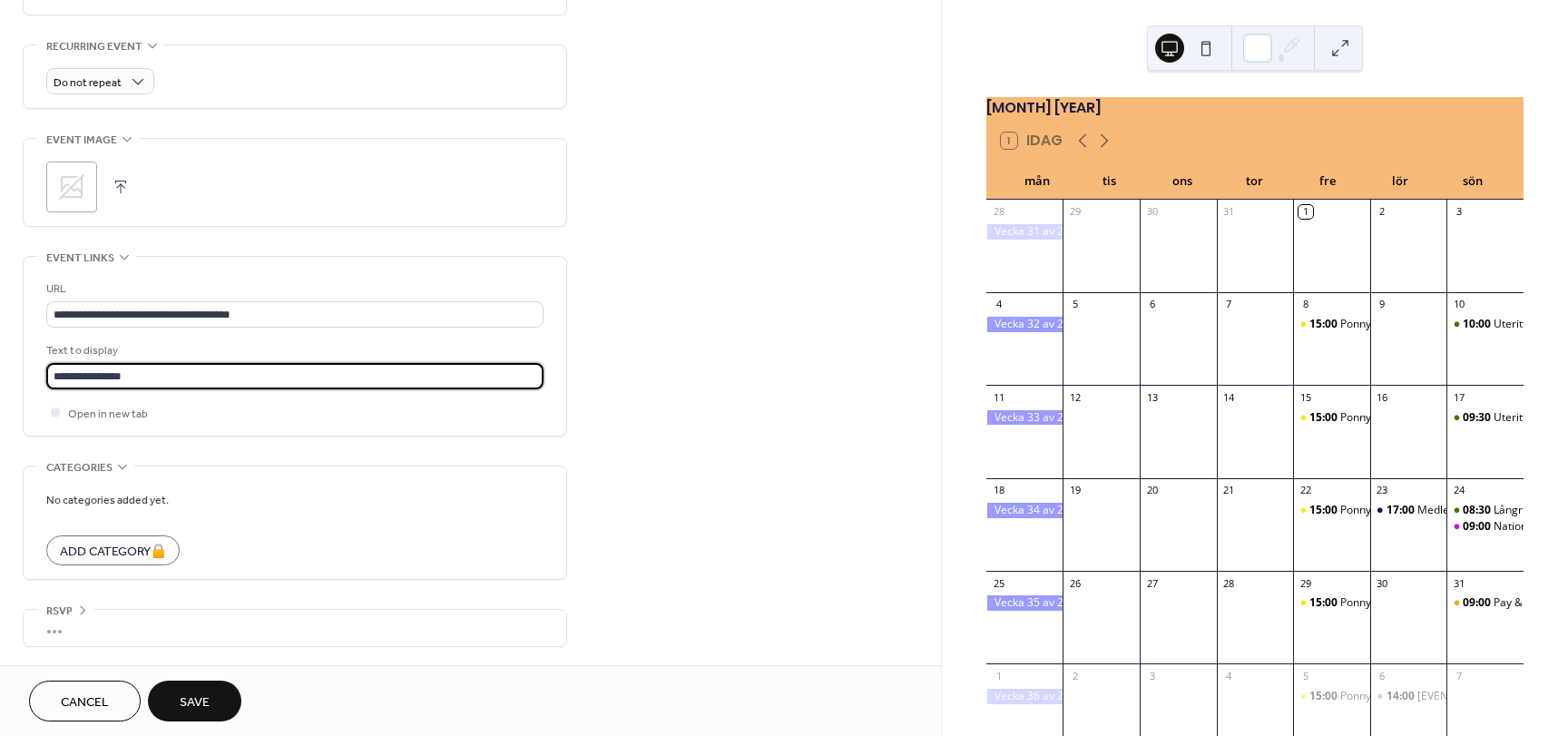 click on "Save" at bounding box center [194, 702] 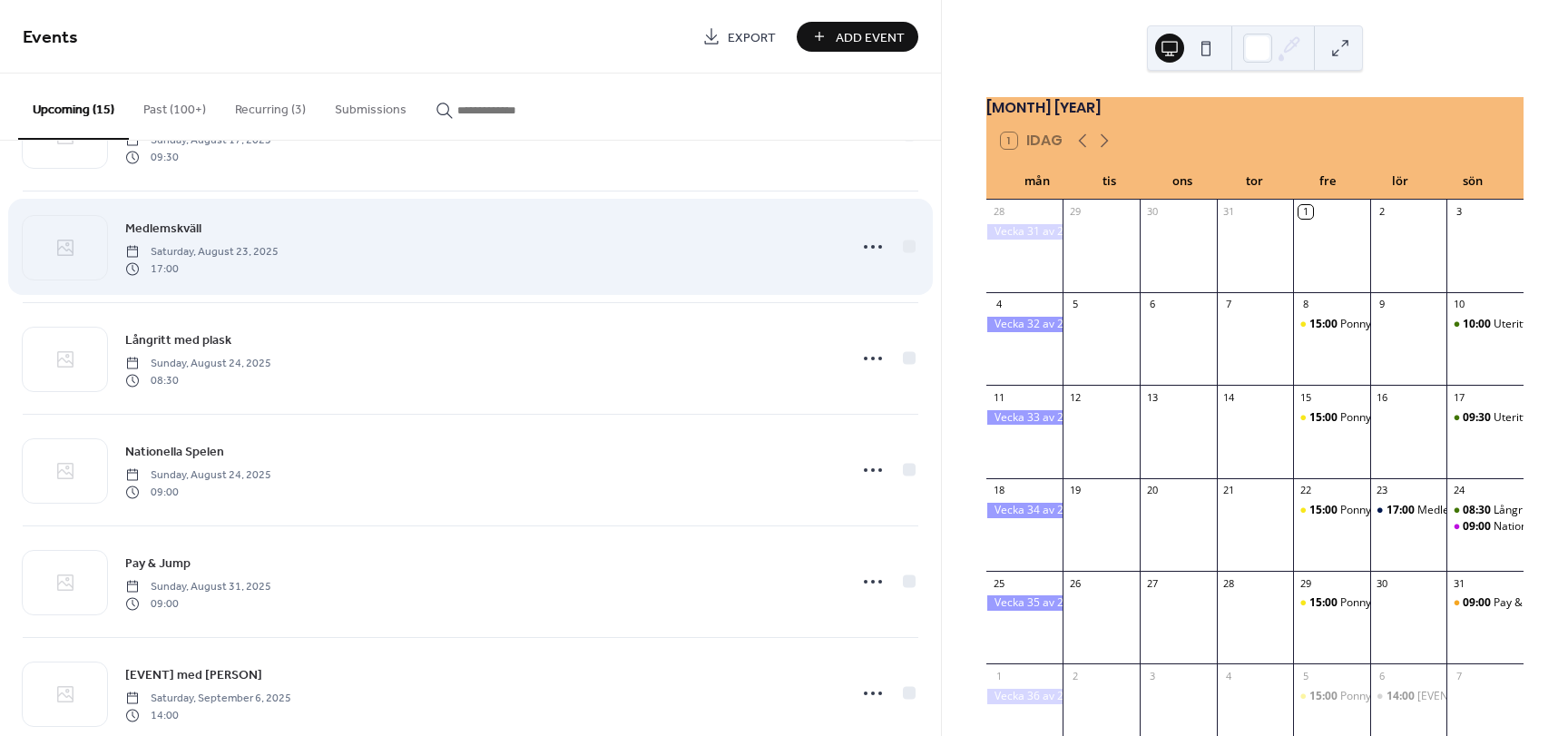 scroll, scrollTop: 200, scrollLeft: 0, axis: vertical 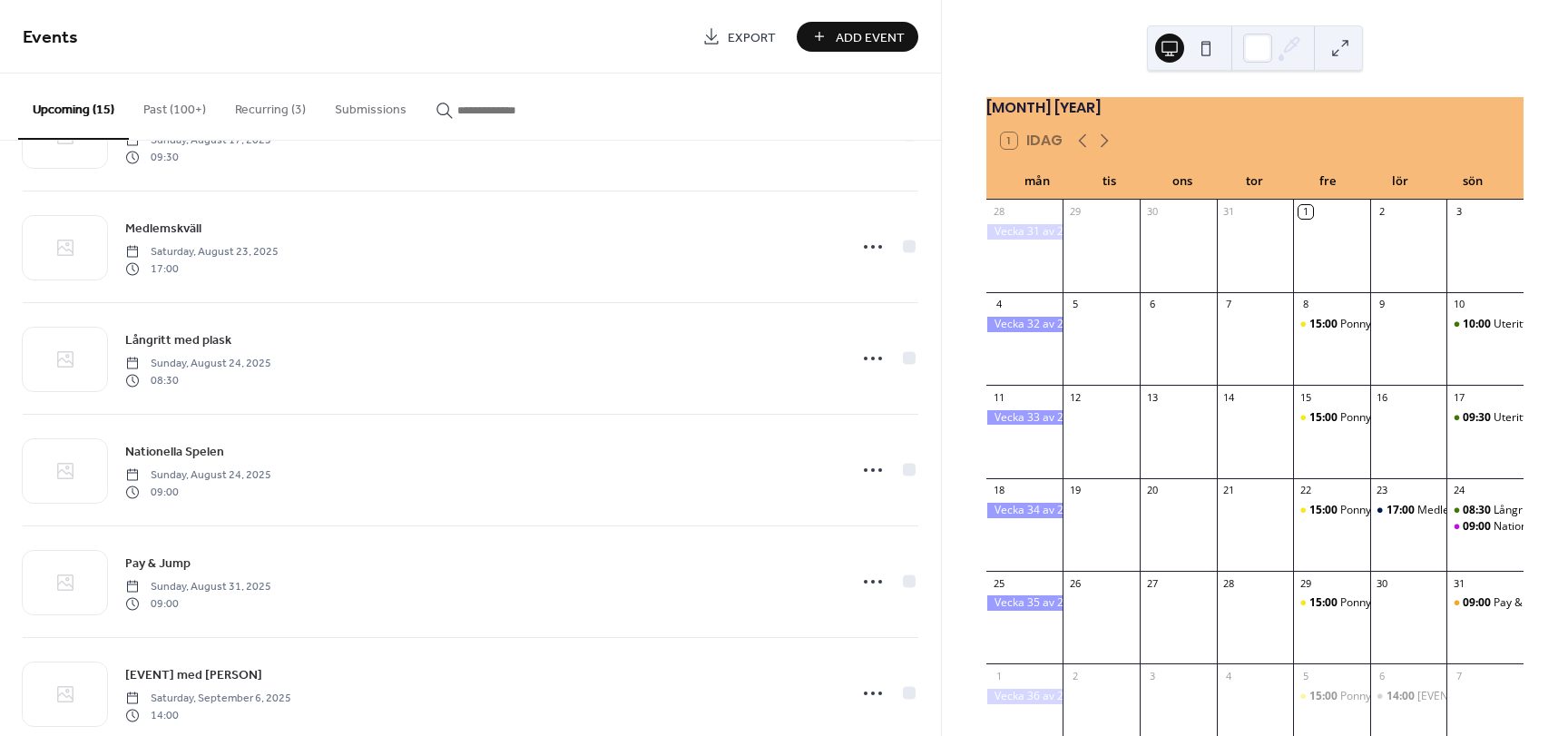 click on "Add Event" at bounding box center (858, 36) 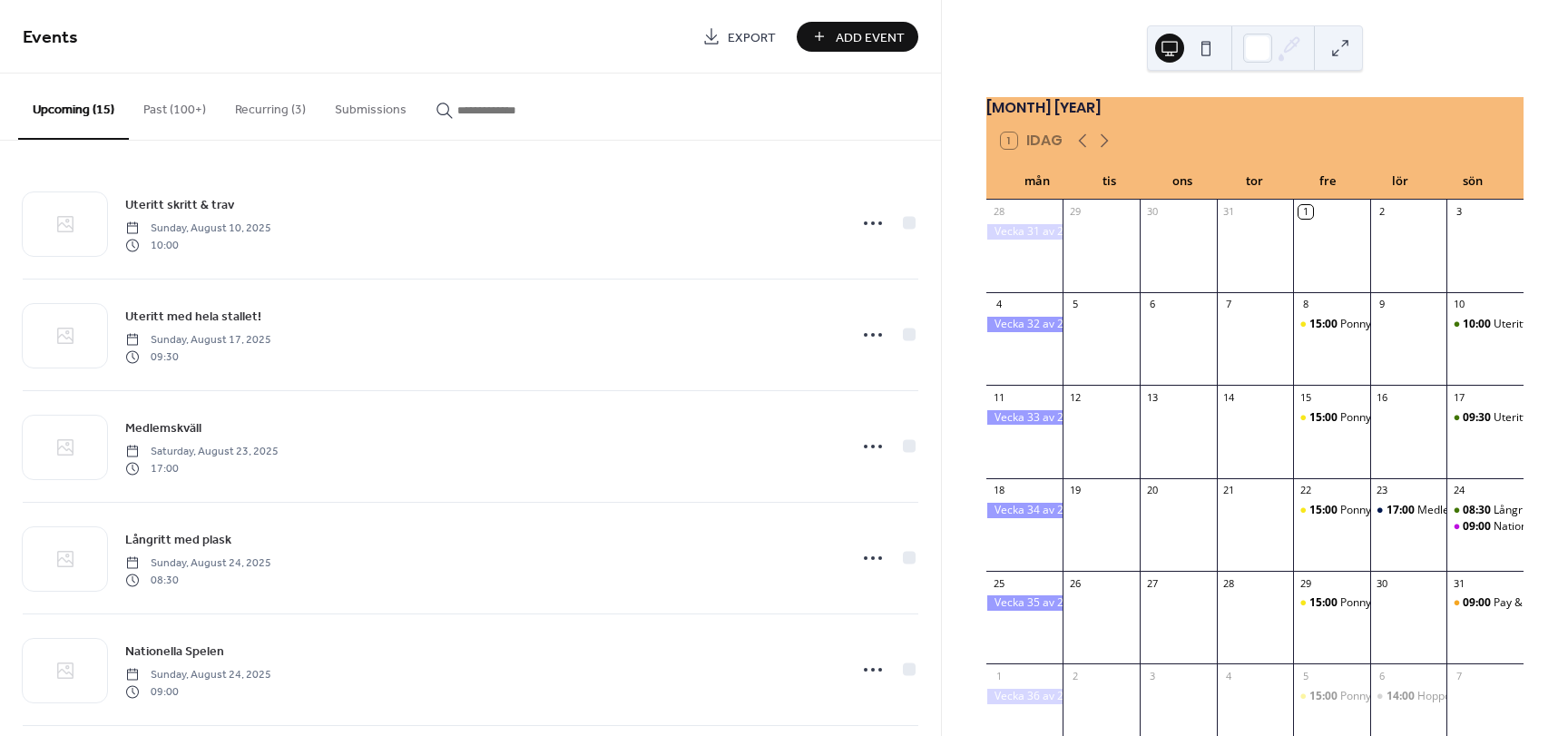 scroll, scrollTop: 0, scrollLeft: 0, axis: both 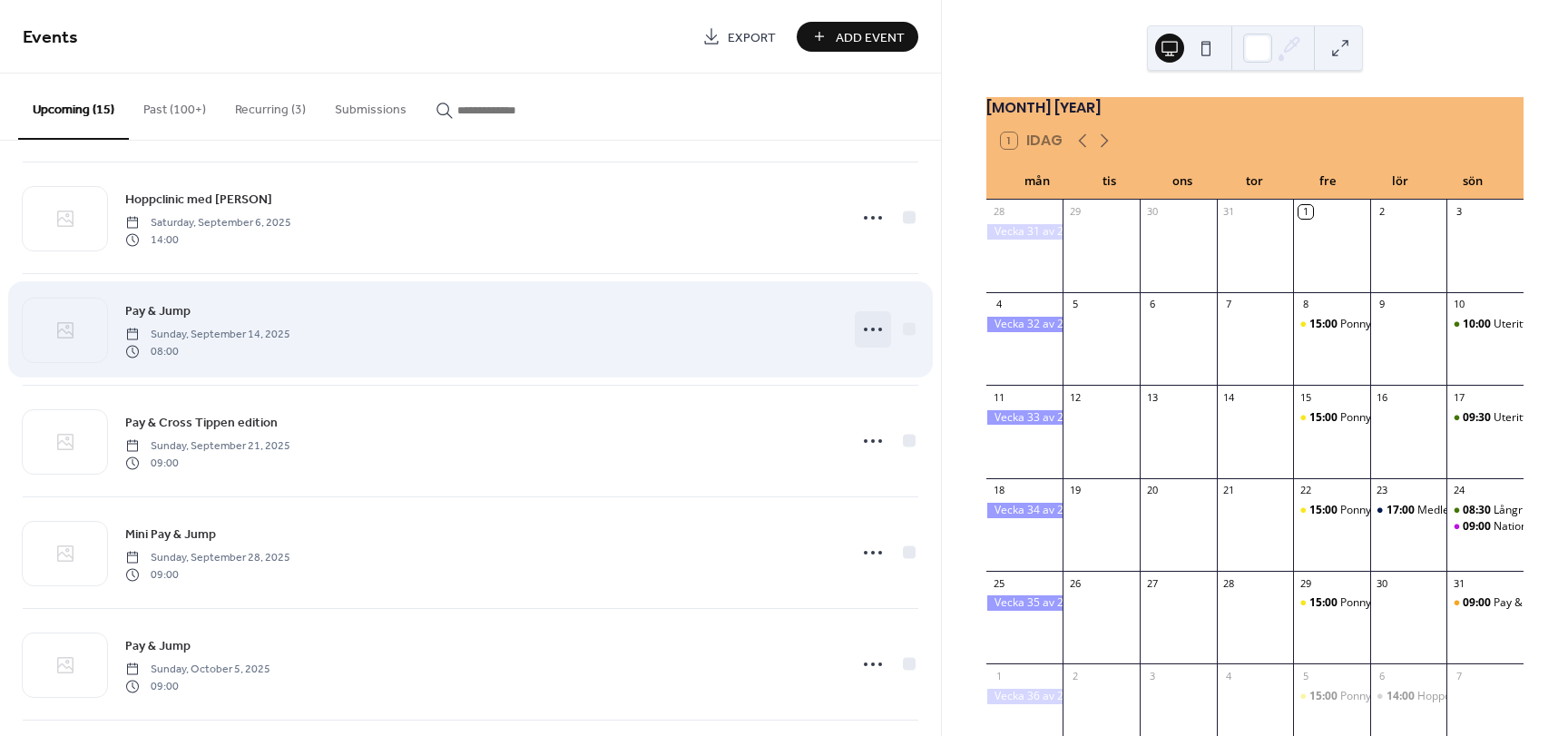 click 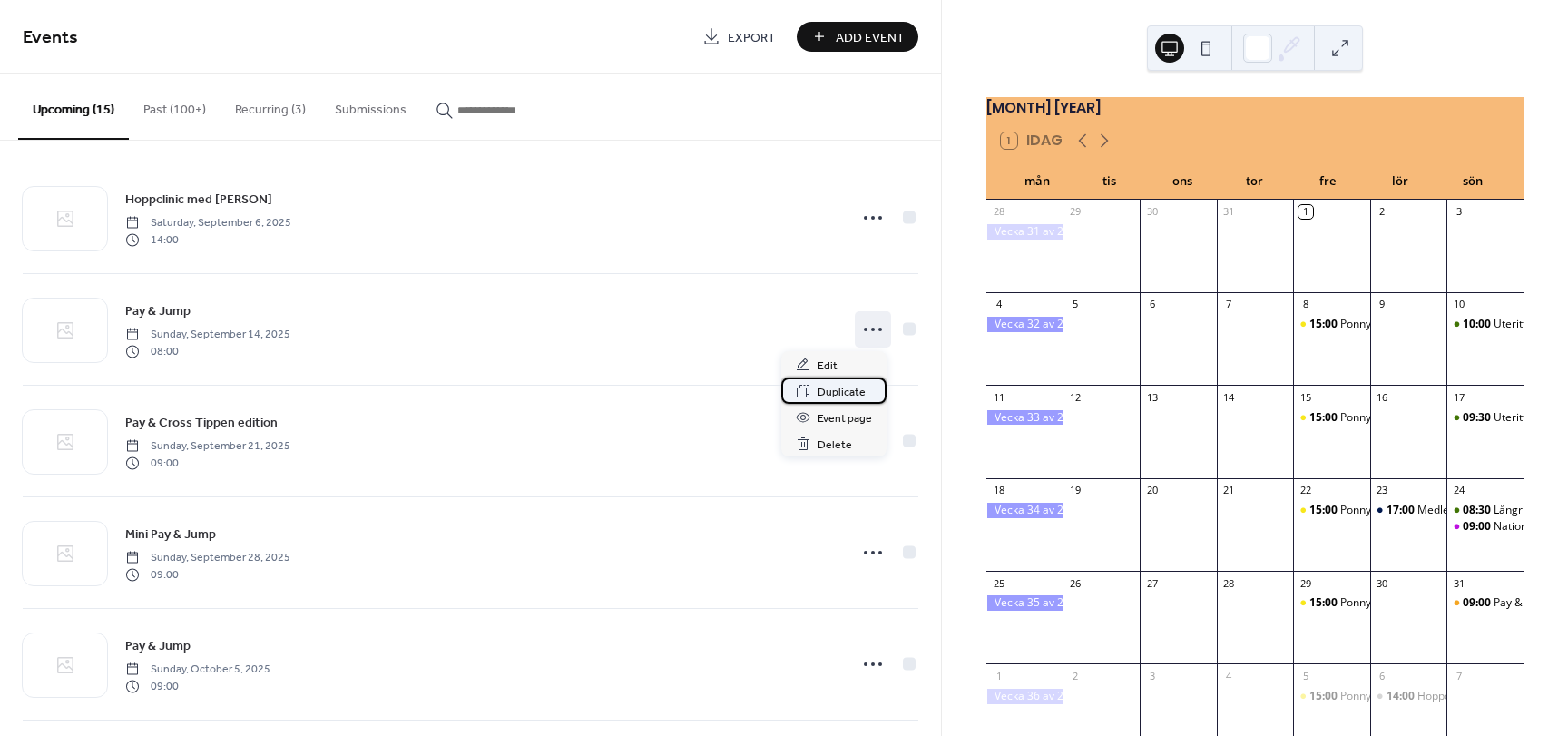 click on "Duplicate" at bounding box center [841, 392] 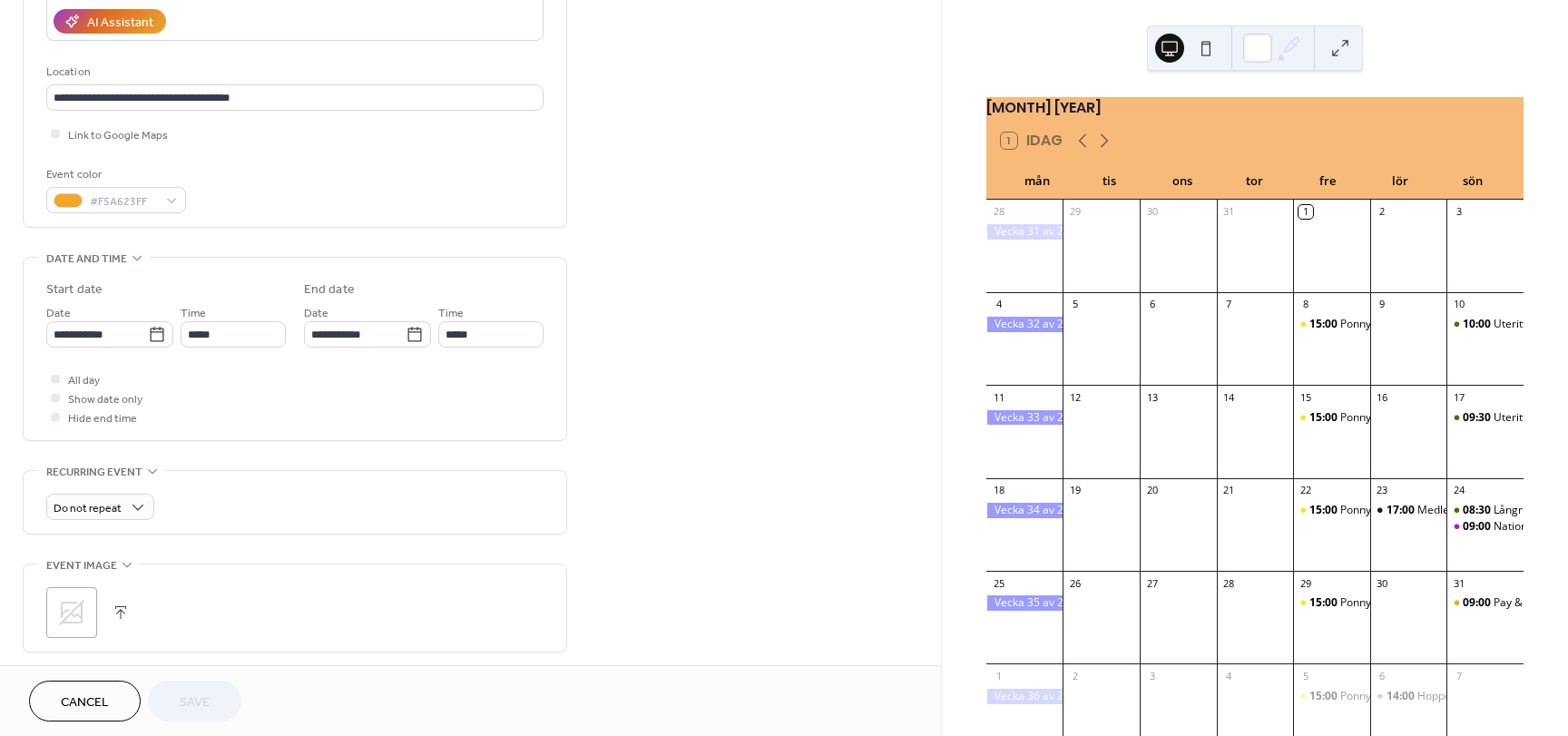 scroll, scrollTop: 336, scrollLeft: 0, axis: vertical 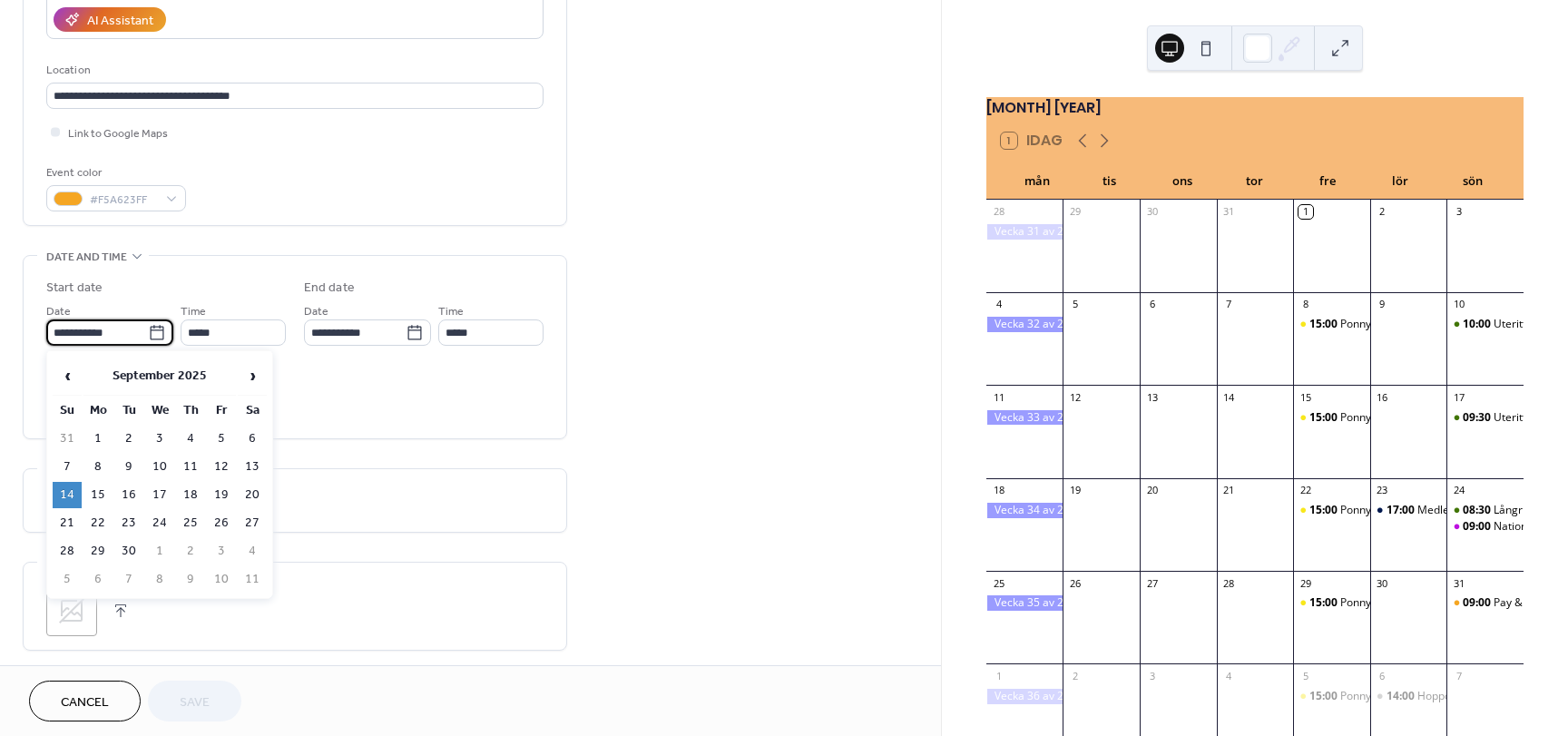 click on "**********" at bounding box center (97, 332) 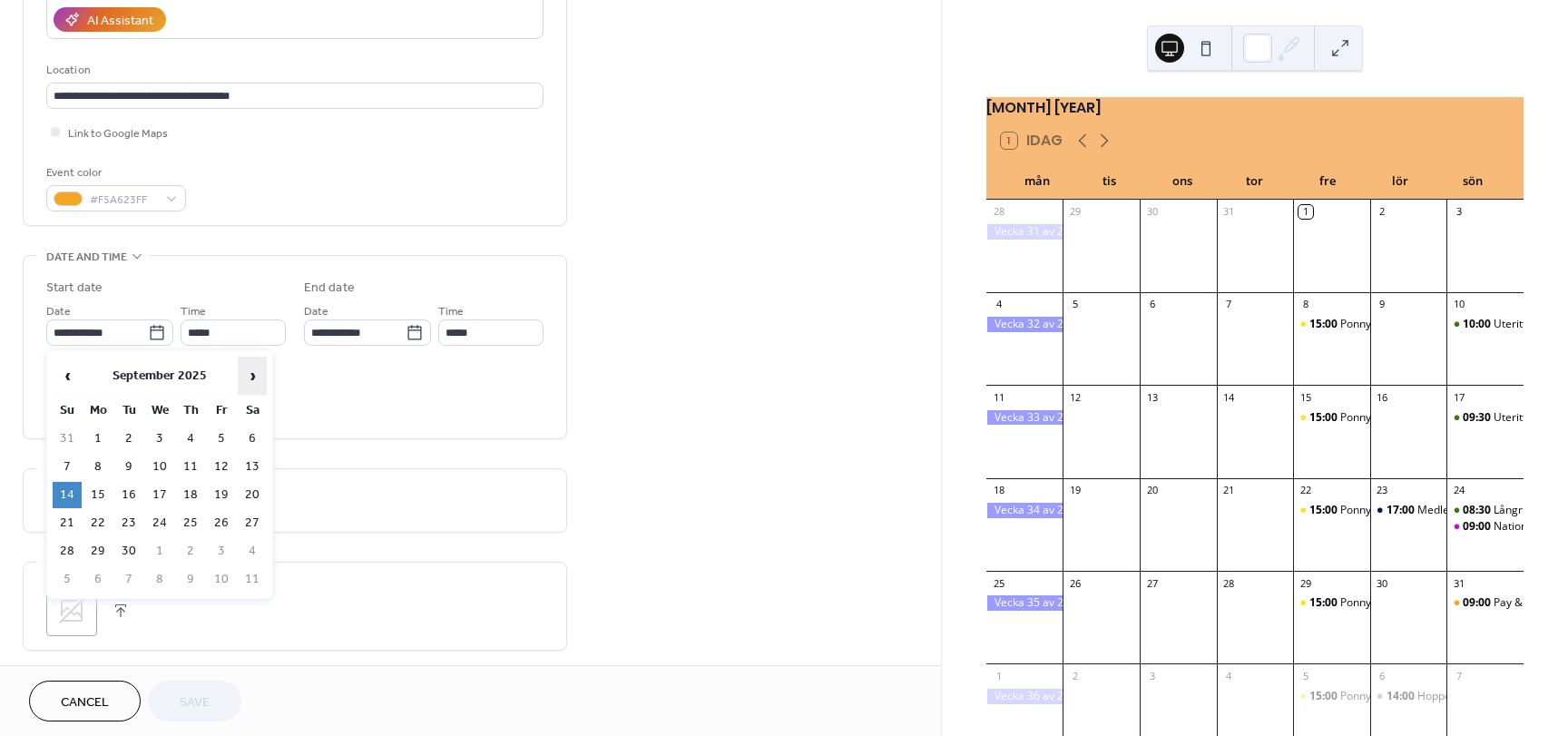 click on "›" at bounding box center (252, 376) 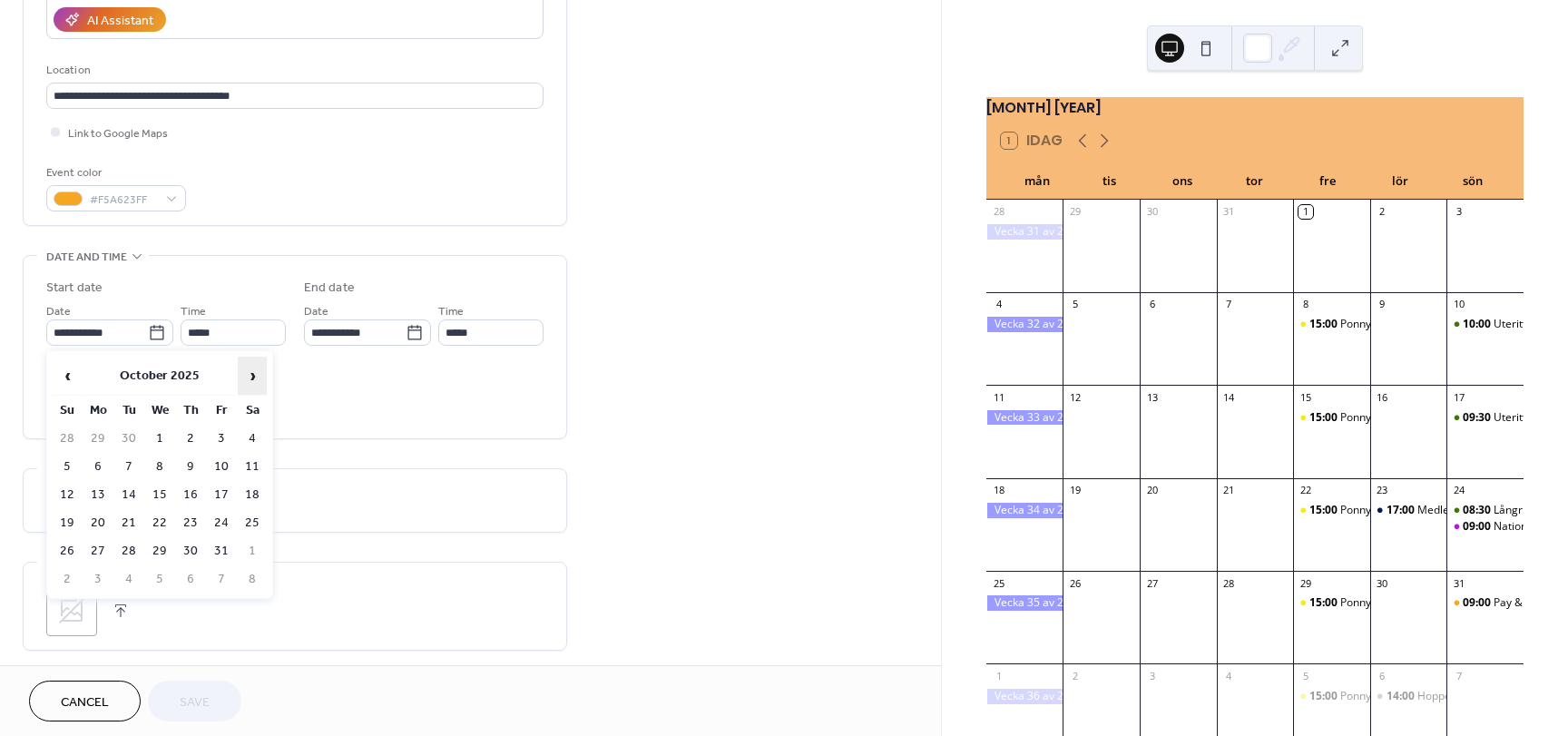 click on "›" at bounding box center [252, 376] 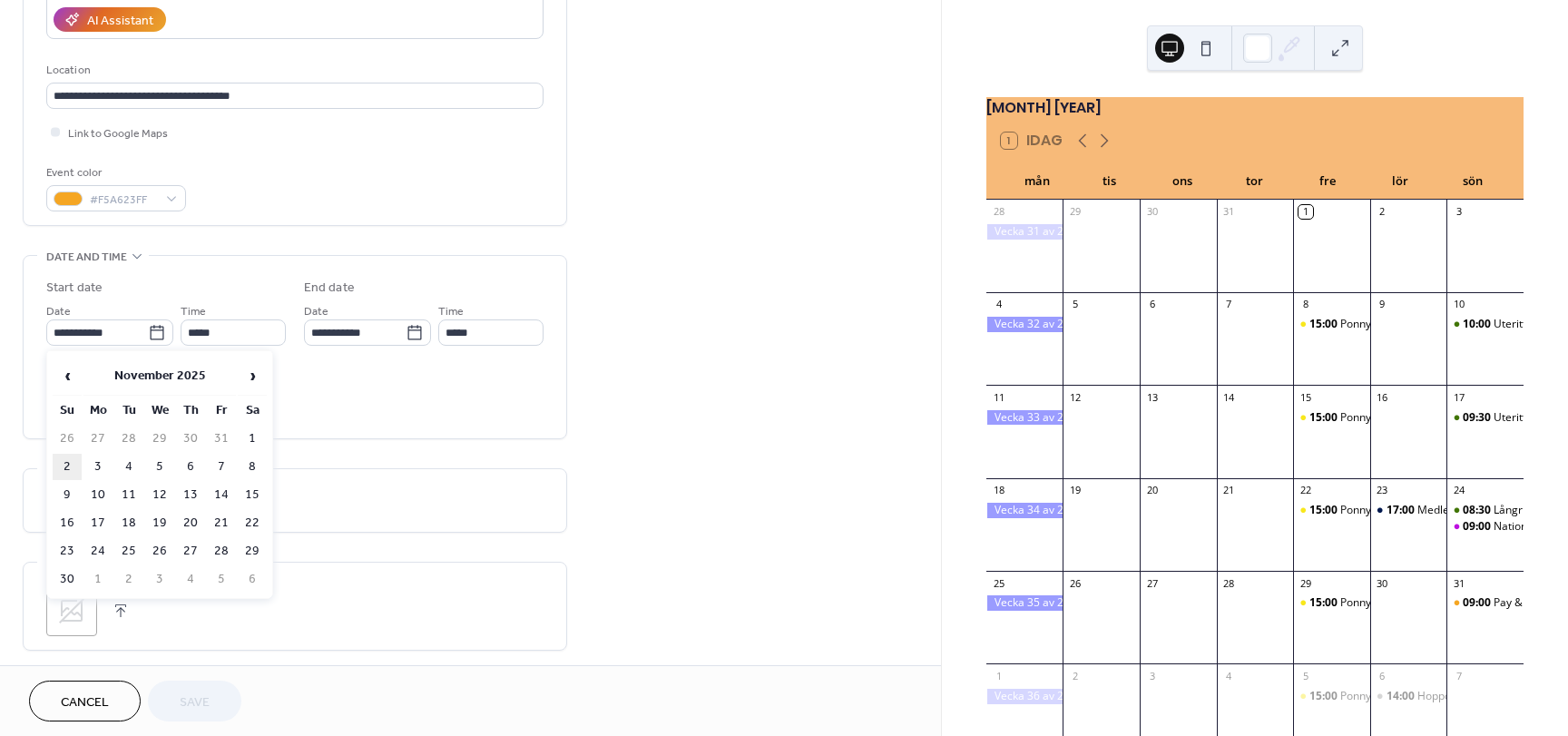 click on "2" at bounding box center (67, 466) 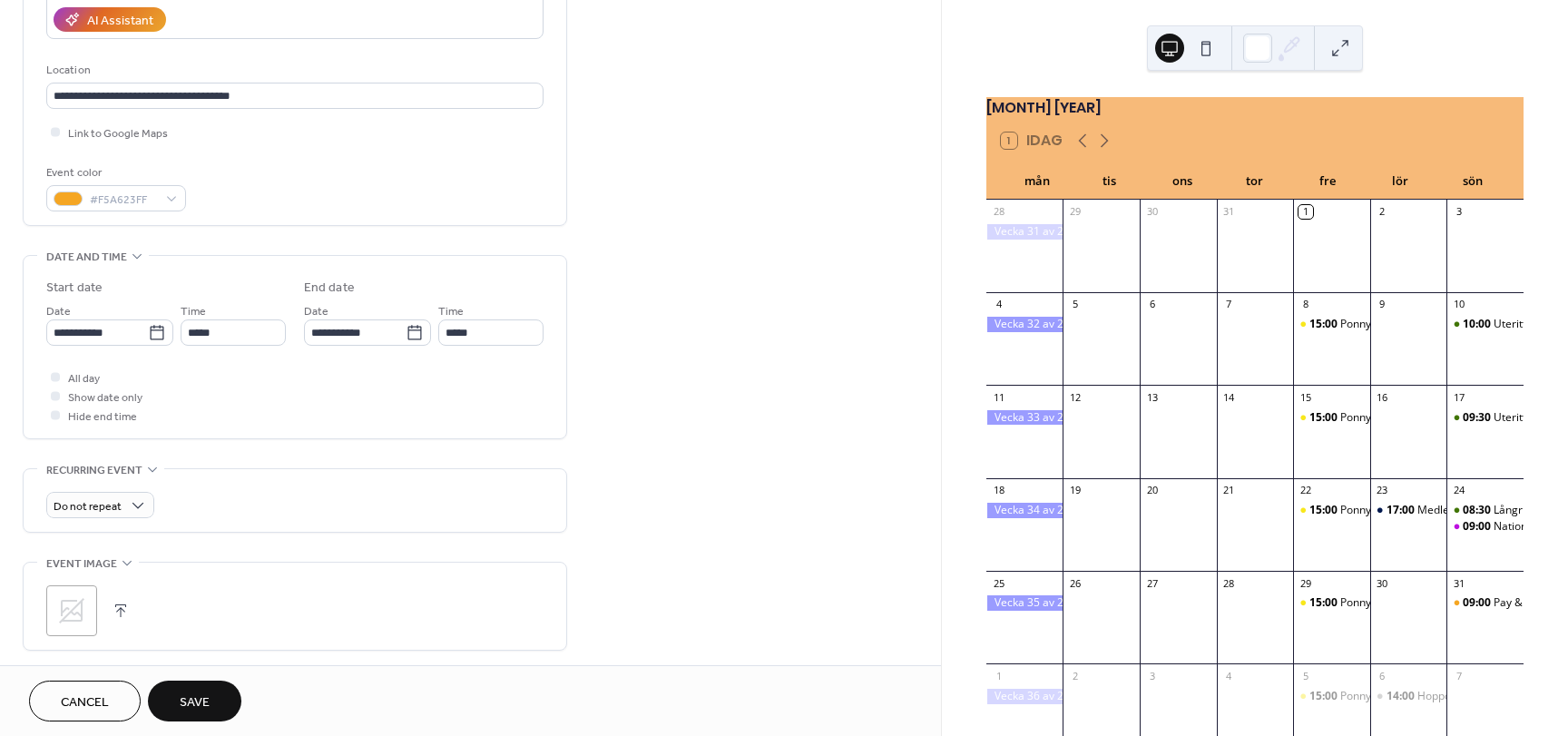 click on "**********" at bounding box center [295, 417] 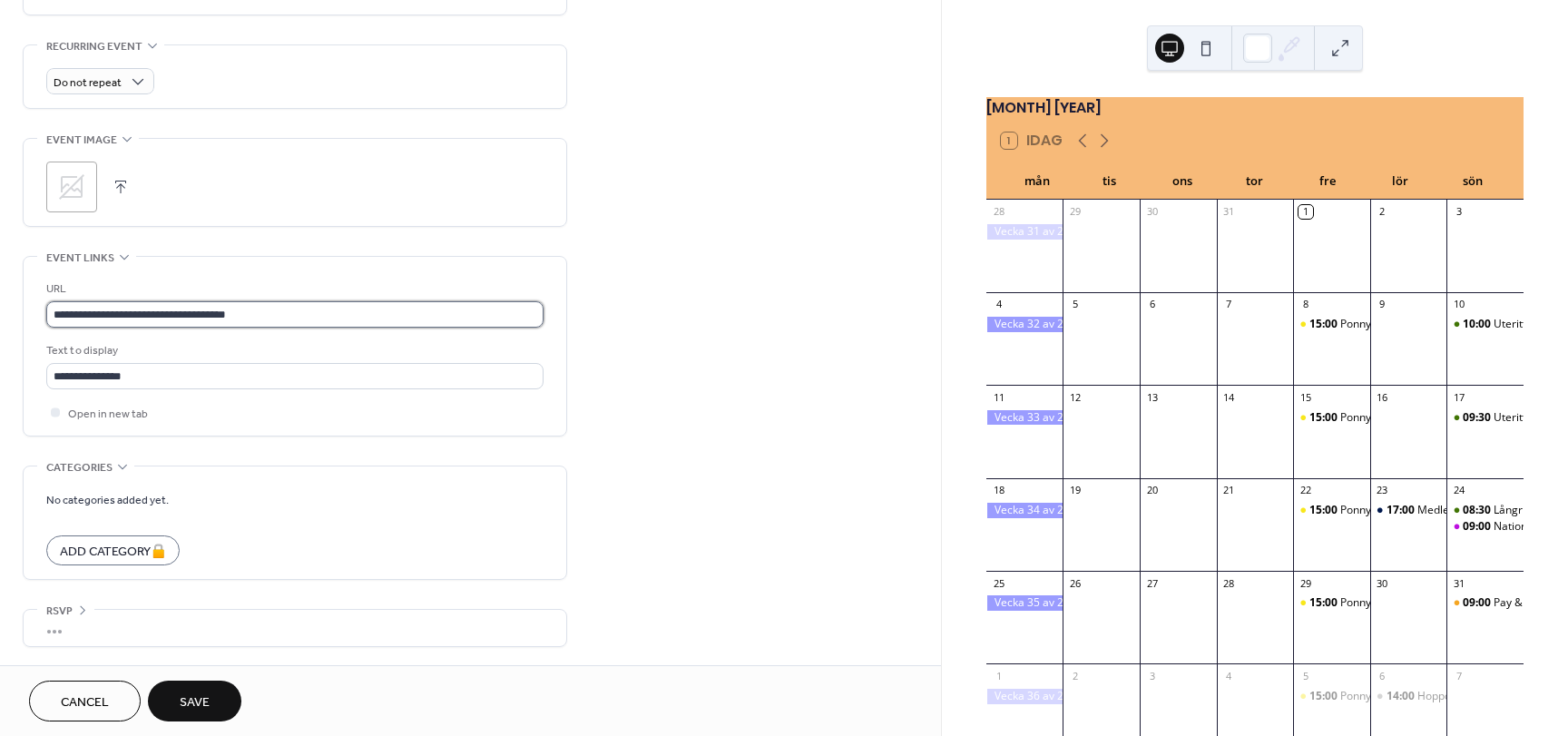 click on "**********" at bounding box center [295, 314] 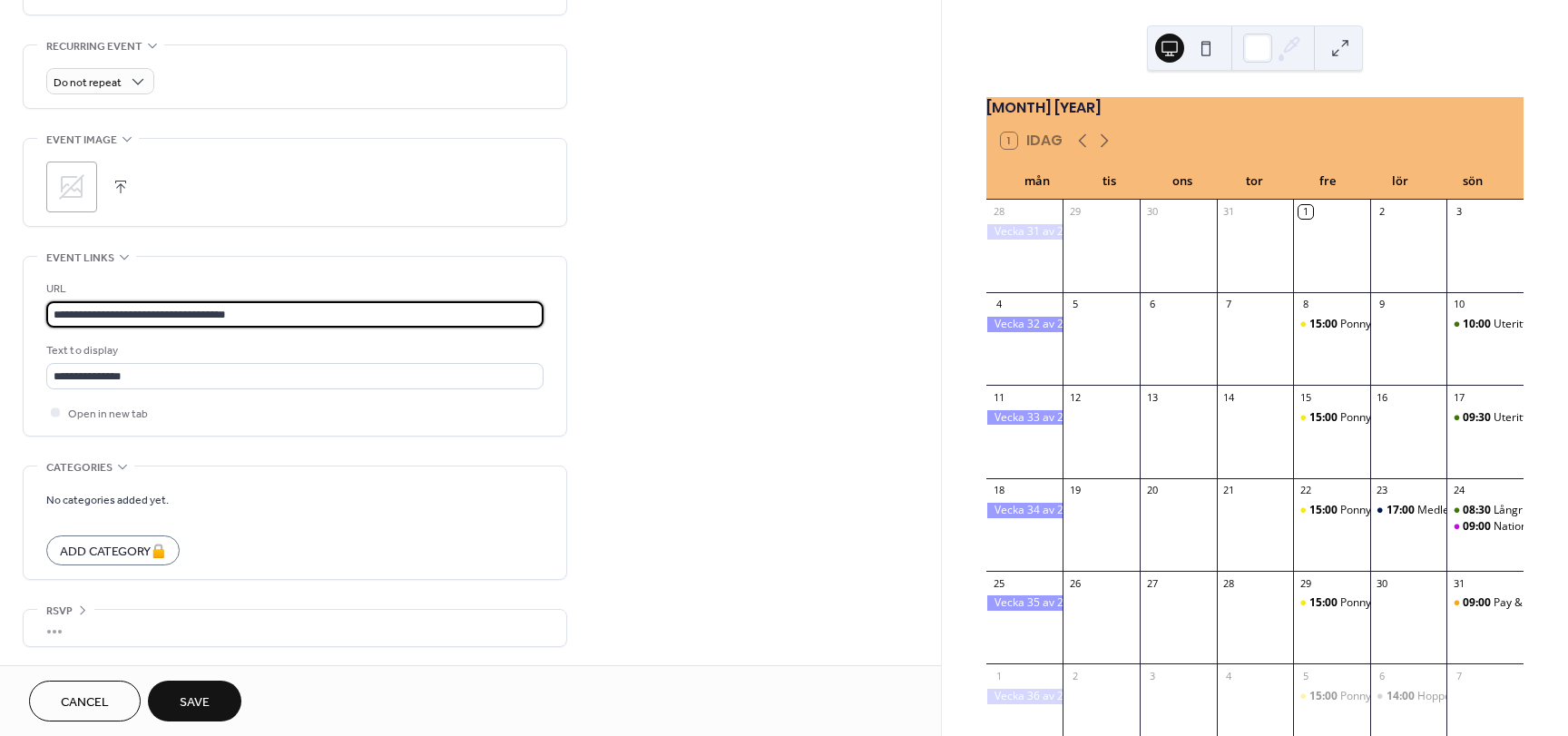 click on "**********" at bounding box center (295, 314) 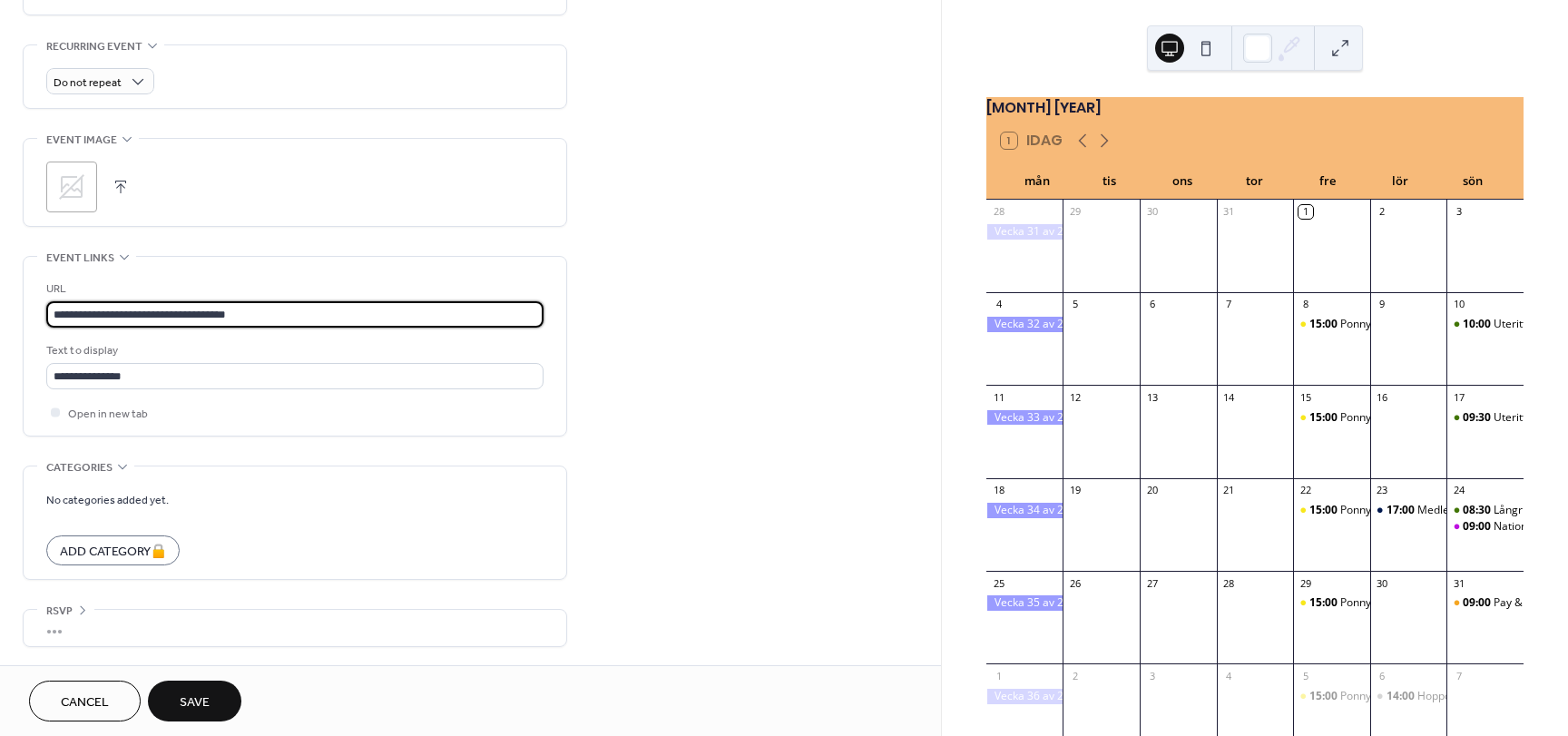 click on "**********" at bounding box center (295, 314) 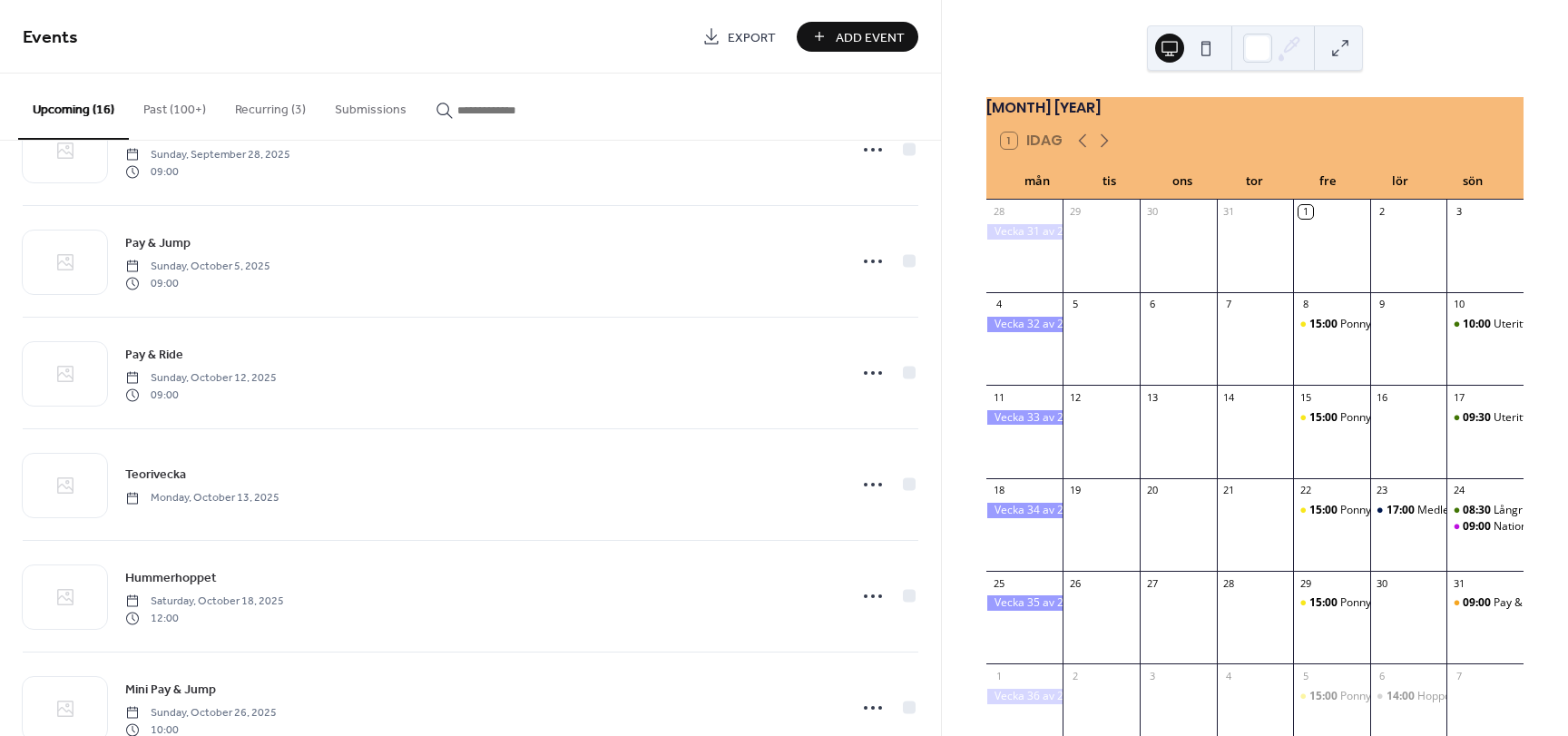 scroll, scrollTop: 1244, scrollLeft: 0, axis: vertical 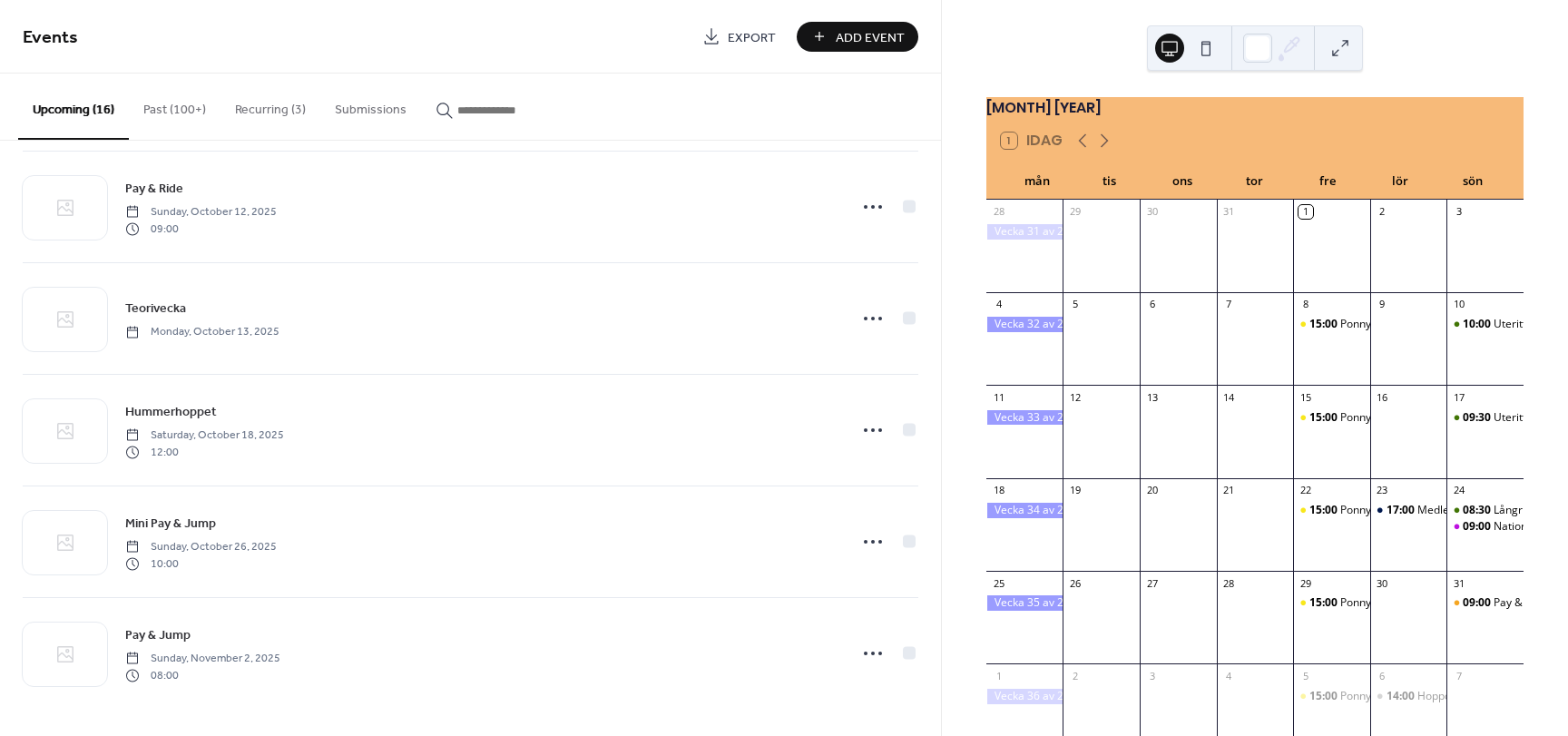 click on "Add Event" at bounding box center [870, 37] 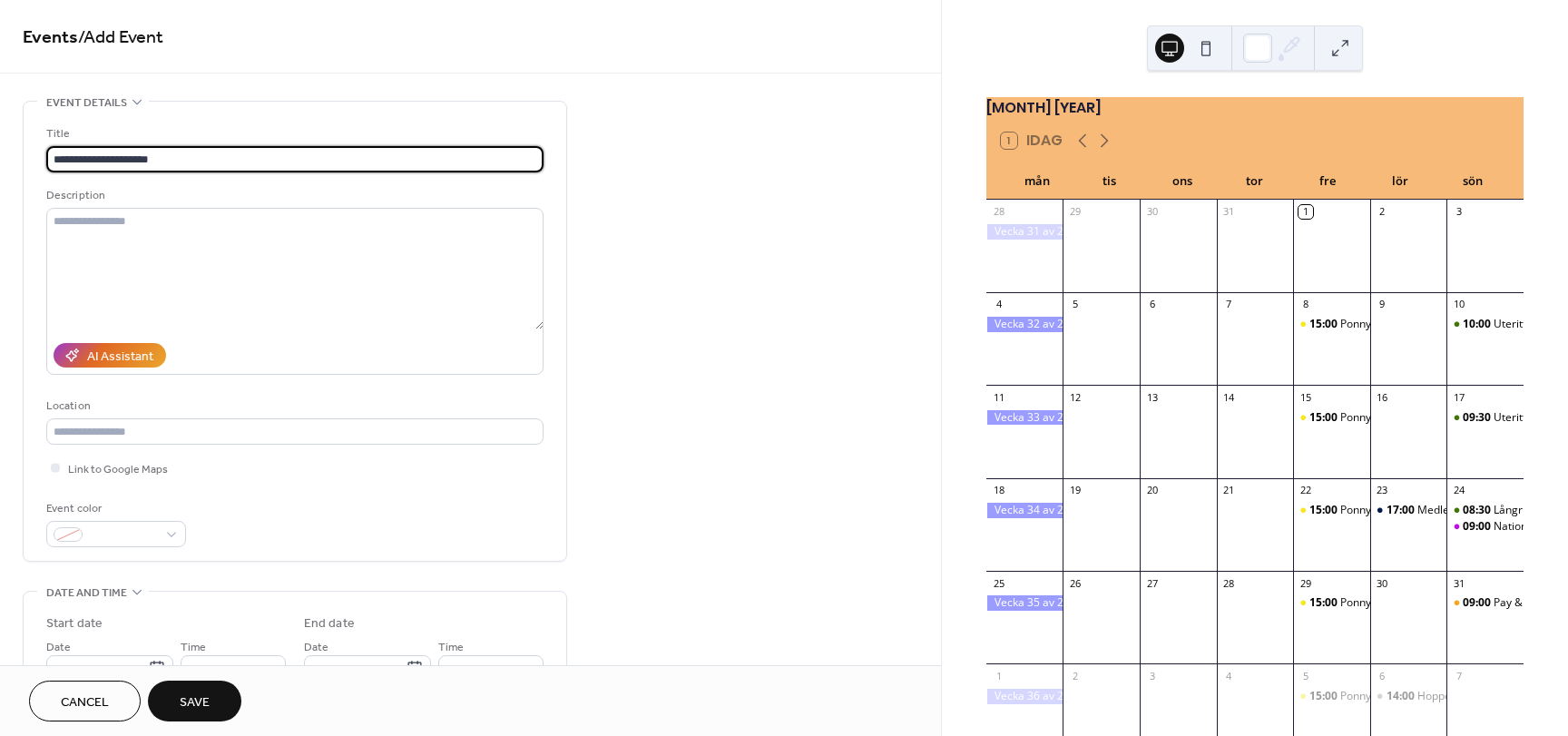 type on "**********" 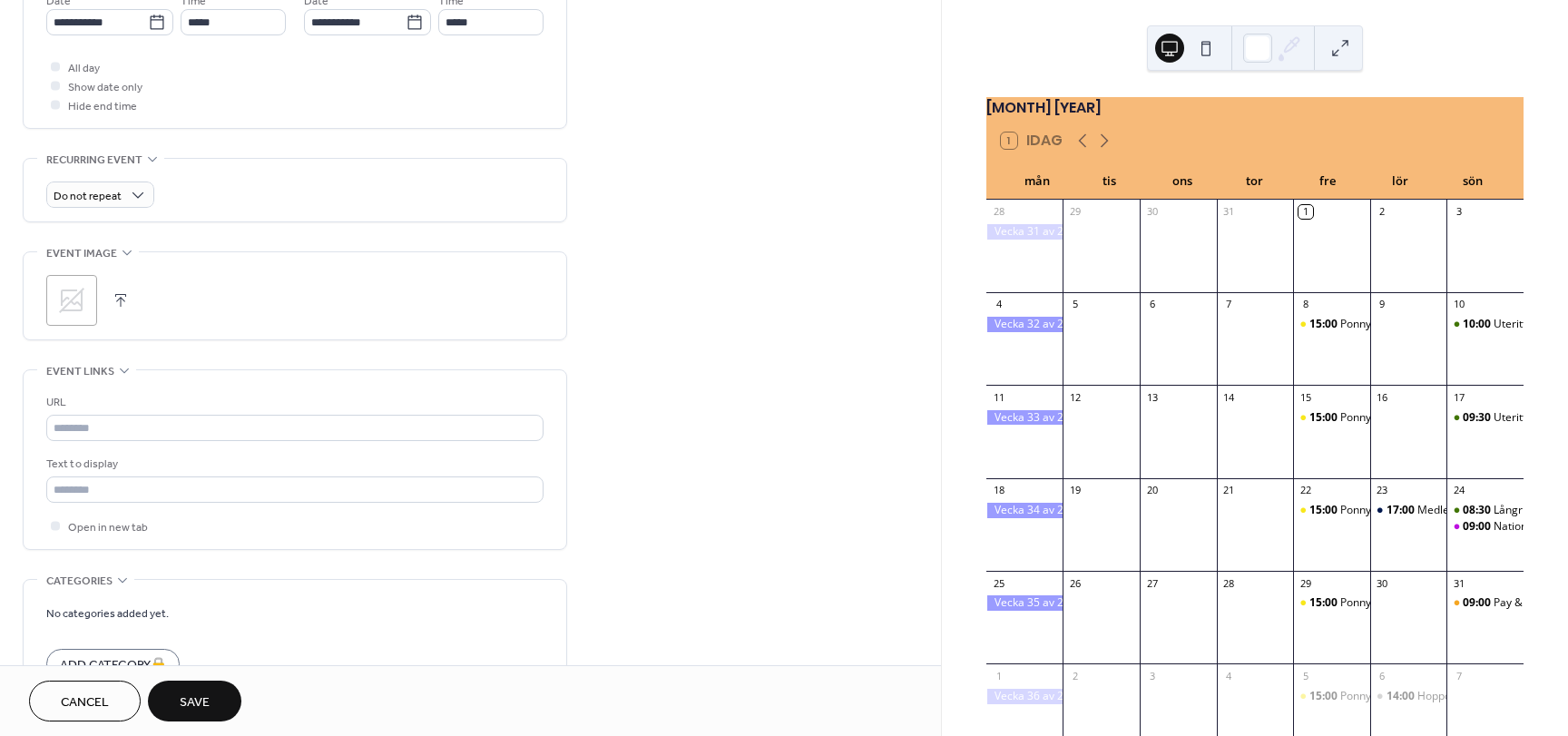 scroll, scrollTop: 650, scrollLeft: 0, axis: vertical 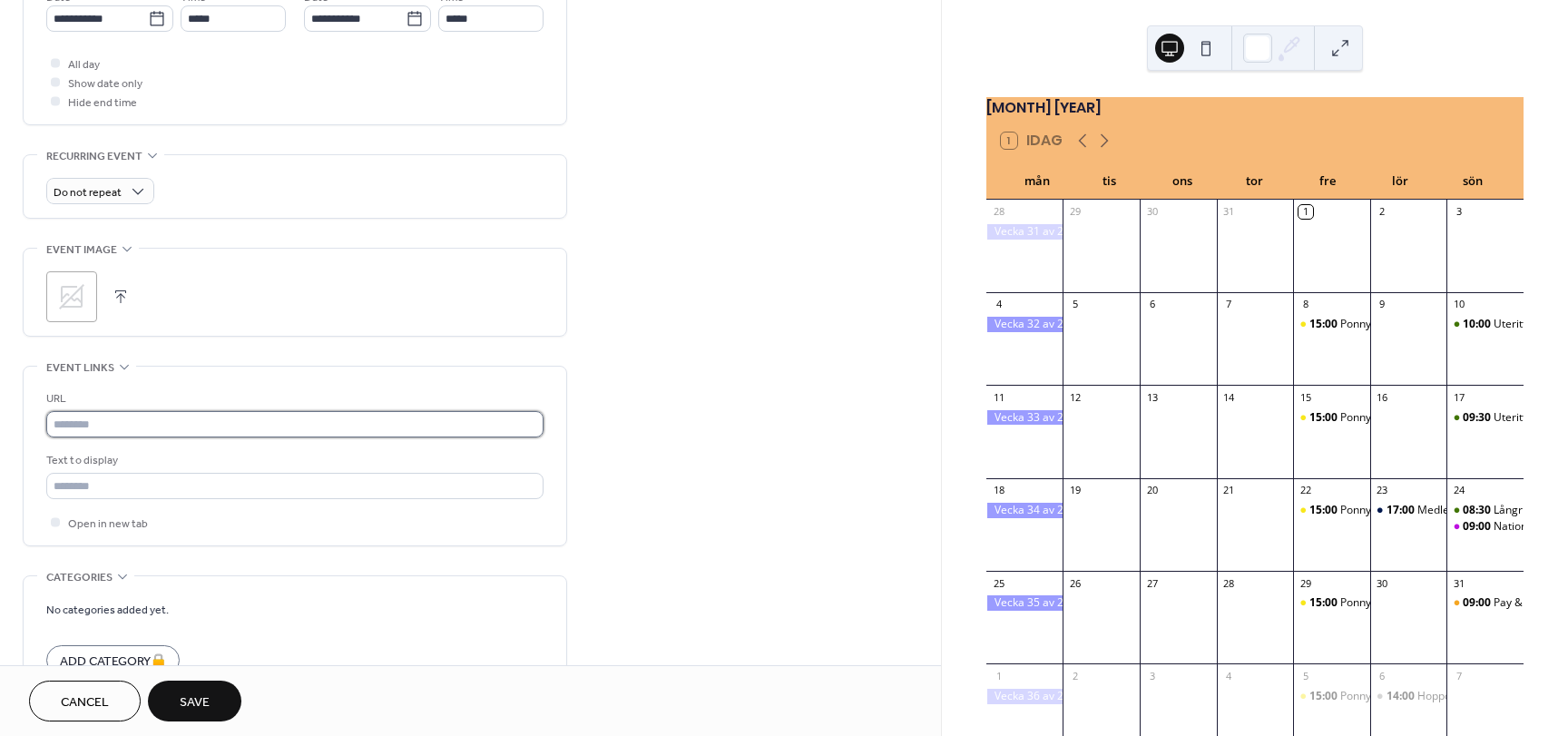 click at bounding box center [295, 424] 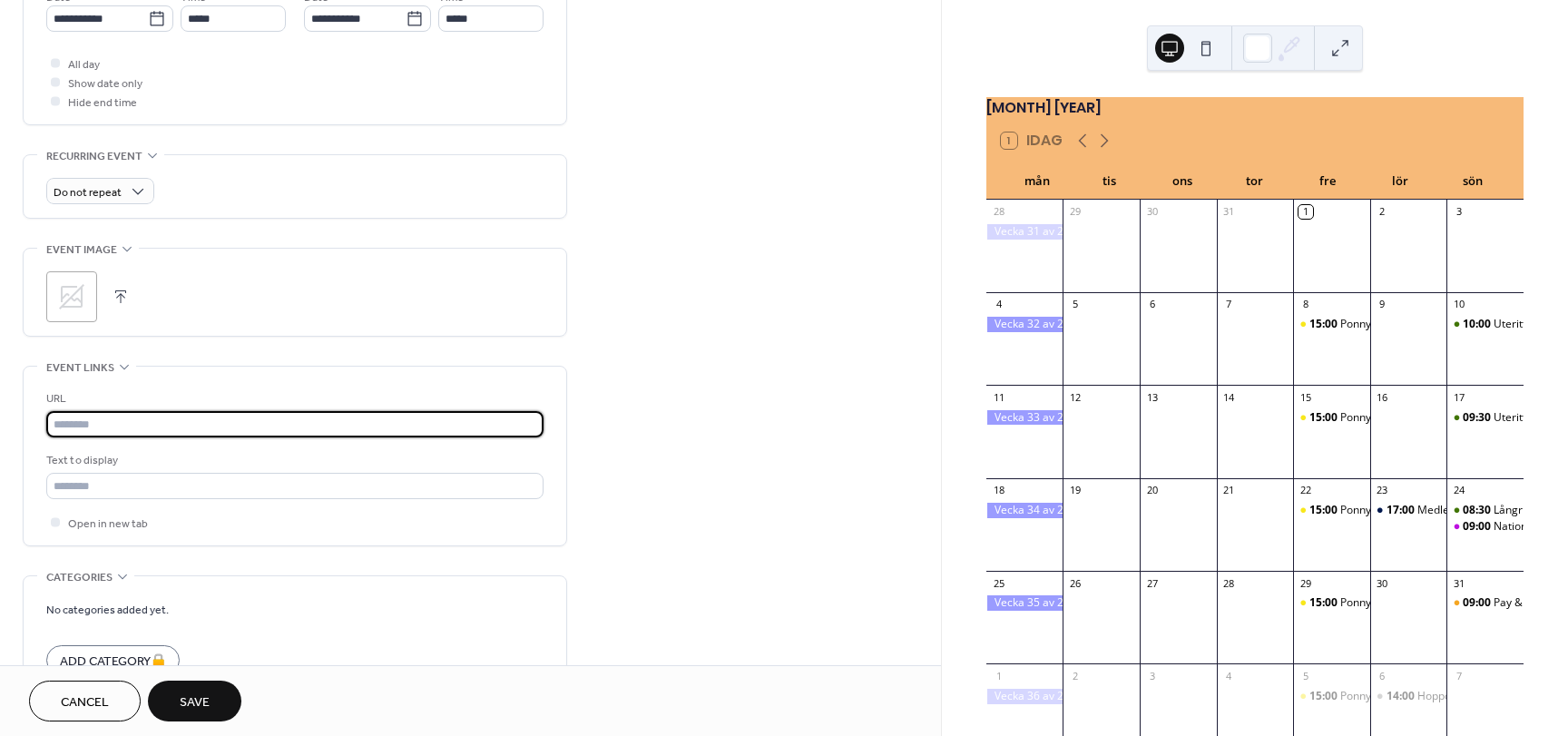 paste on "**********" 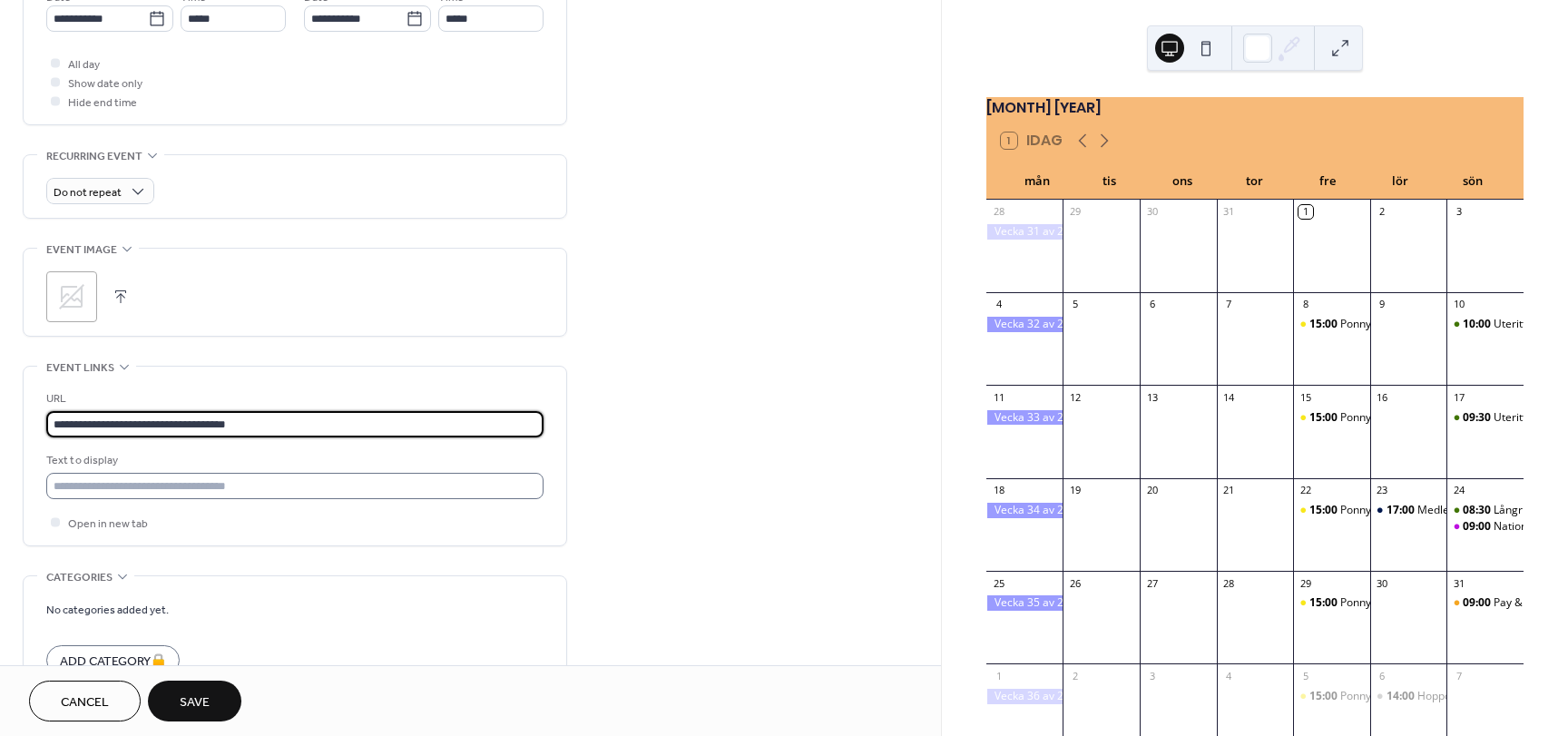 type on "**********" 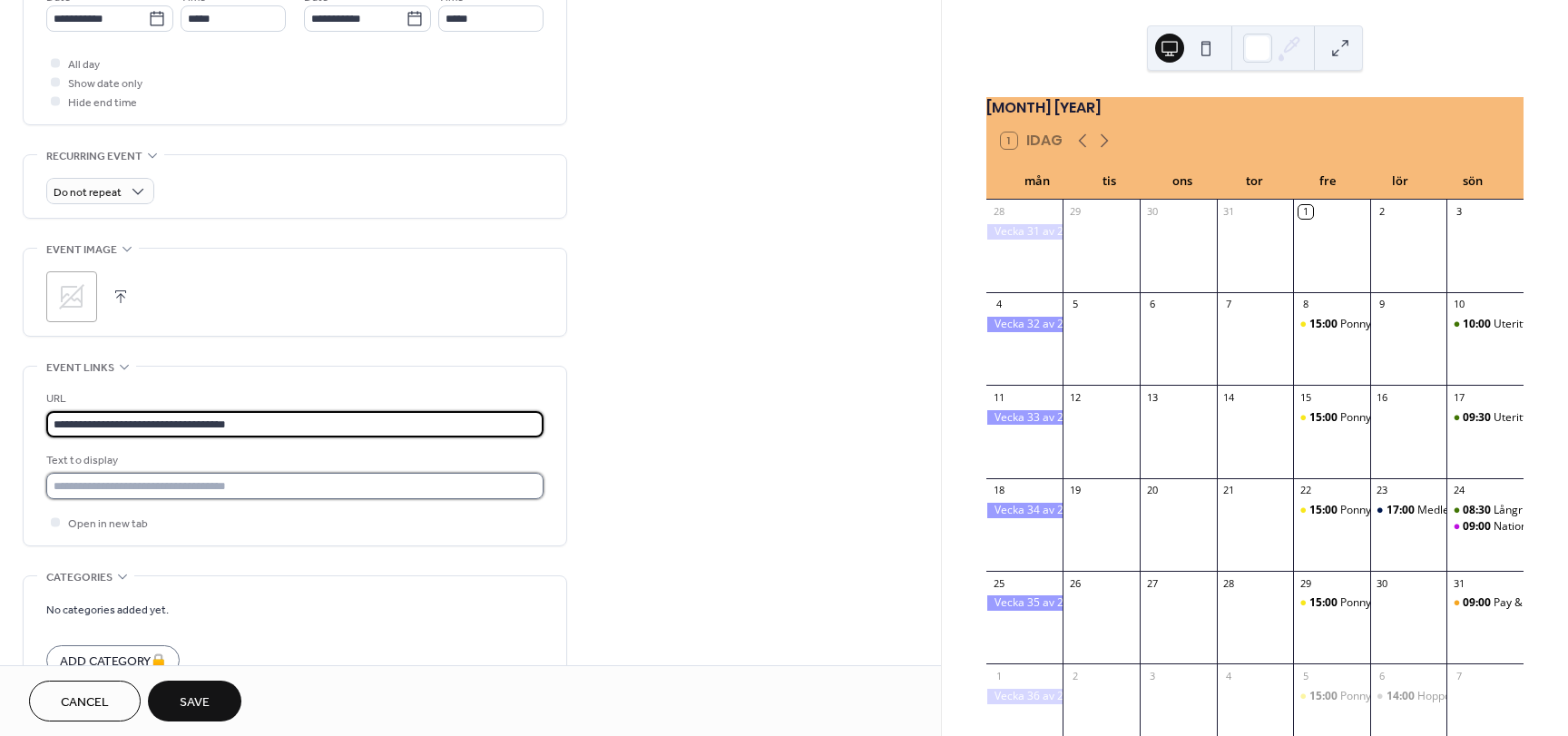 click at bounding box center (295, 486) 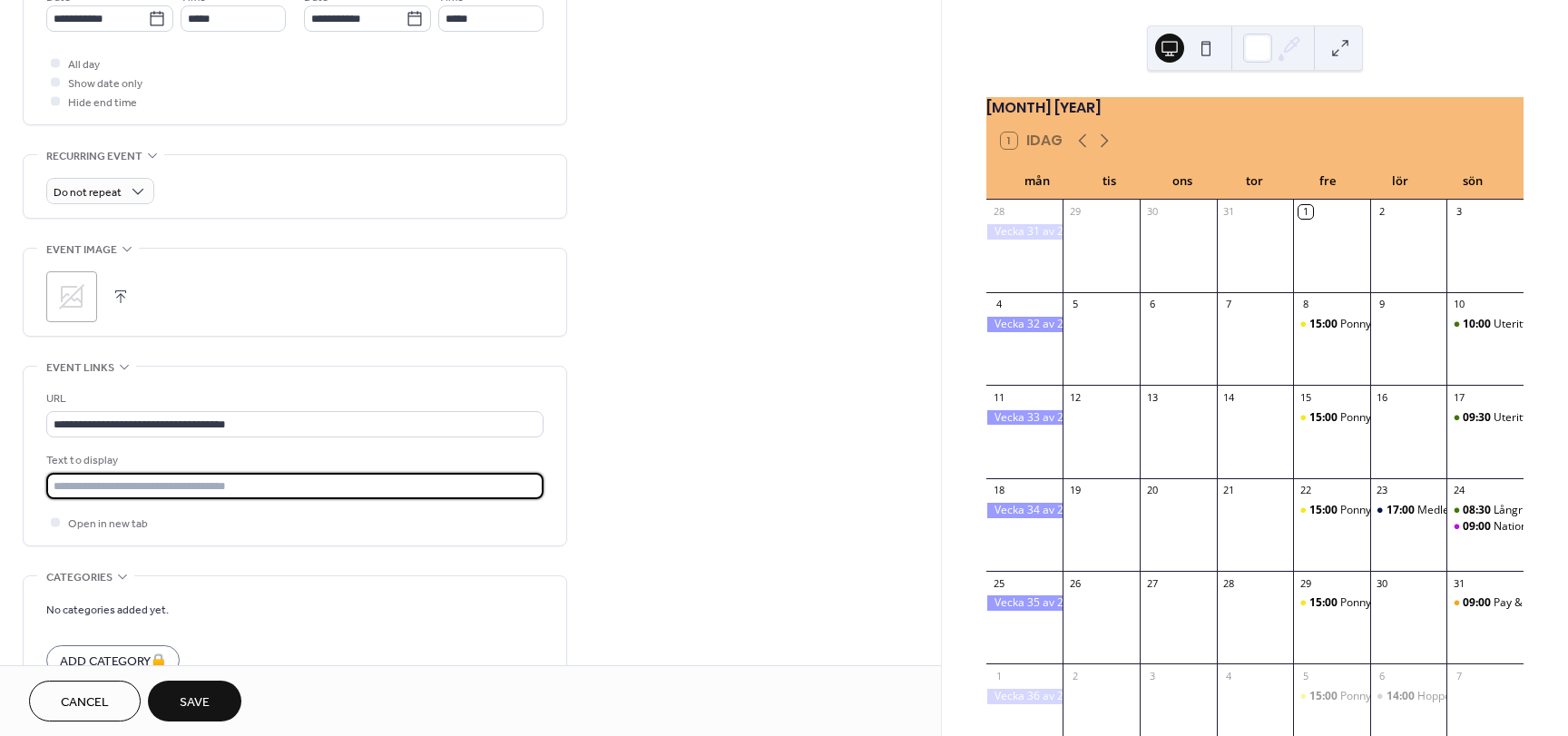 type on "**********" 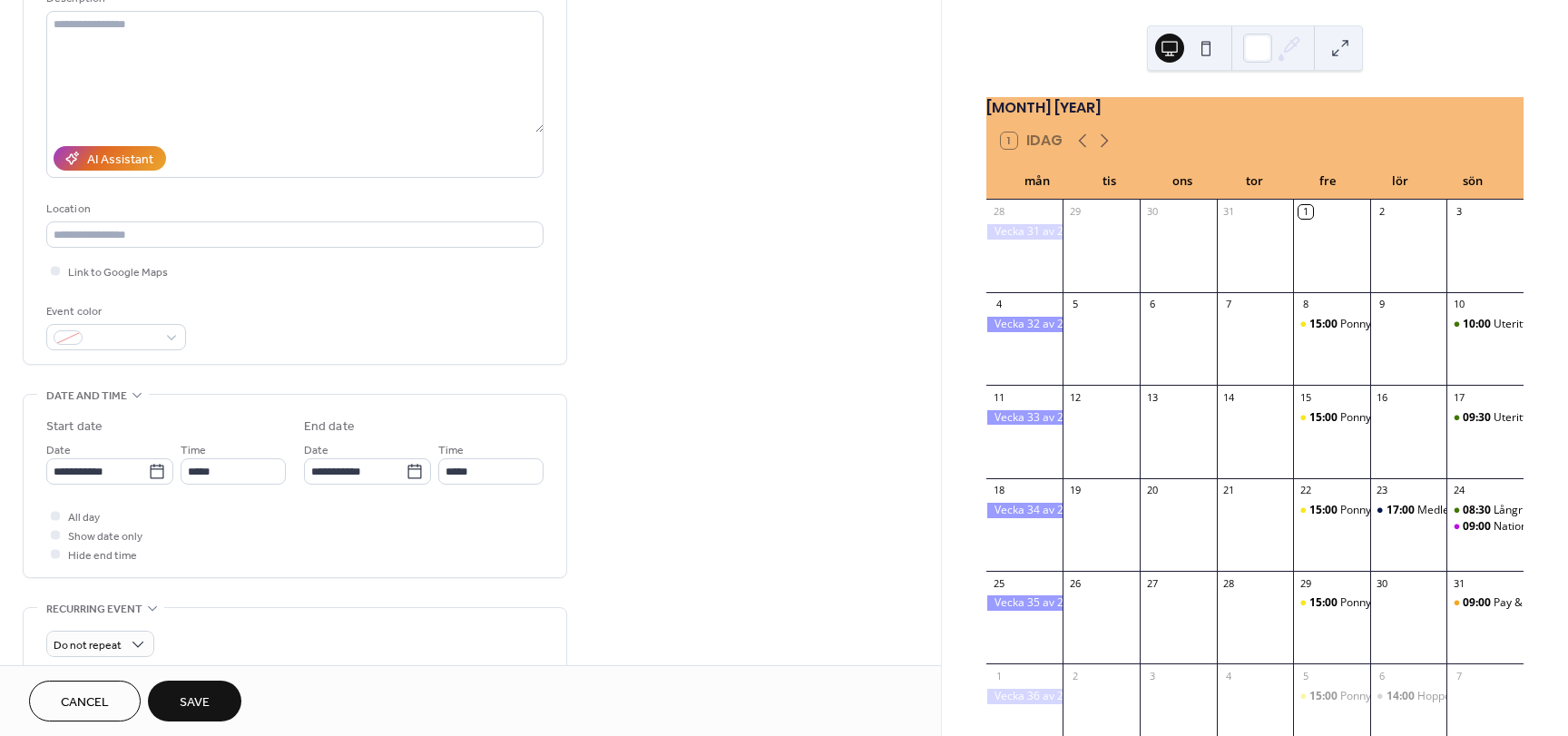 scroll, scrollTop: 0, scrollLeft: 0, axis: both 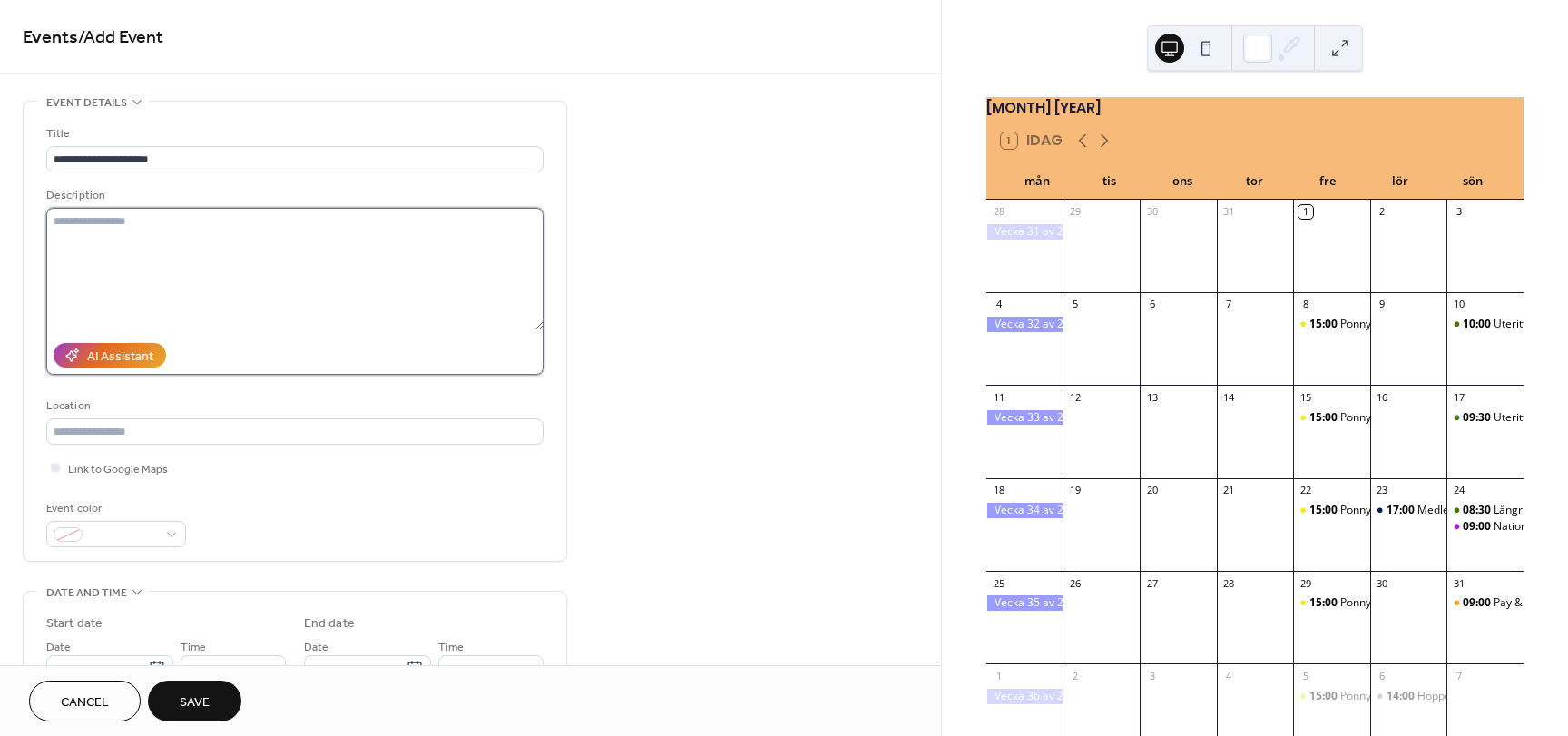 click at bounding box center (295, 269) 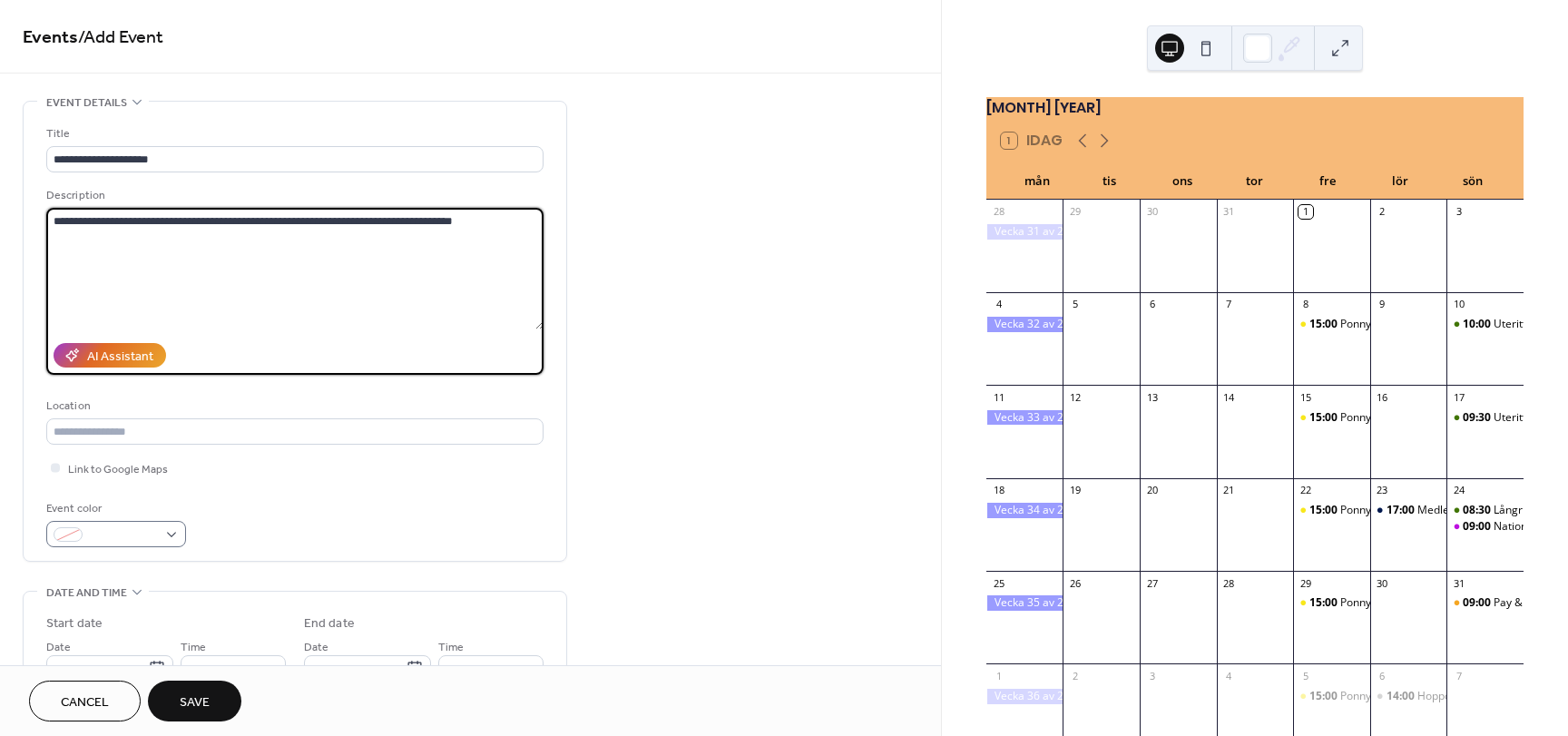 type on "**********" 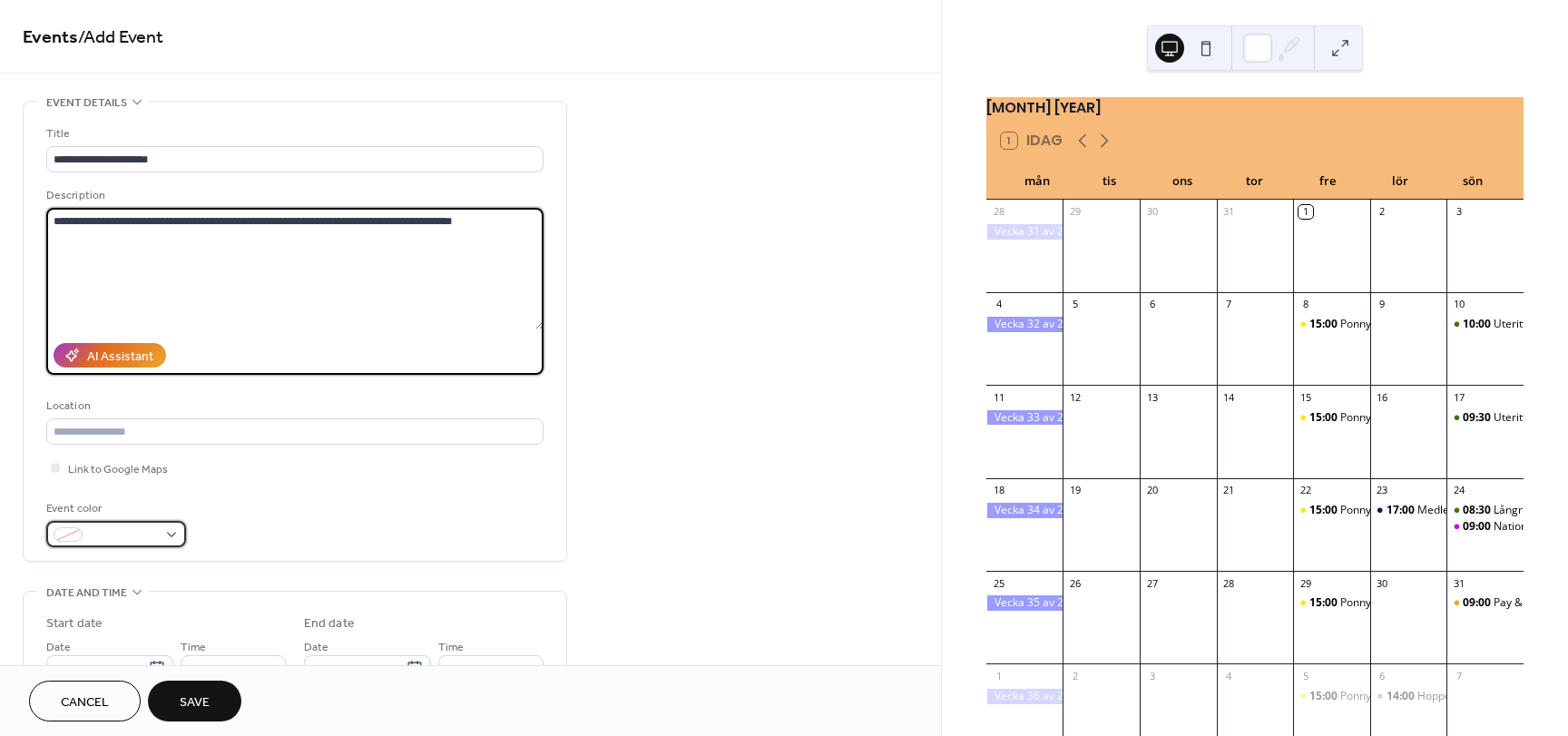 click at bounding box center (123, 535) 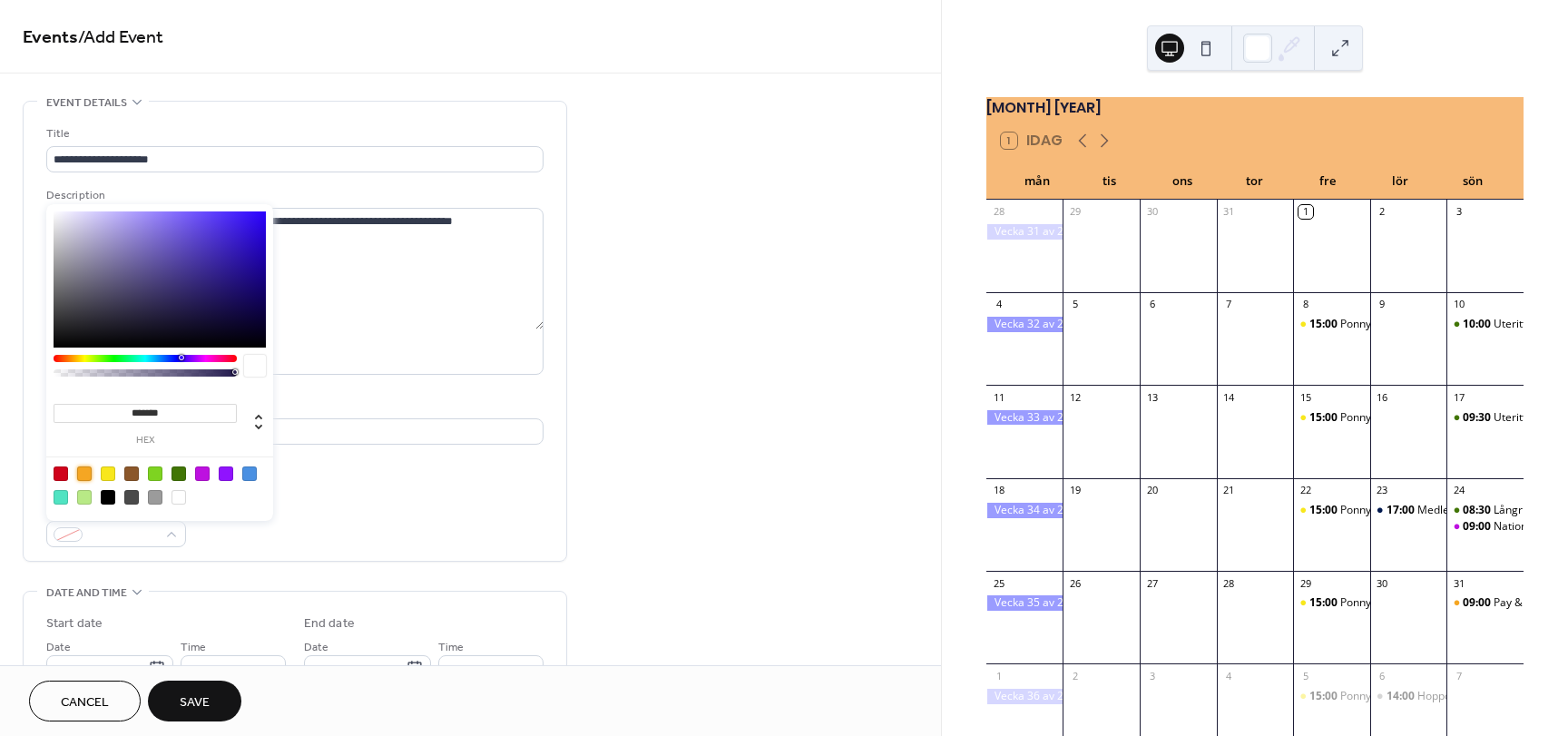 click at bounding box center (84, 474) 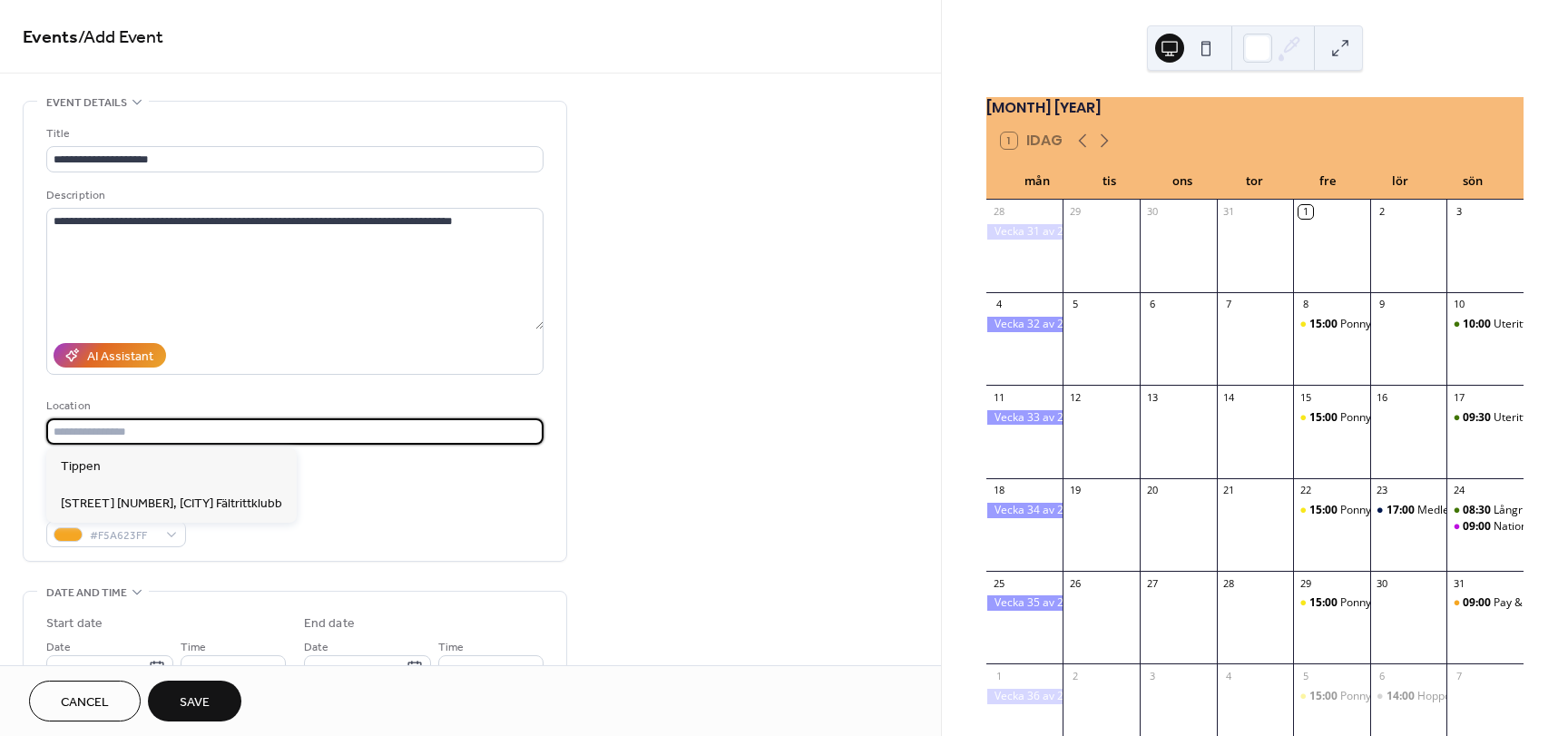 click at bounding box center [295, 431] 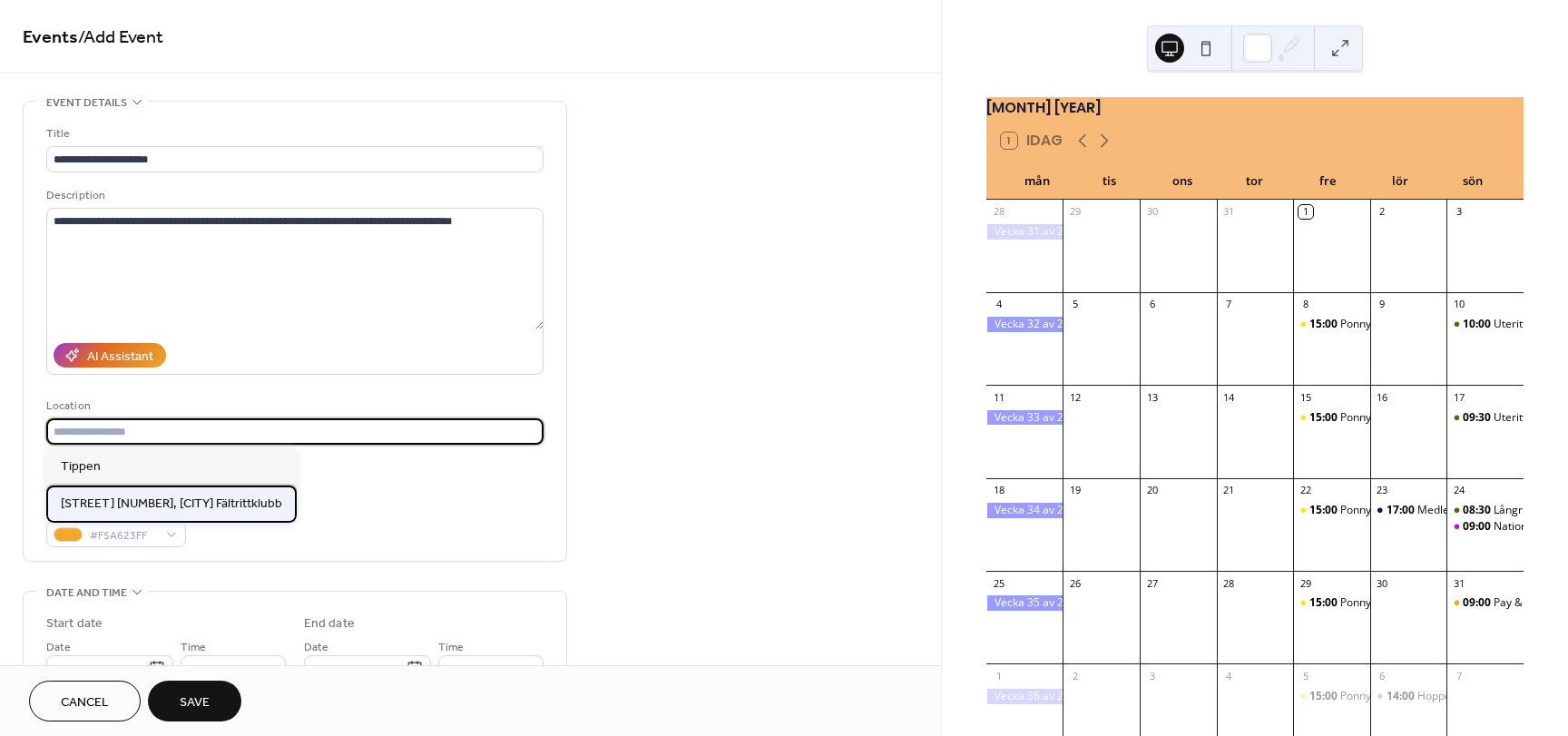 click on "Töpelsgatan 16, Göteborgs Fältrittklubb" at bounding box center (172, 504) 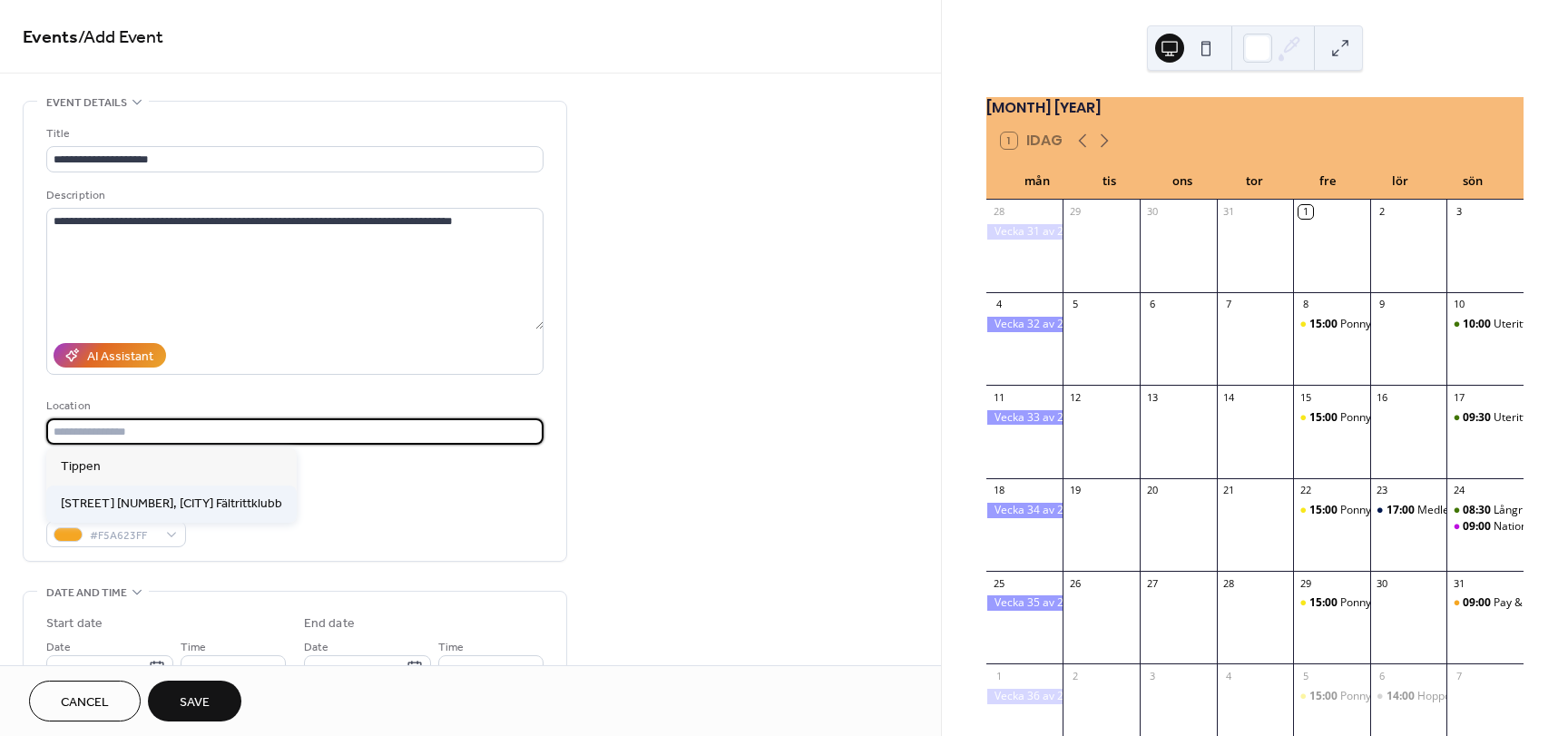 type on "**********" 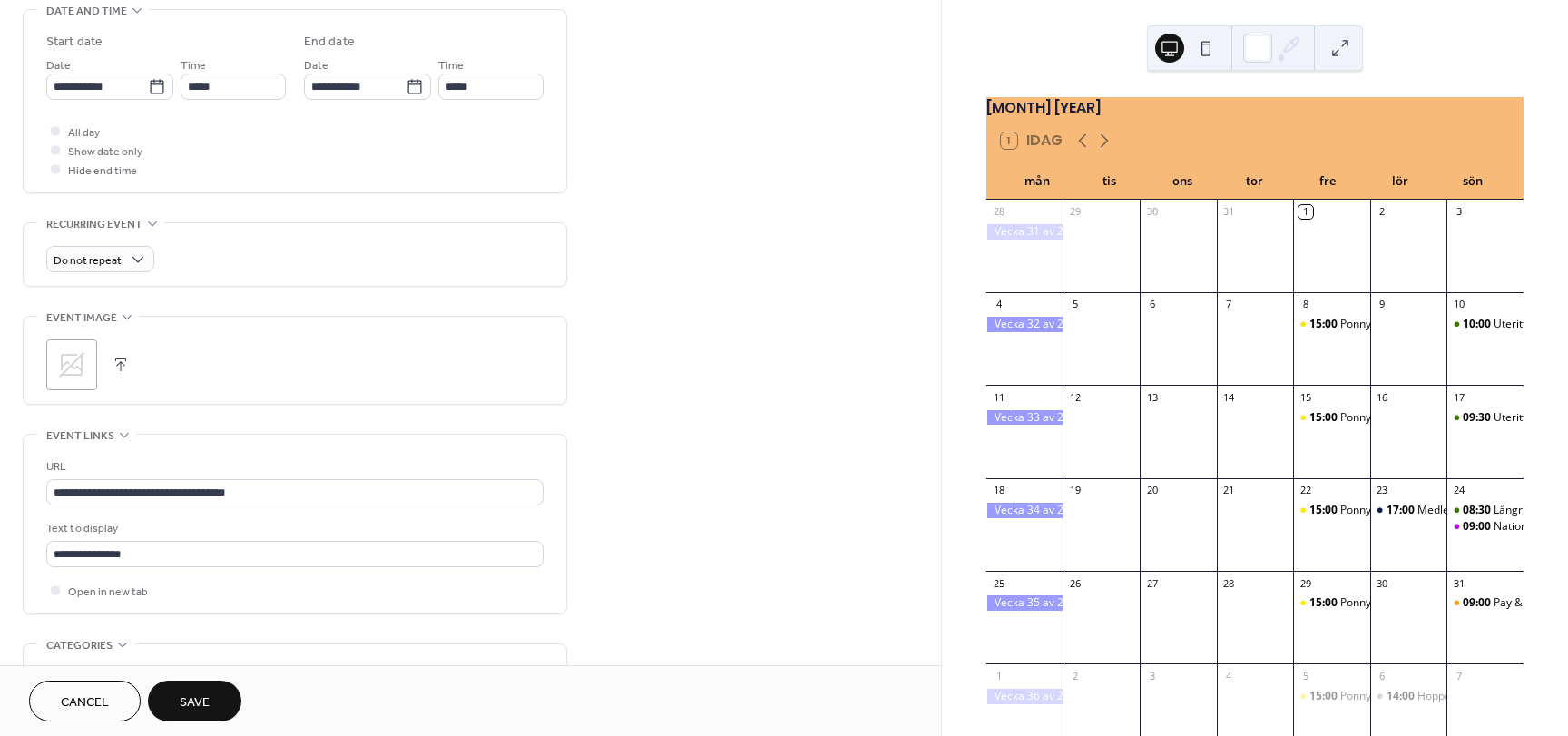 scroll, scrollTop: 577, scrollLeft: 0, axis: vertical 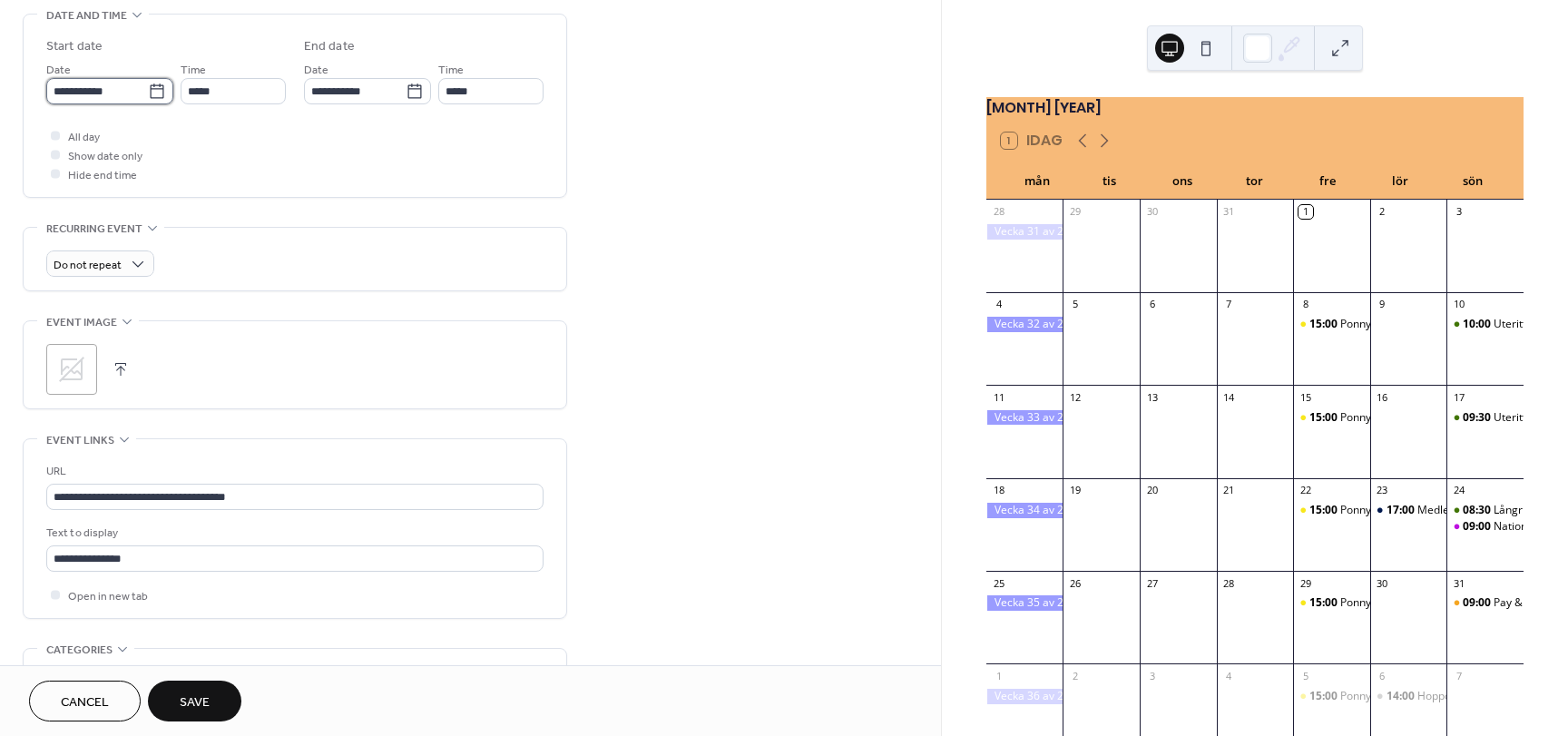 click on "**********" at bounding box center [97, 91] 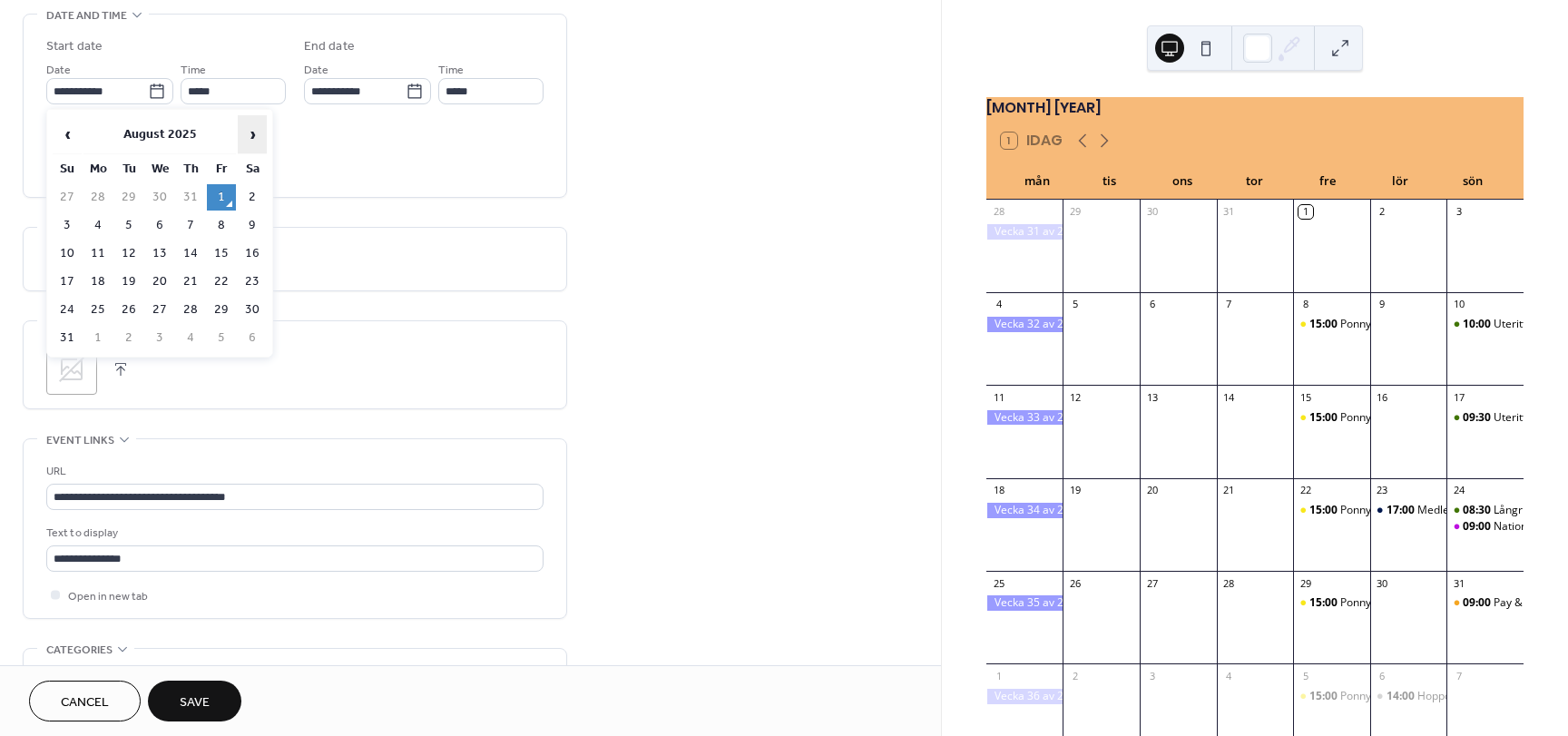 click on "›" at bounding box center [252, 134] 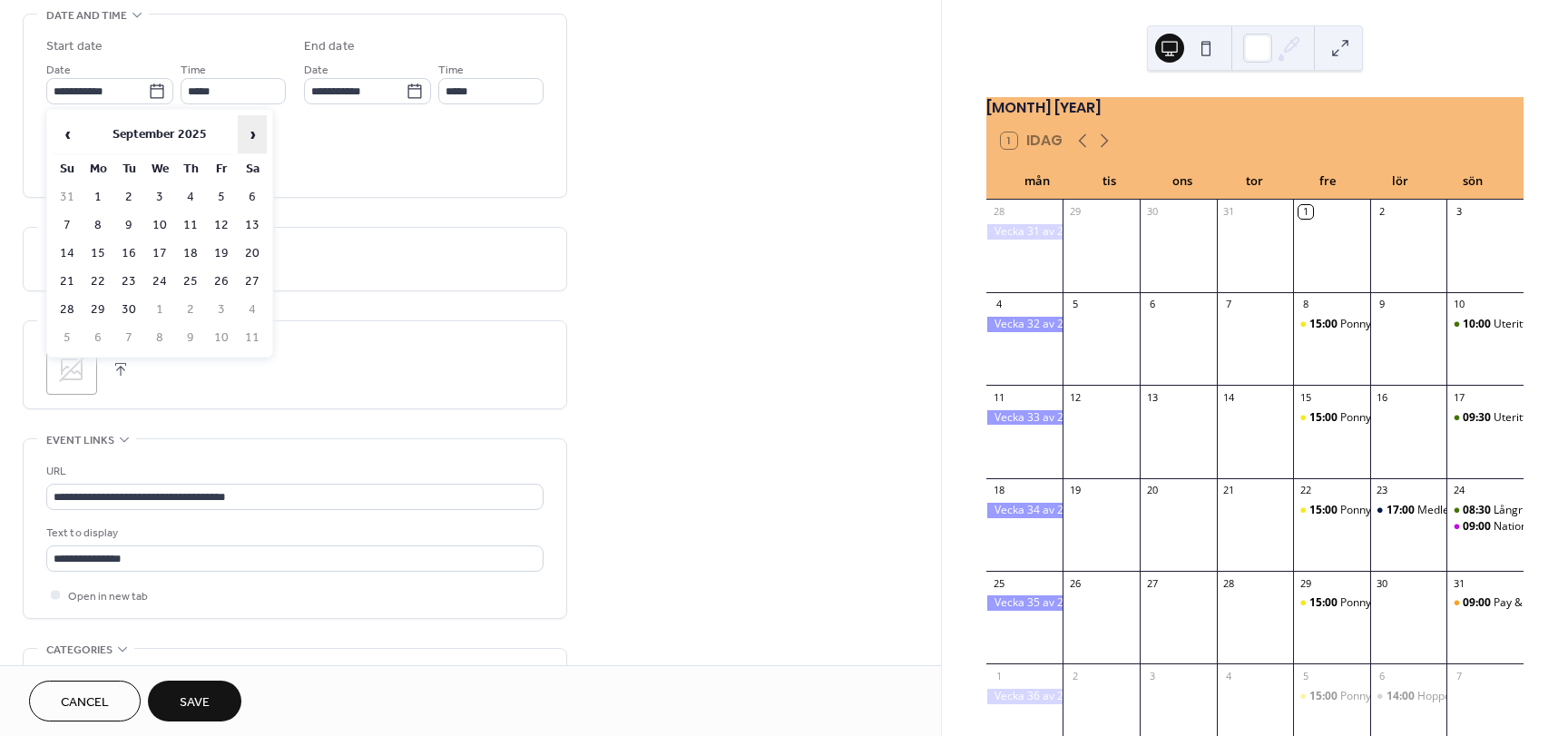 click on "›" at bounding box center (252, 134) 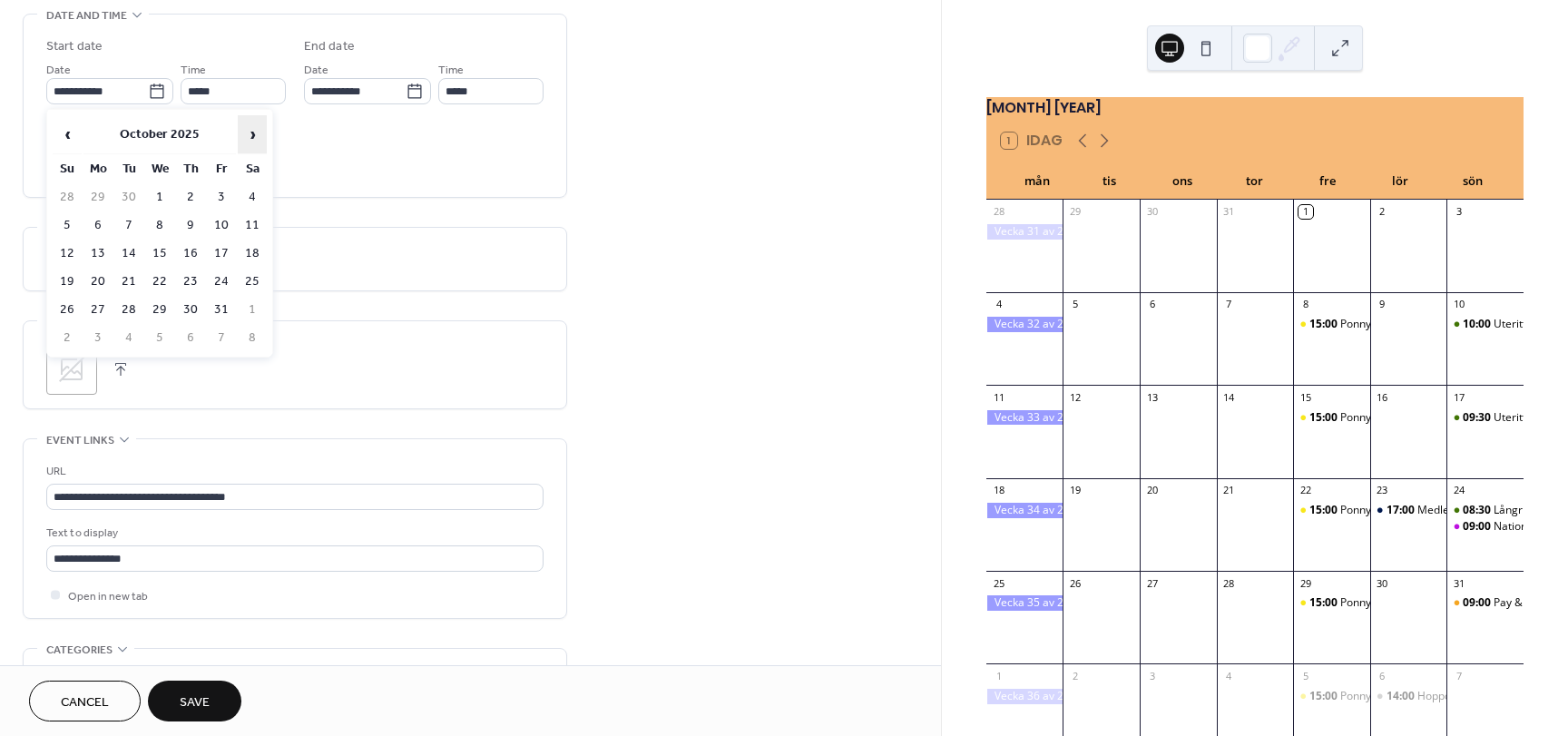 click on "›" at bounding box center (252, 134) 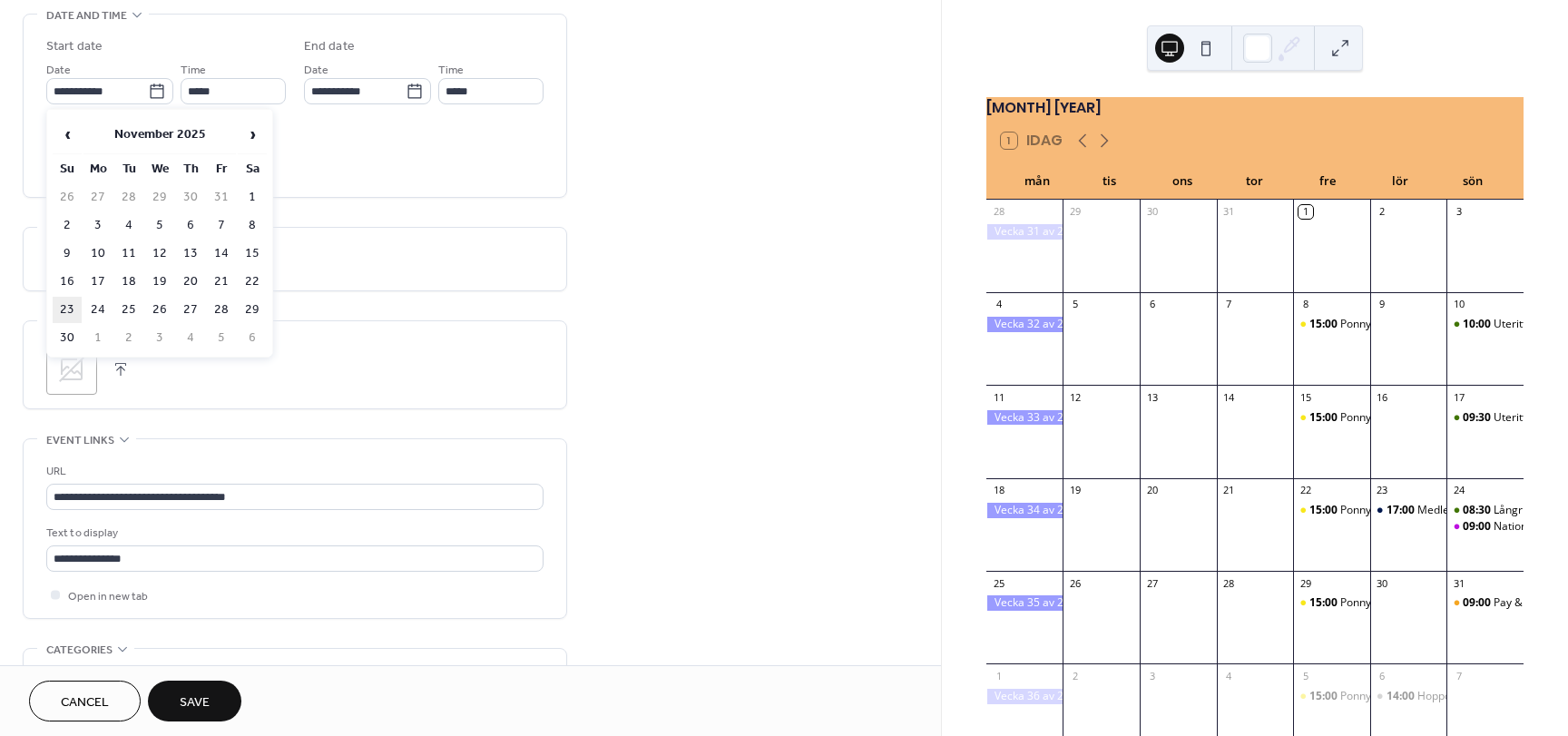 click on "23" at bounding box center [67, 309] 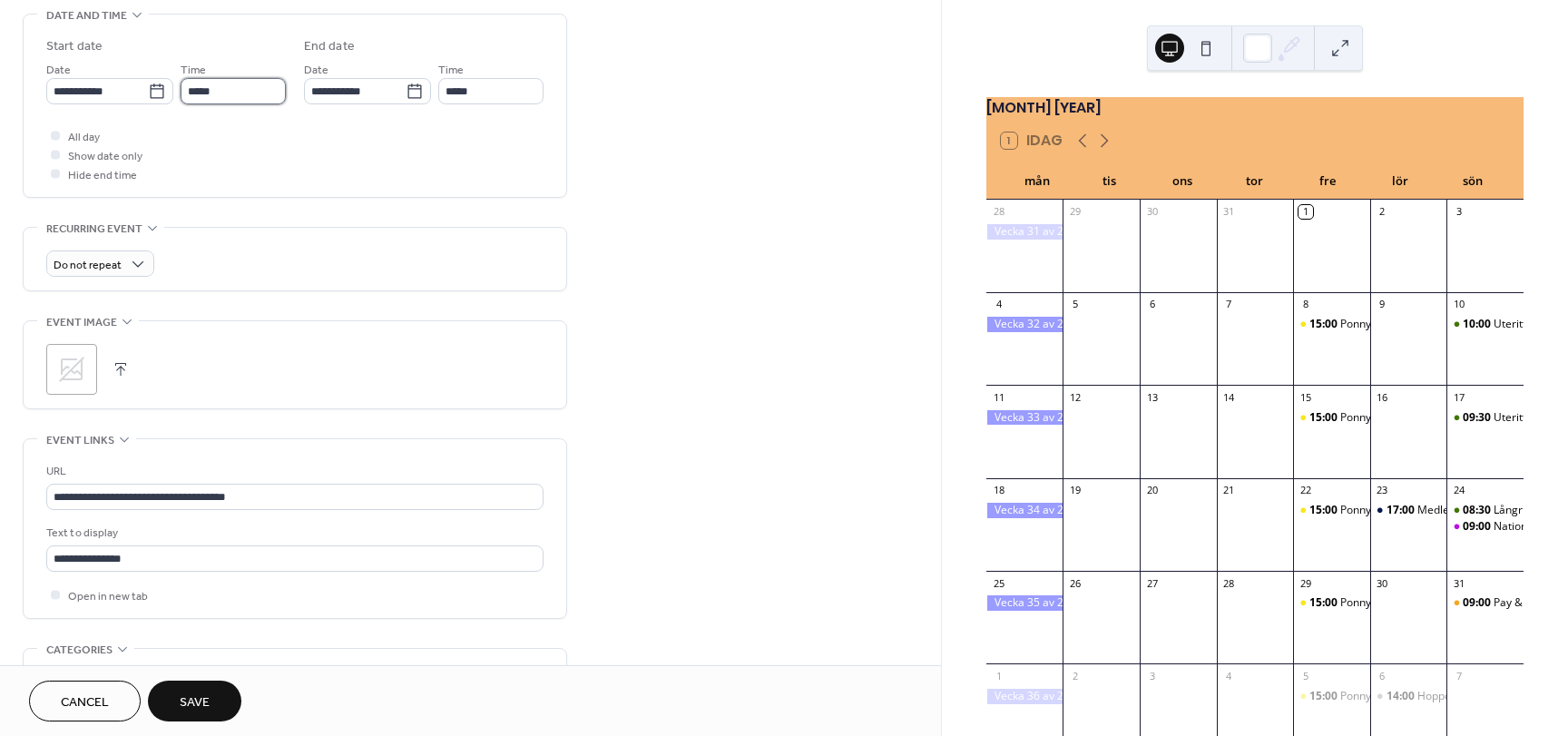click on "*****" at bounding box center (233, 91) 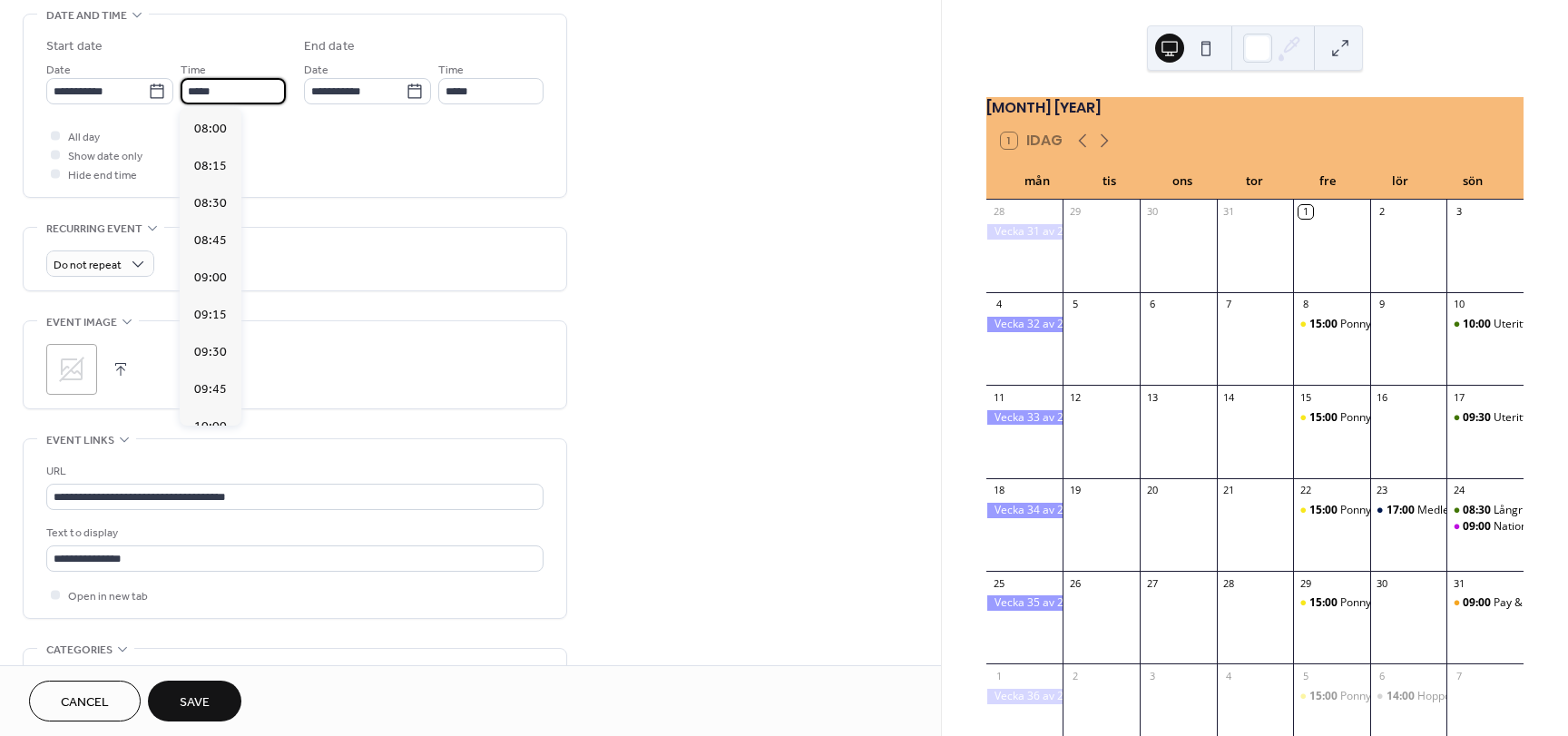scroll, scrollTop: 1187, scrollLeft: 0, axis: vertical 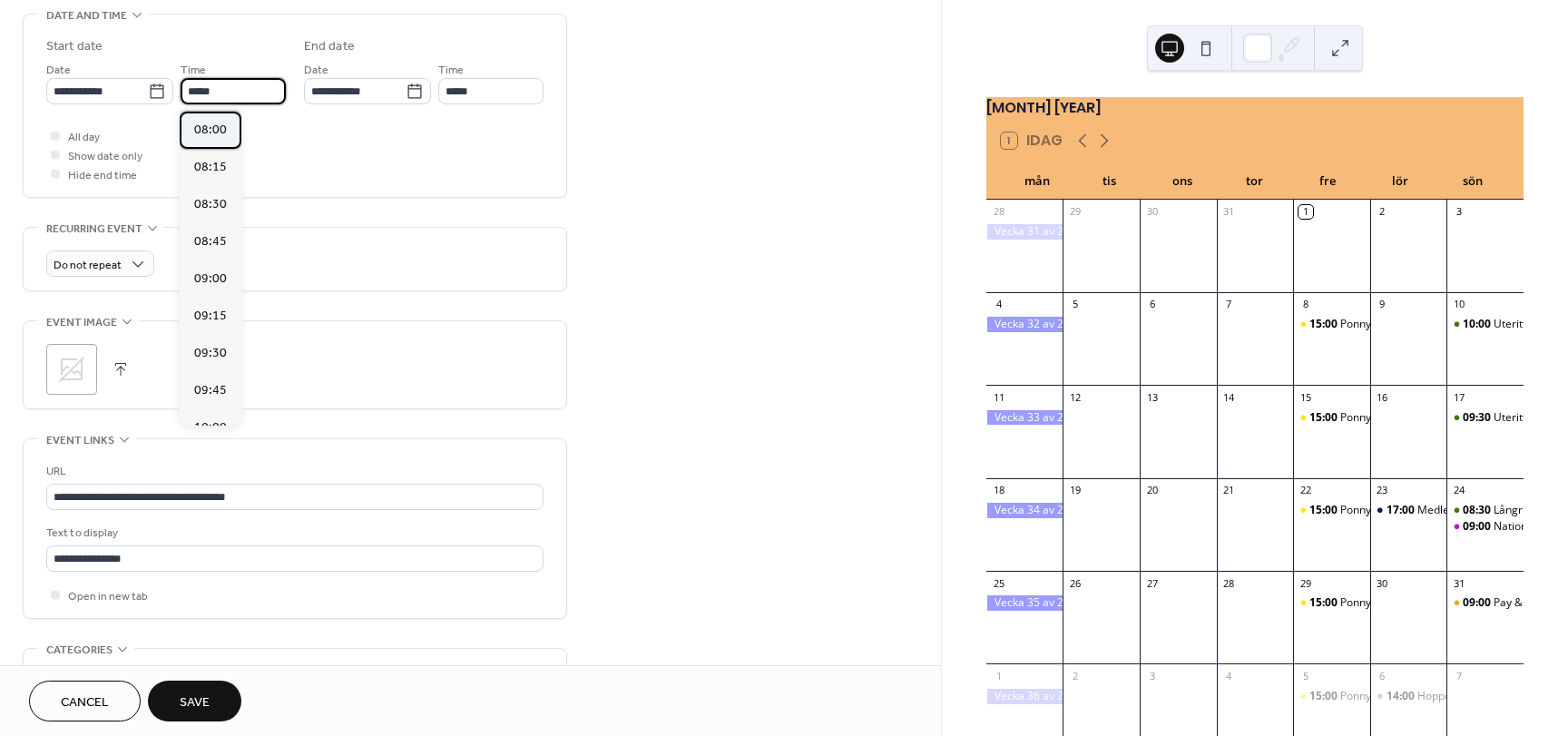 click on "08:00" at bounding box center (211, 130) 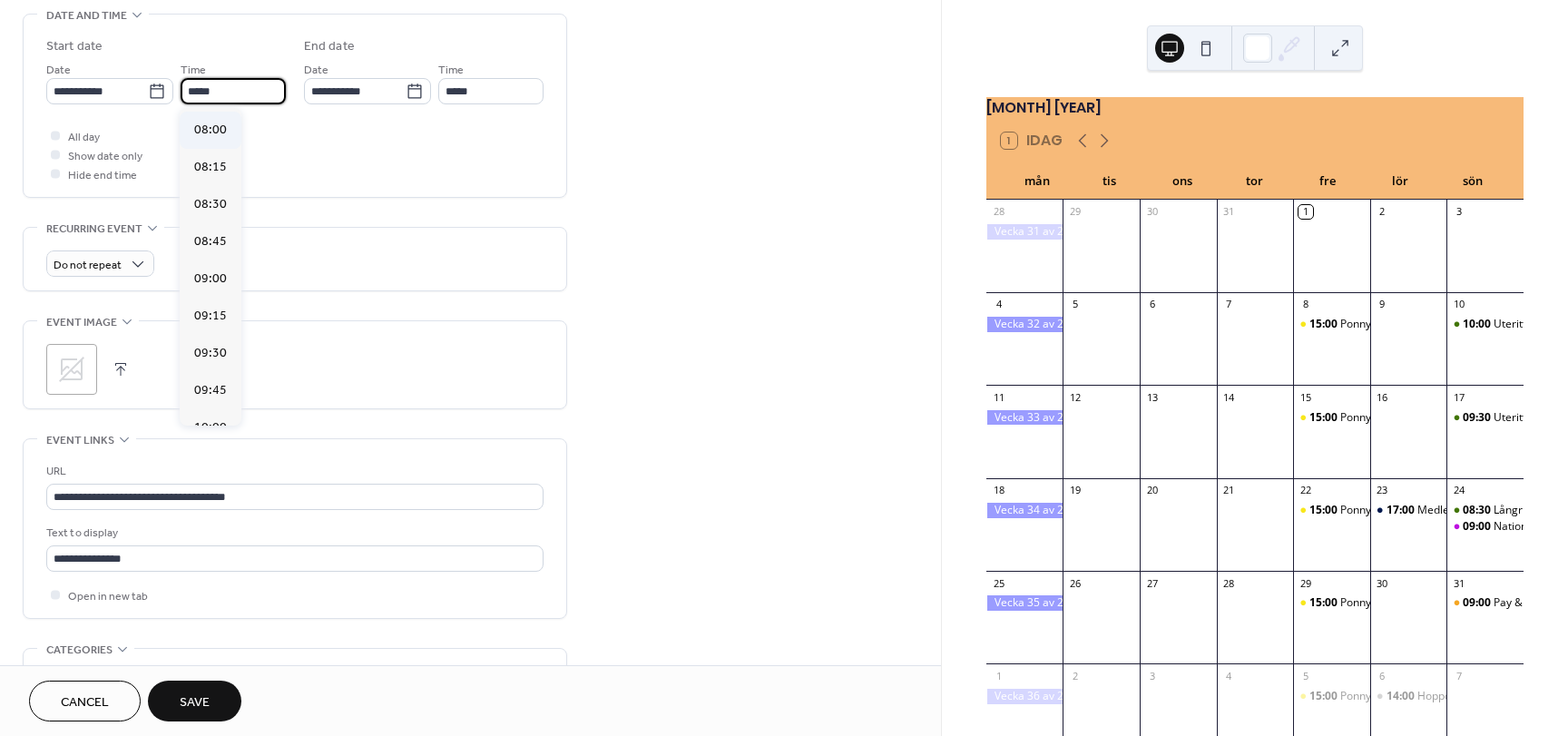 type on "*****" 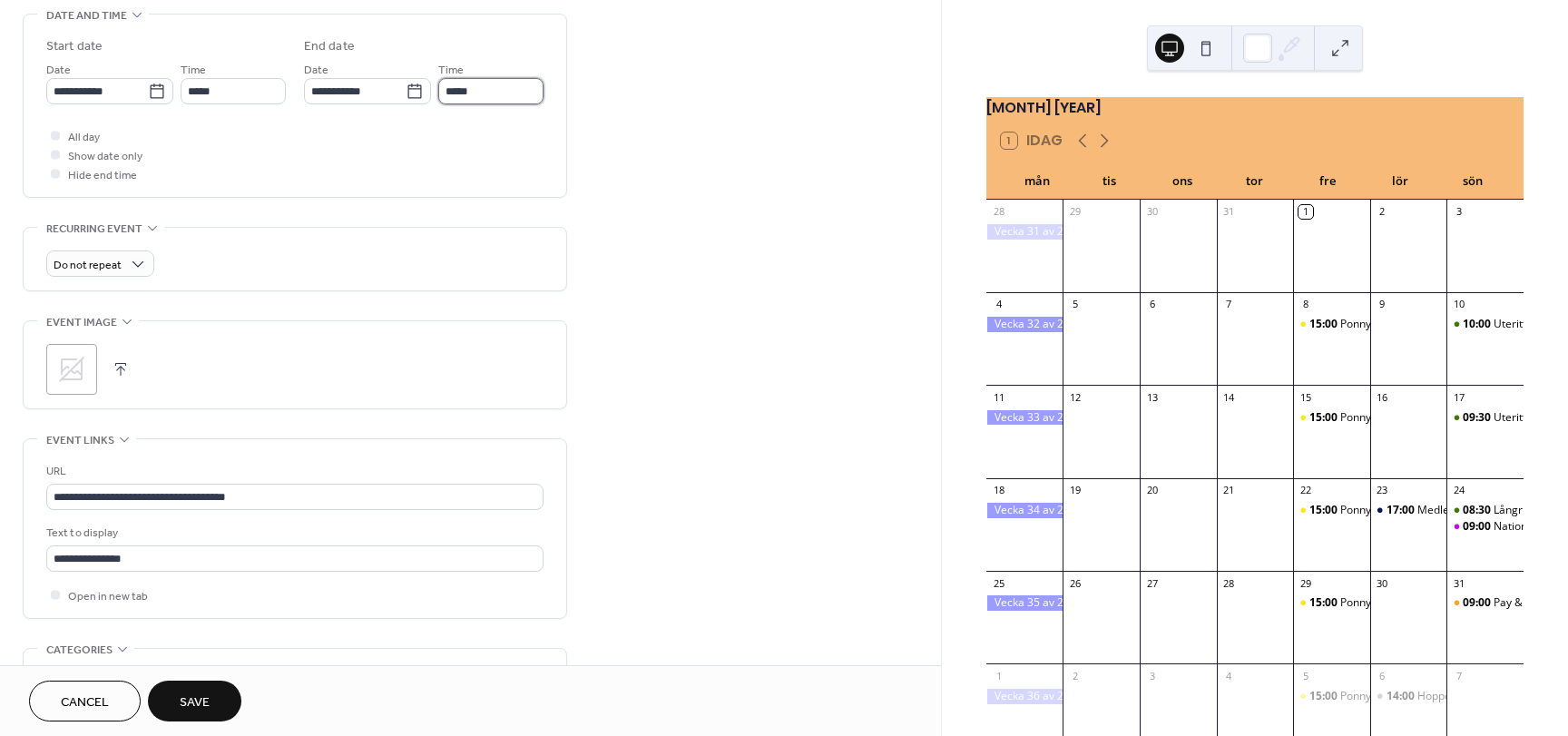 click on "*****" at bounding box center [491, 91] 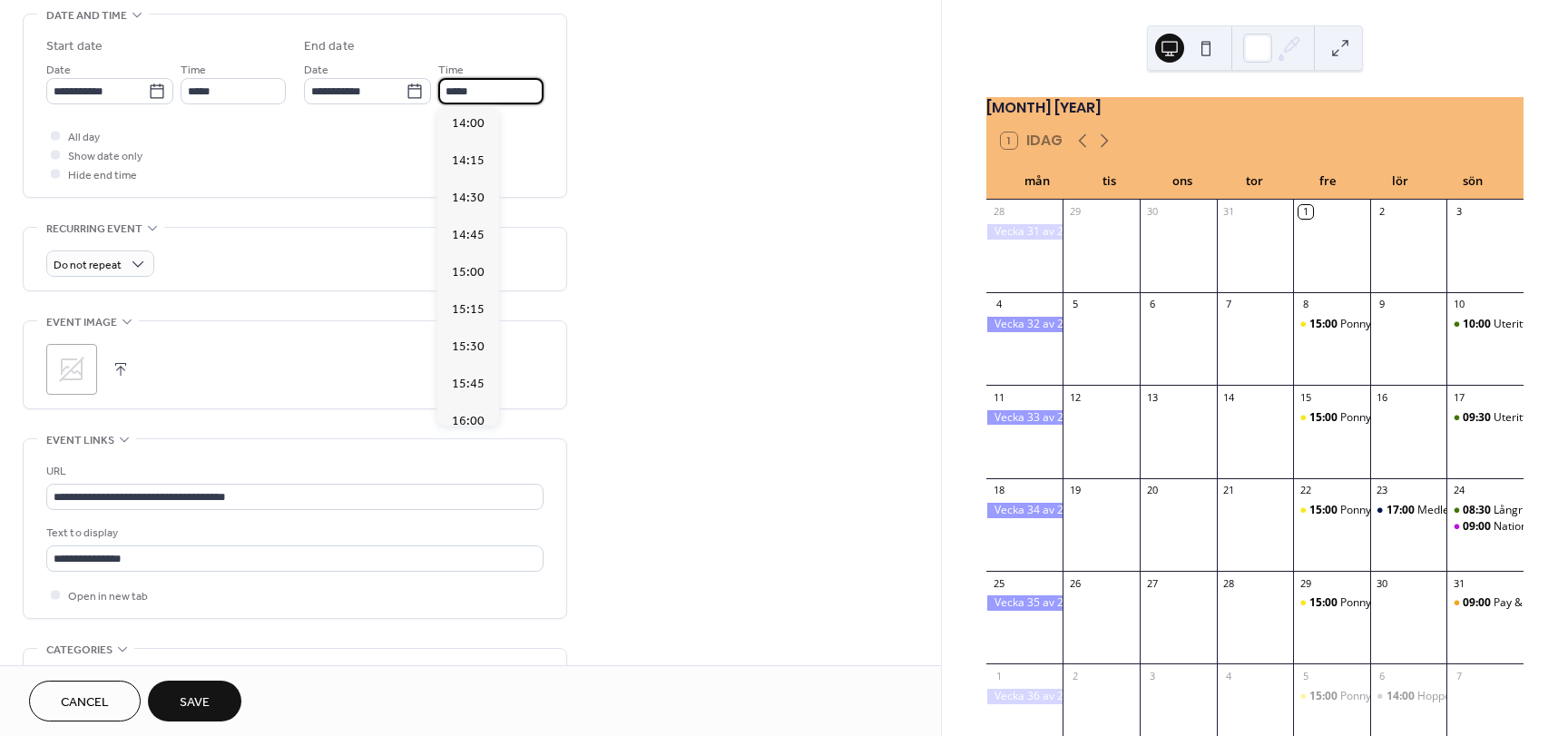 scroll, scrollTop: 859, scrollLeft: 0, axis: vertical 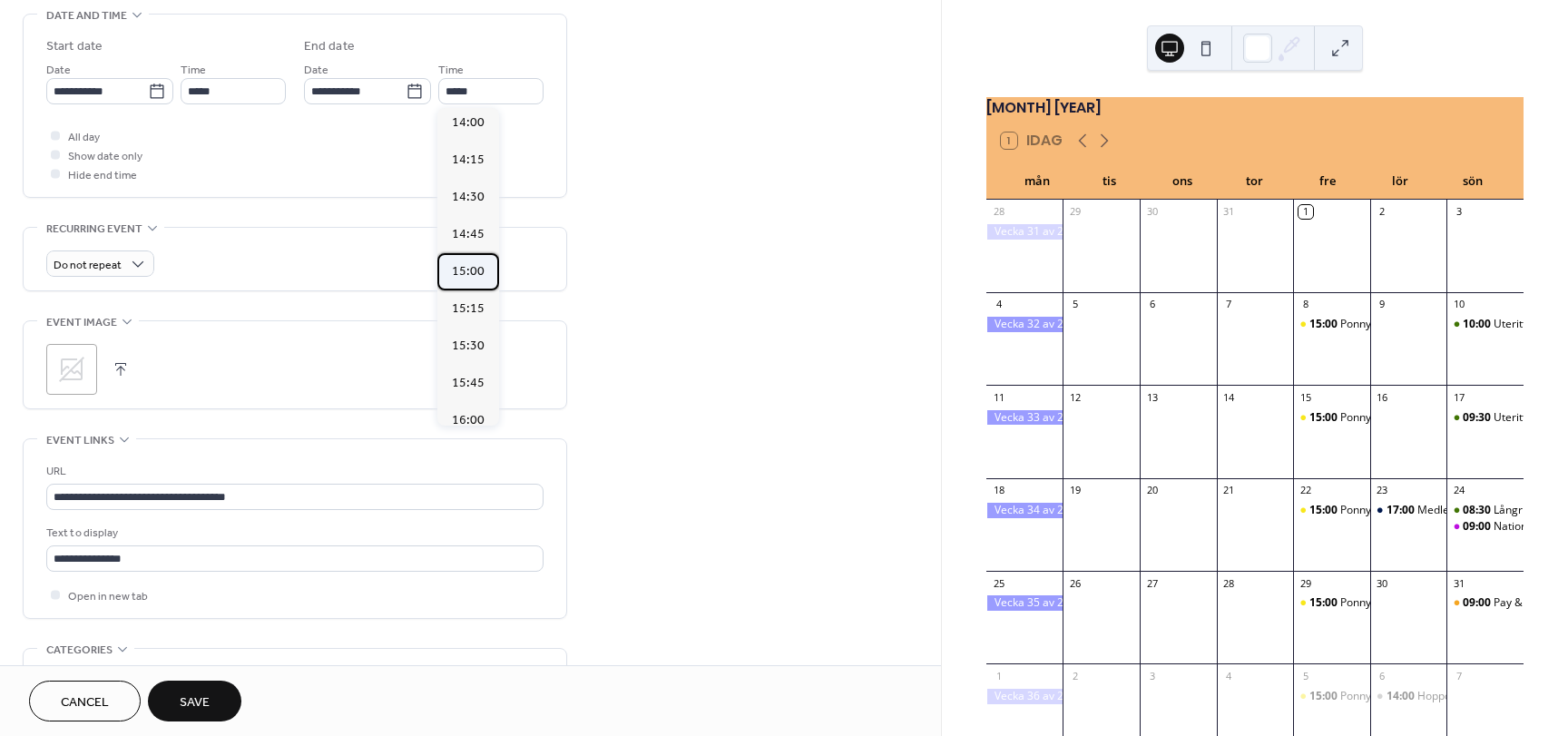 click on "15:00" at bounding box center [468, 271] 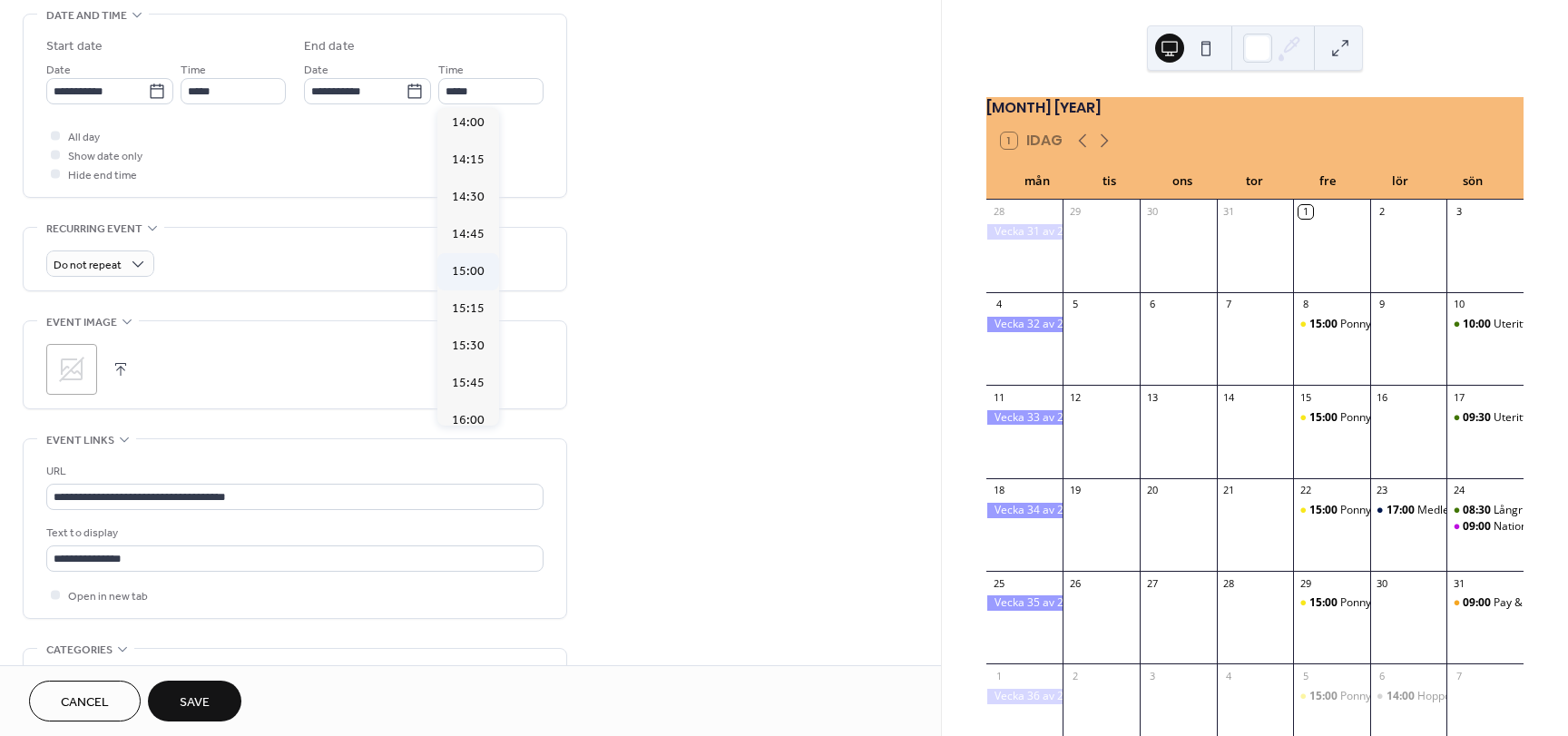 type on "*****" 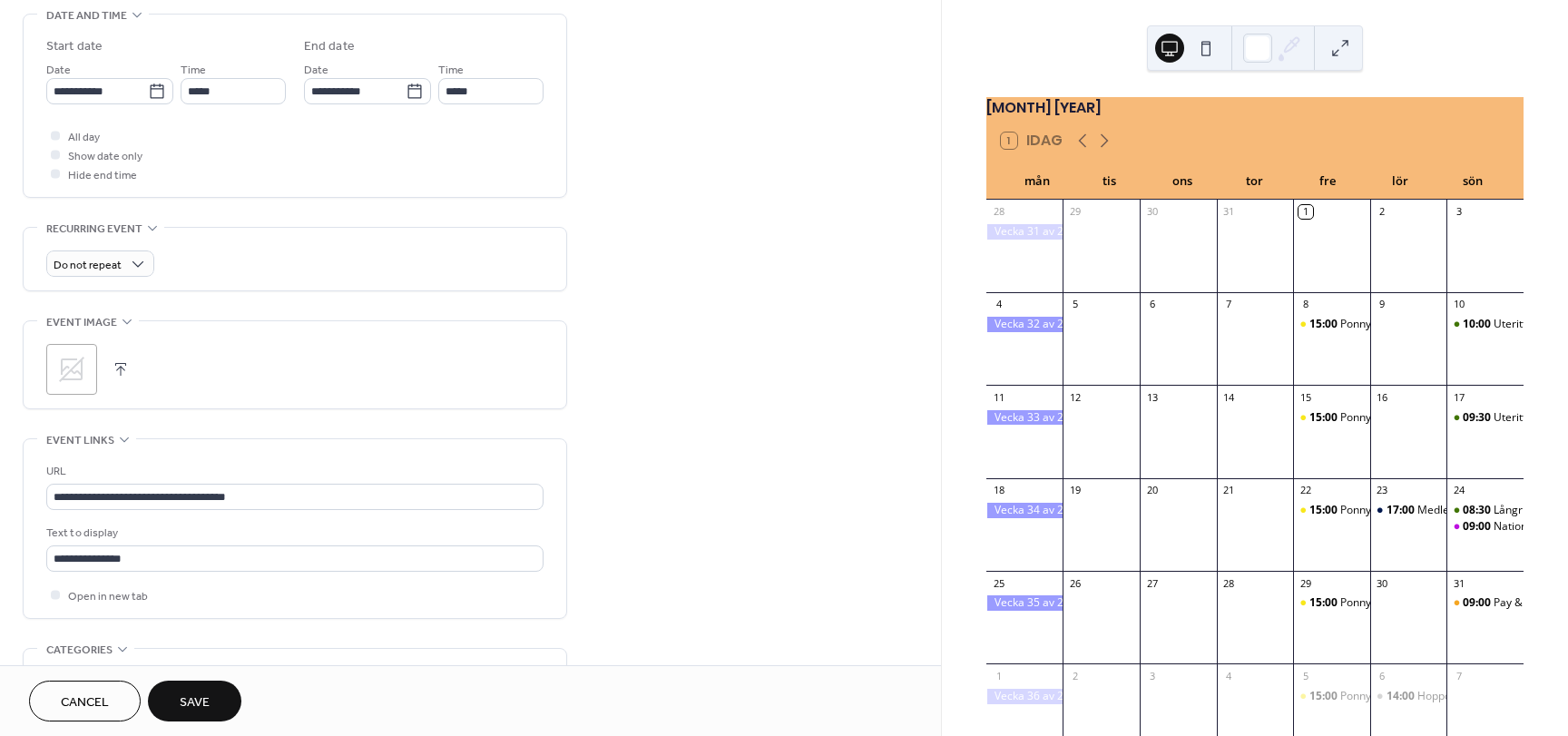 scroll, scrollTop: 760, scrollLeft: 0, axis: vertical 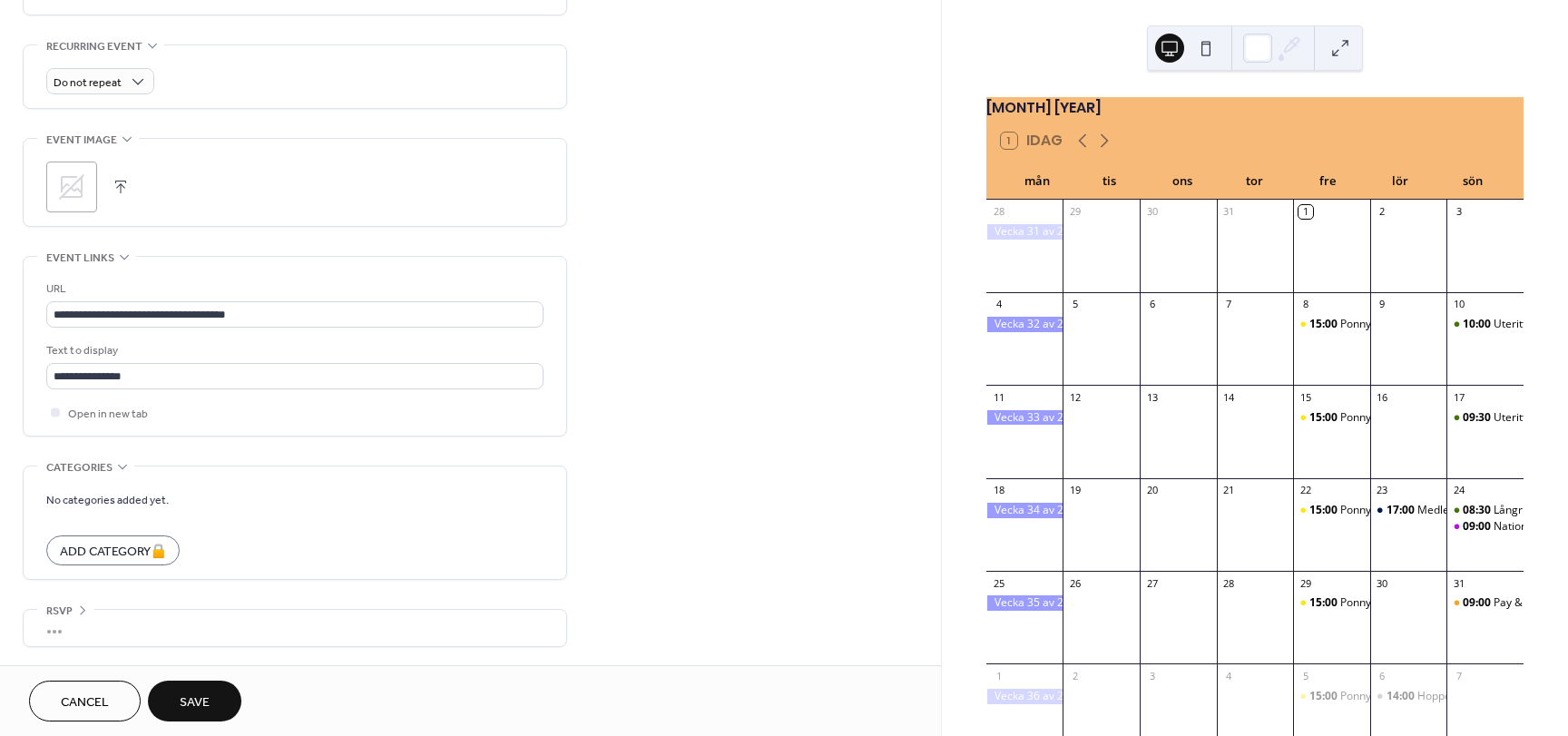 click on "Save" at bounding box center [194, 702] 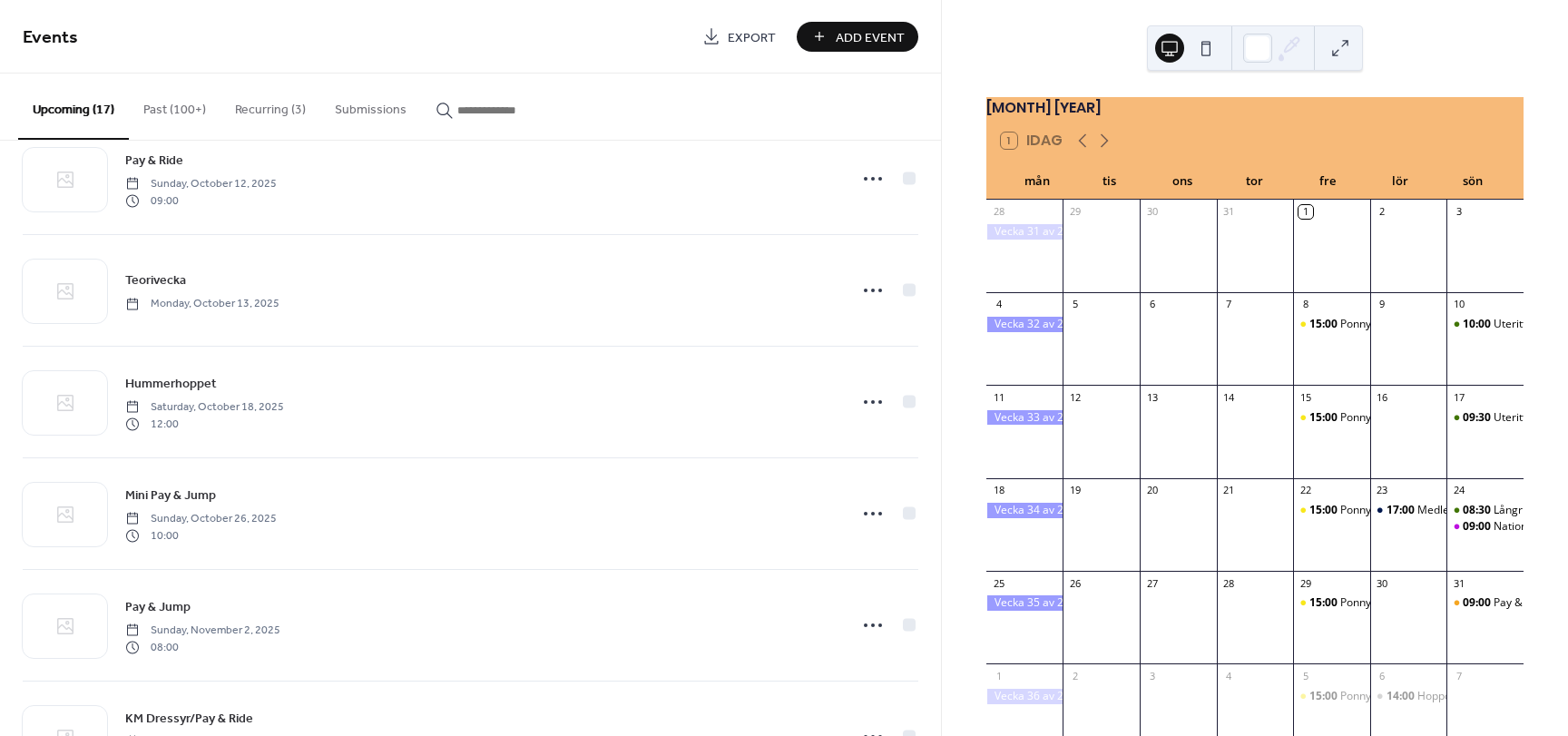 scroll, scrollTop: 1356, scrollLeft: 0, axis: vertical 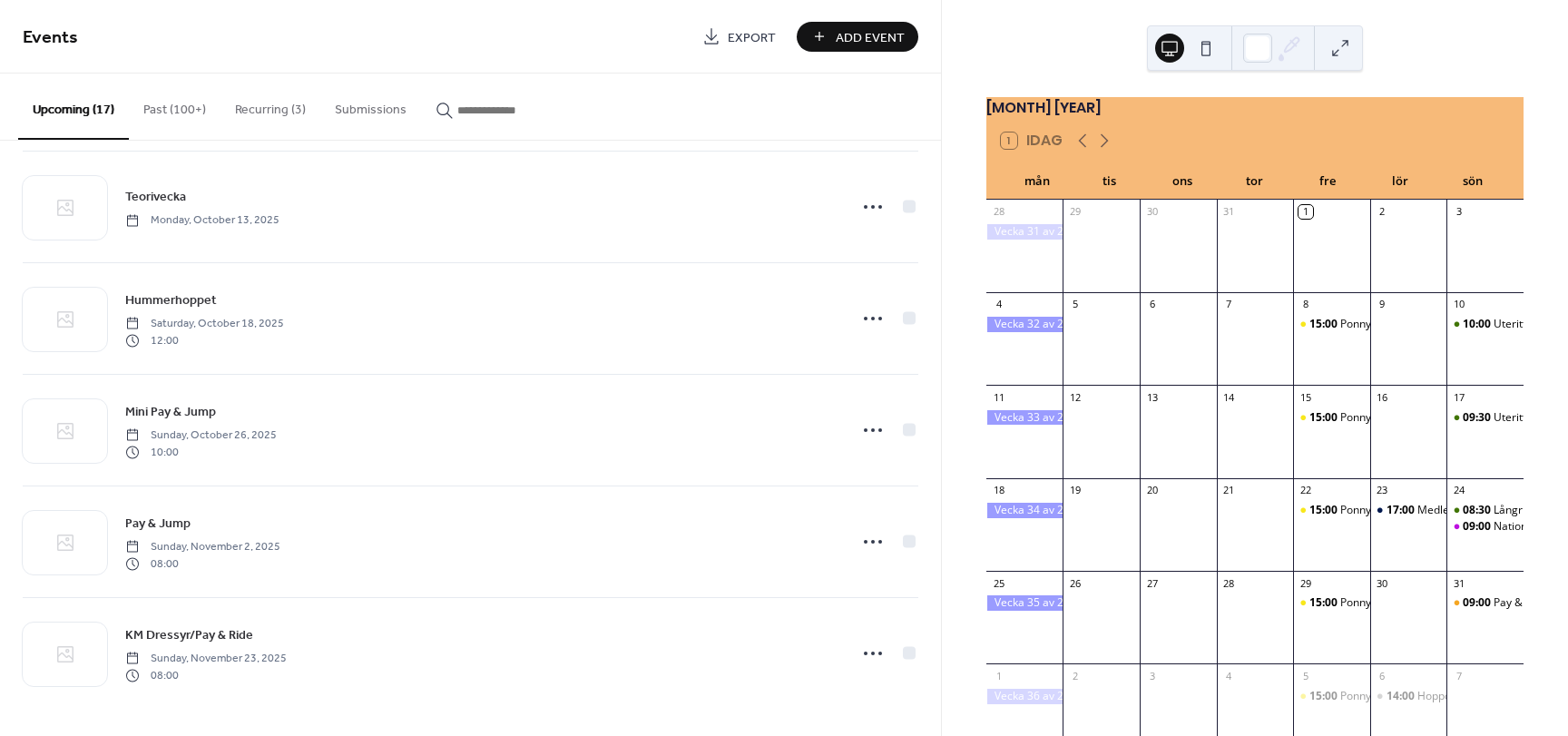 click on "Add Event" at bounding box center [870, 37] 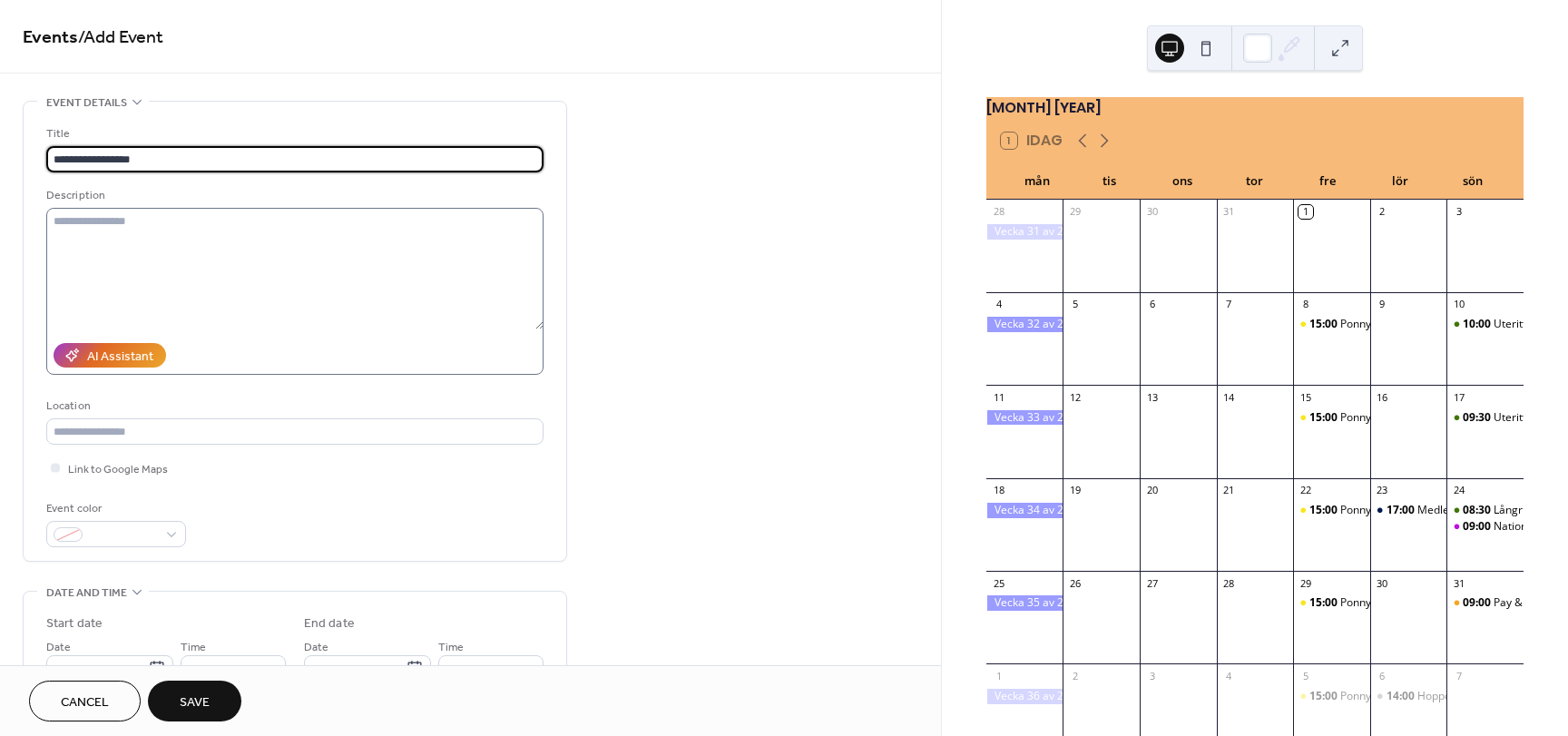 type on "**********" 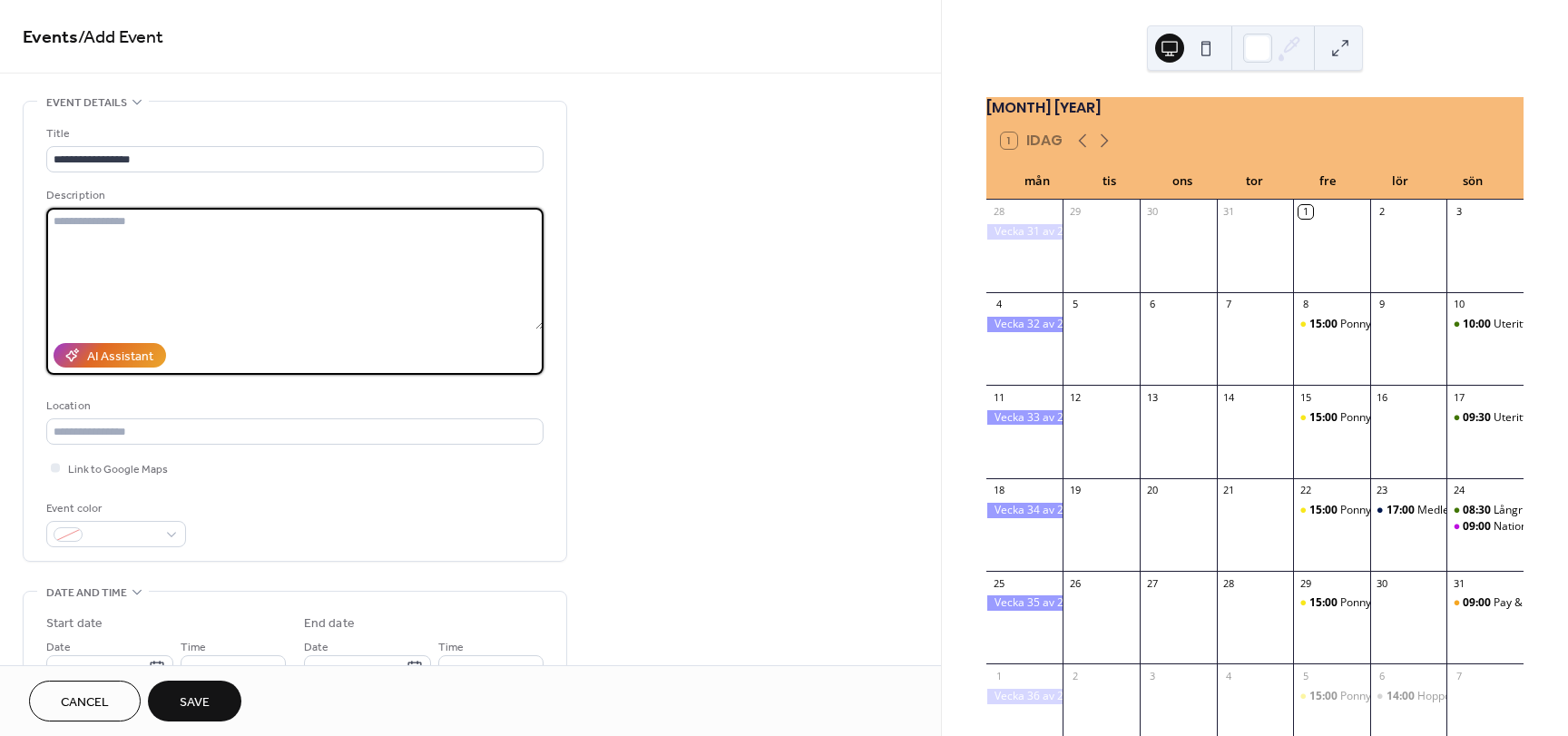 click at bounding box center (295, 269) 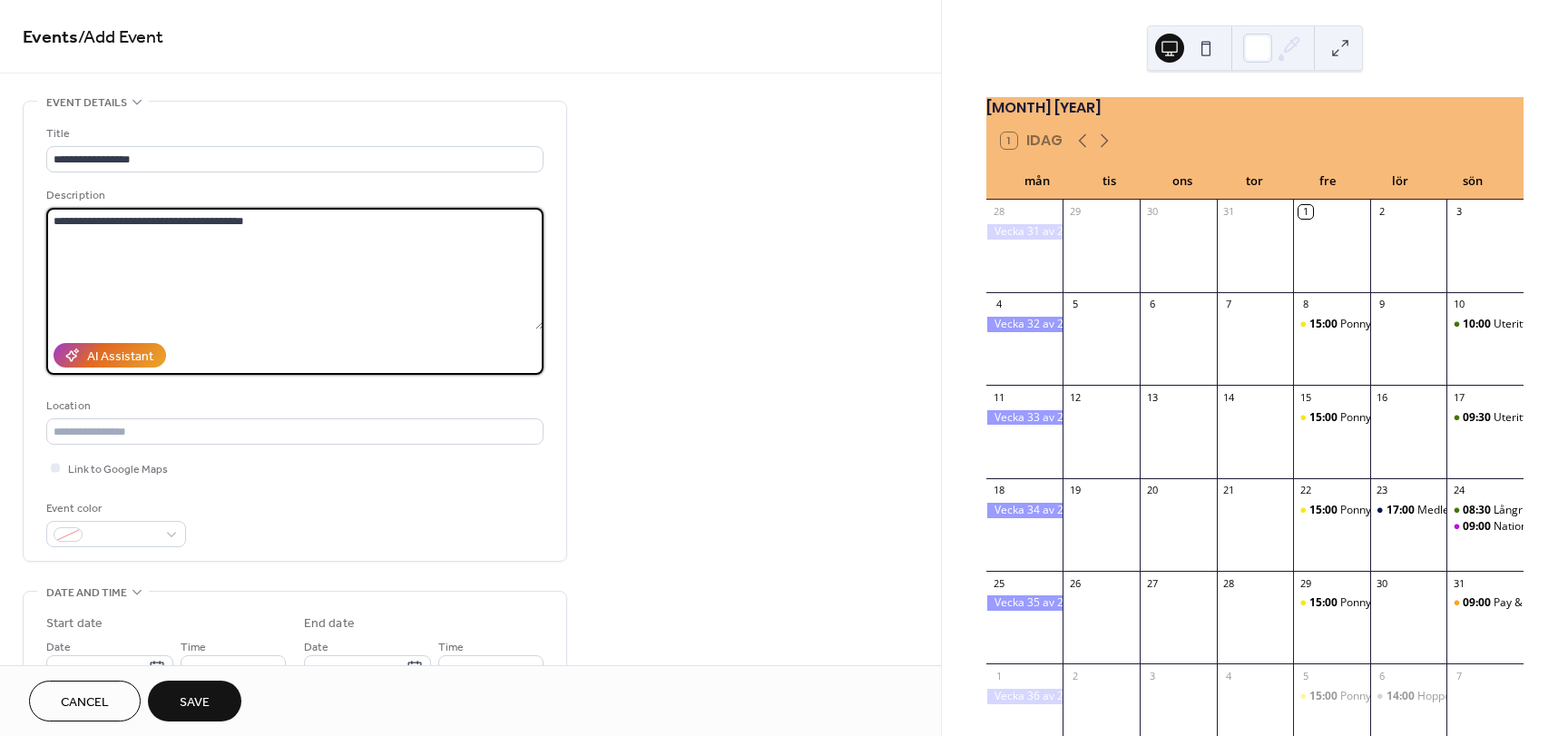 type on "**********" 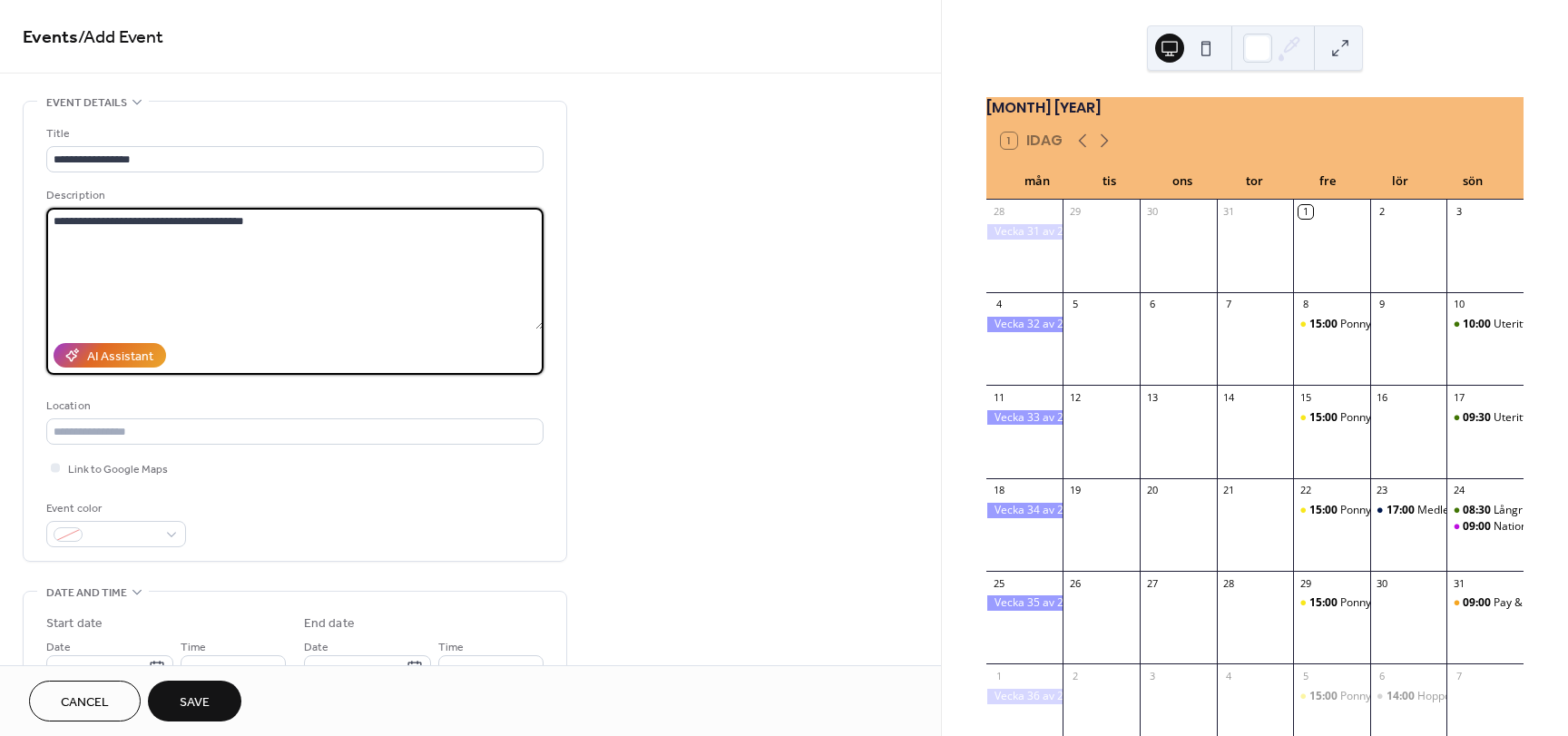 click on "Location" at bounding box center (293, 406) 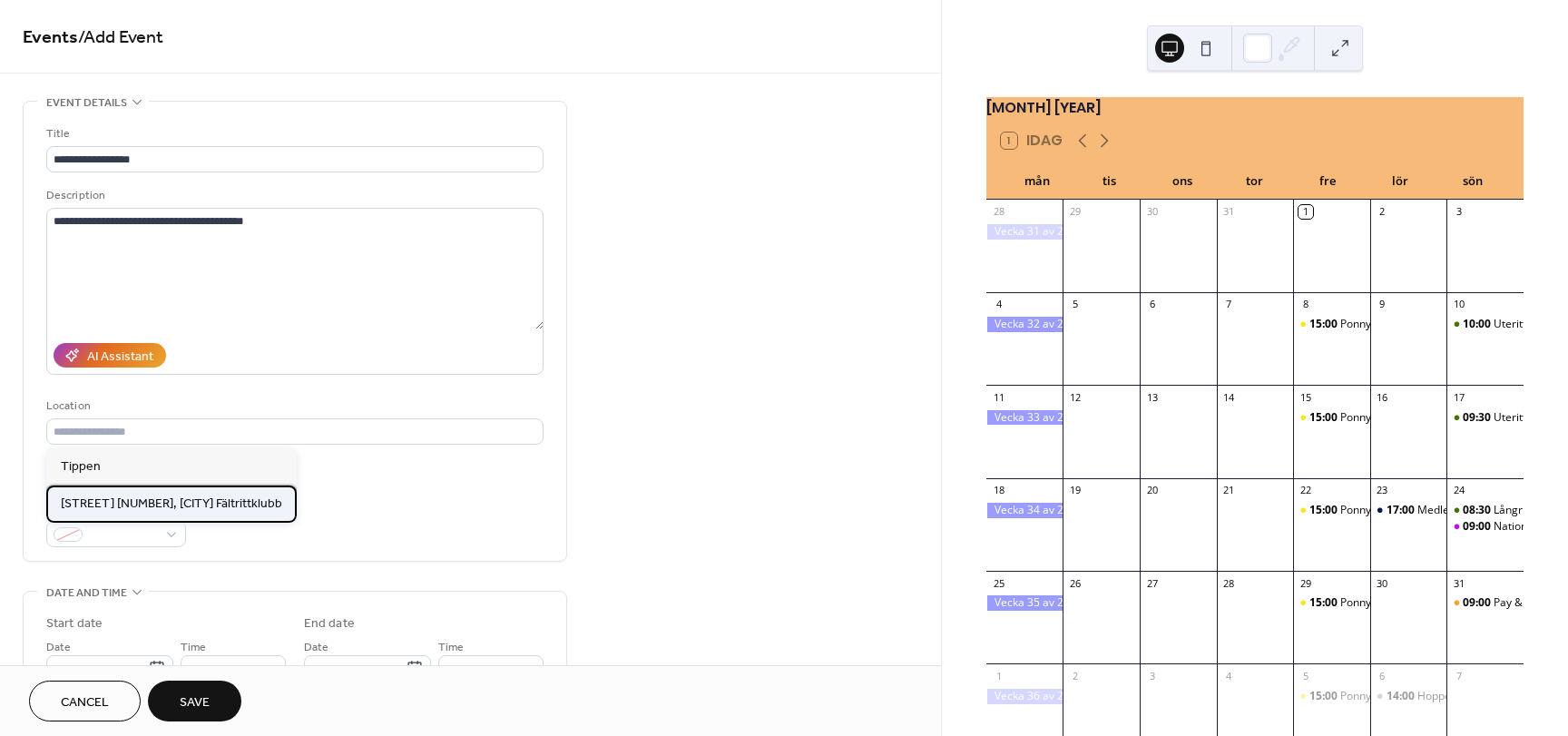 click on "Töpelsgatan 16, Göteborgs Fältrittklubb" at bounding box center [172, 504] 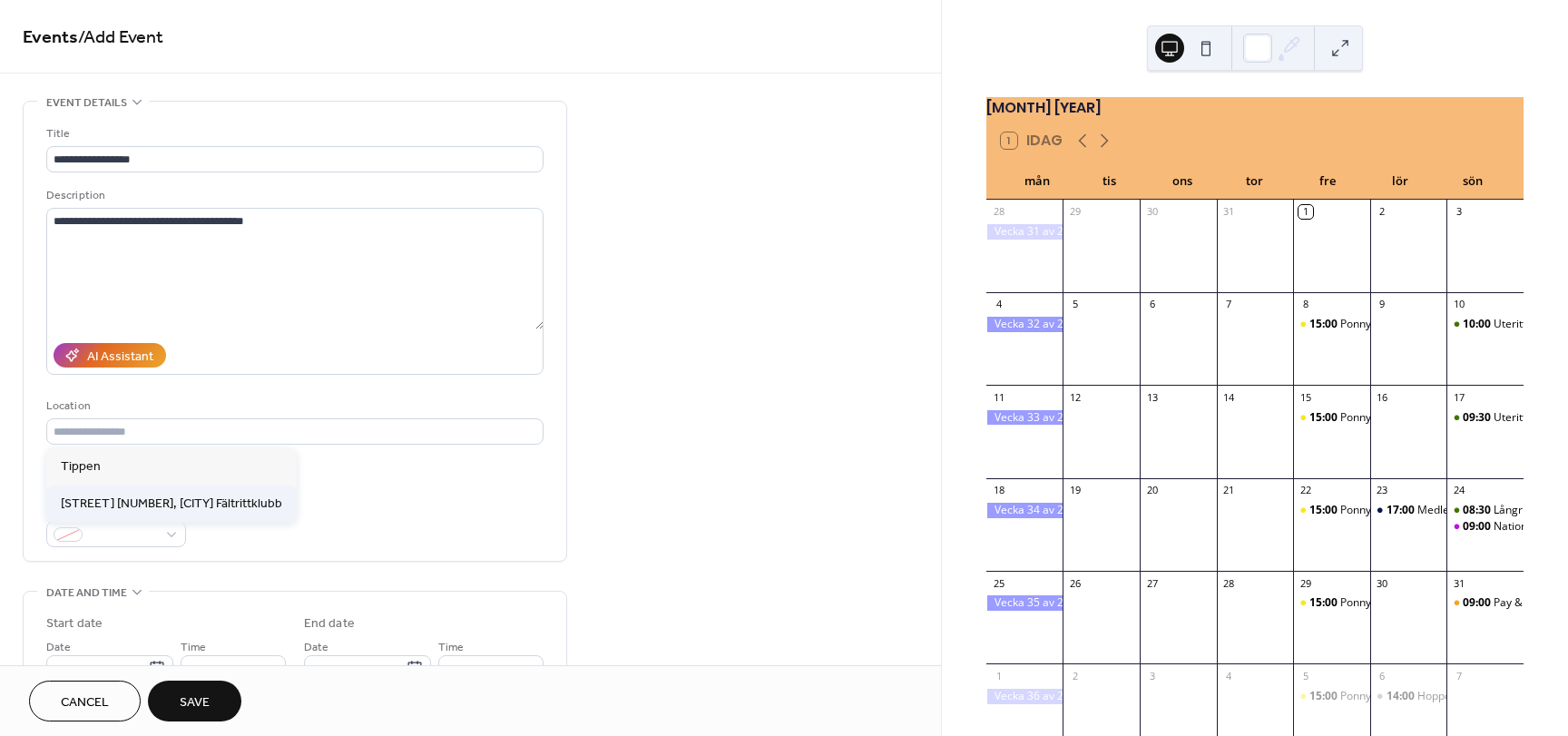 type on "**********" 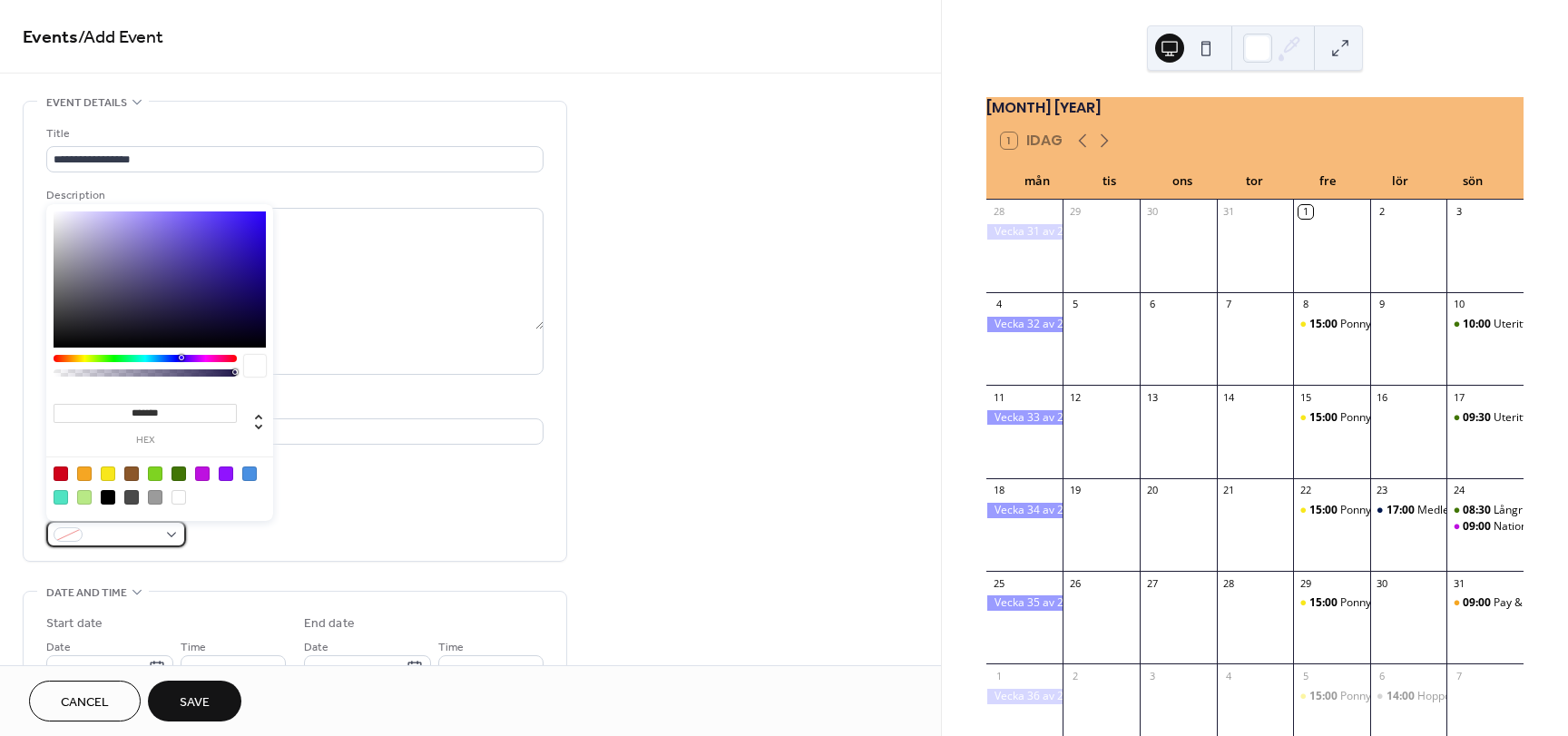 click at bounding box center (123, 535) 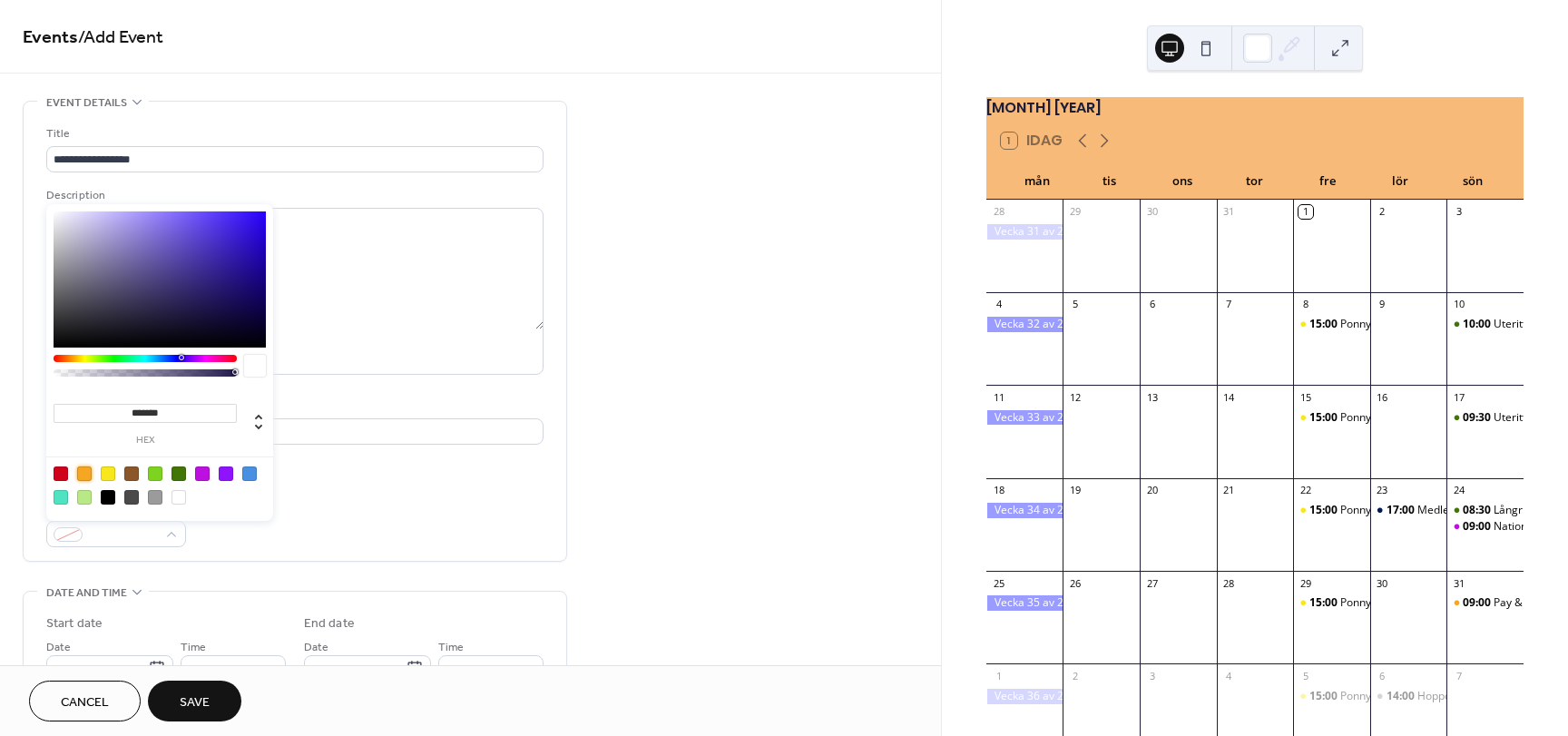 click at bounding box center (84, 474) 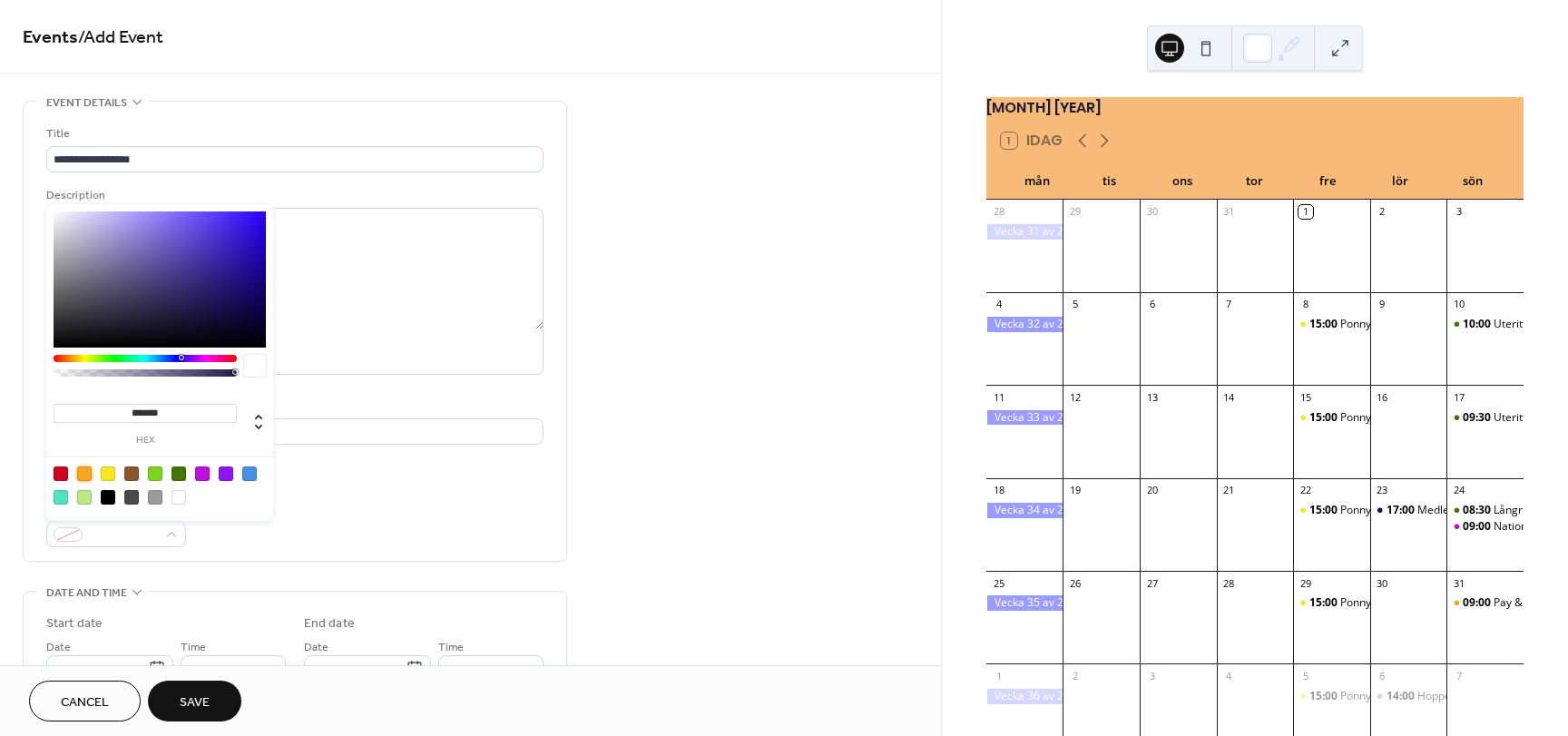 type on "*******" 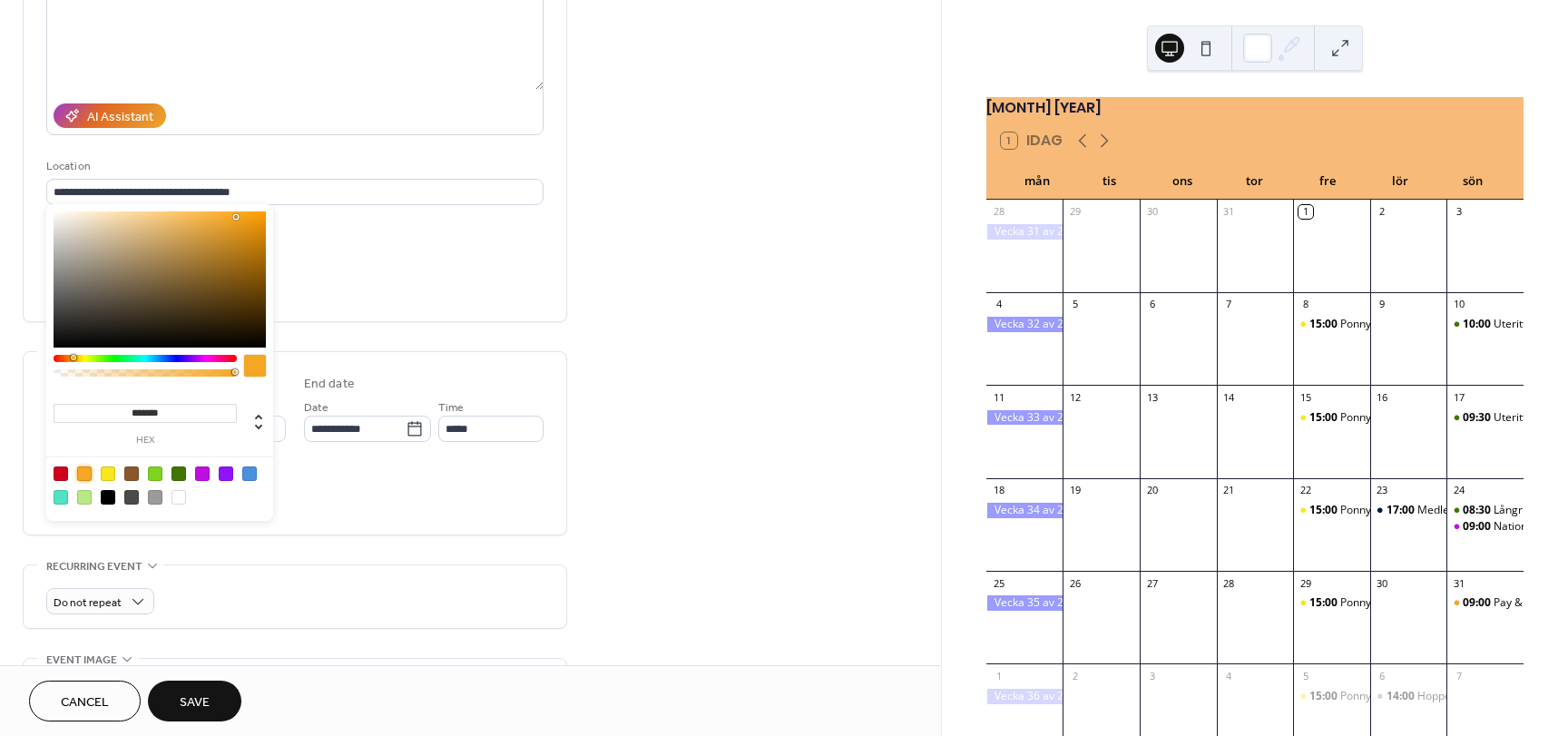 scroll, scrollTop: 240, scrollLeft: 0, axis: vertical 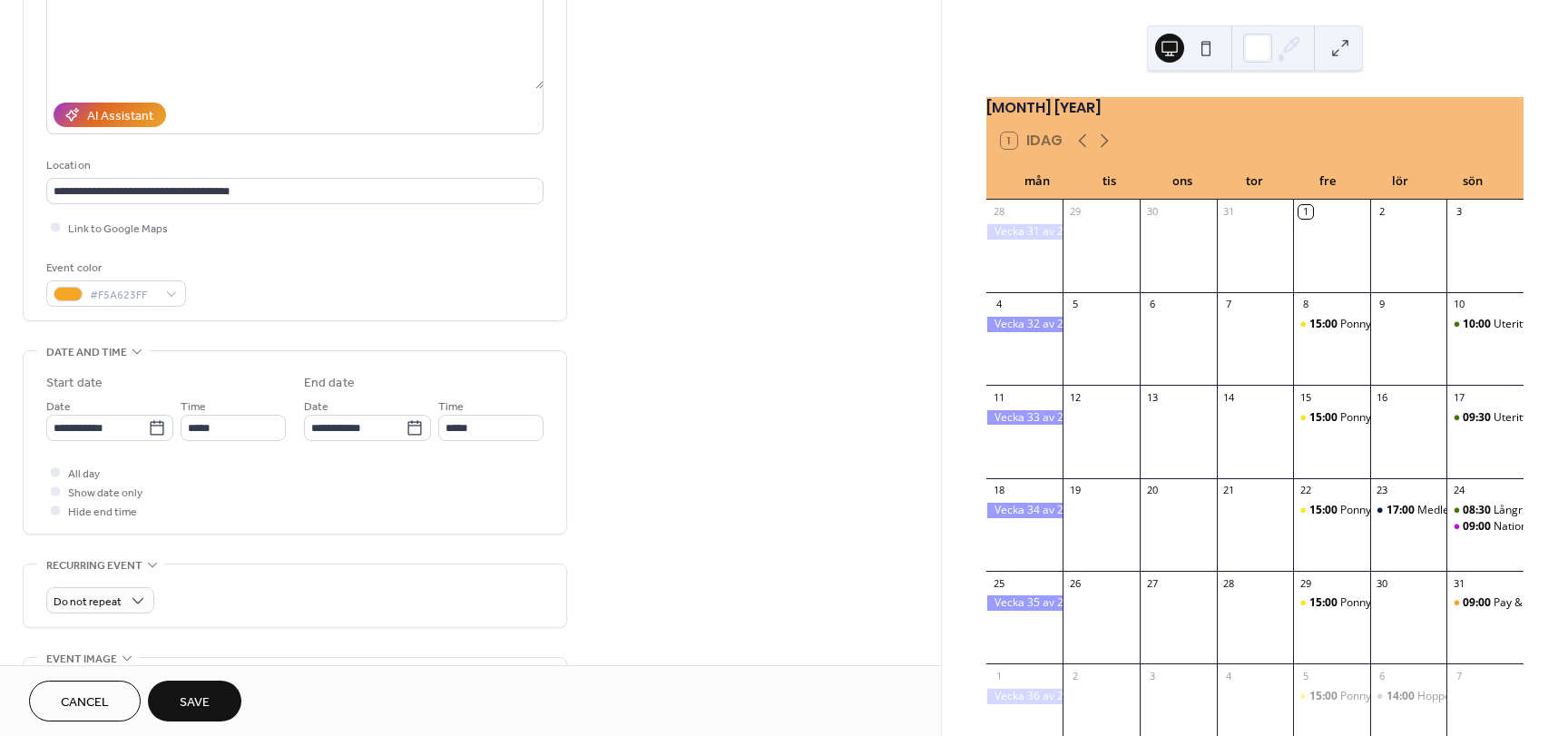 click on "All day Show date only Hide end time" at bounding box center [295, 491] 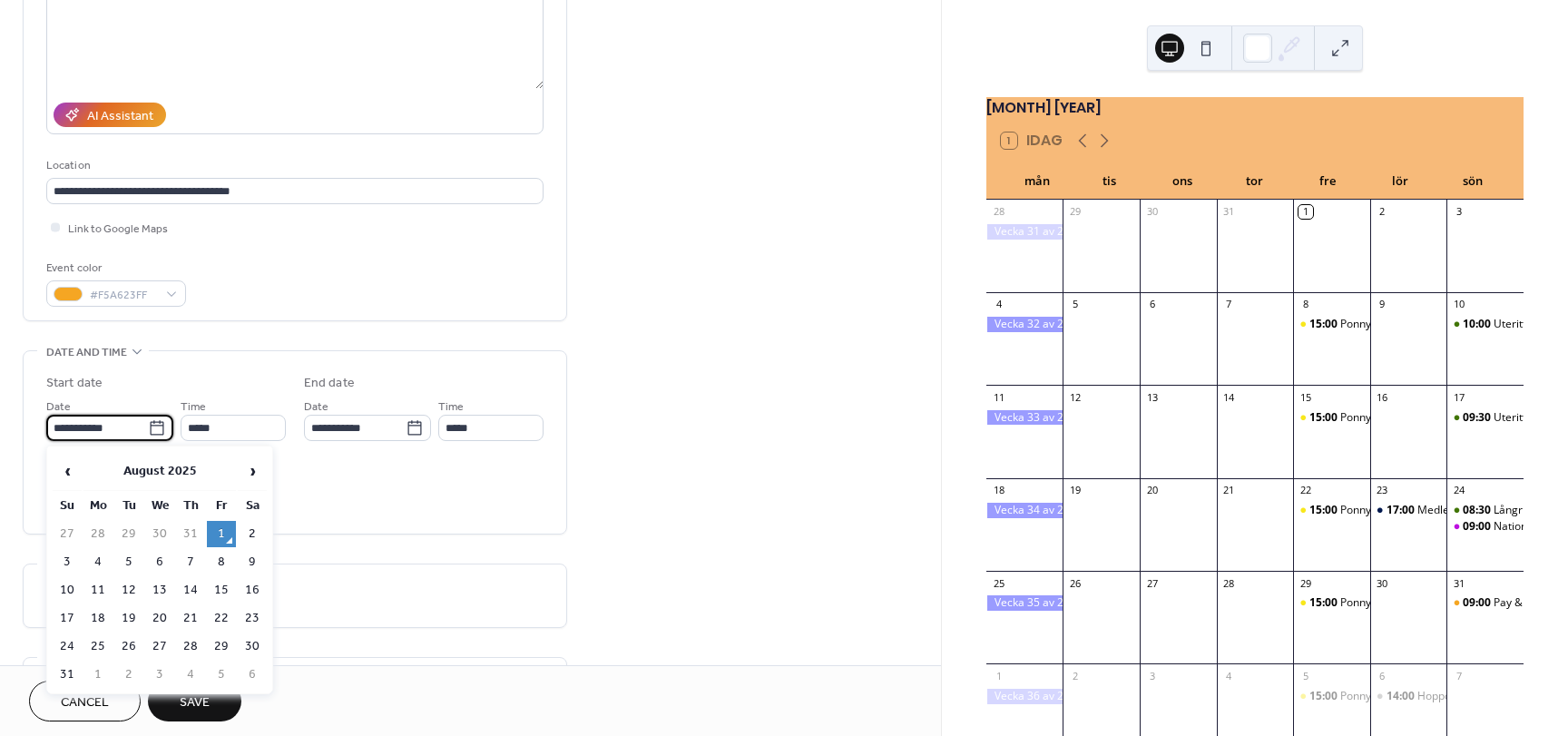 click on "**********" at bounding box center (97, 427) 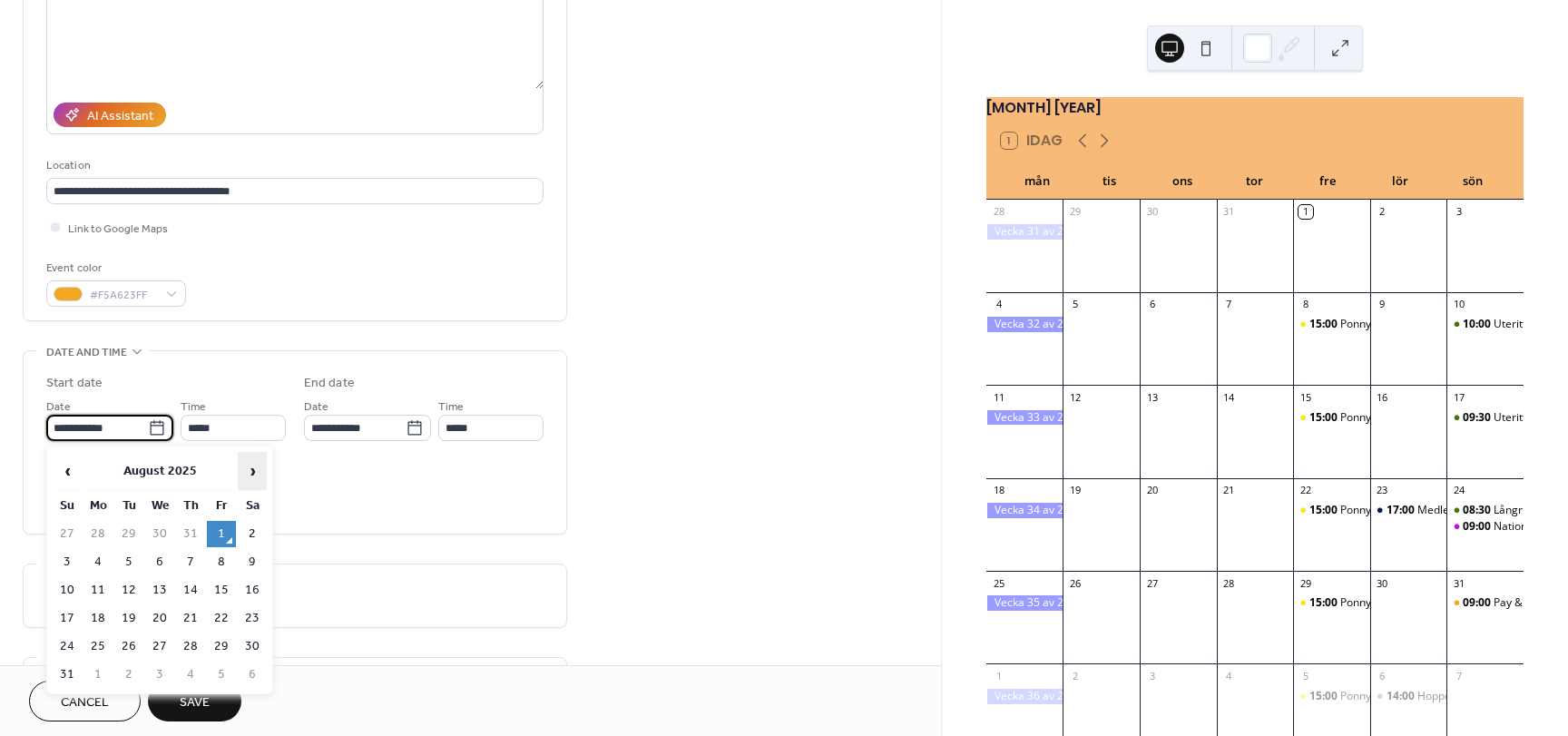 click on "›" at bounding box center (252, 471) 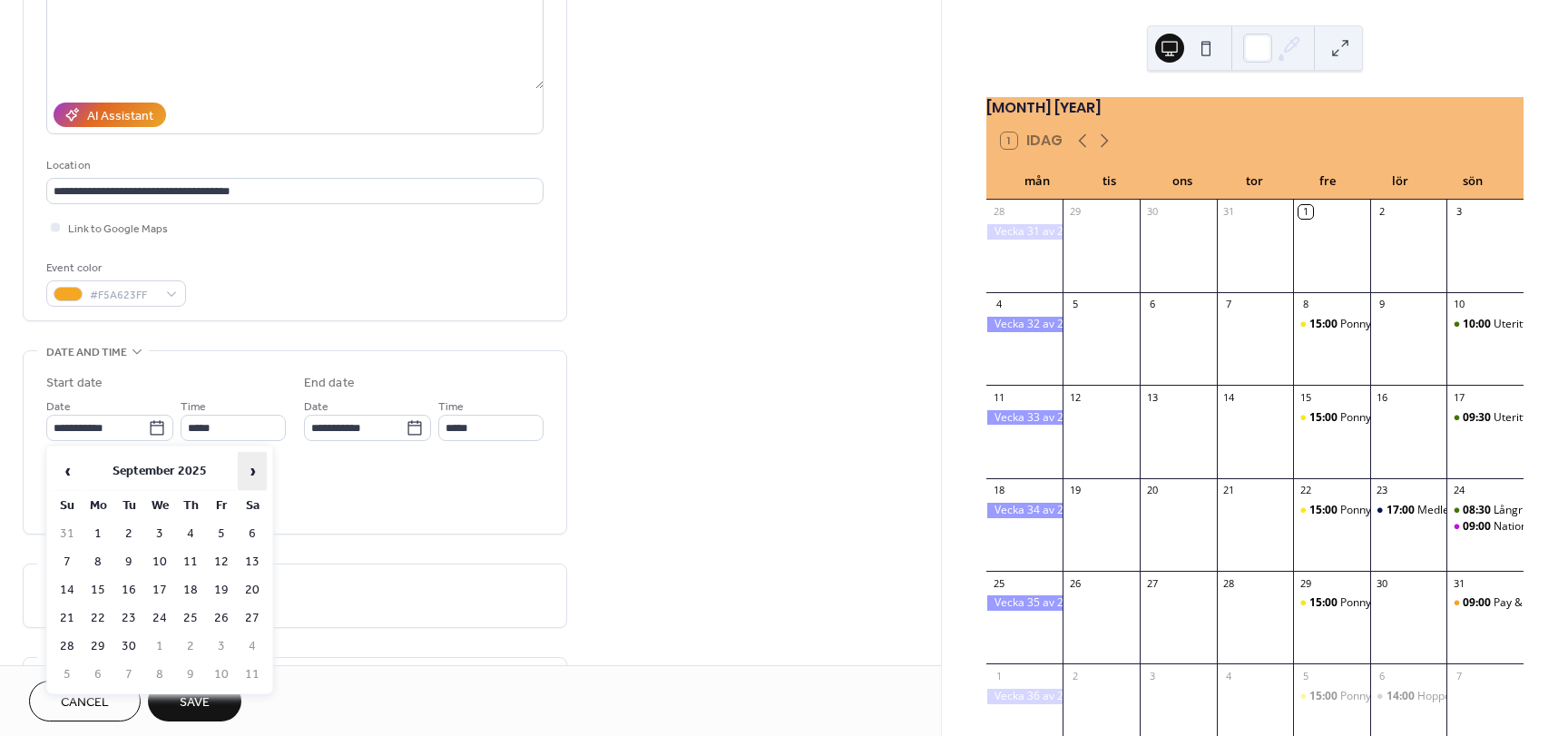 click on "›" at bounding box center (252, 471) 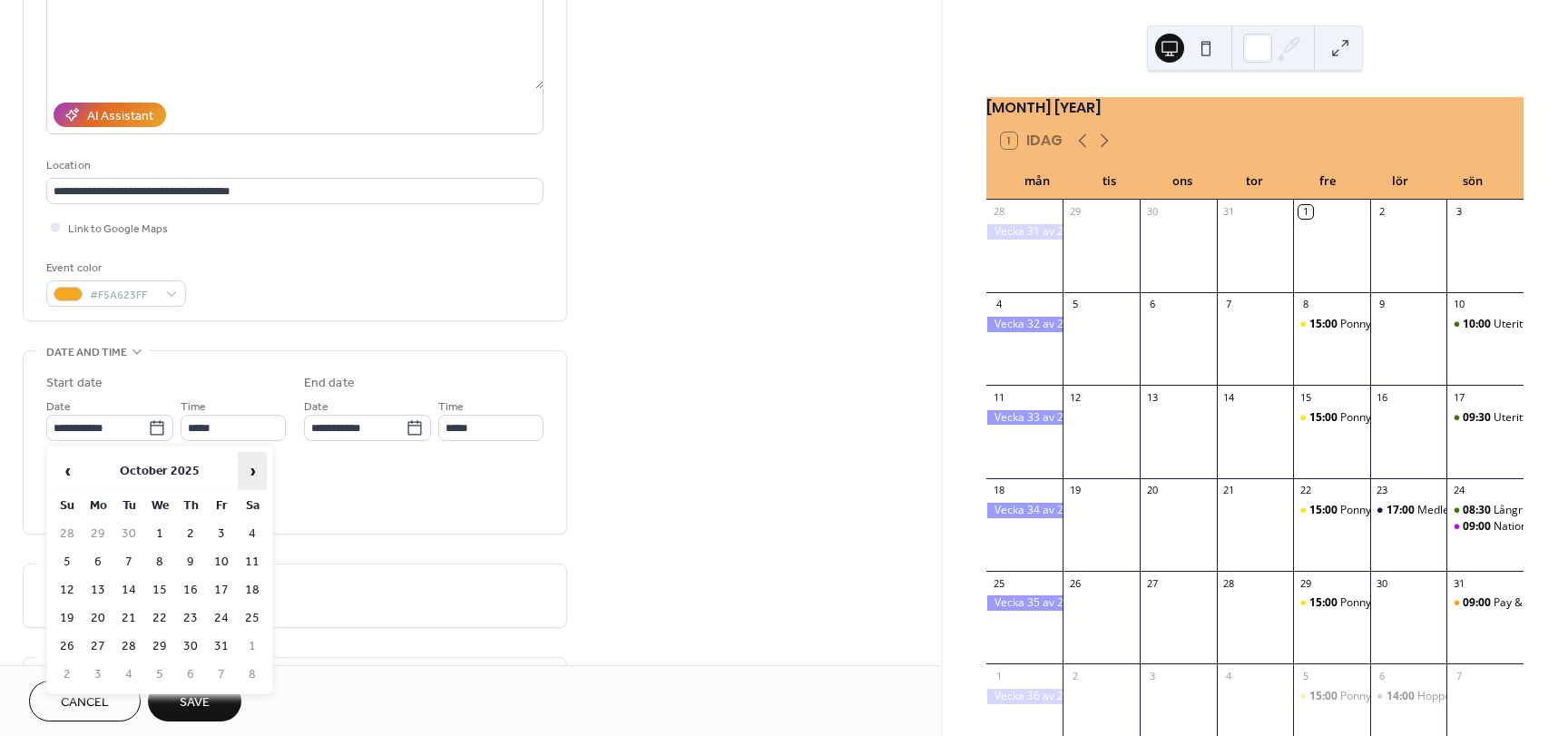 click on "›" at bounding box center (252, 471) 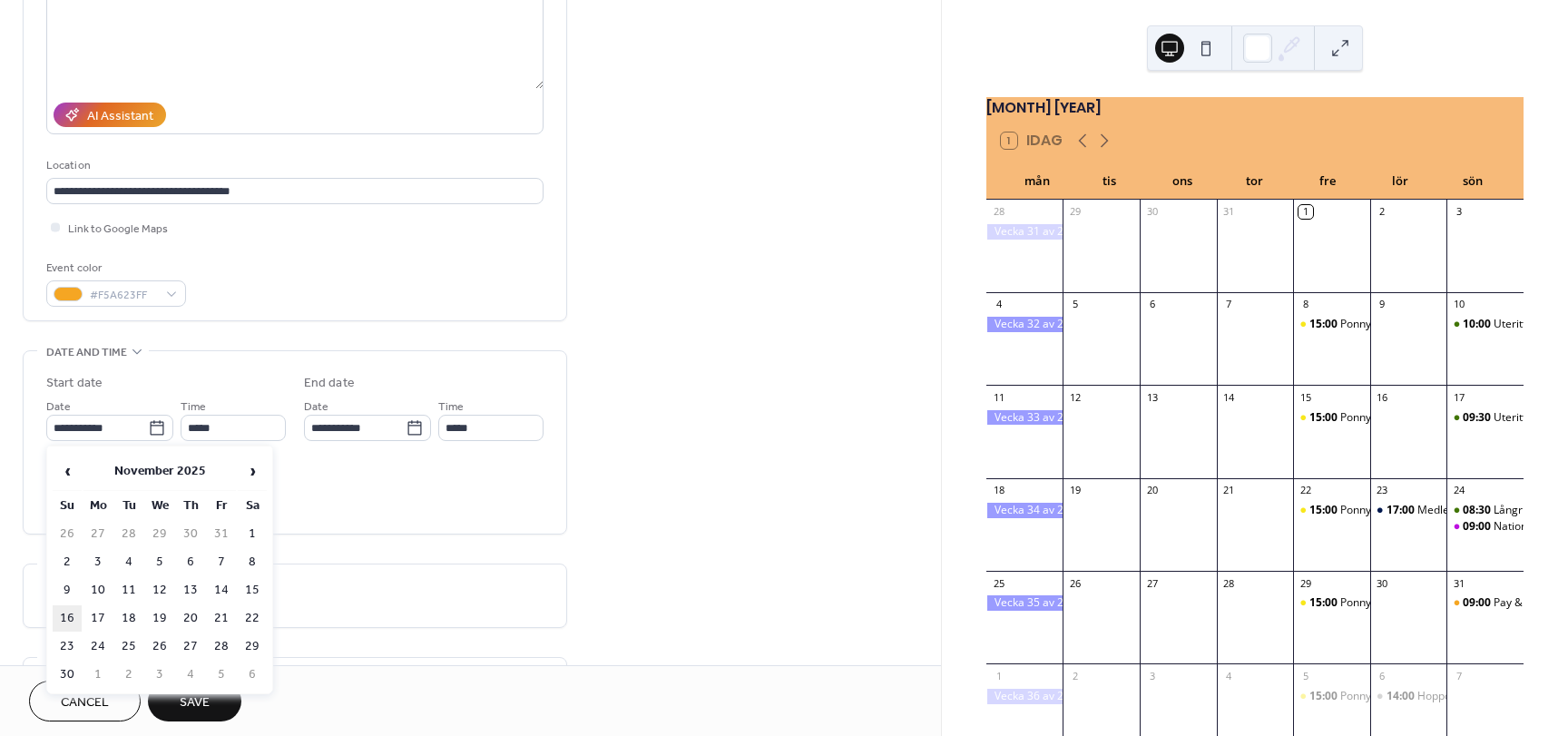 click on "16" at bounding box center [67, 618] 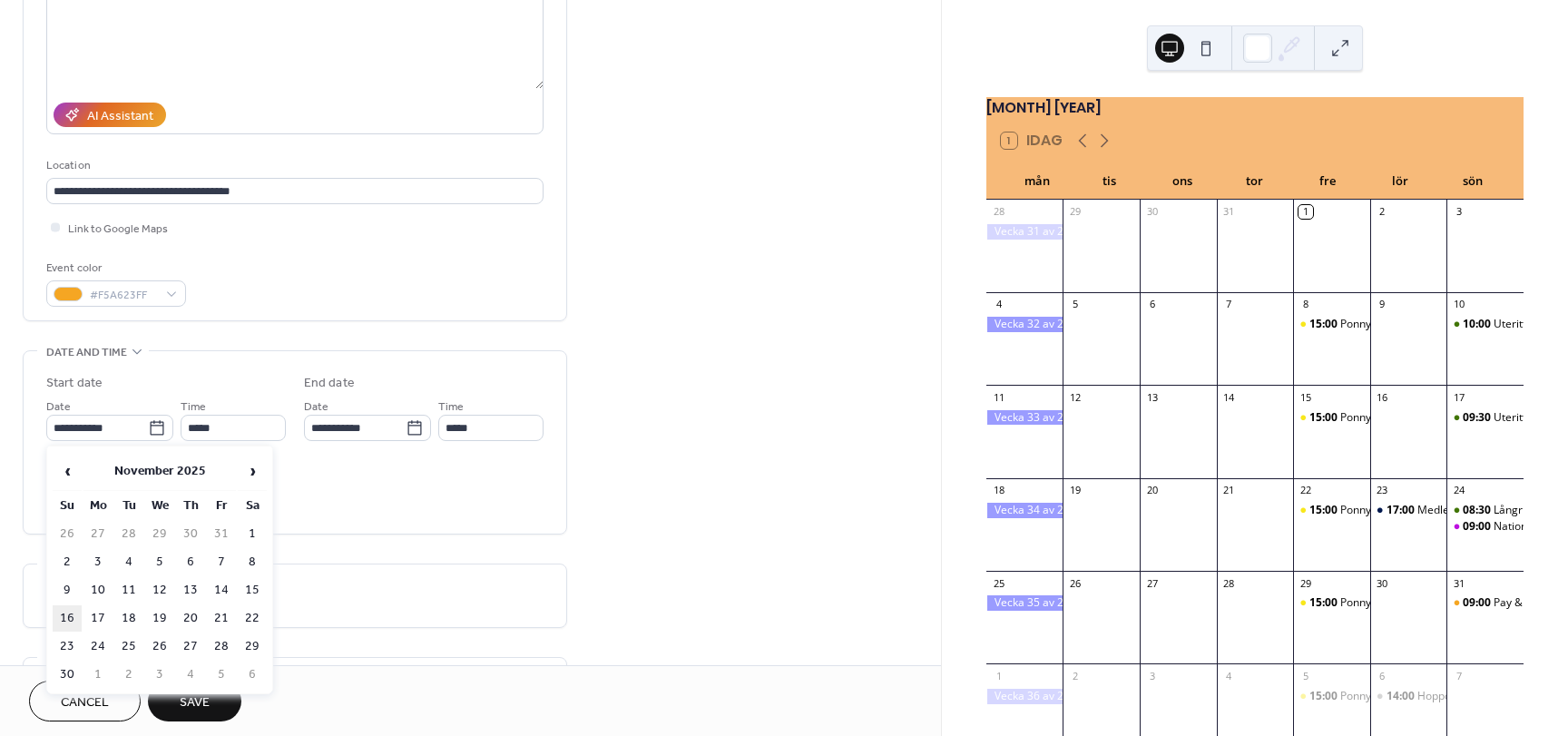 type on "**********" 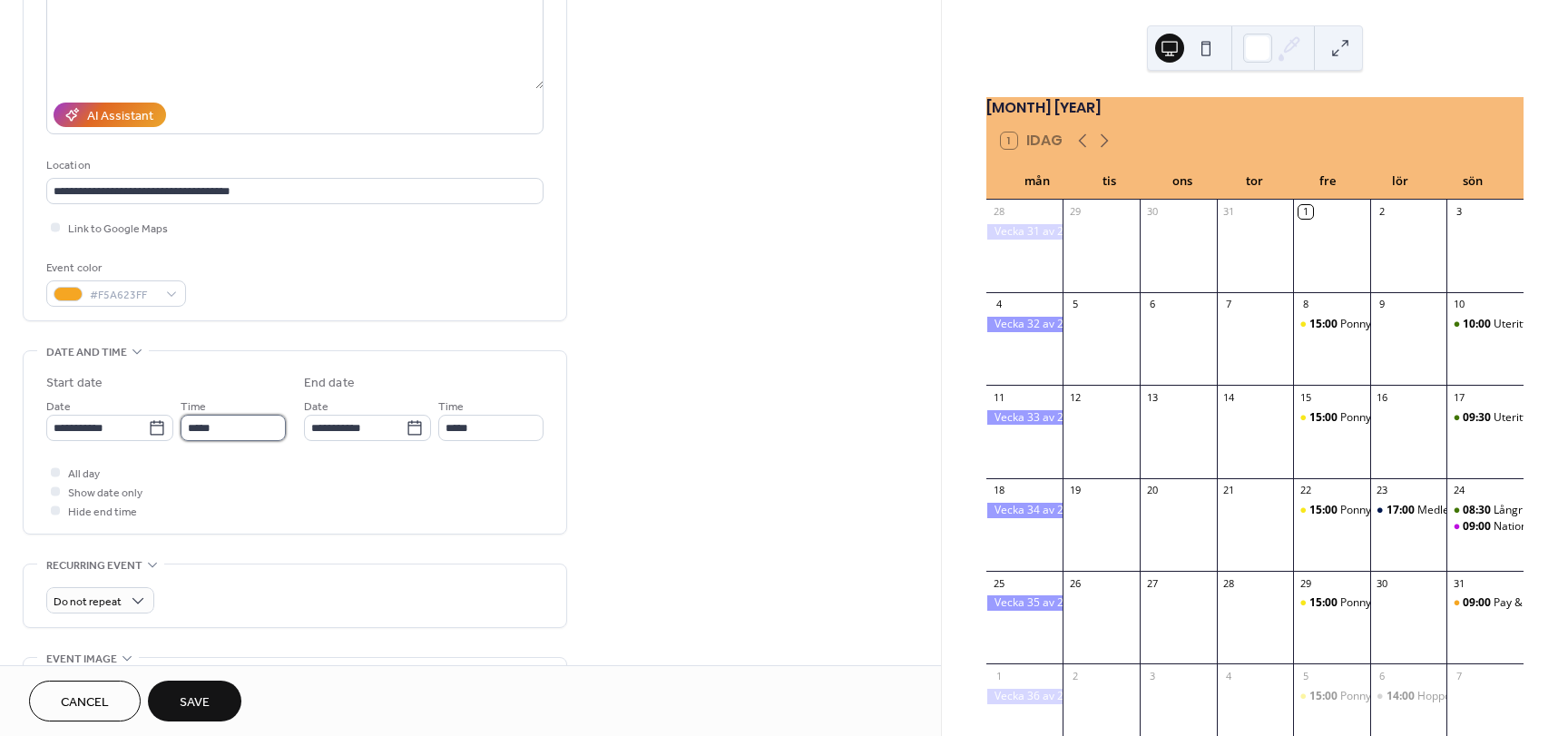 click on "*****" at bounding box center [233, 427] 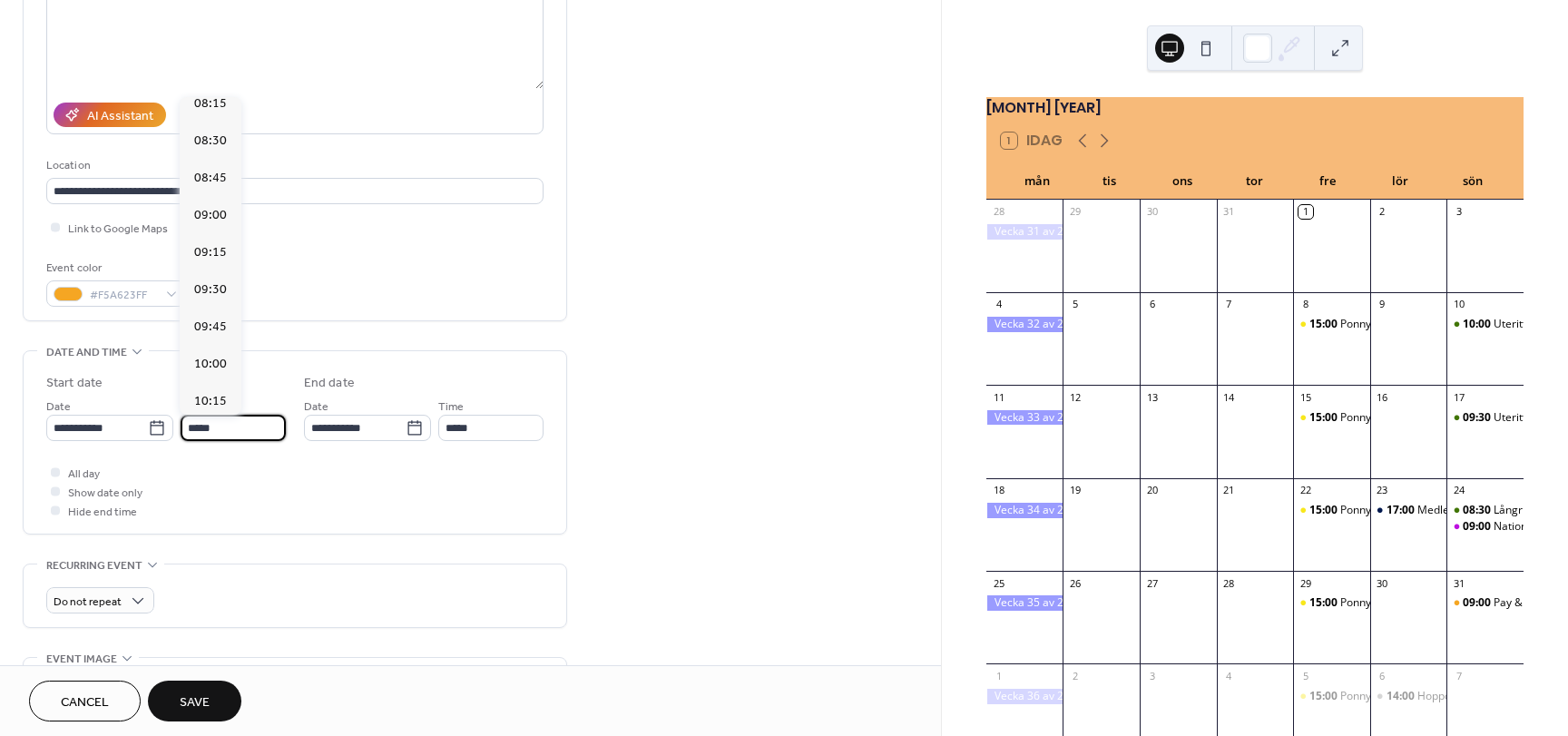 scroll, scrollTop: 1239, scrollLeft: 0, axis: vertical 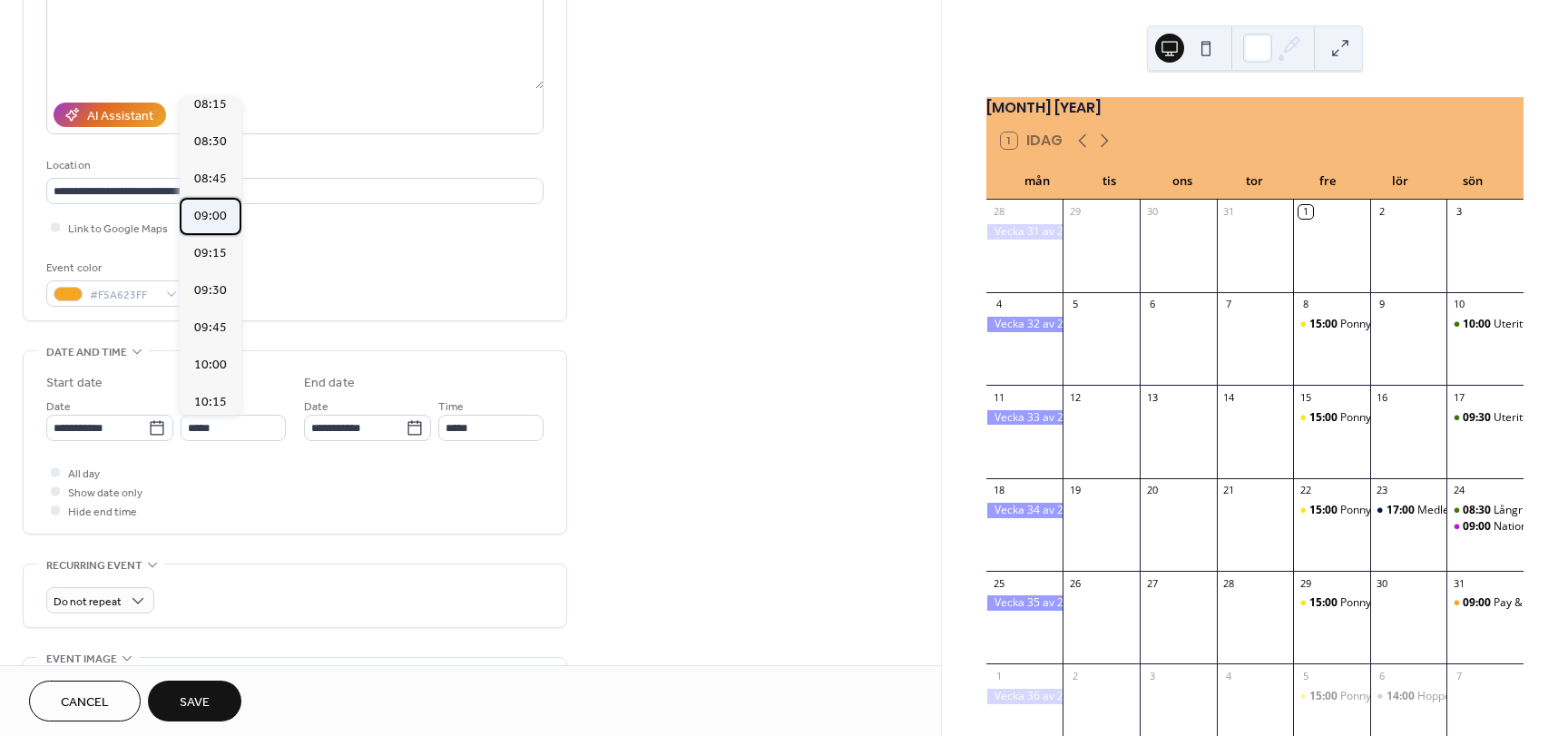 click on "09:00" at bounding box center (211, 216) 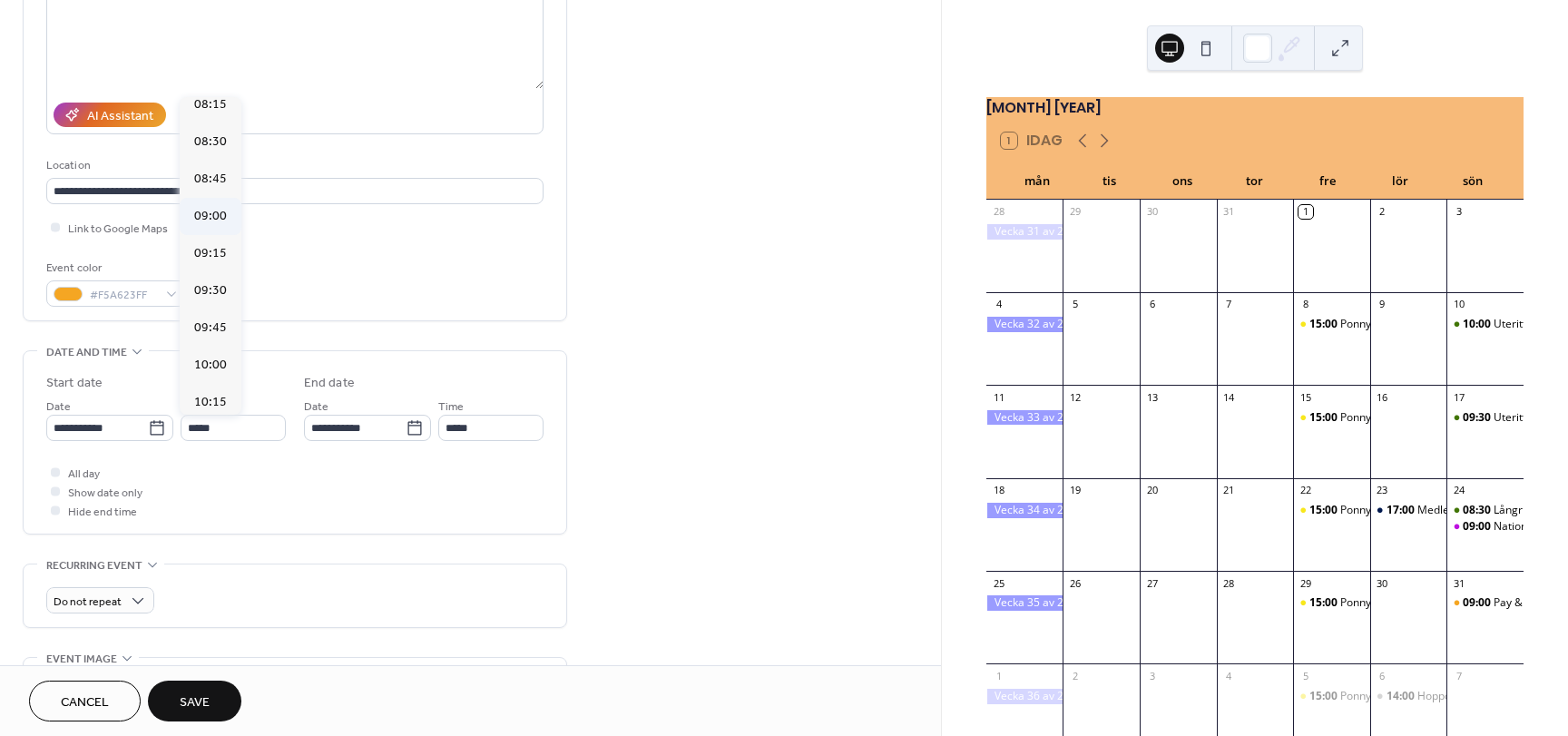 type on "*****" 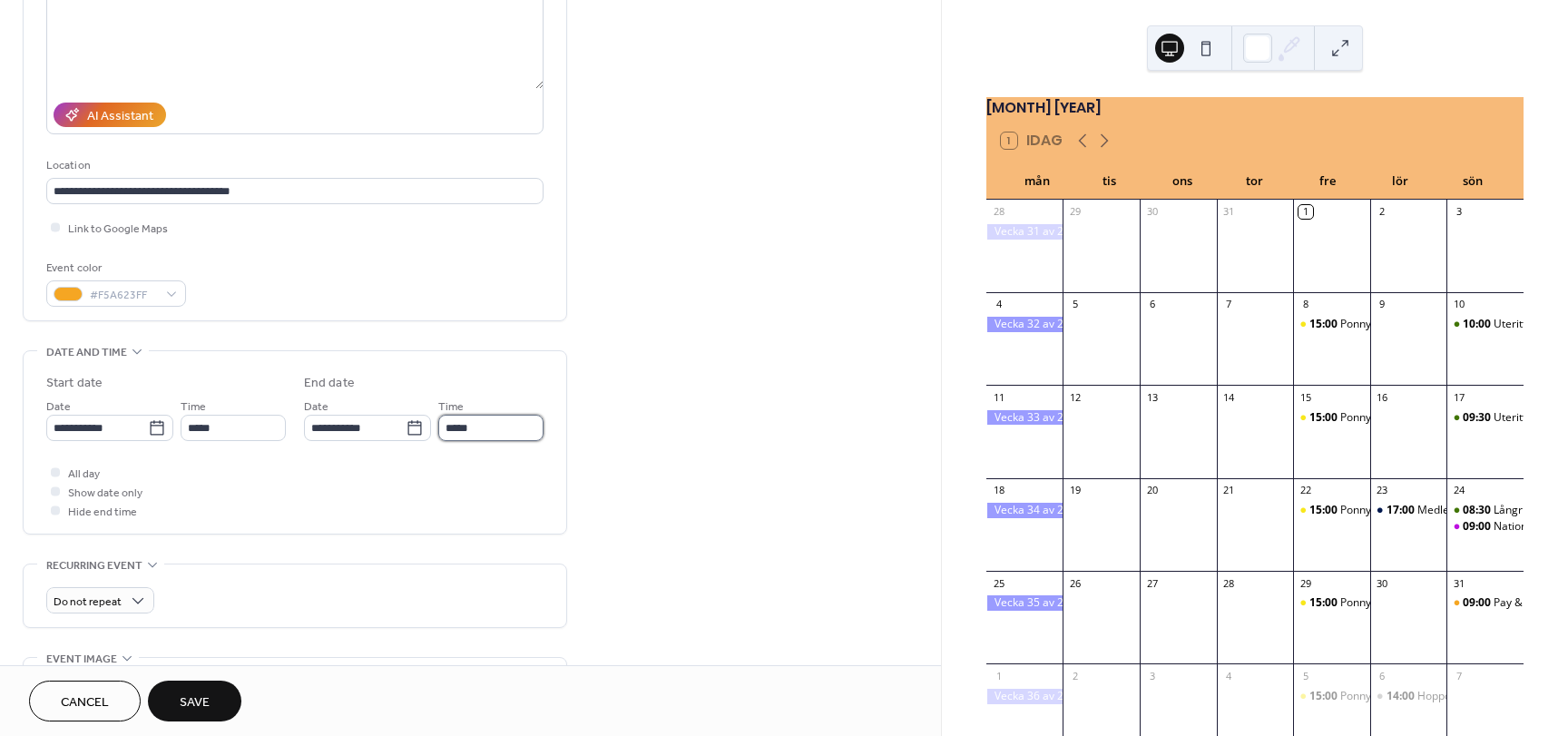 click on "*****" at bounding box center [491, 427] 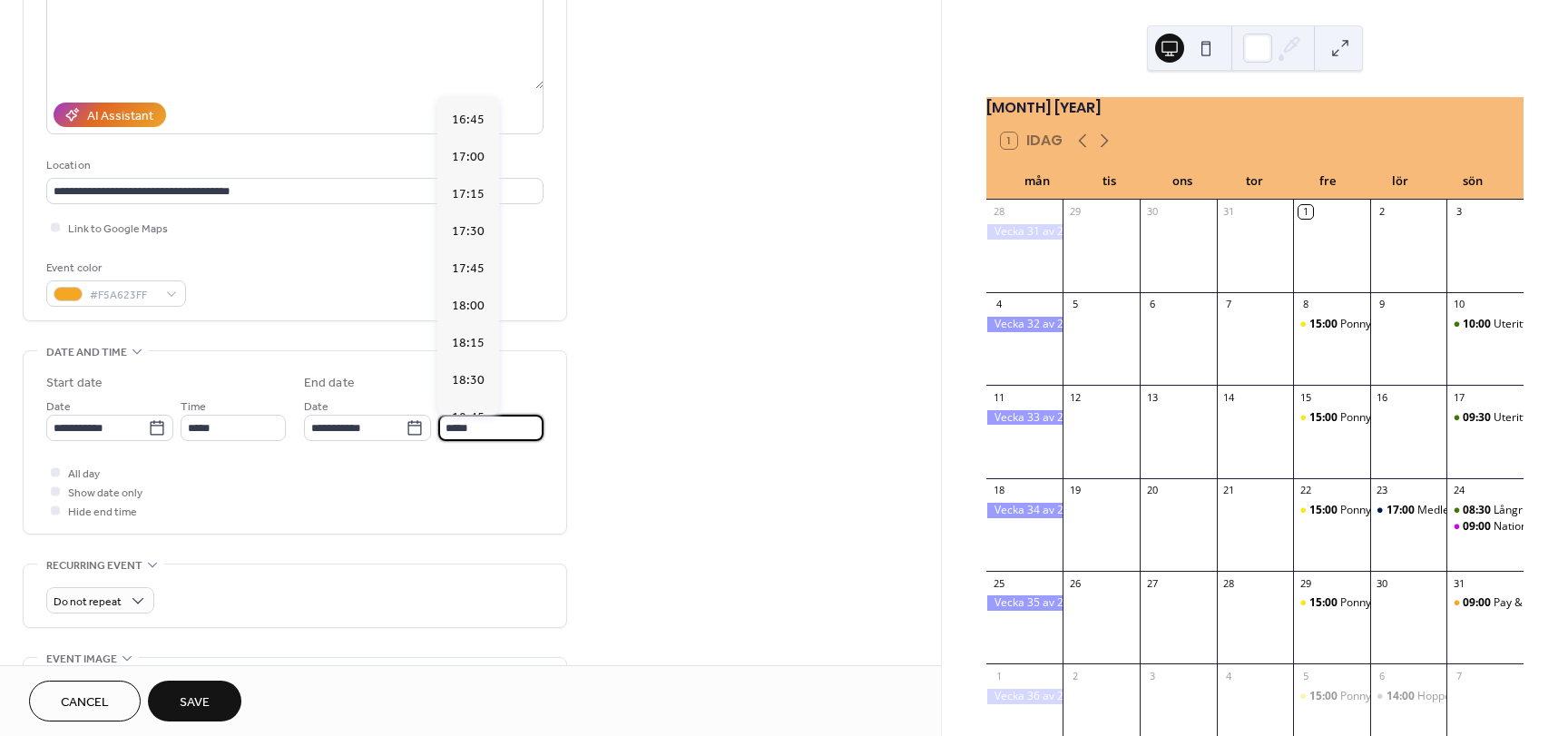 scroll, scrollTop: 1113, scrollLeft: 0, axis: vertical 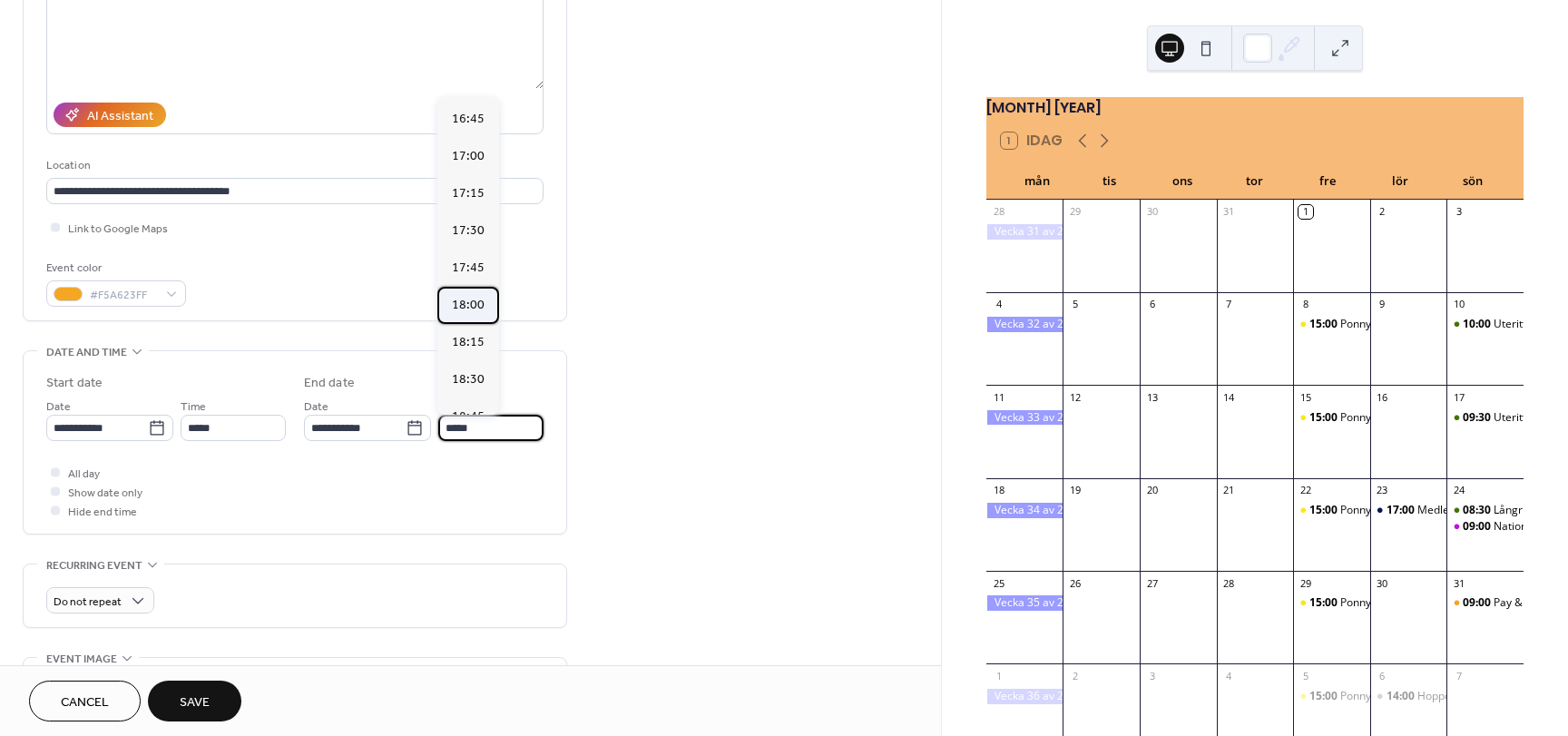 click on "18:00" at bounding box center [468, 305] 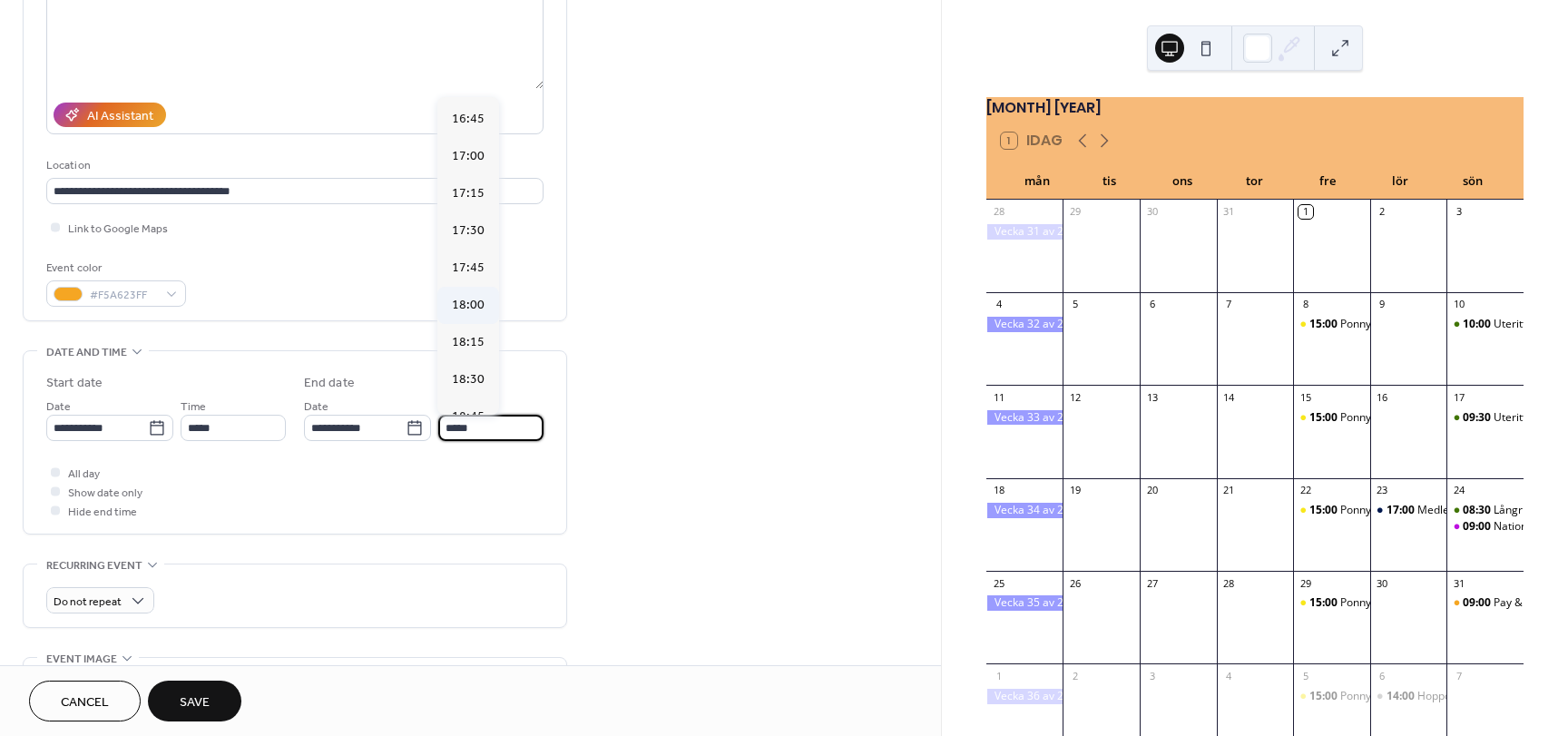 type on "*****" 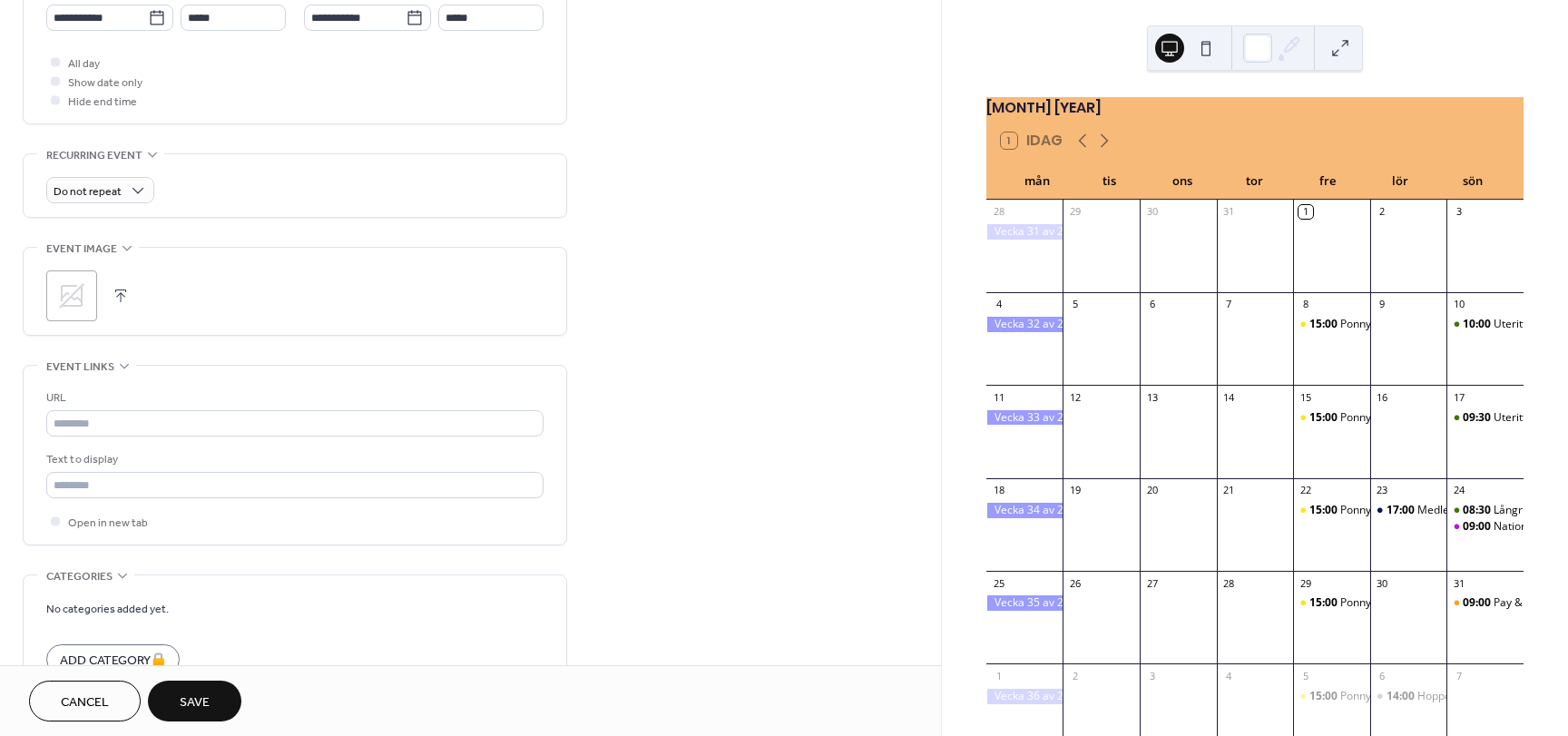 scroll, scrollTop: 652, scrollLeft: 0, axis: vertical 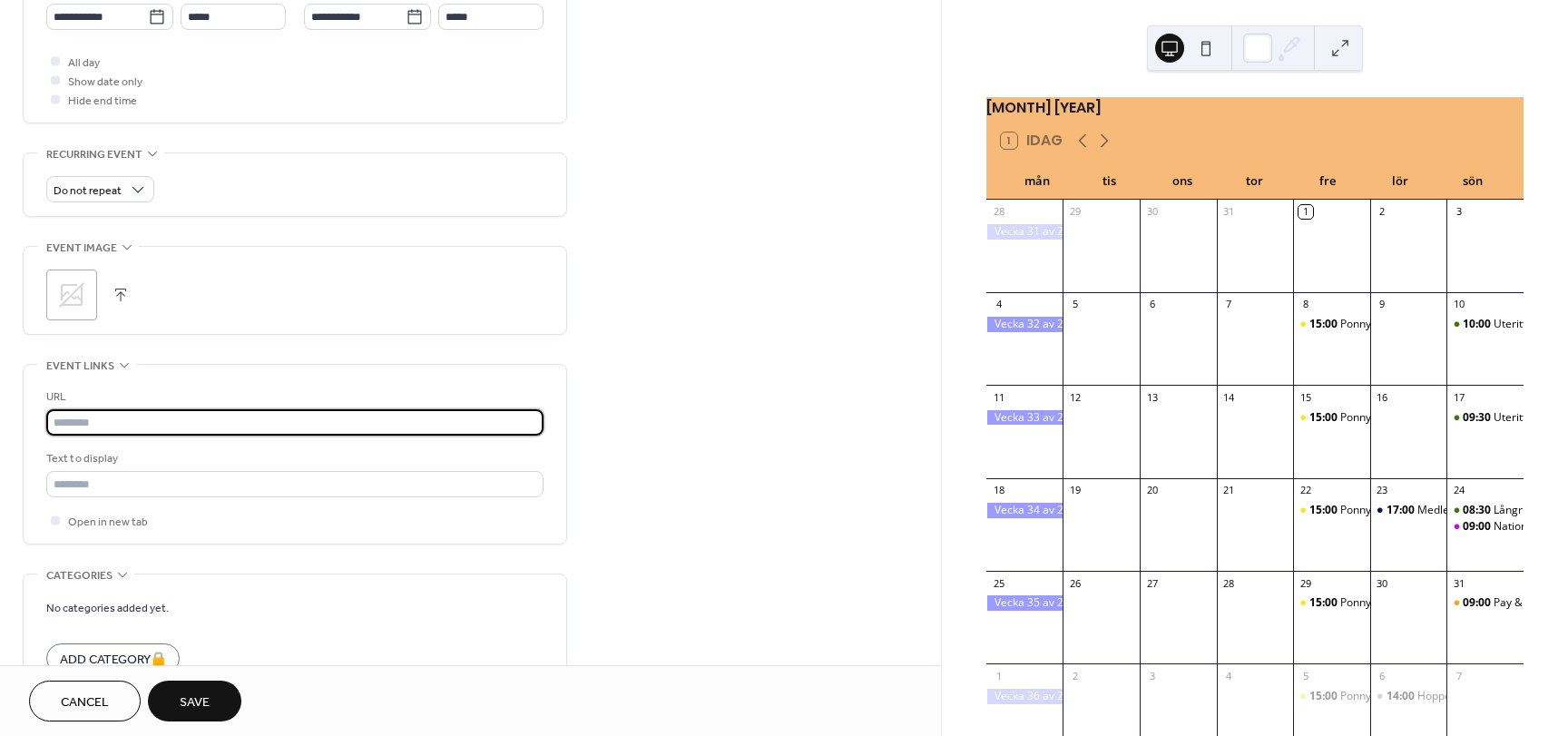 click at bounding box center [295, 422] 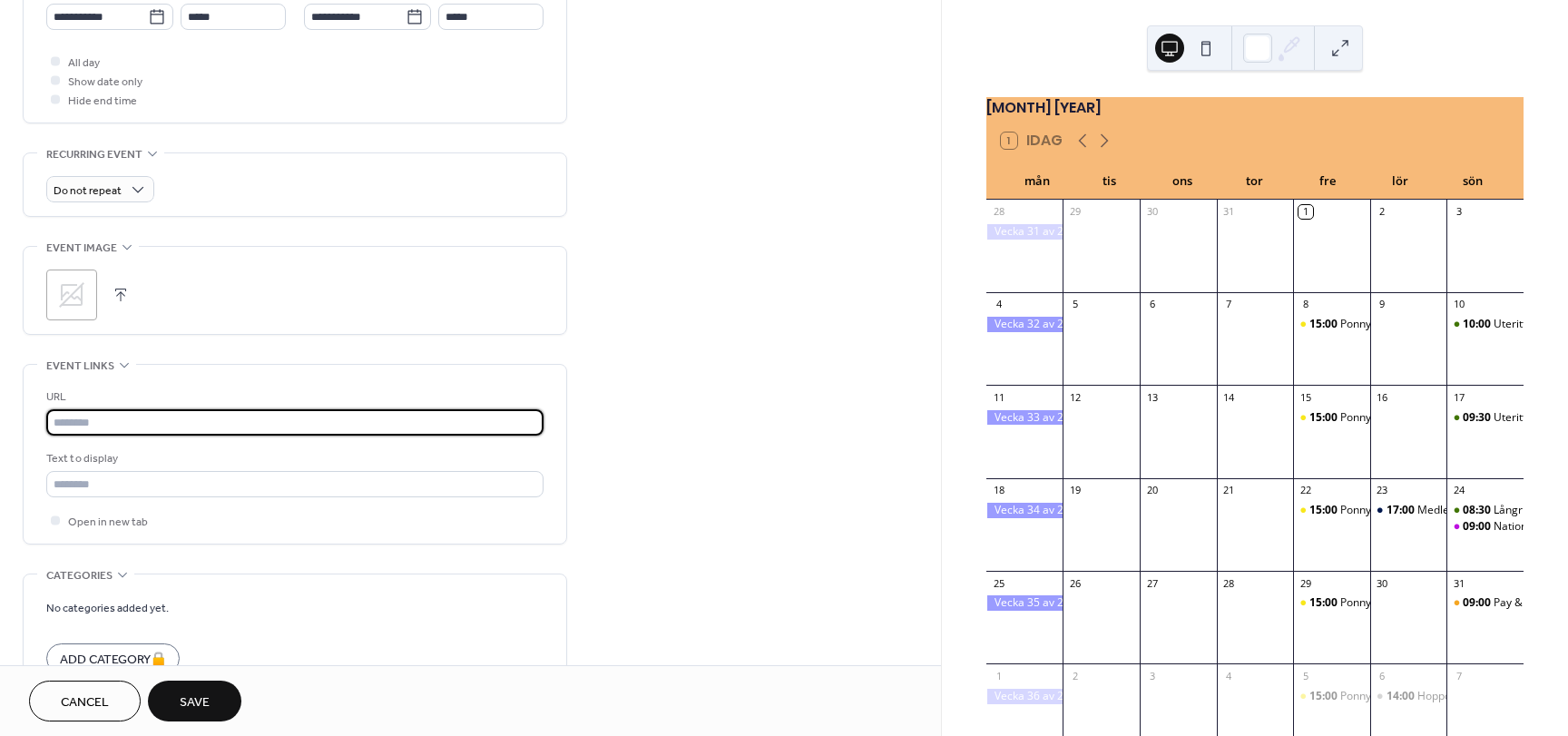 paste on "**********" 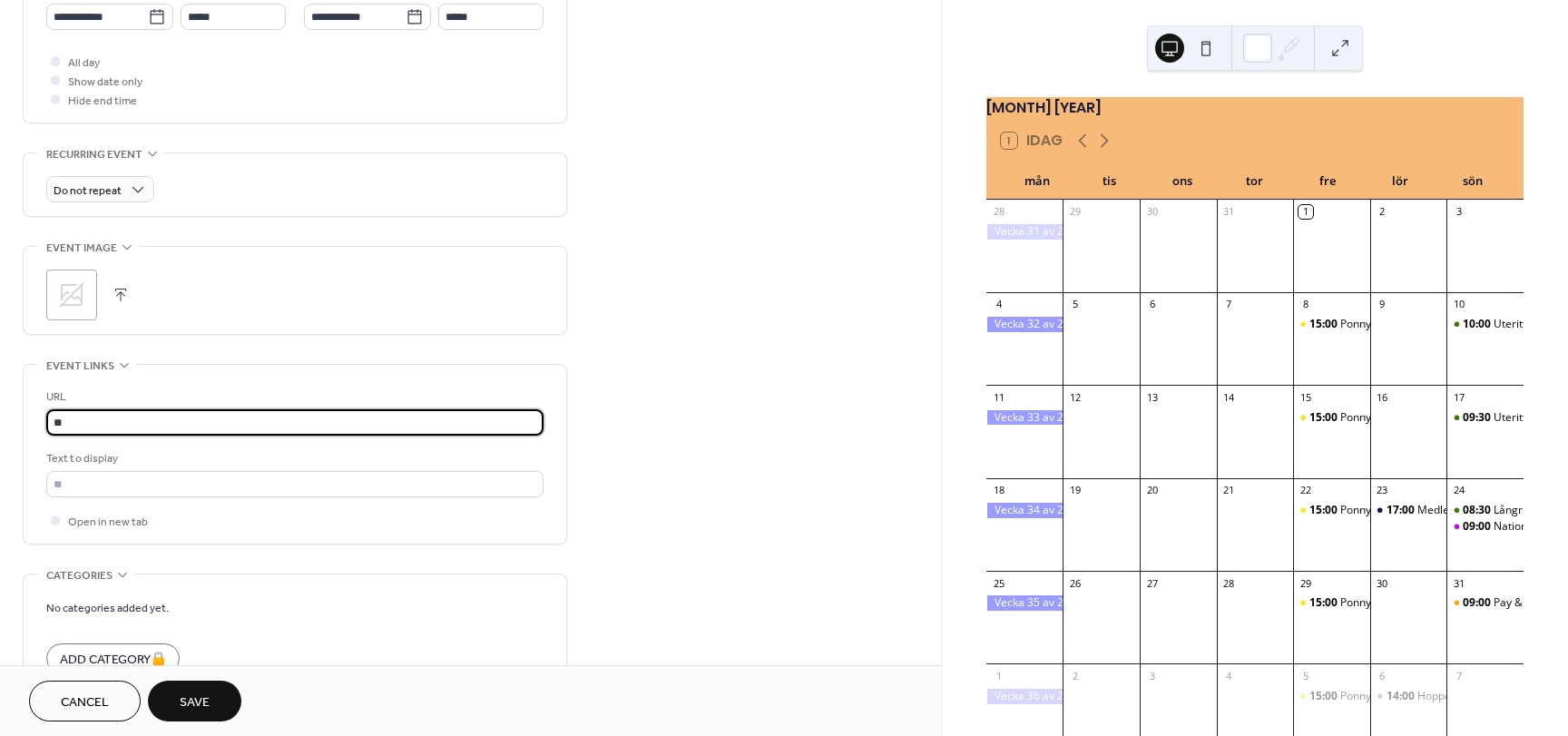 type on "*" 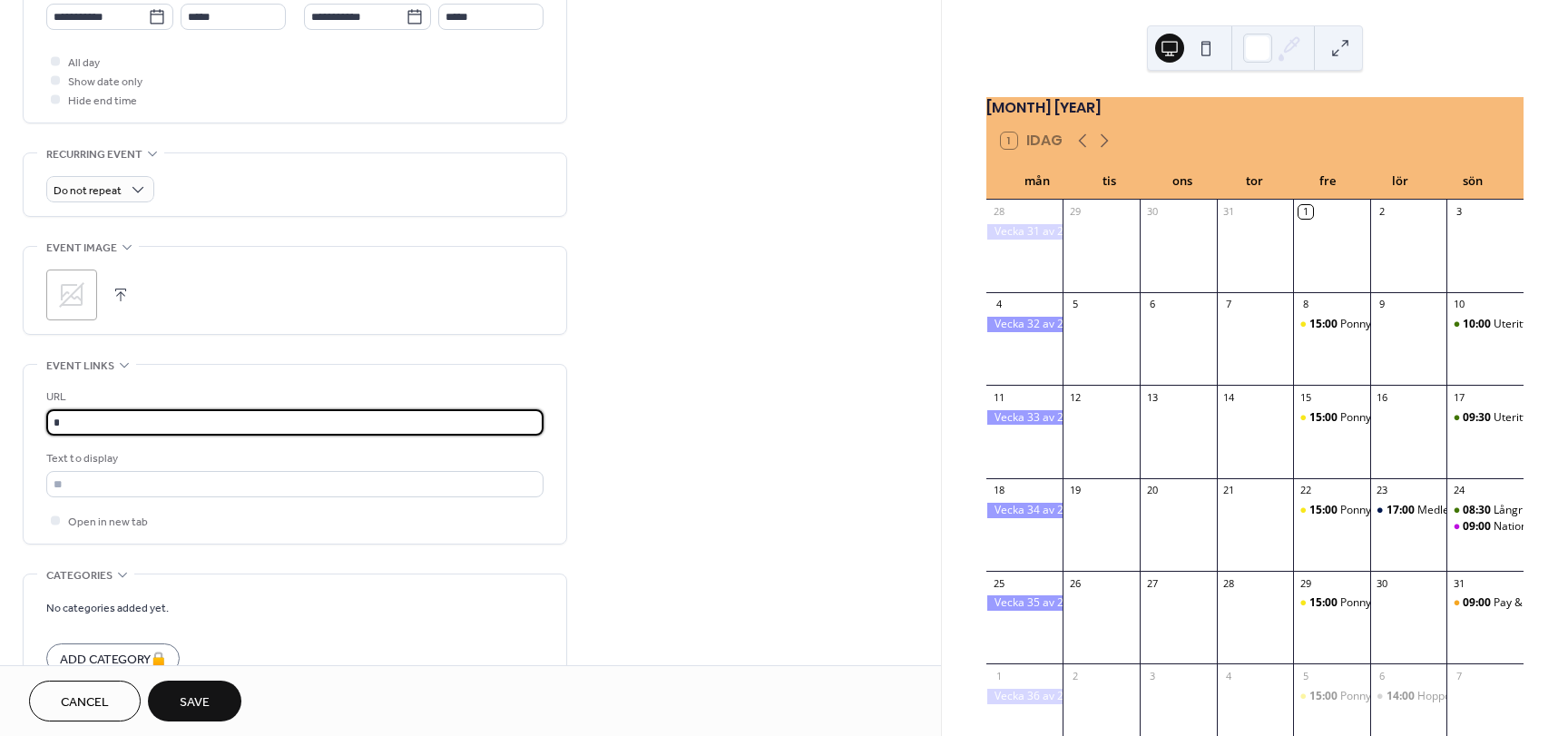 type 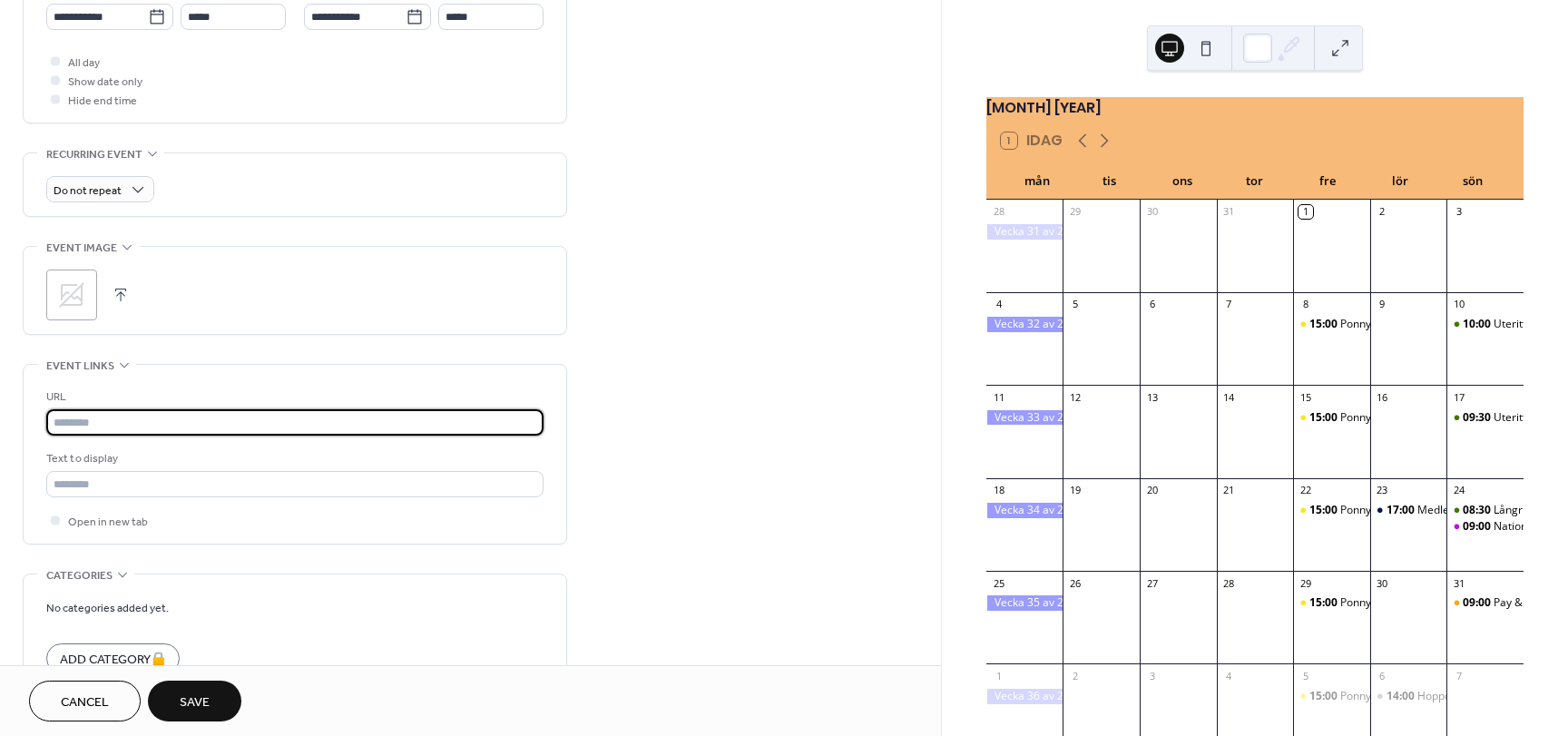 click on "Save" at bounding box center (194, 702) 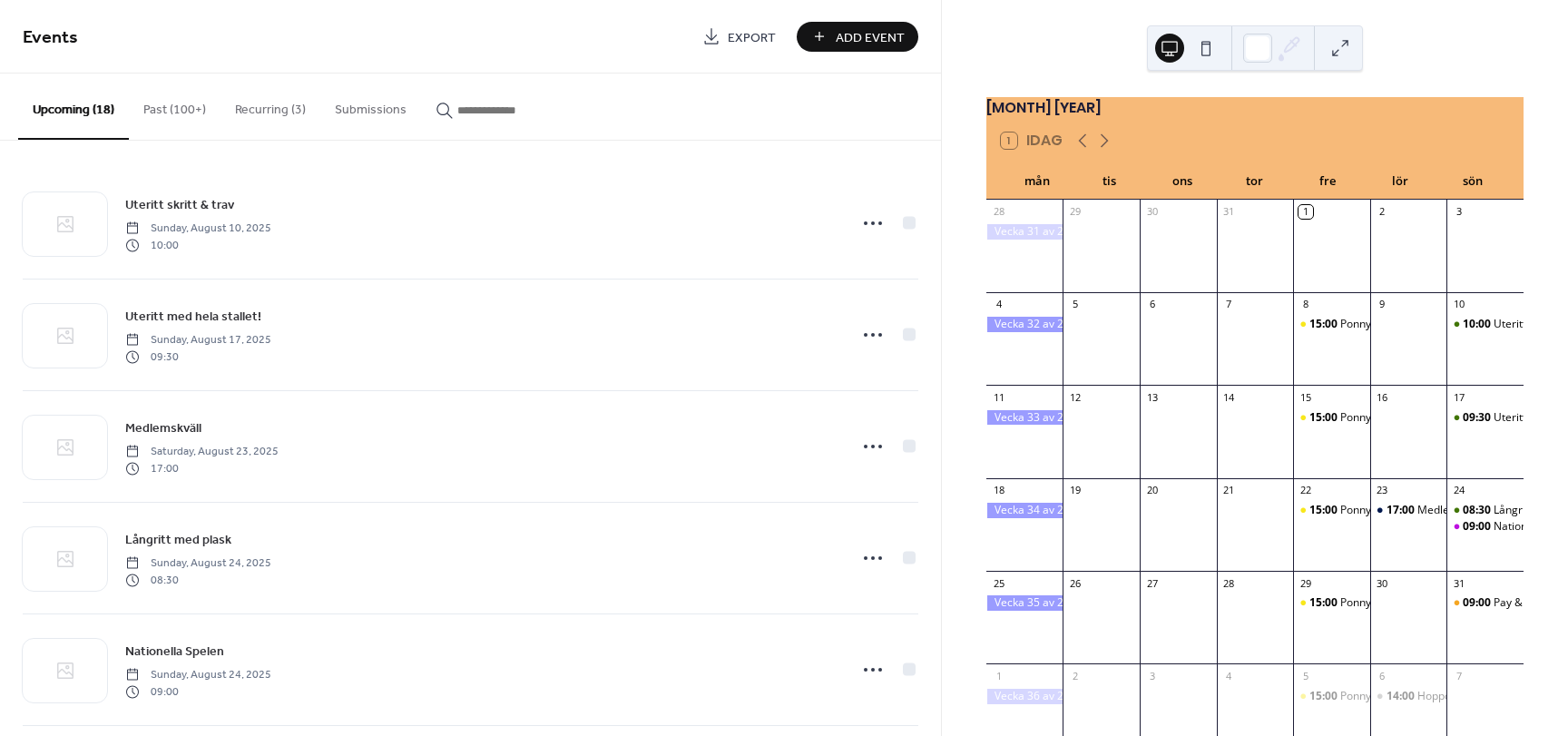 click on "Add Event" at bounding box center [870, 37] 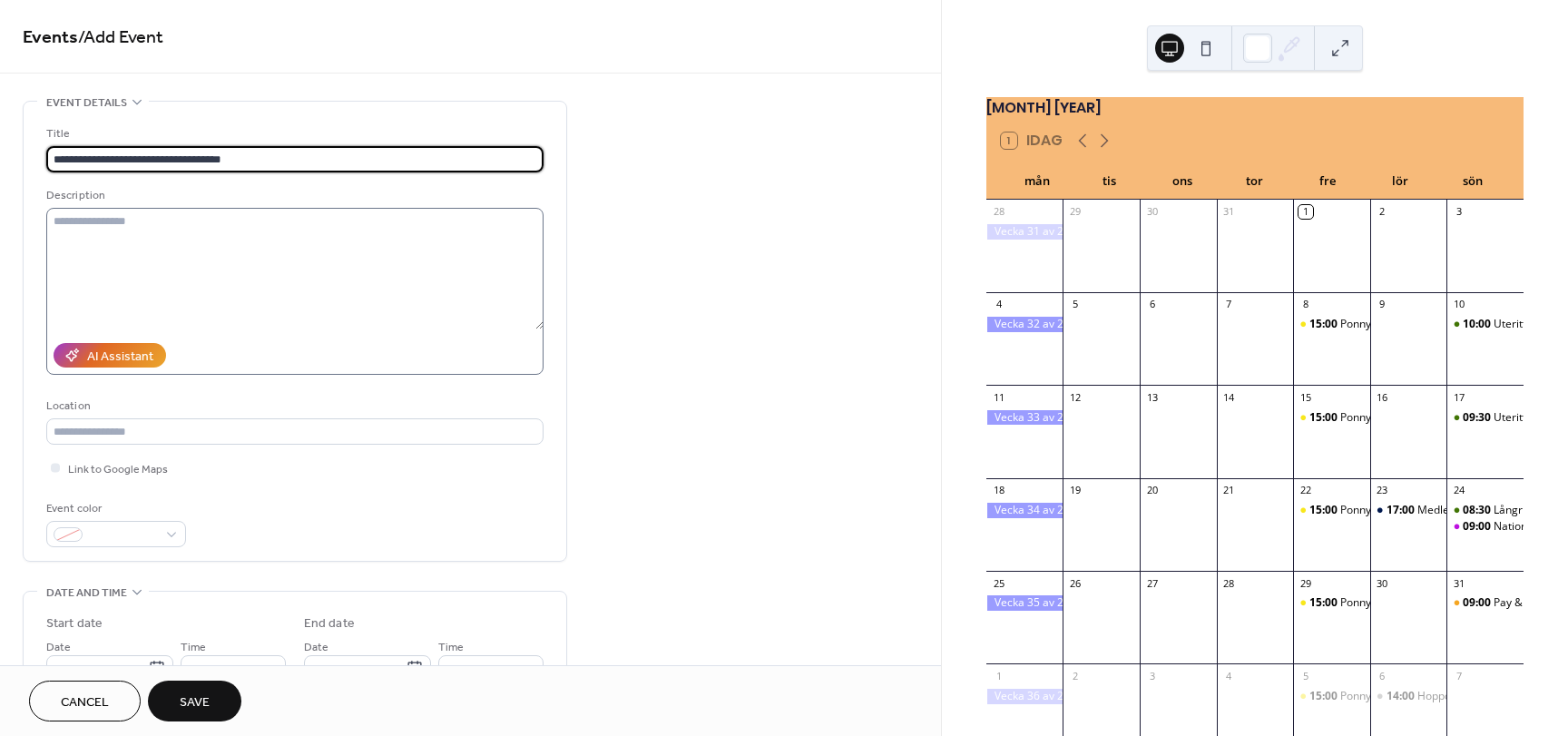 type on "**********" 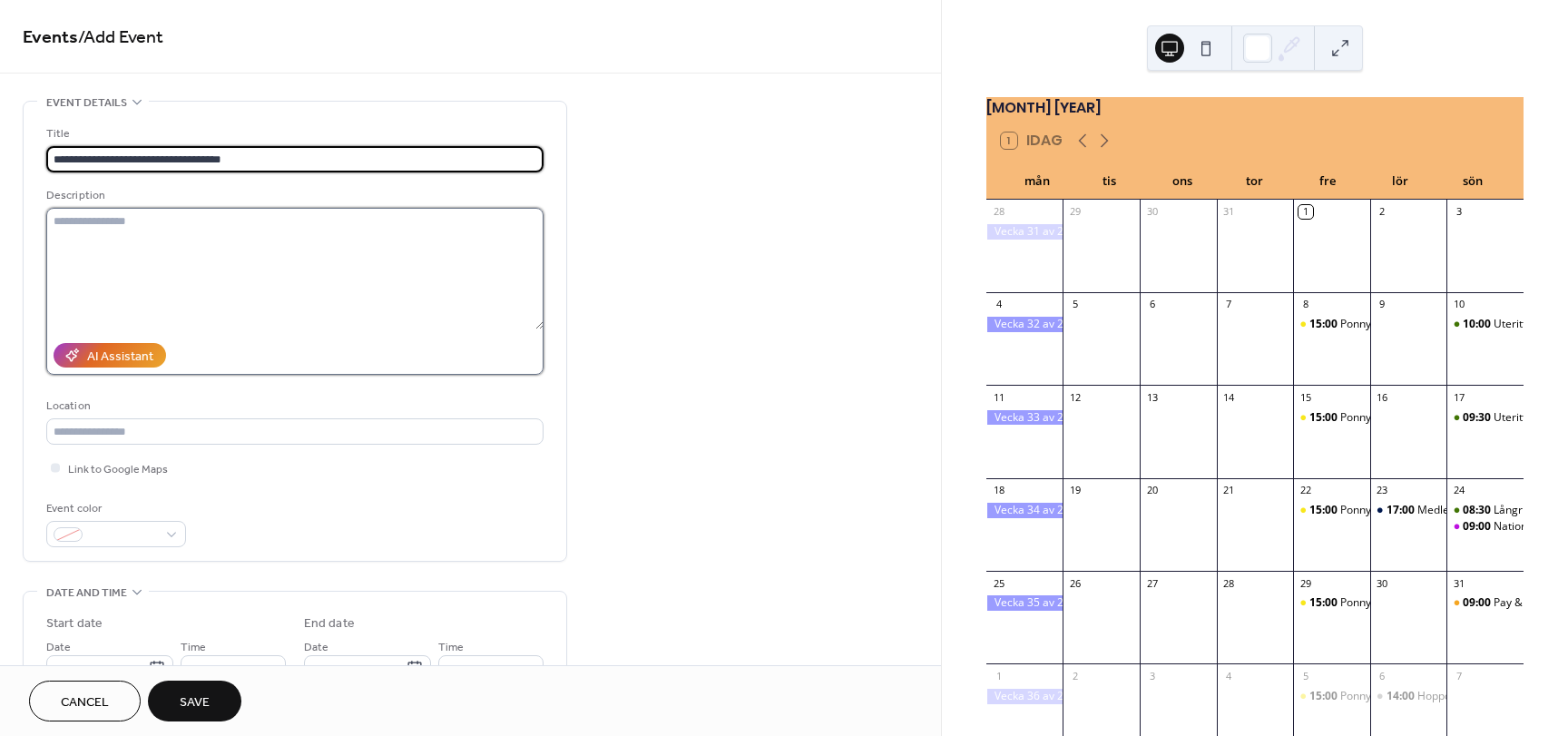 click at bounding box center [295, 269] 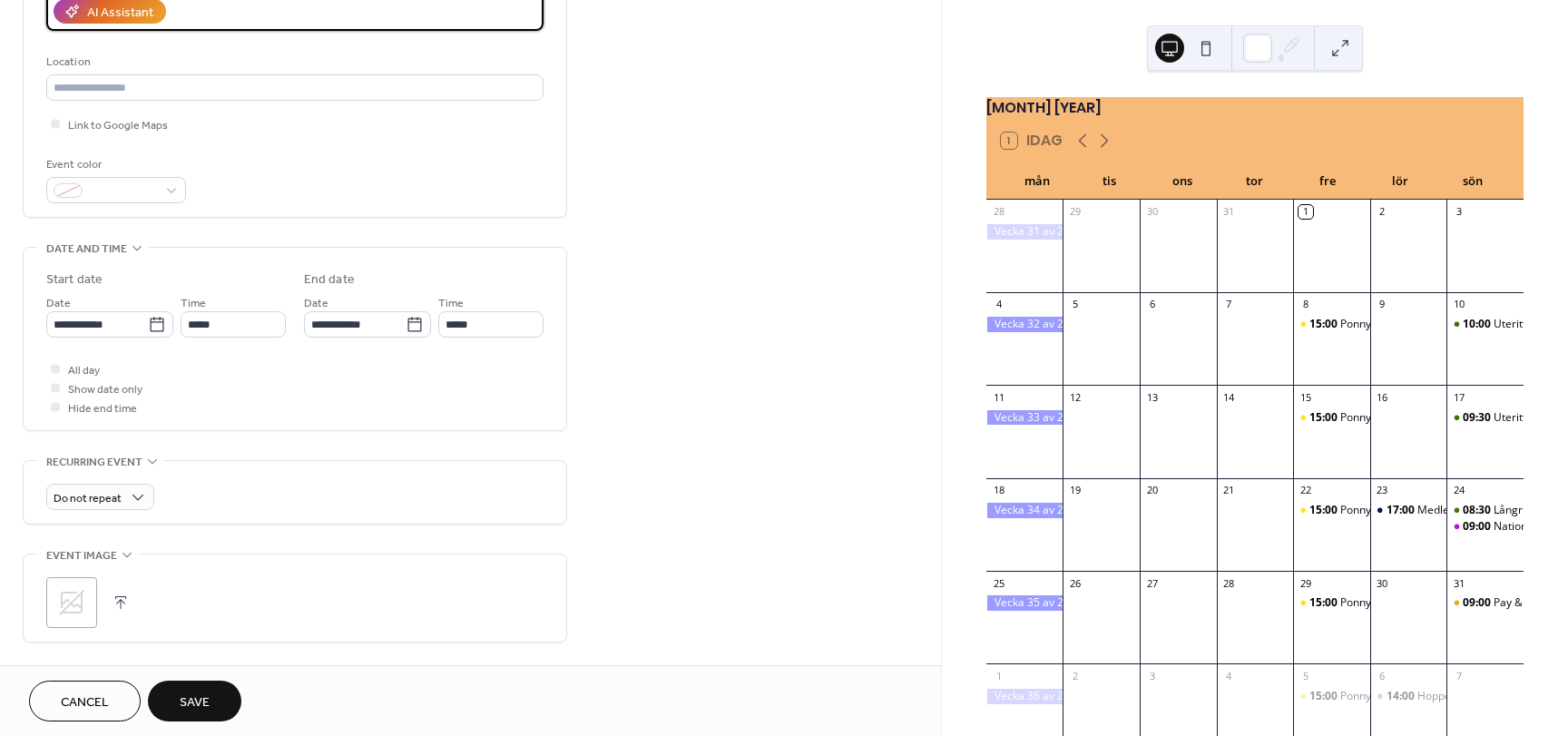 scroll, scrollTop: 347, scrollLeft: 0, axis: vertical 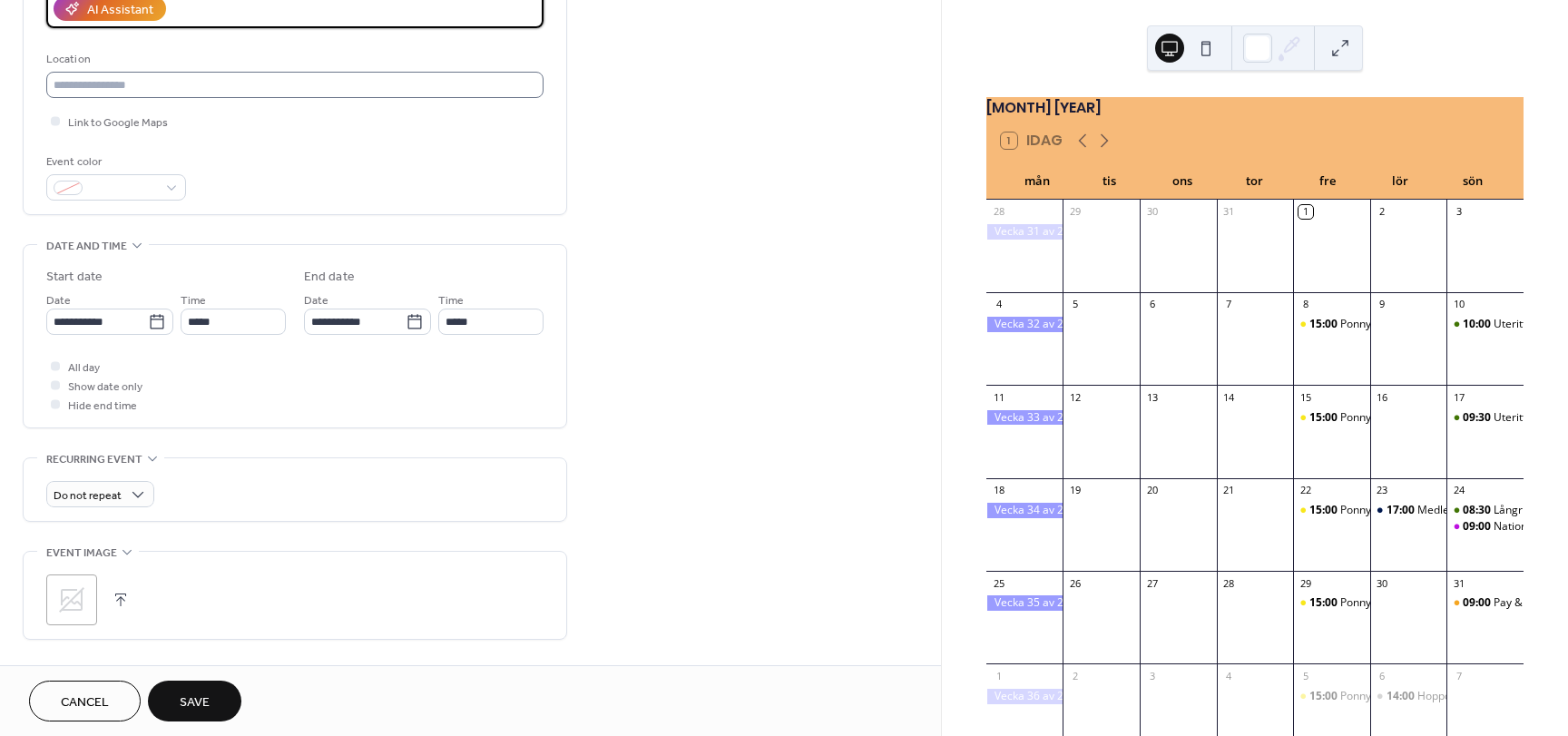 type on "**********" 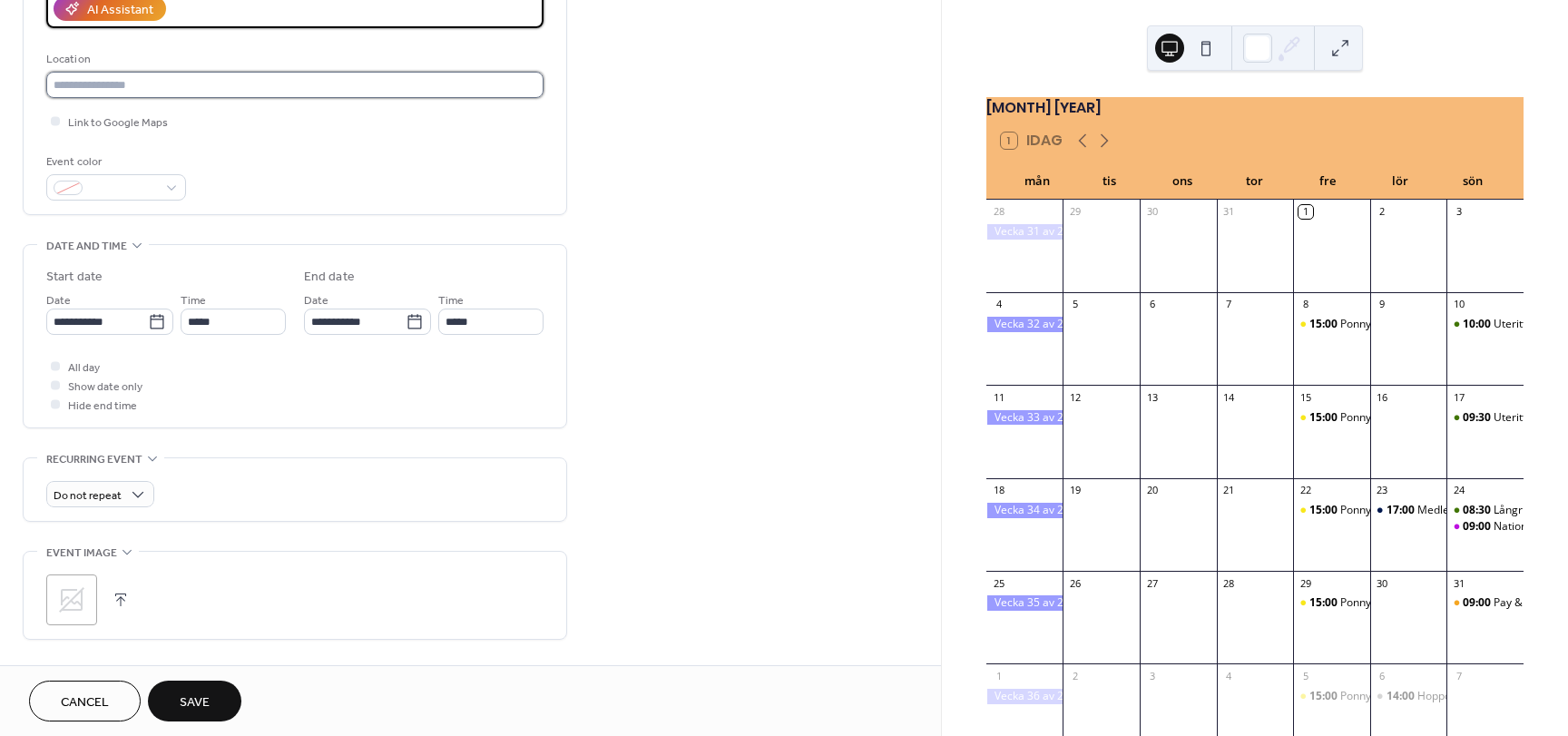 click at bounding box center (295, 84) 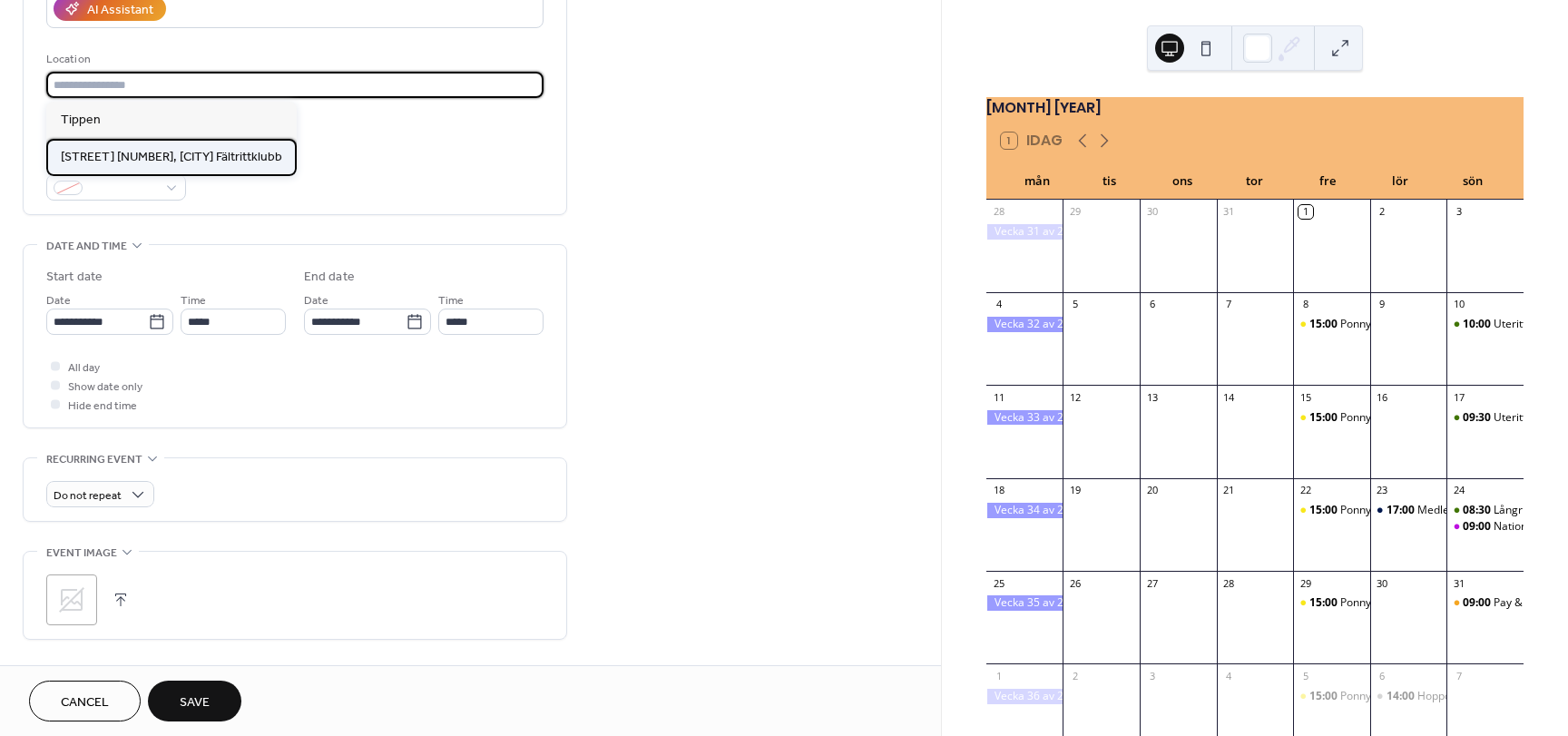 click on "Töpelsgatan 16, Göteborgs Fältrittklubb" at bounding box center [172, 157] 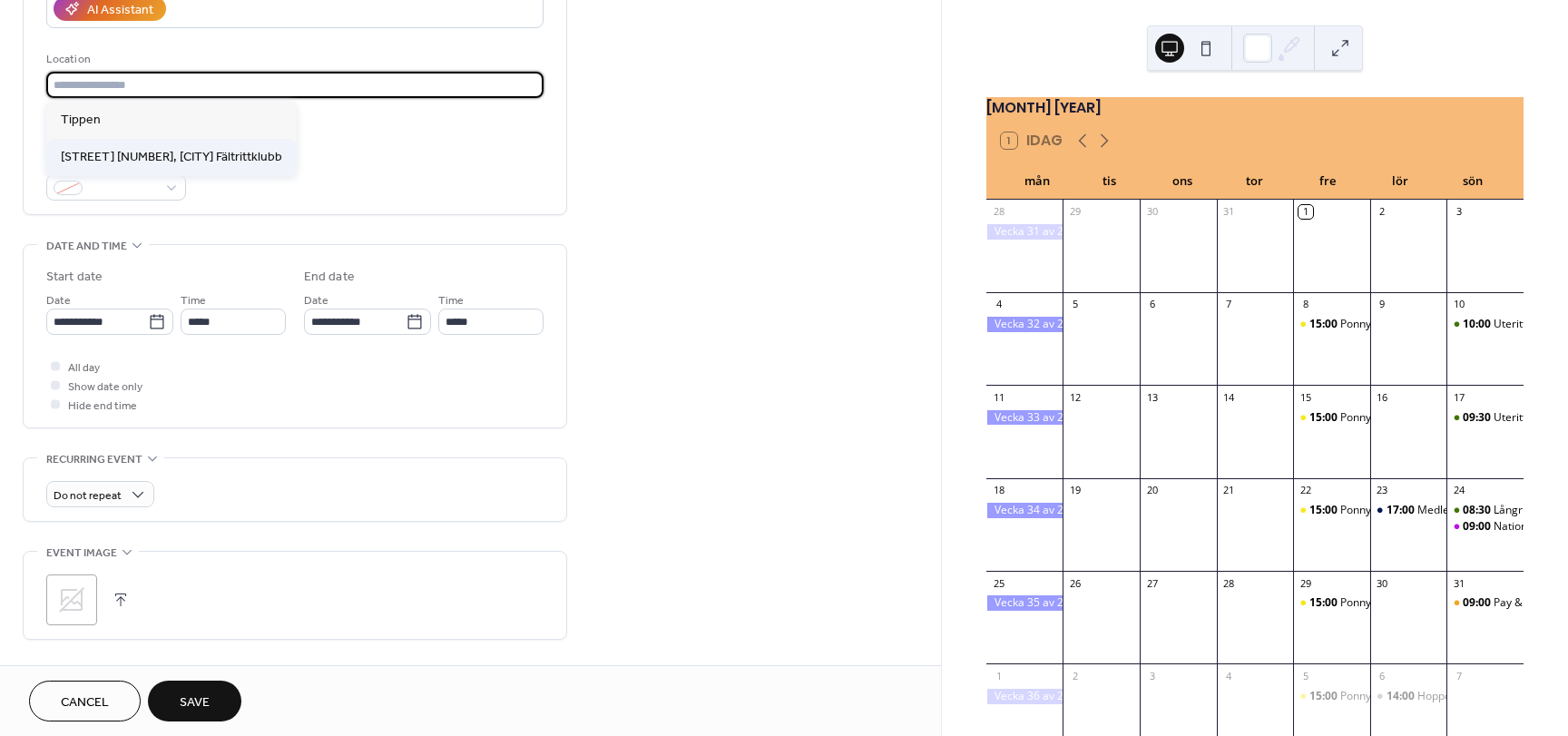 type on "**********" 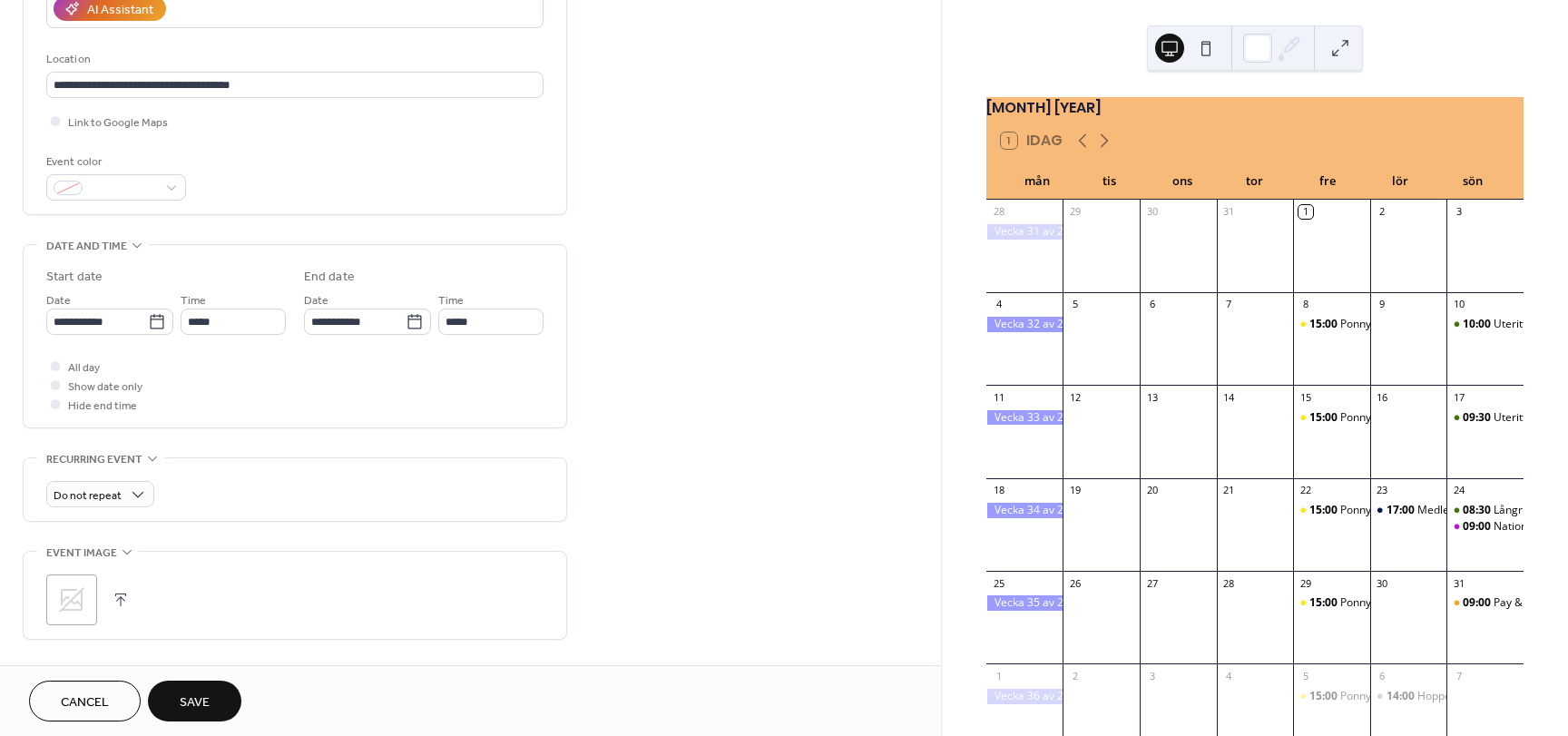 click on "Event color" at bounding box center (114, 162) 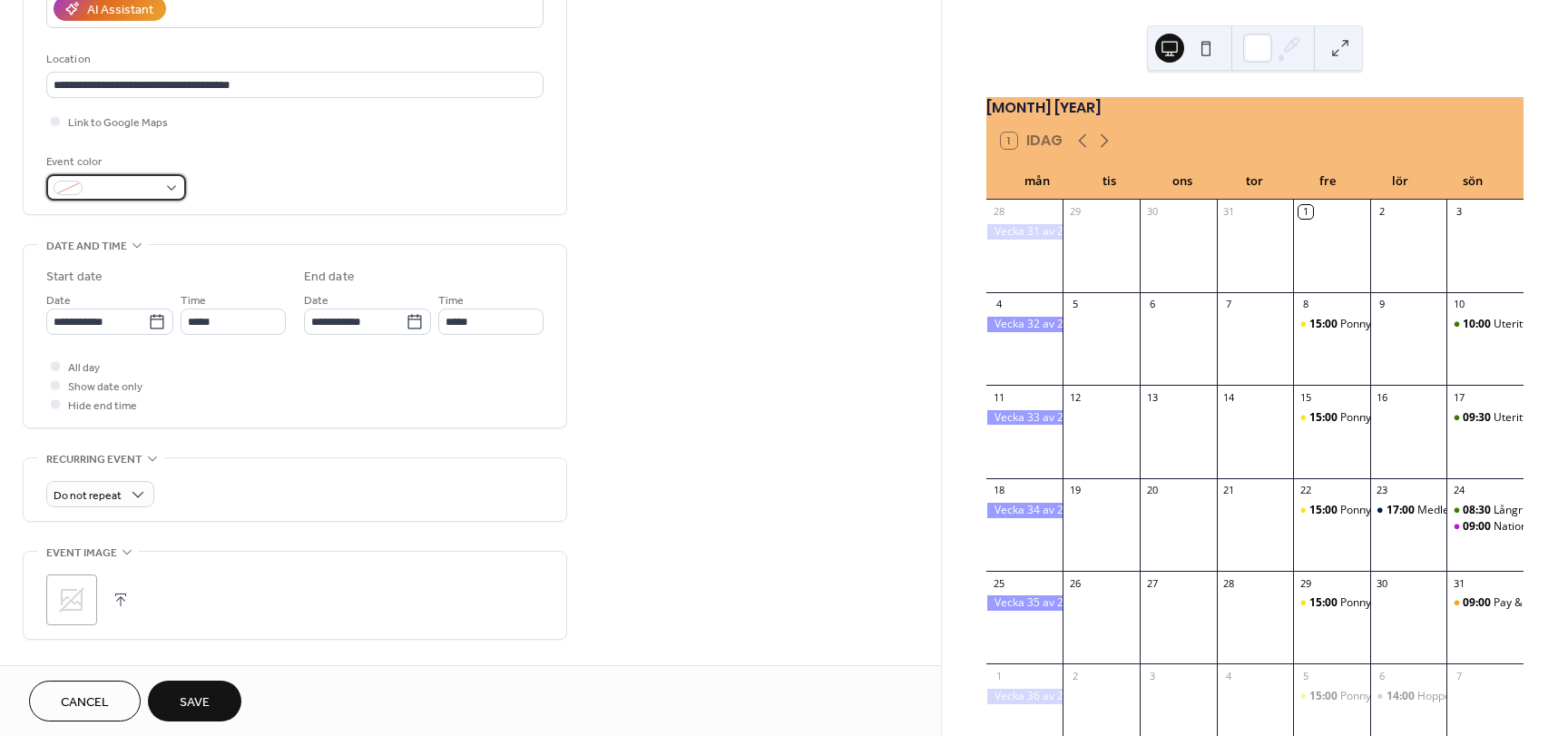 click at bounding box center (123, 189) 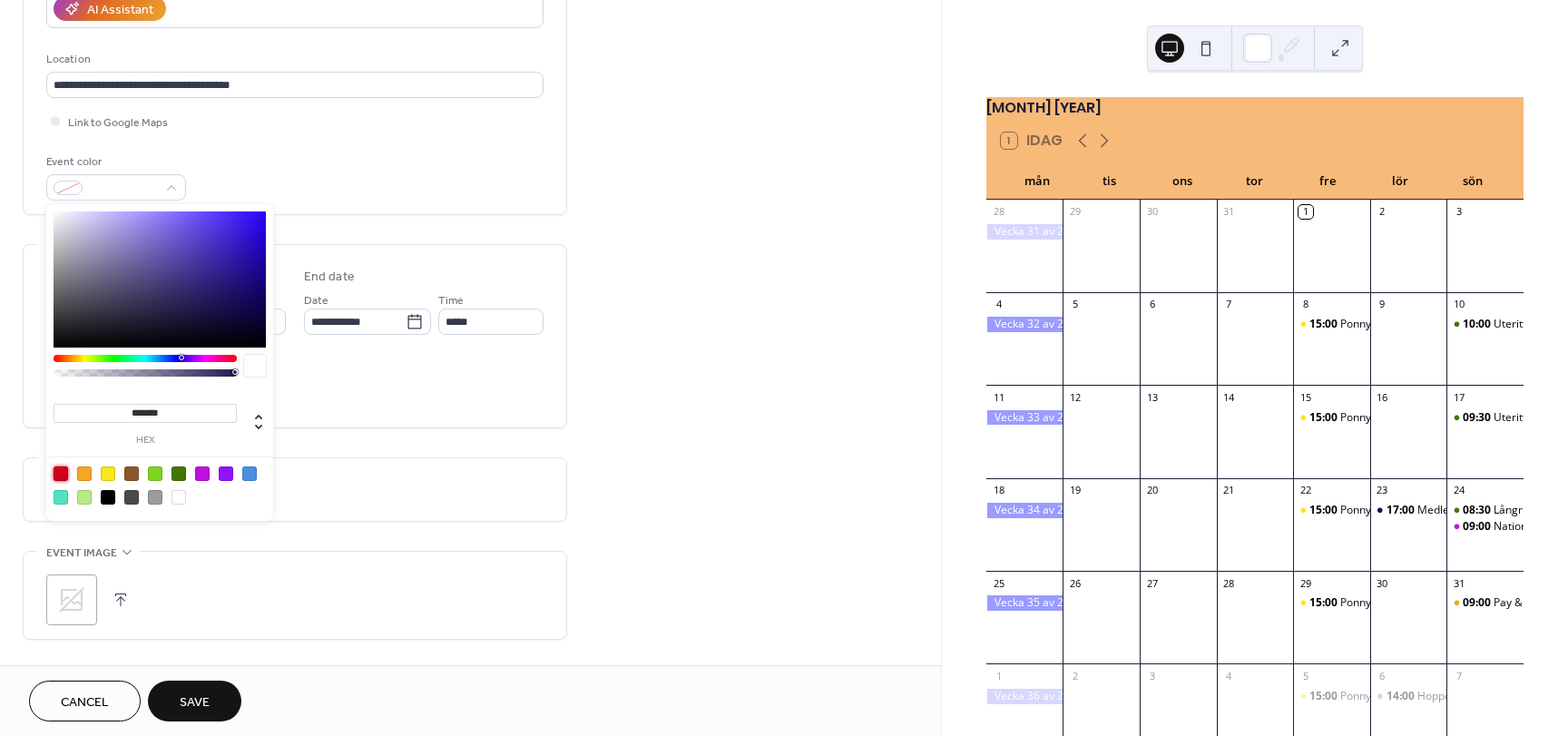 click at bounding box center [61, 474] 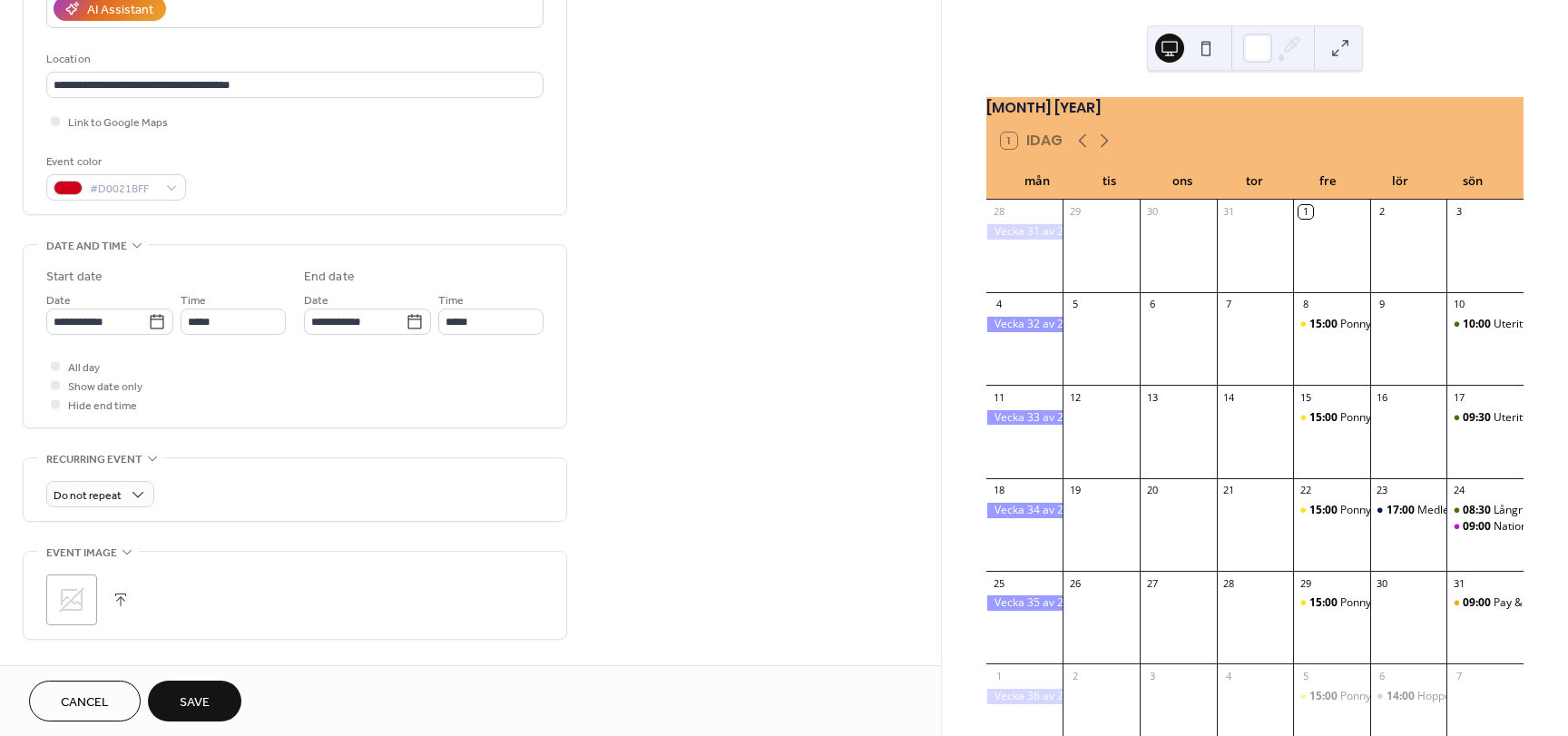 click on "**********" at bounding box center (295, 336) 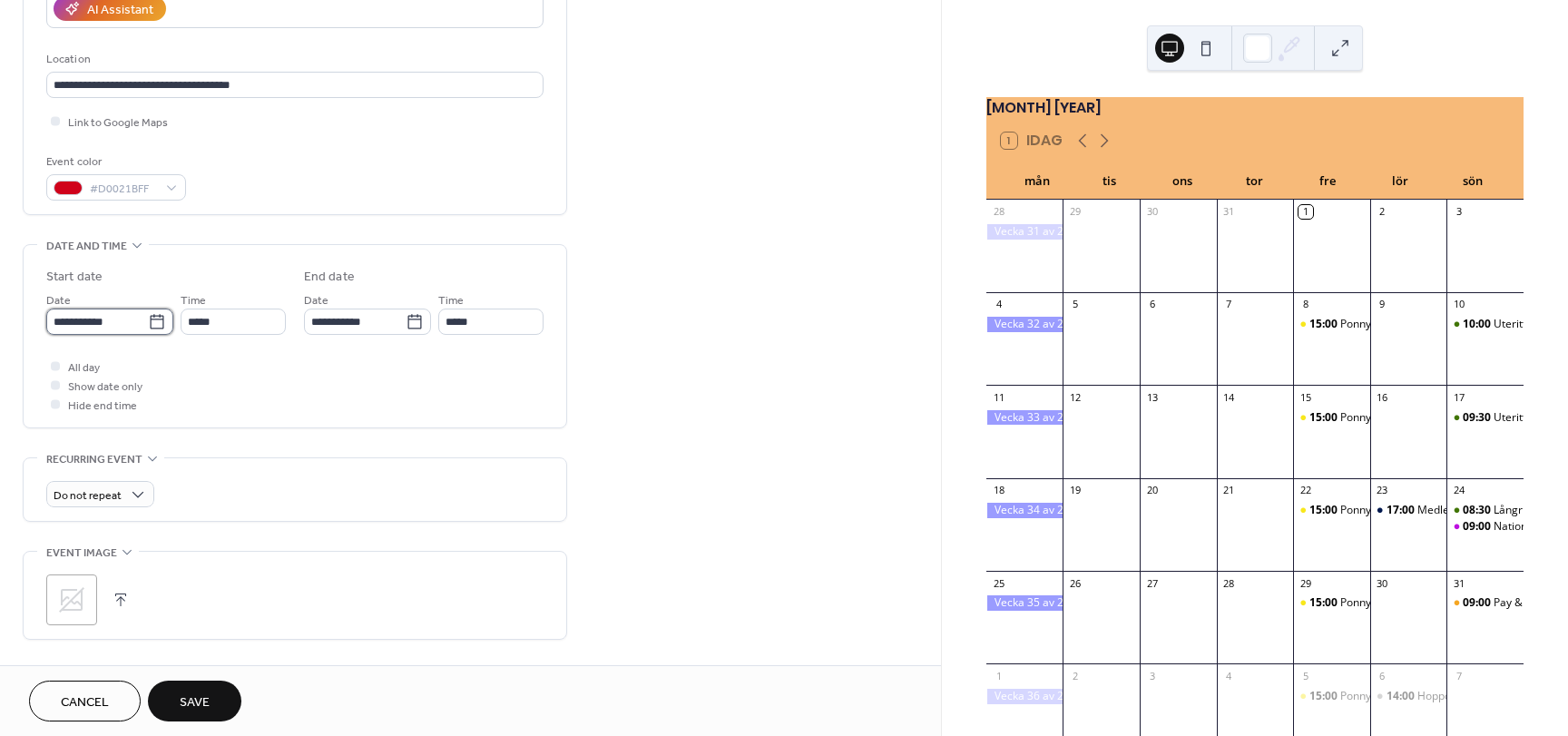 click on "**********" at bounding box center (97, 321) 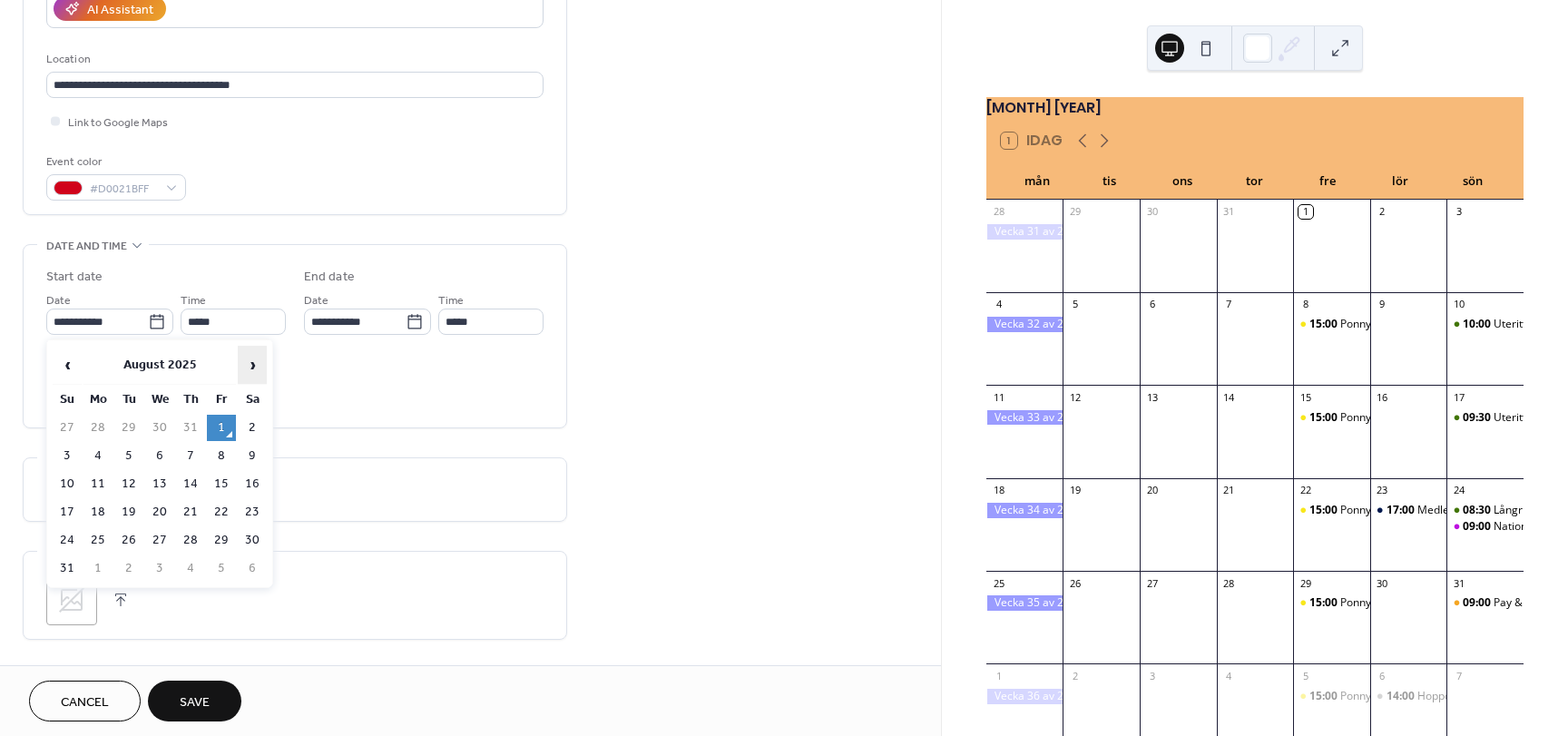 click on "›" at bounding box center (252, 365) 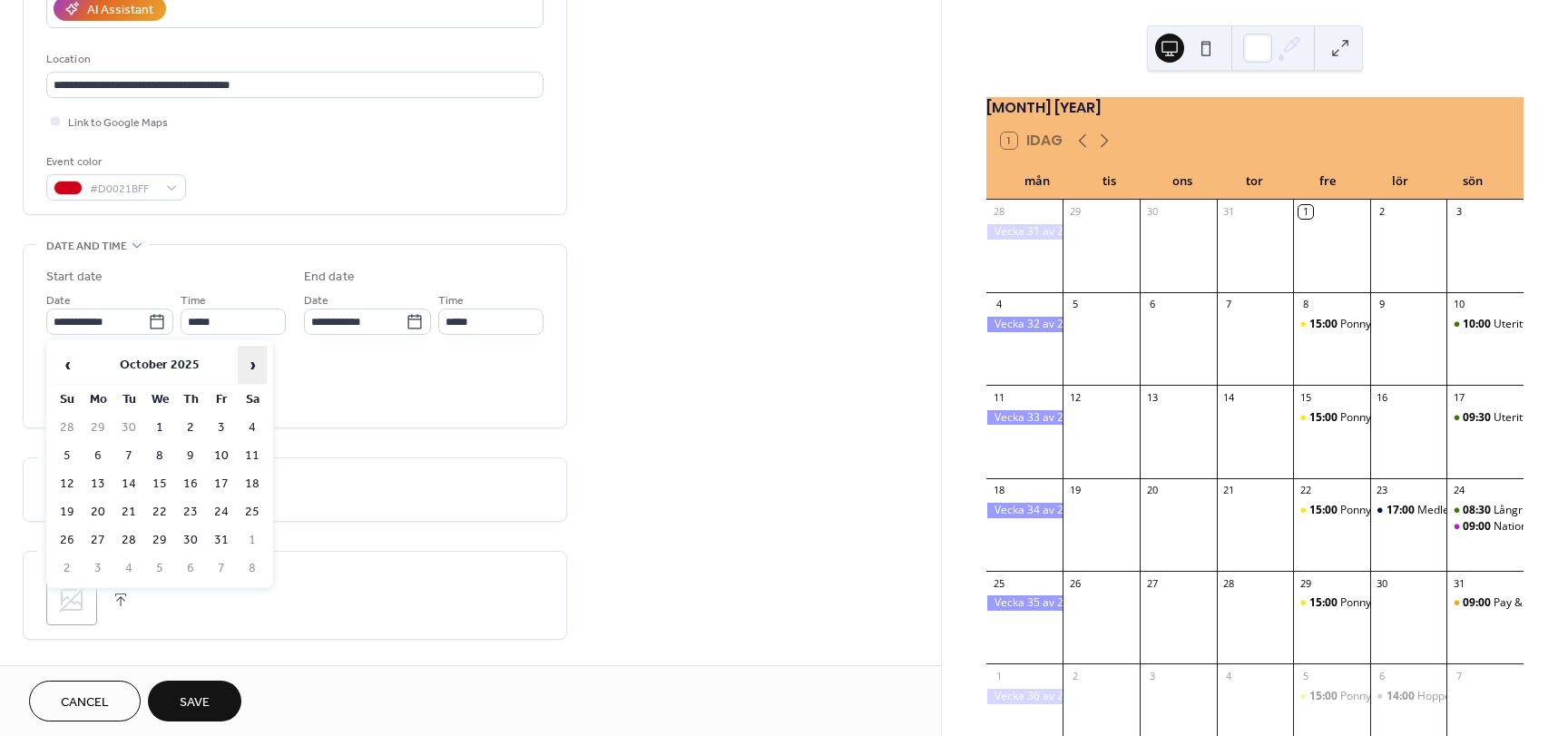 click on "›" at bounding box center [252, 365] 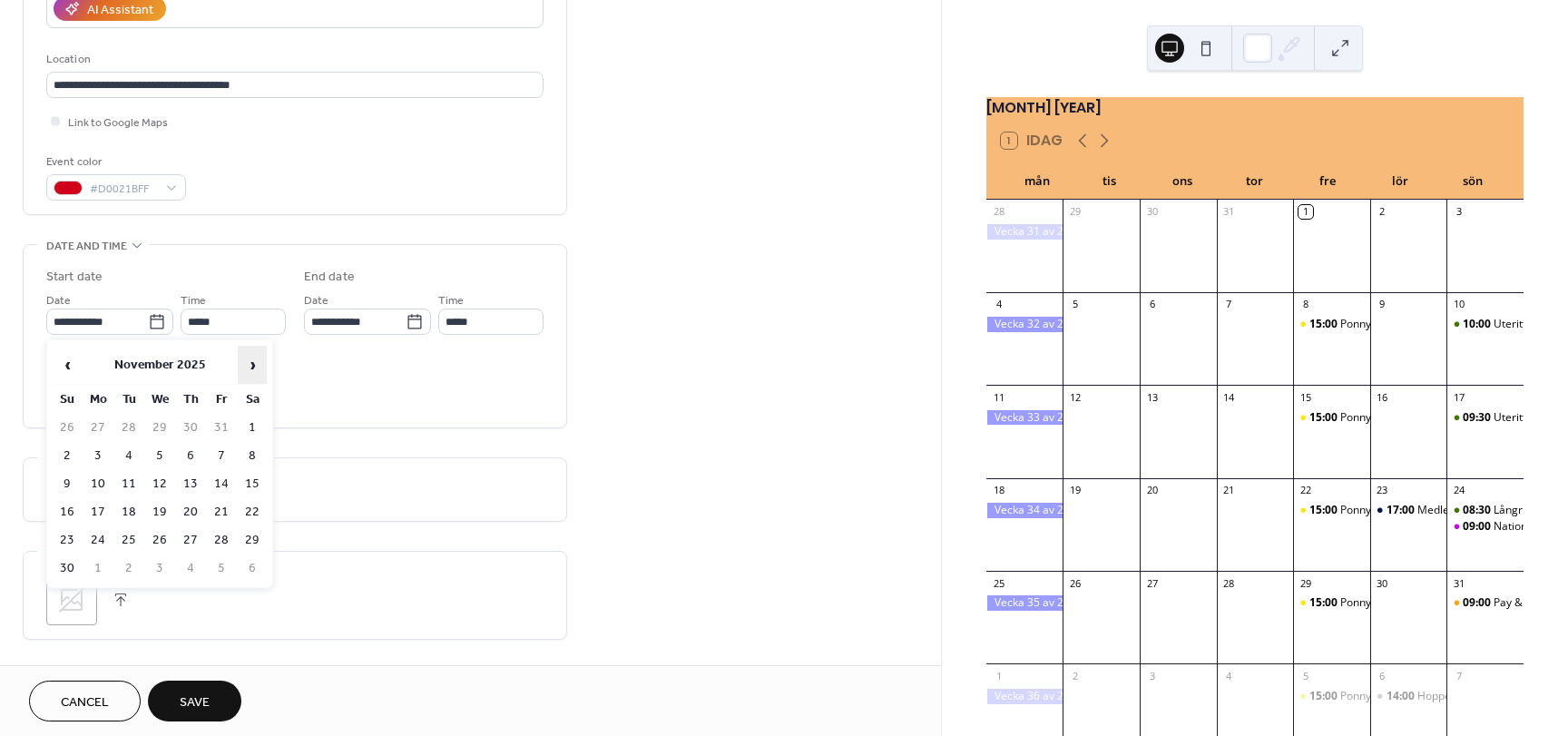 click on "›" at bounding box center [252, 365] 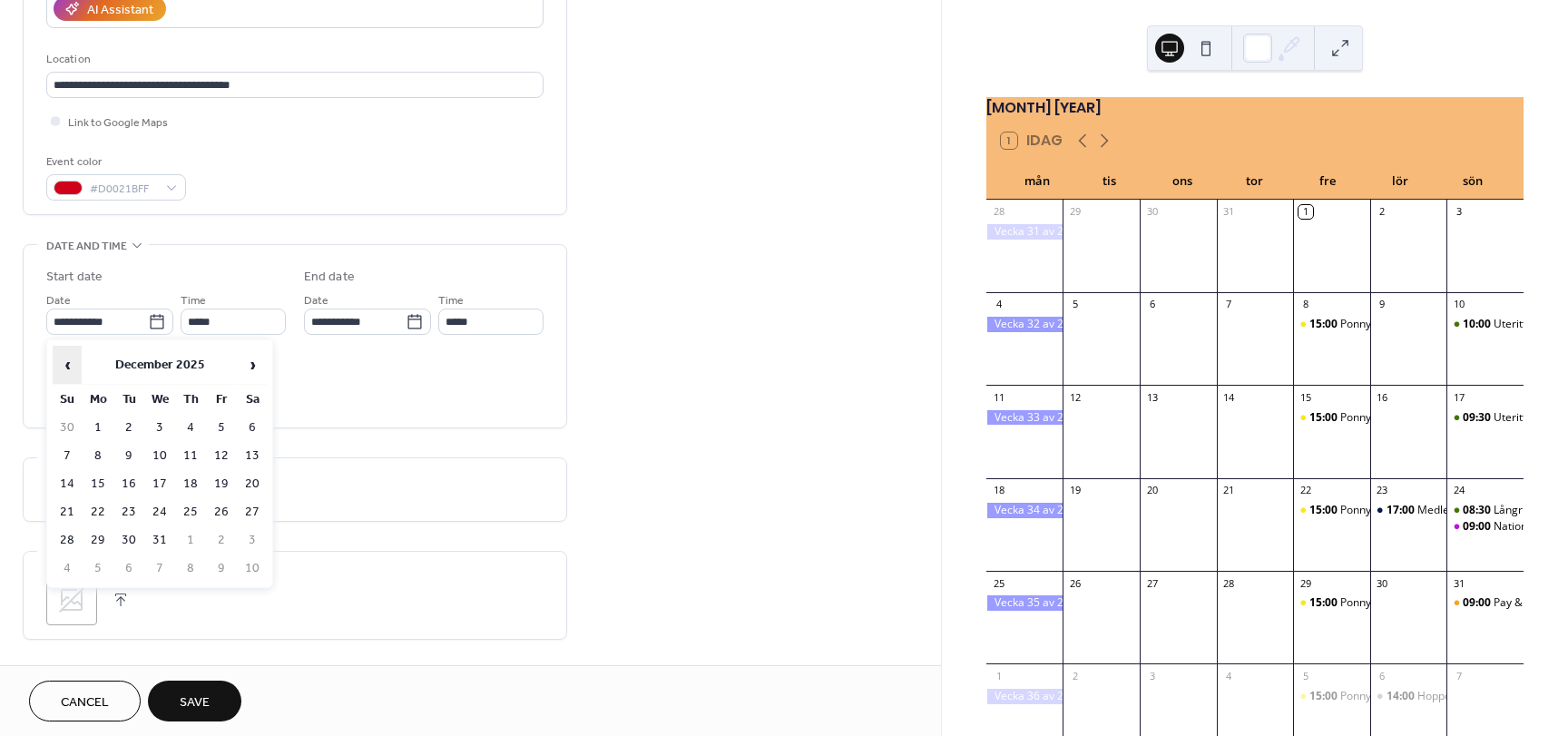 click on "‹" at bounding box center [67, 365] 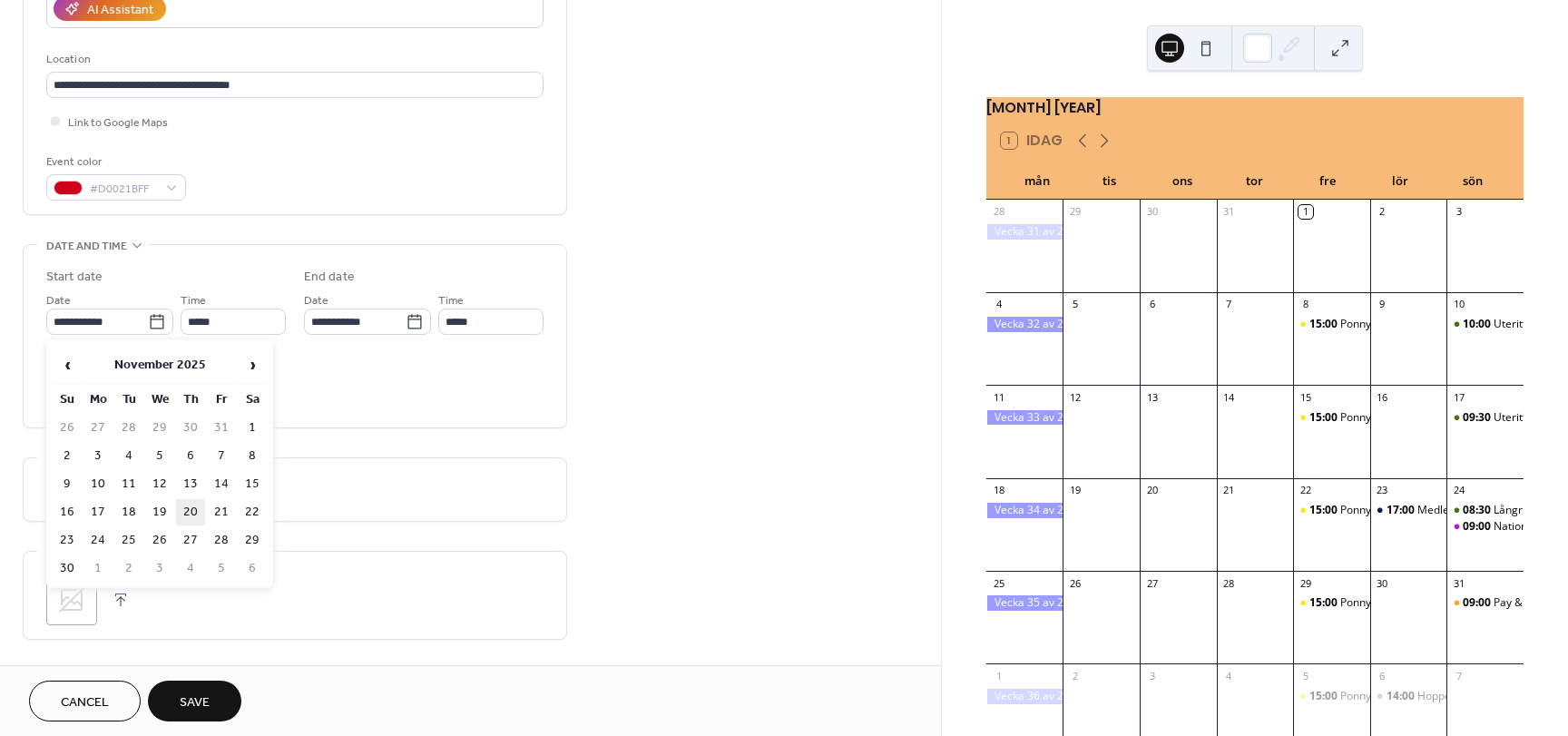 click on "20" at bounding box center [191, 512] 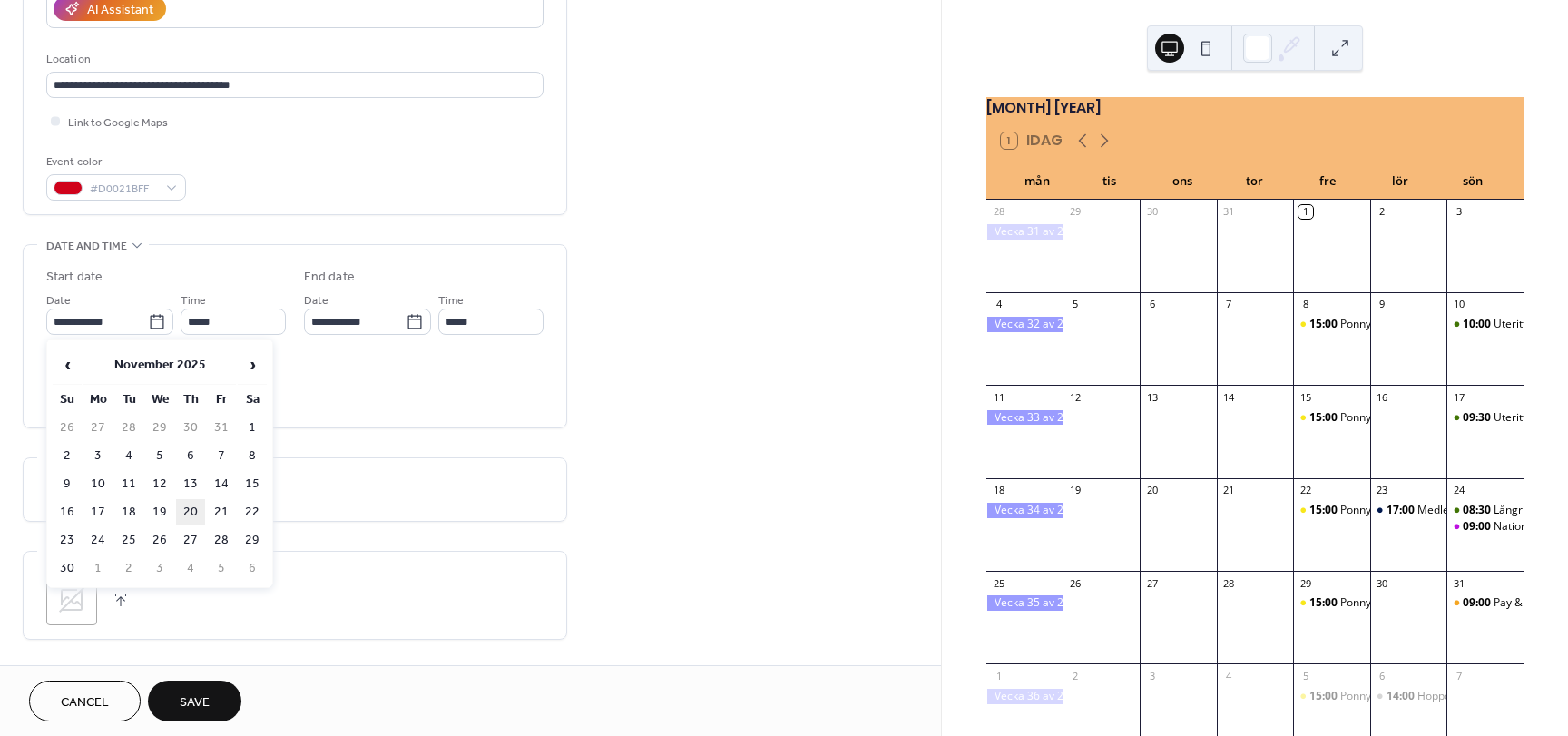 type on "**********" 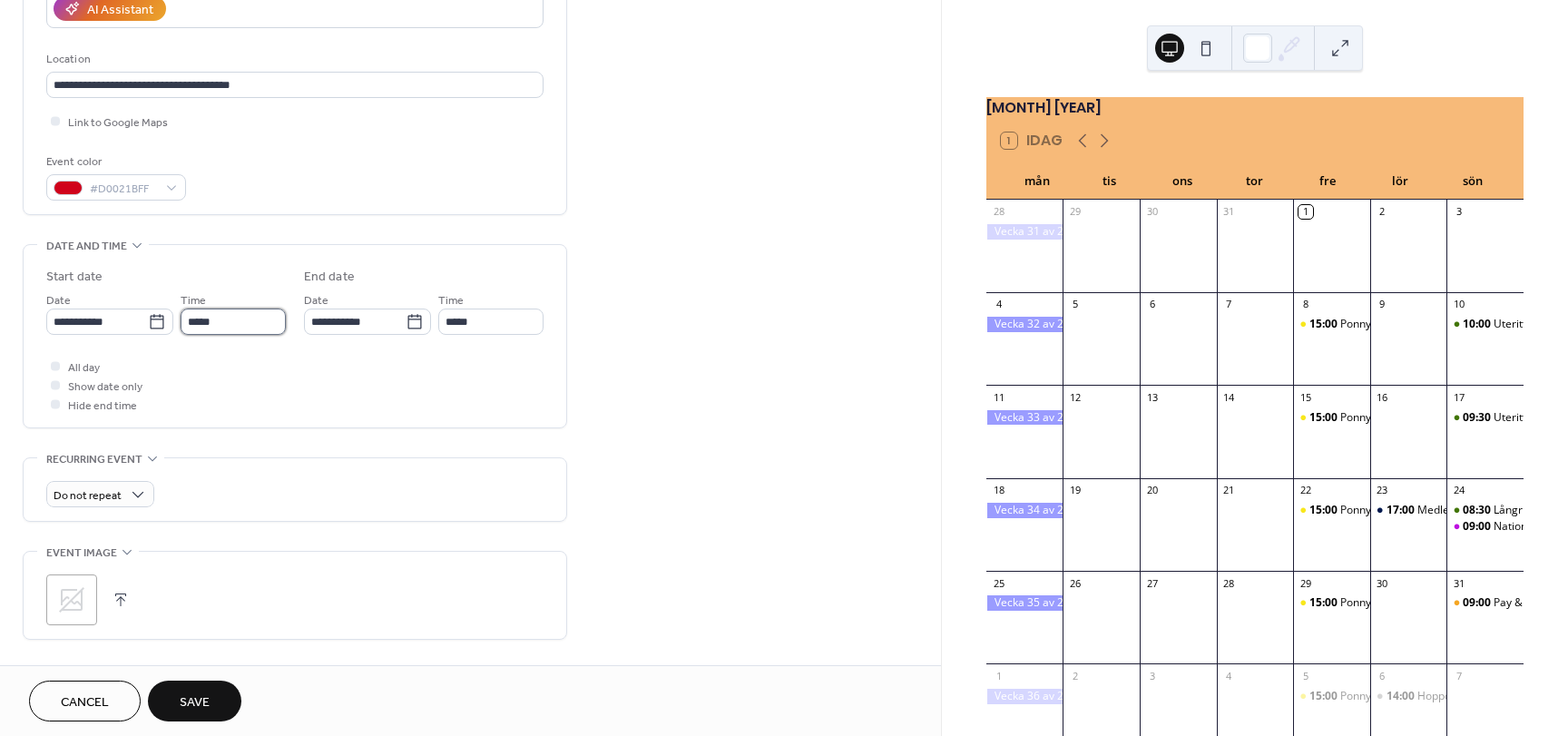 click on "*****" at bounding box center (233, 321) 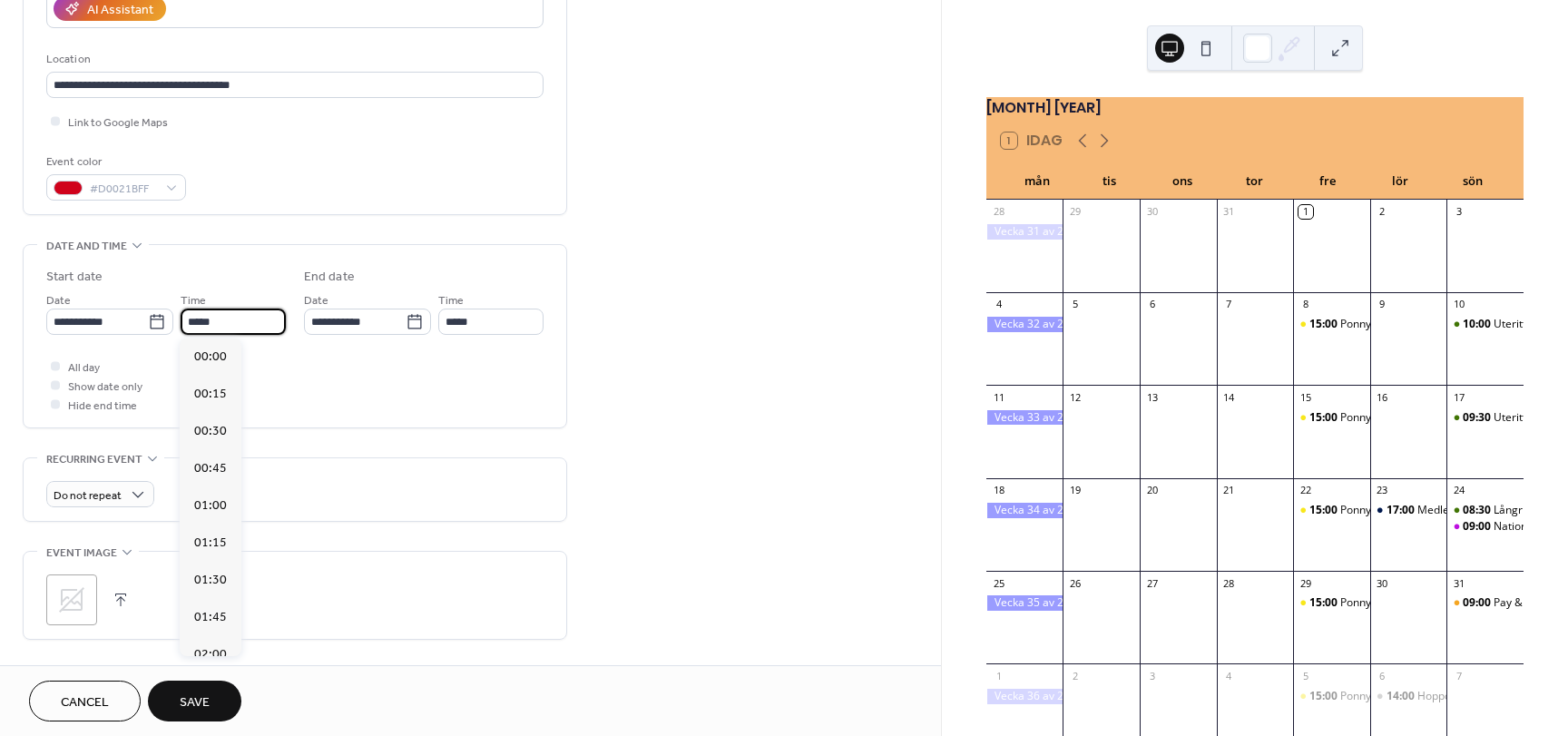 scroll, scrollTop: 1786, scrollLeft: 0, axis: vertical 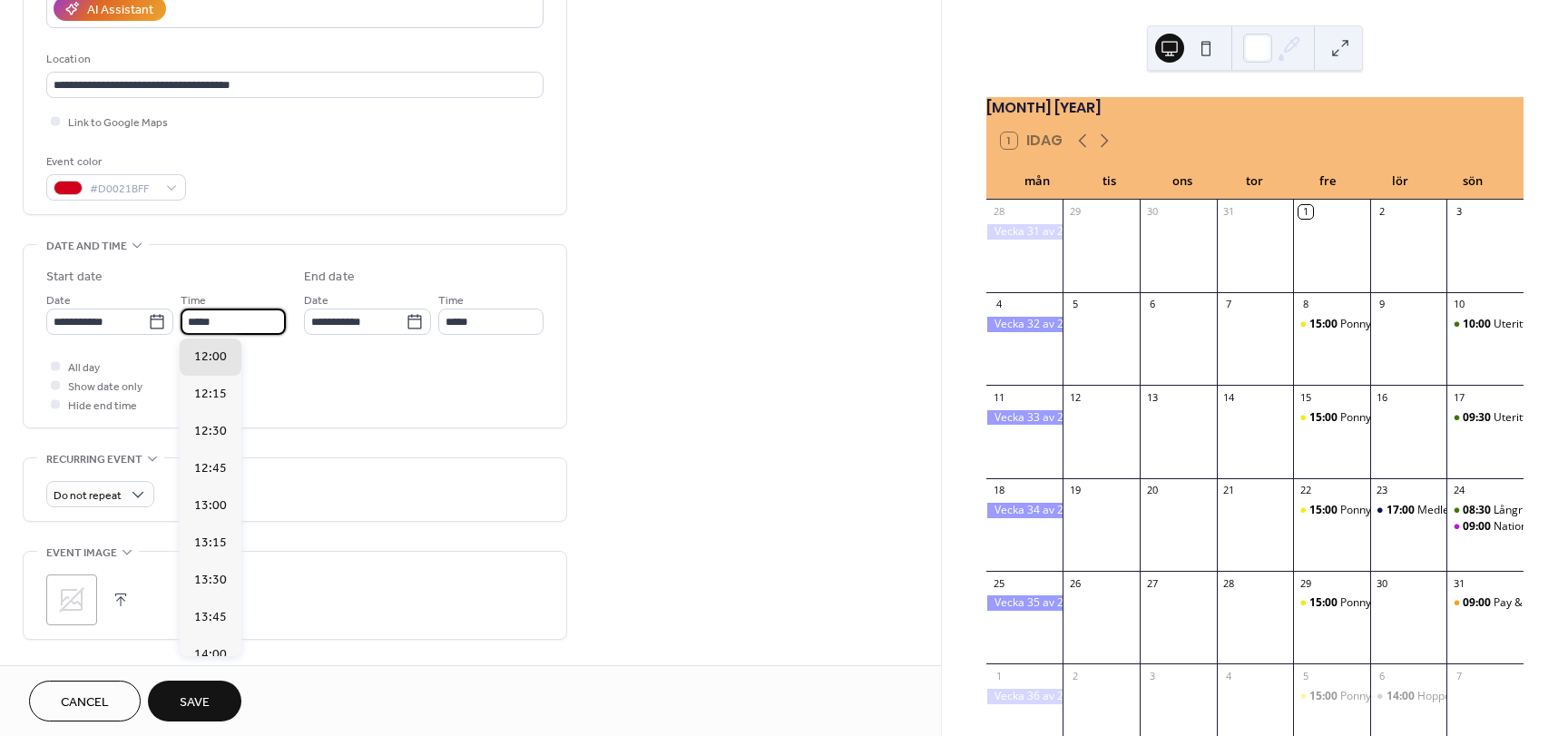 click on "*****" at bounding box center [233, 321] 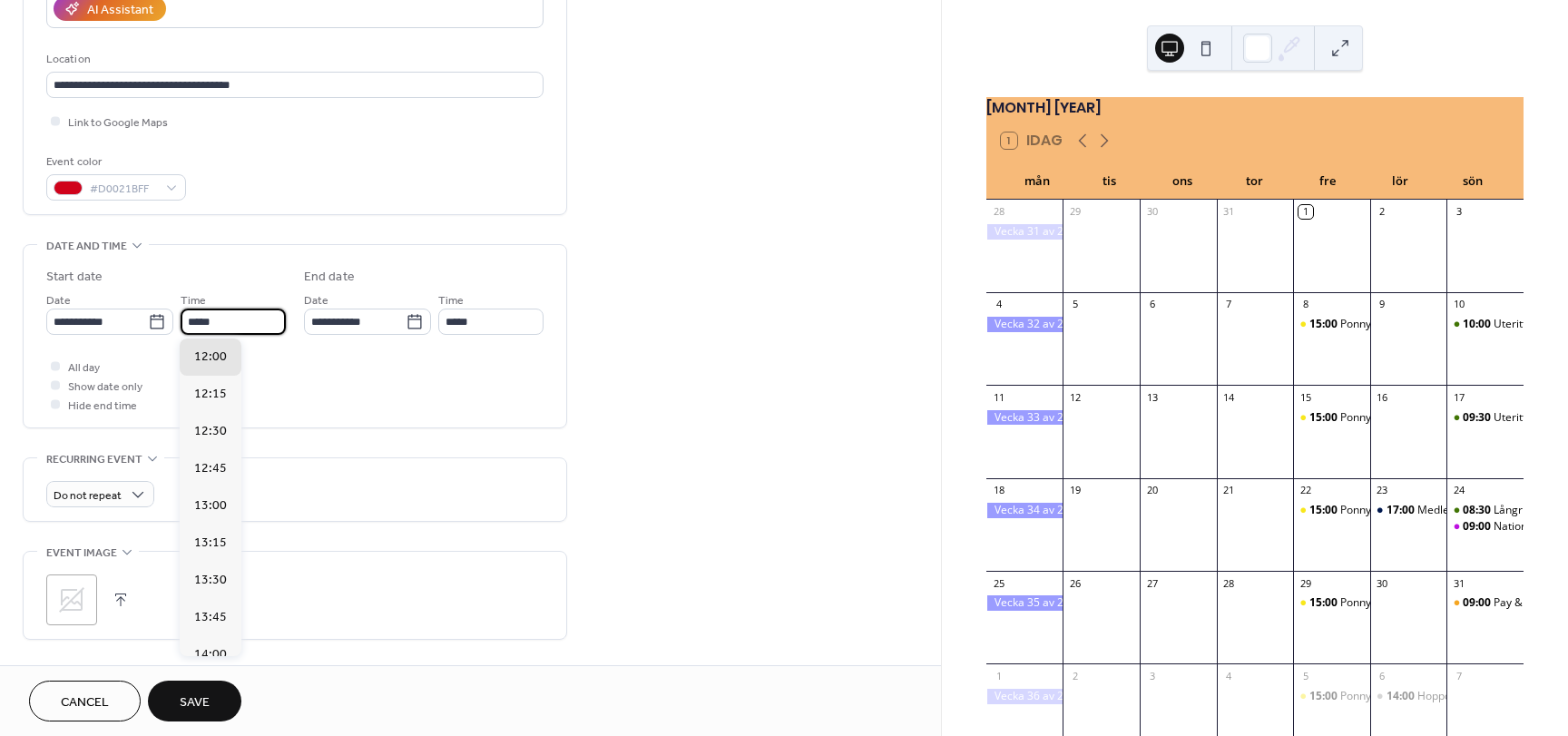 click on "*****" at bounding box center [233, 321] 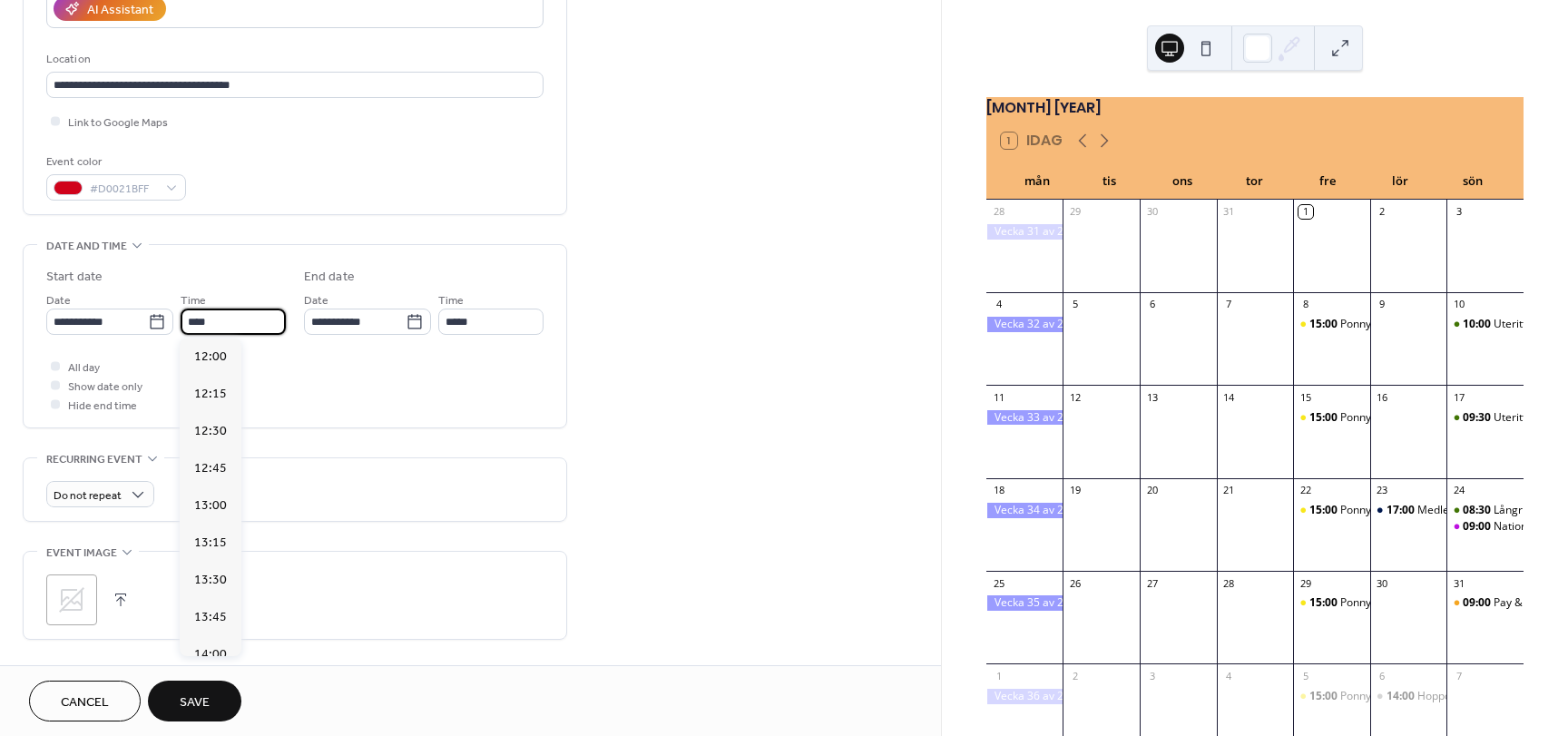 scroll, scrollTop: 2679, scrollLeft: 0, axis: vertical 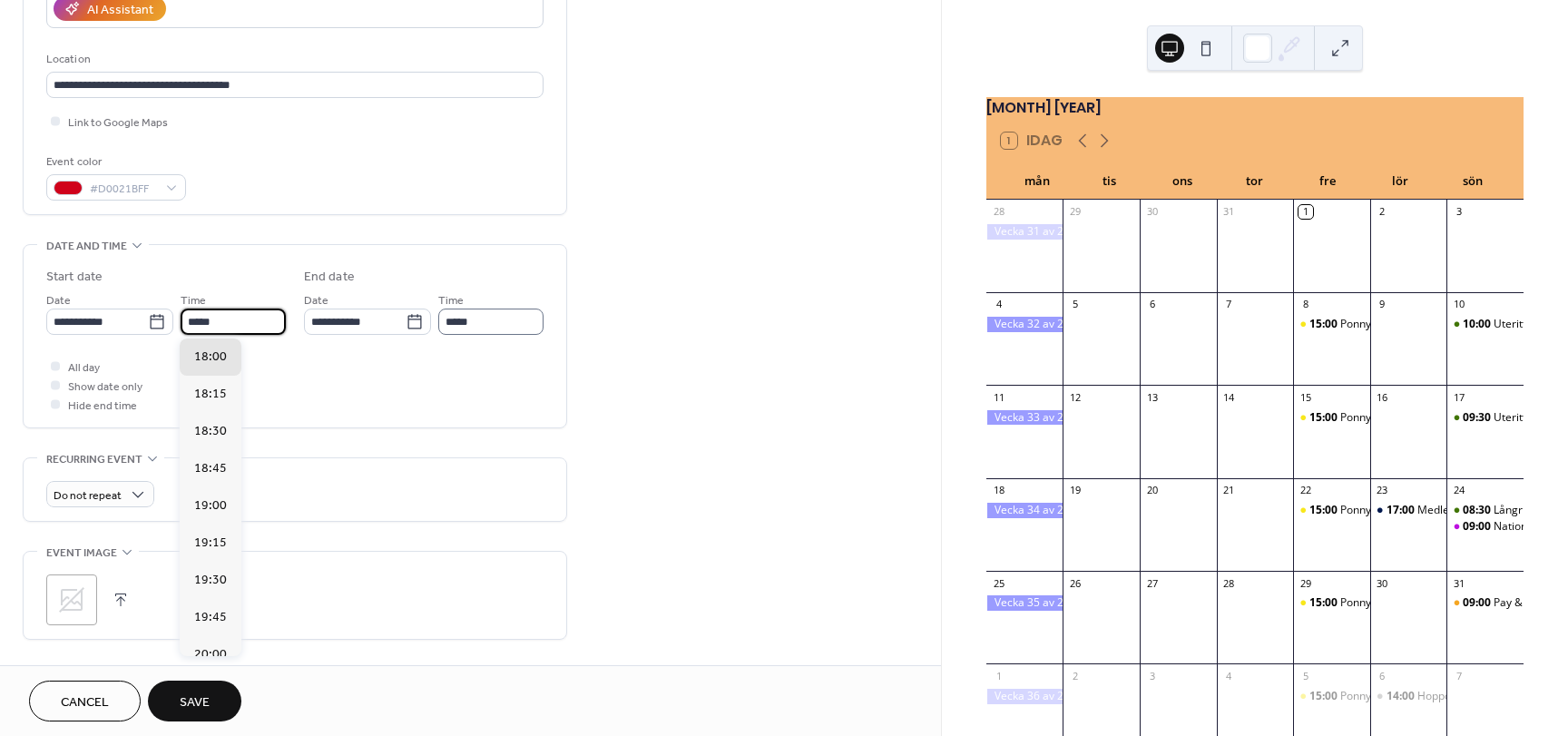 type on "*****" 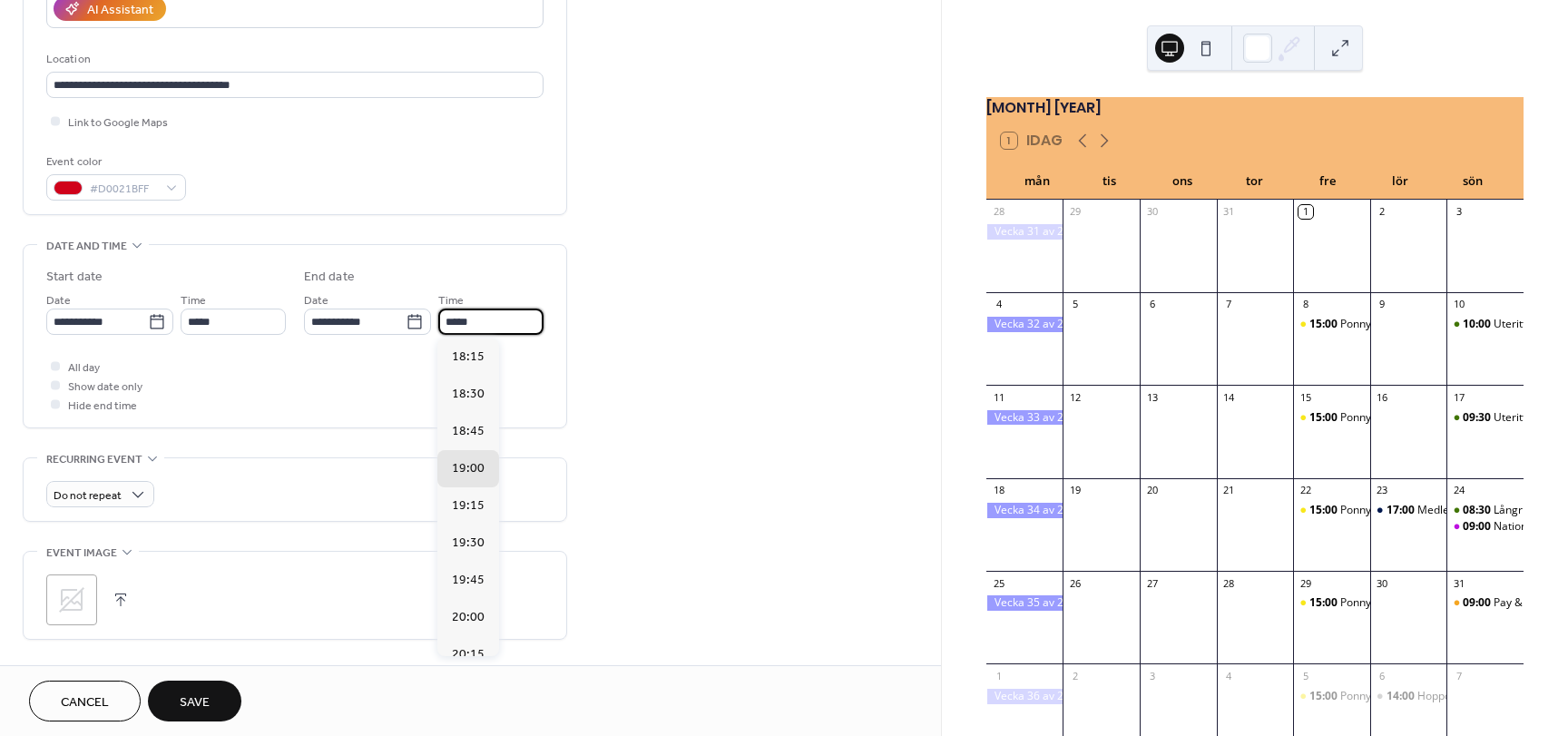 click on "*****" at bounding box center (491, 321) 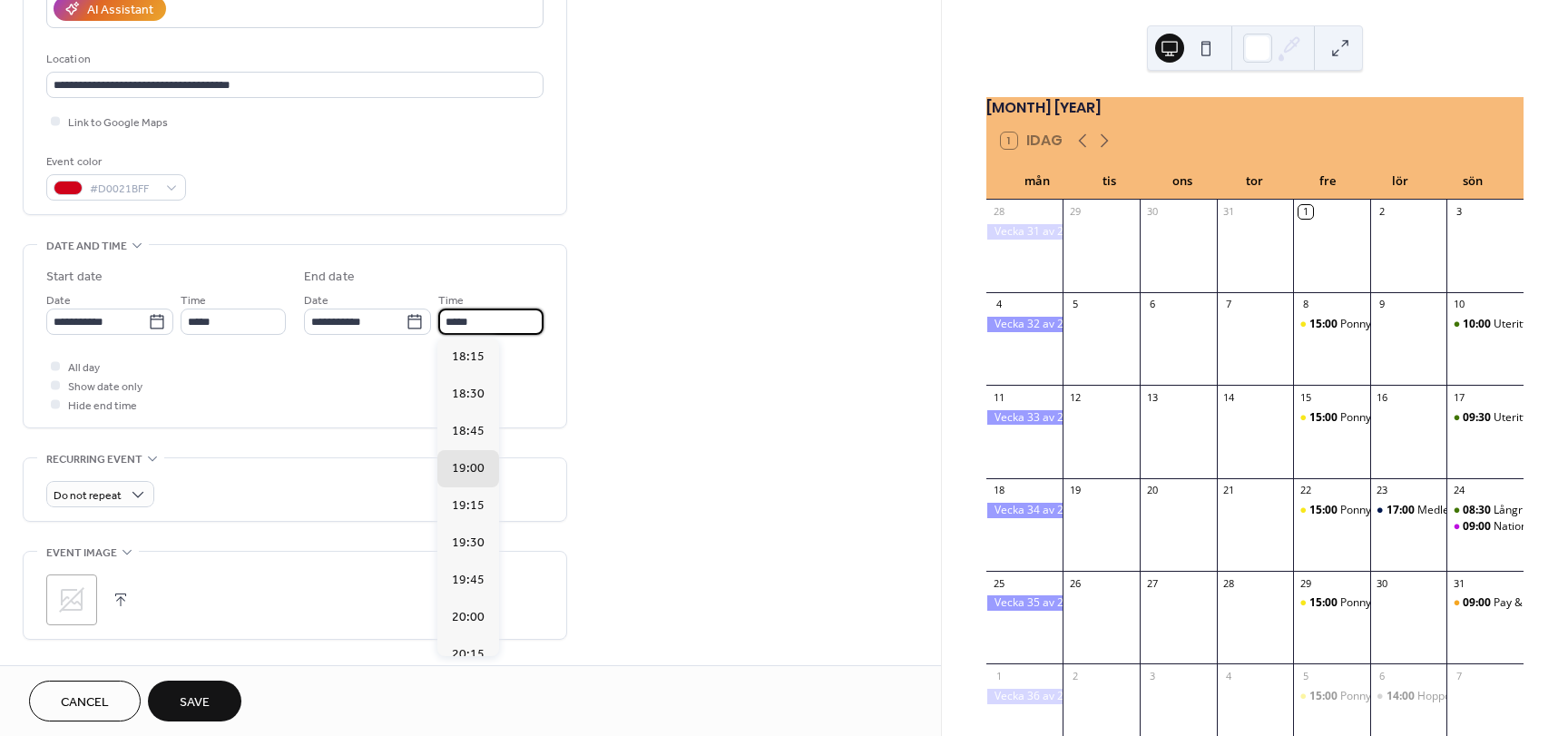 click on "*****" at bounding box center (491, 321) 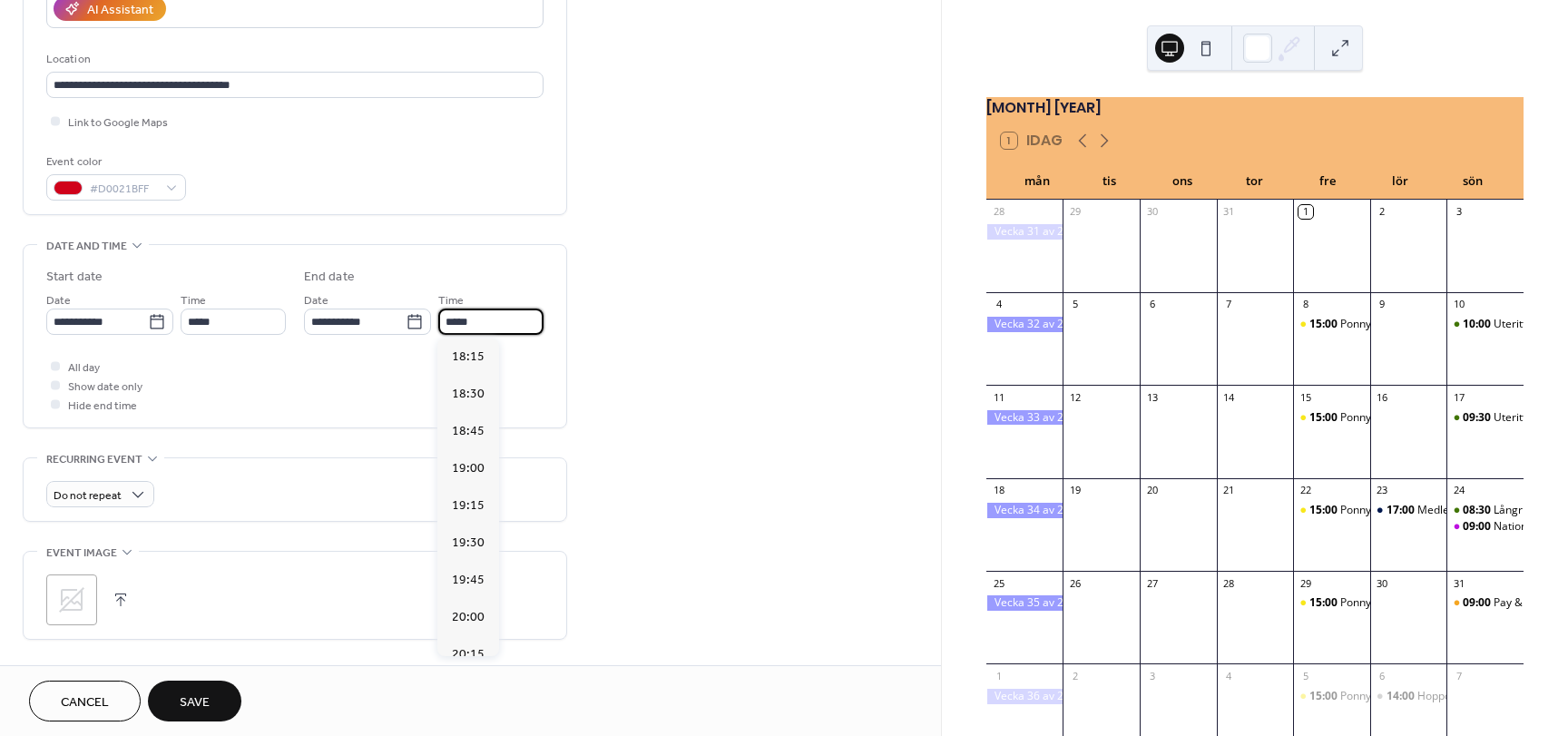 scroll, scrollTop: 409, scrollLeft: 0, axis: vertical 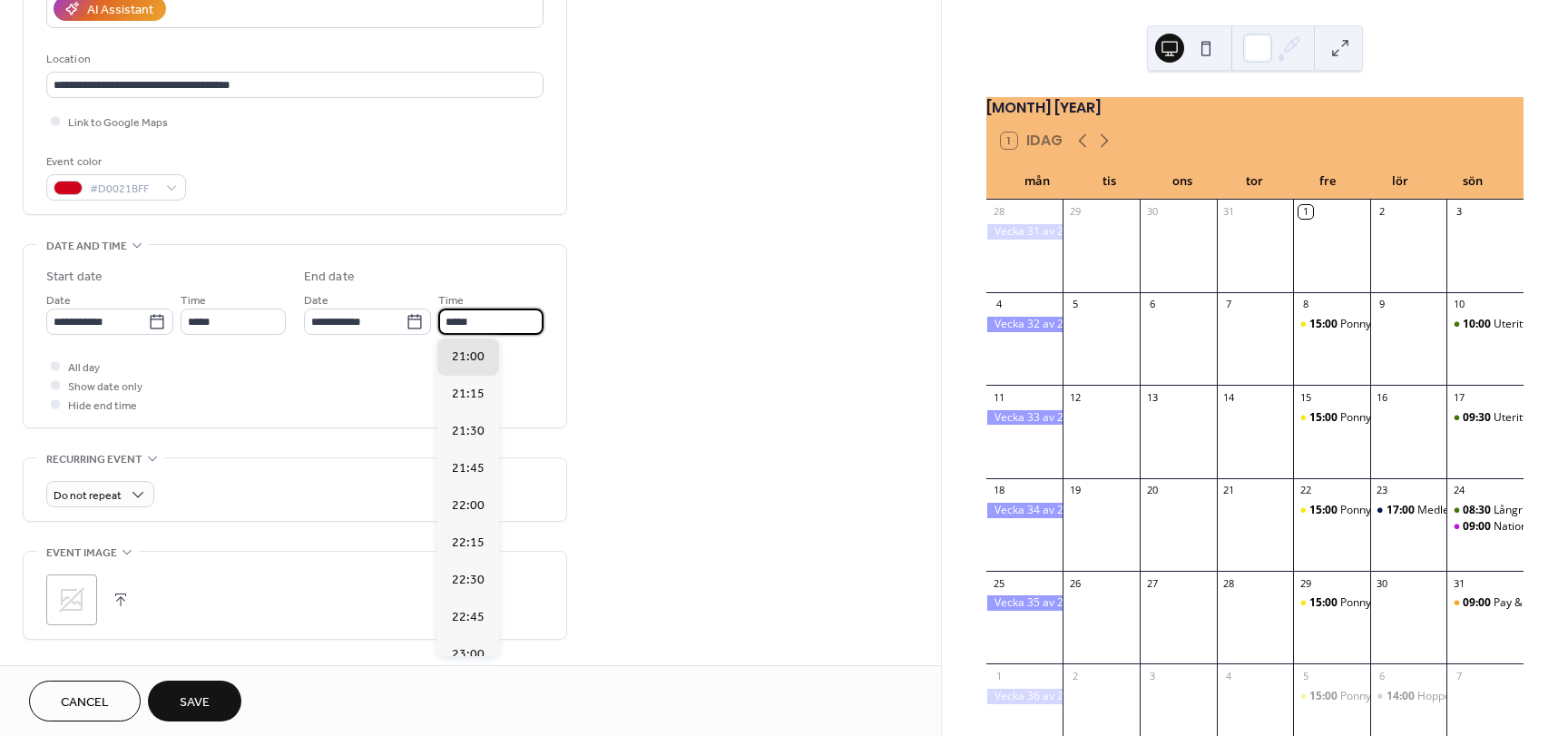 click on "*****" at bounding box center [491, 321] 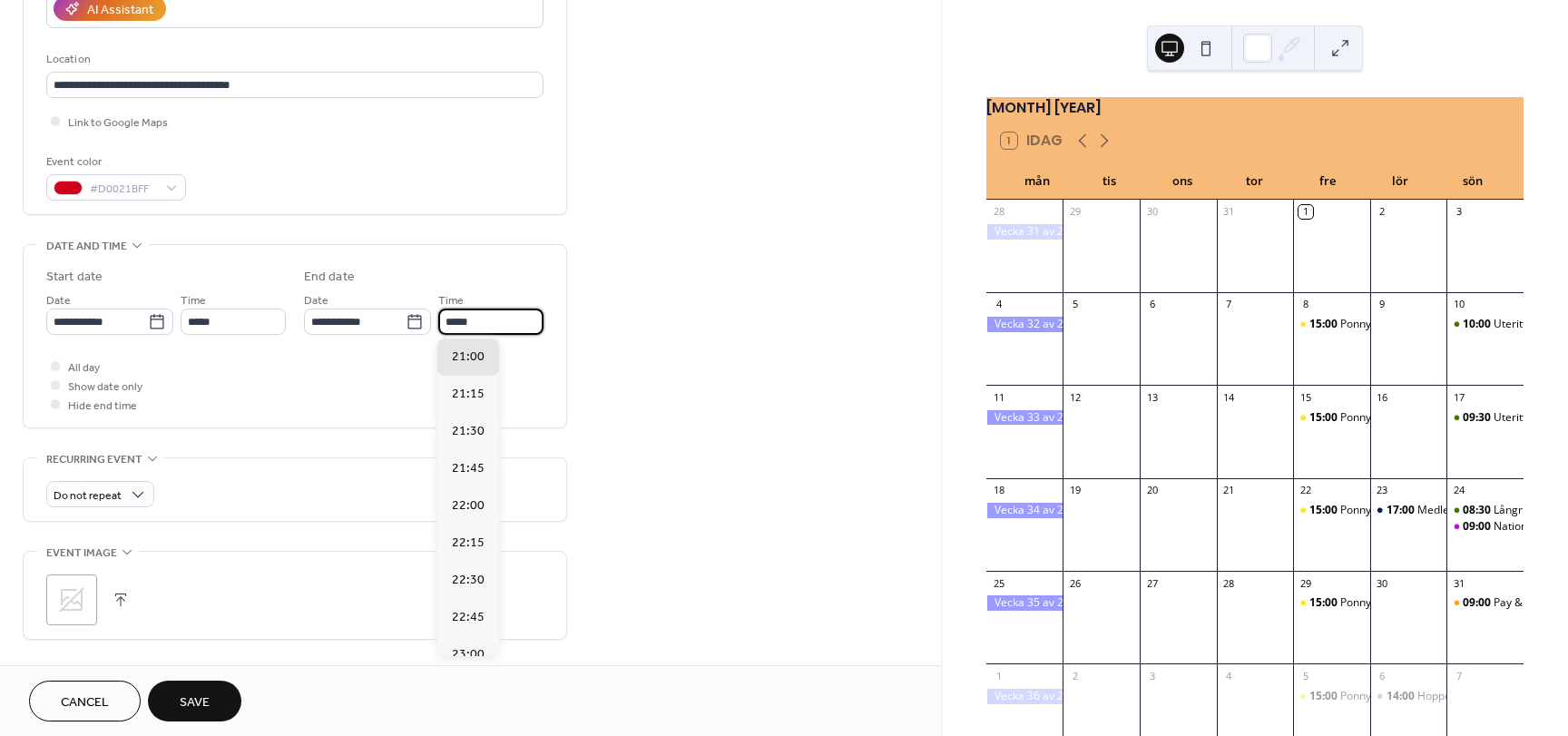 type on "*****" 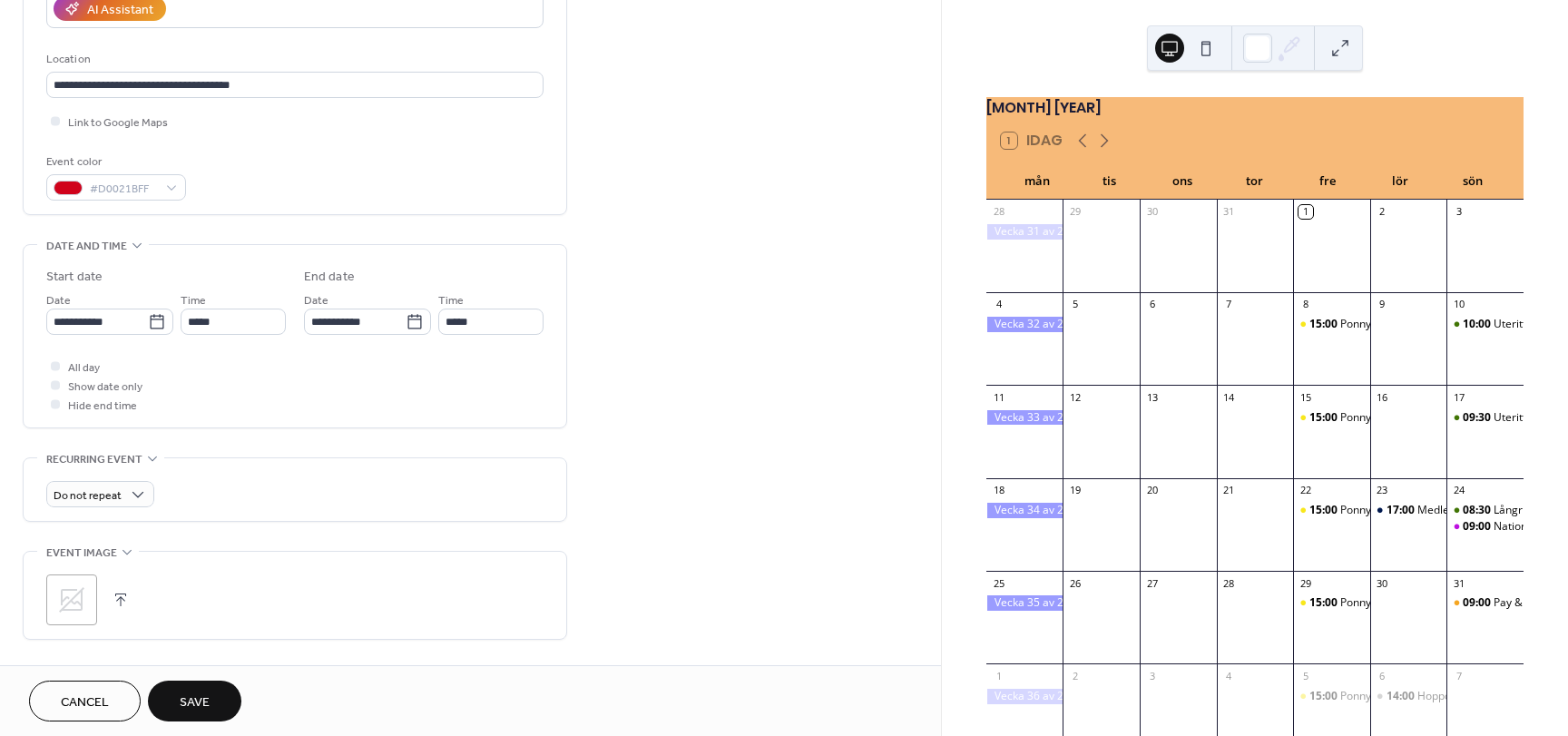 click on "**********" at bounding box center [470, 416] 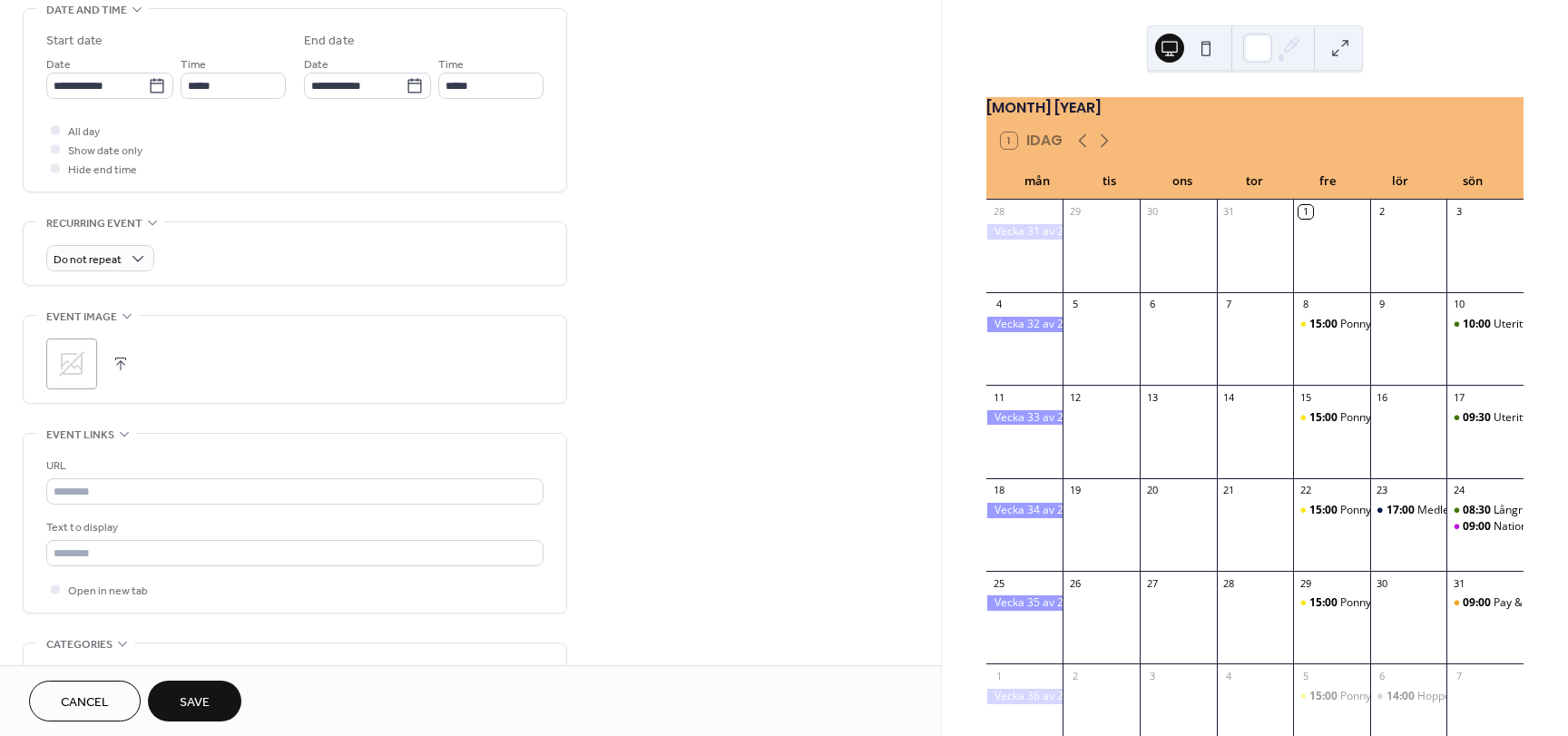 scroll, scrollTop: 585, scrollLeft: 0, axis: vertical 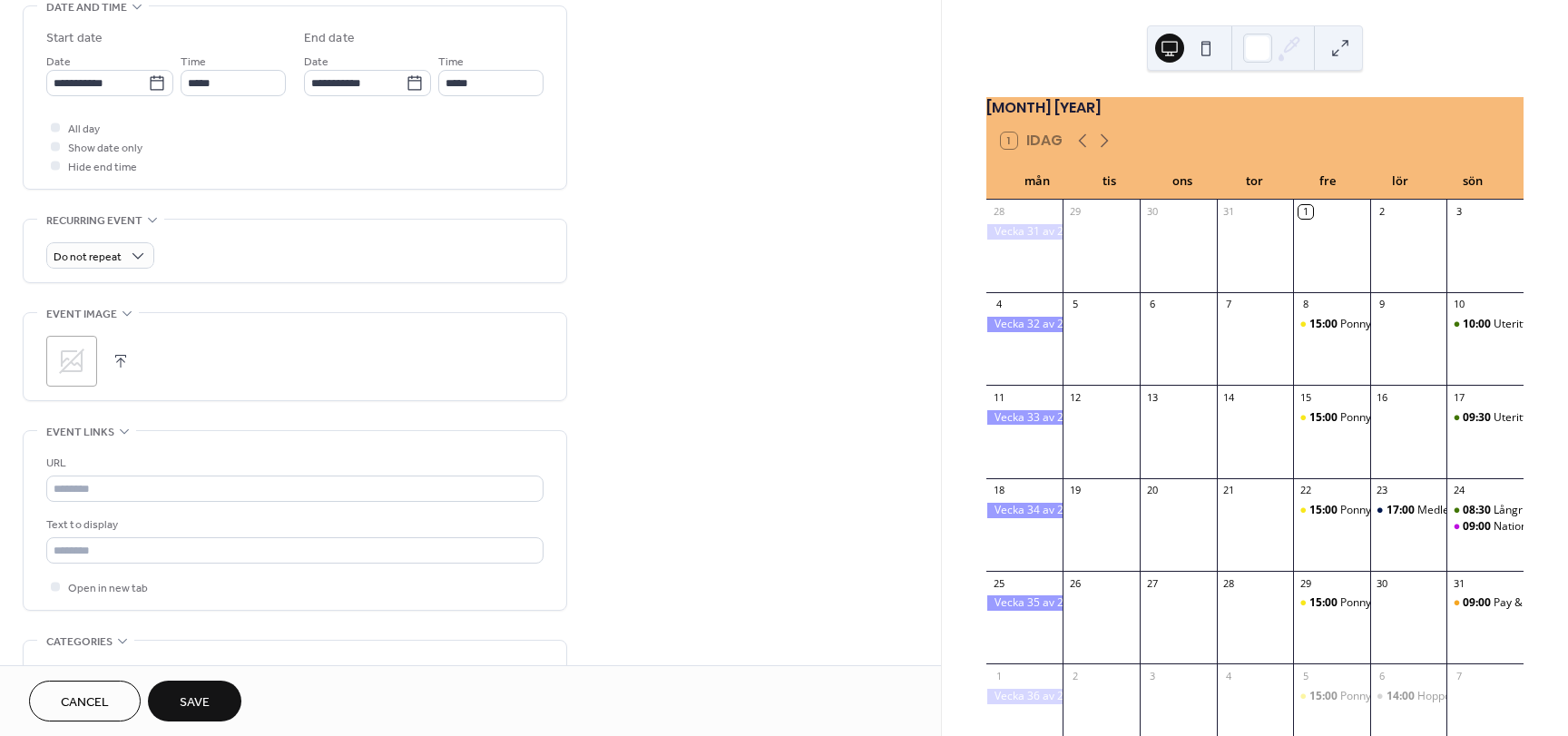 click on "Save" at bounding box center [194, 701] 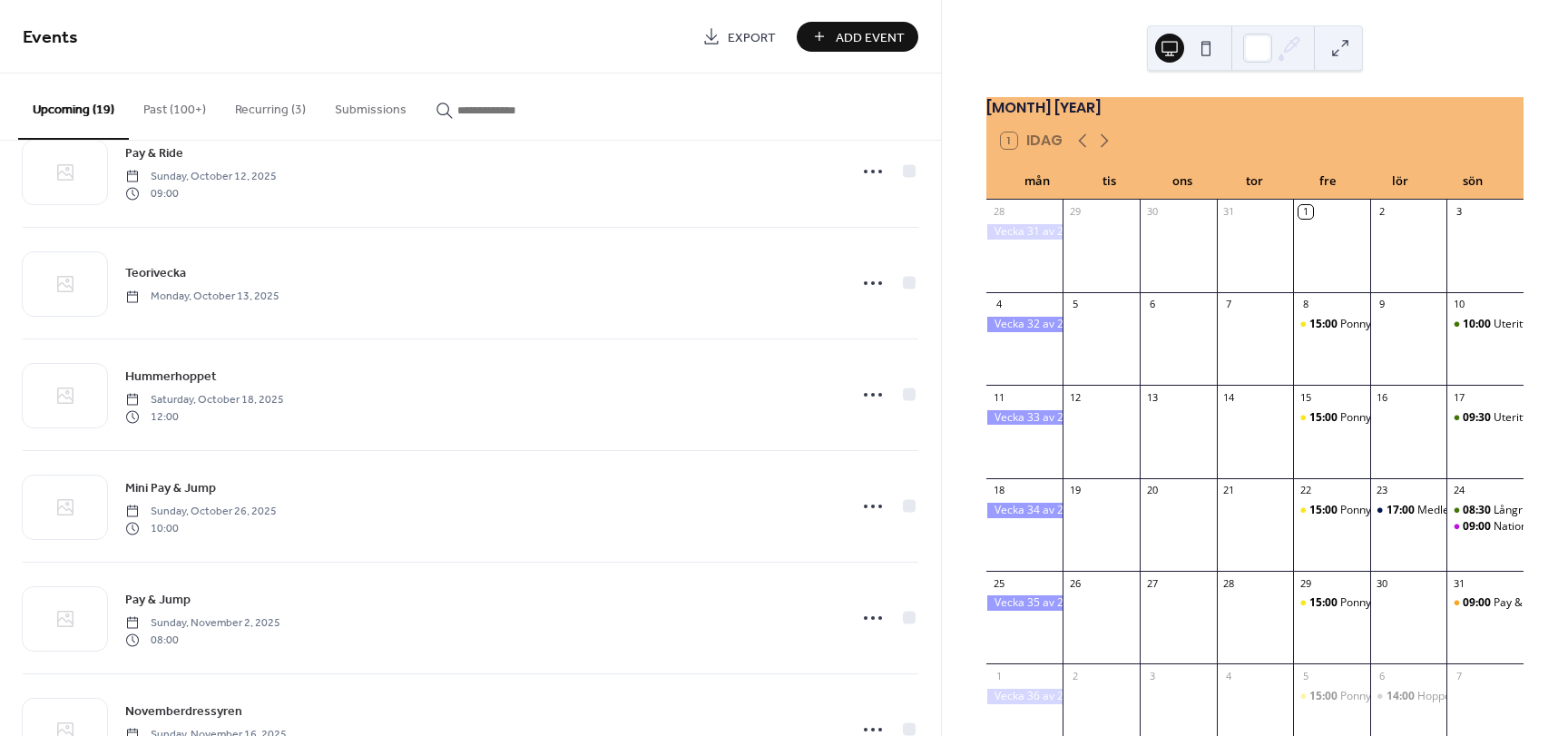 scroll, scrollTop: 1579, scrollLeft: 0, axis: vertical 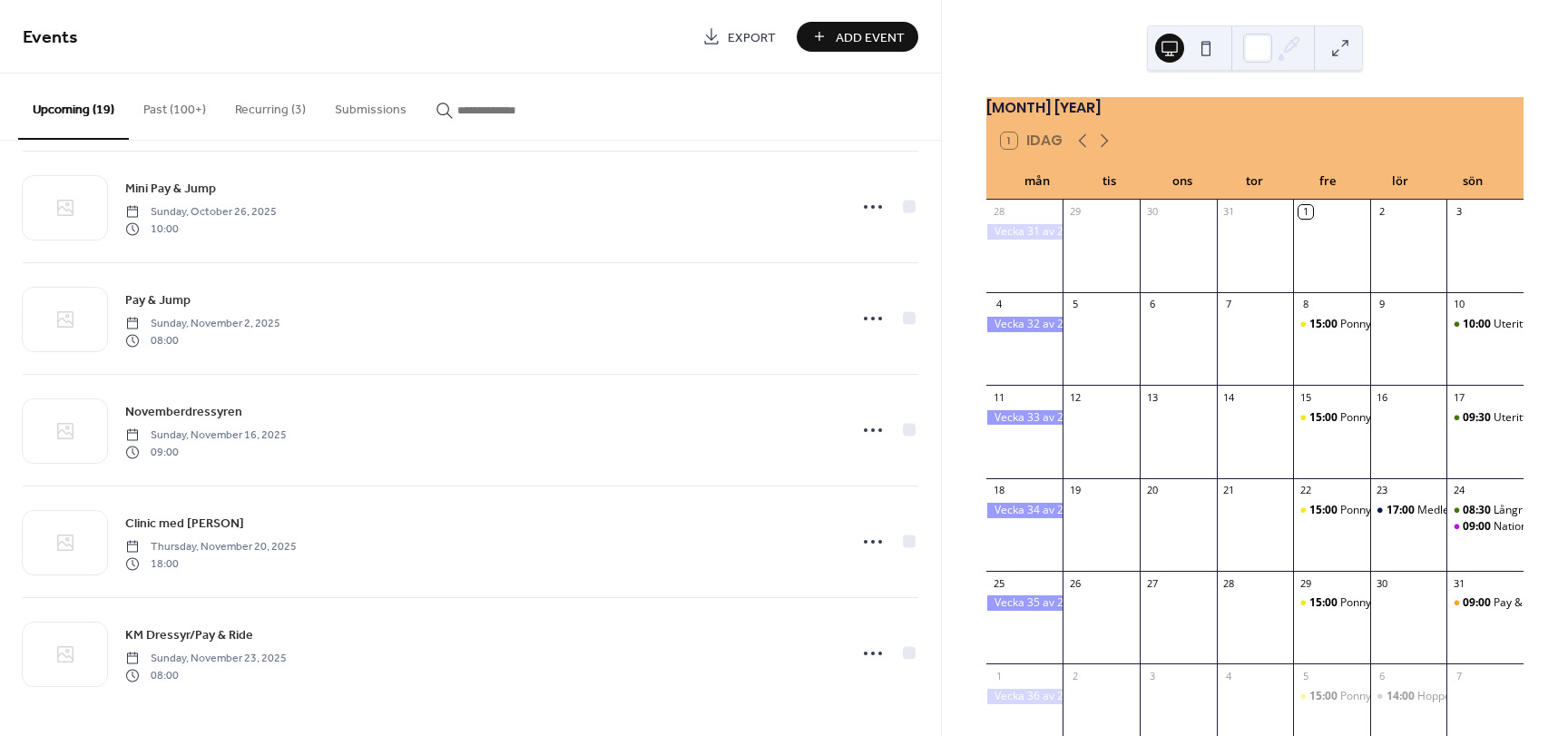 click on "Add Event" at bounding box center [870, 37] 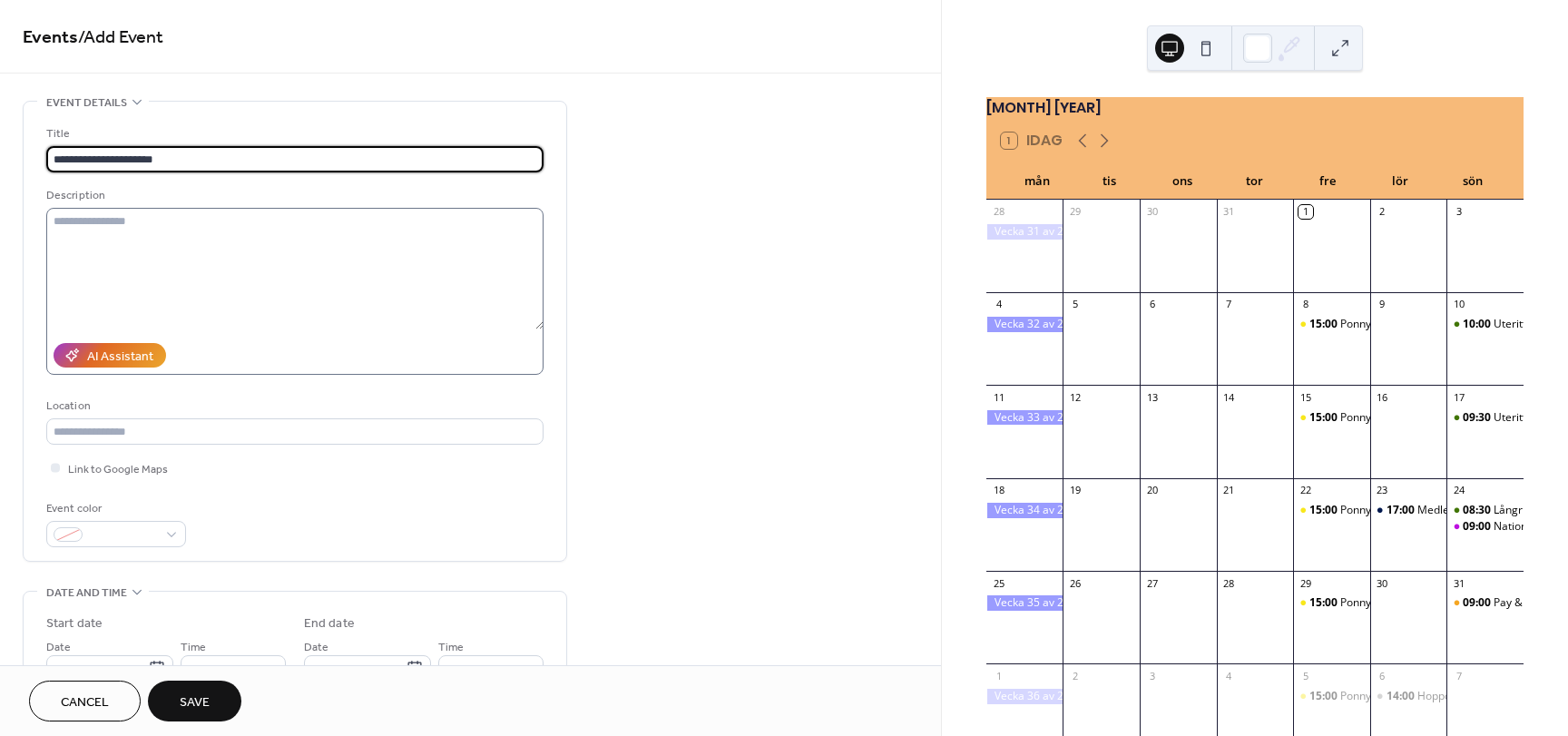type on "**********" 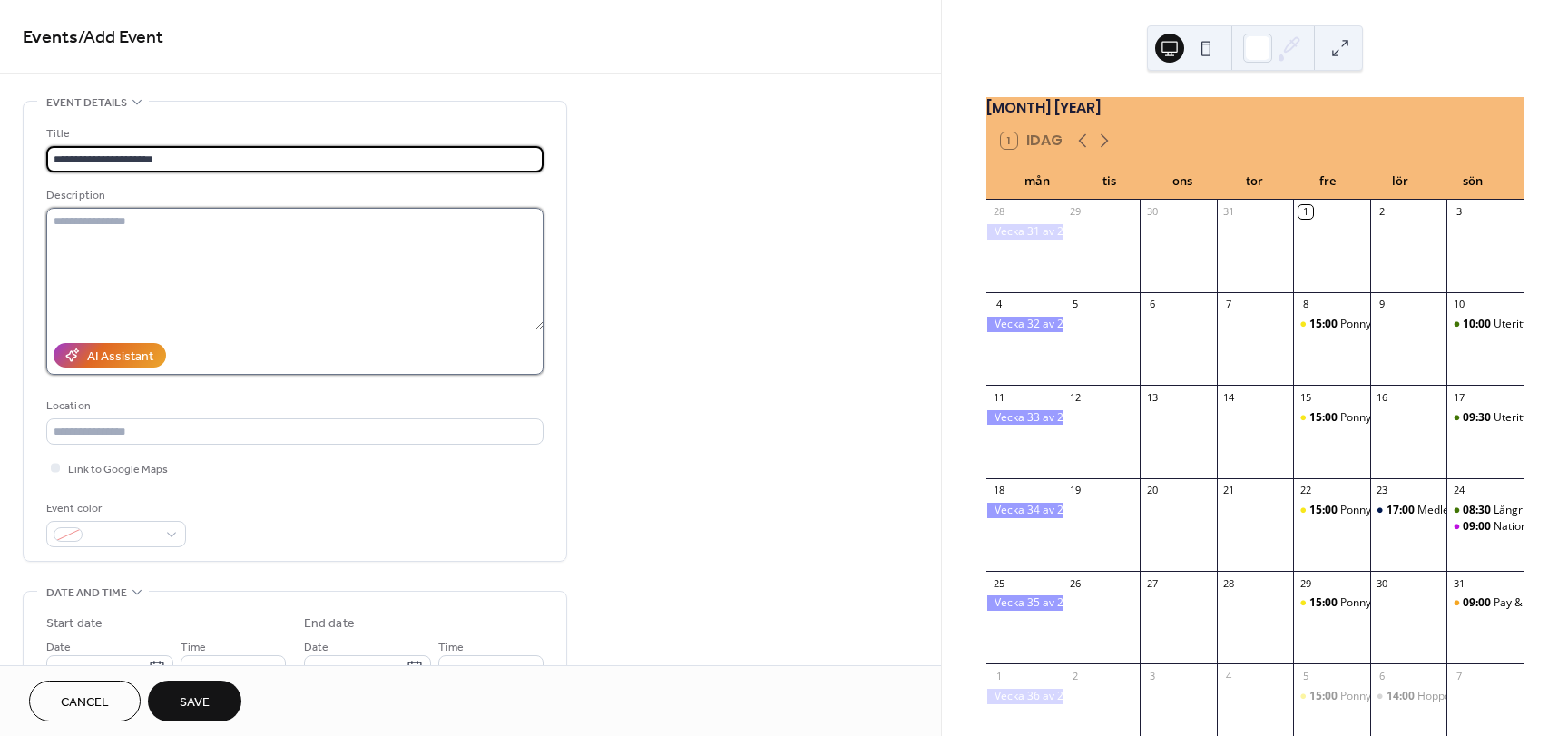 click at bounding box center [295, 269] 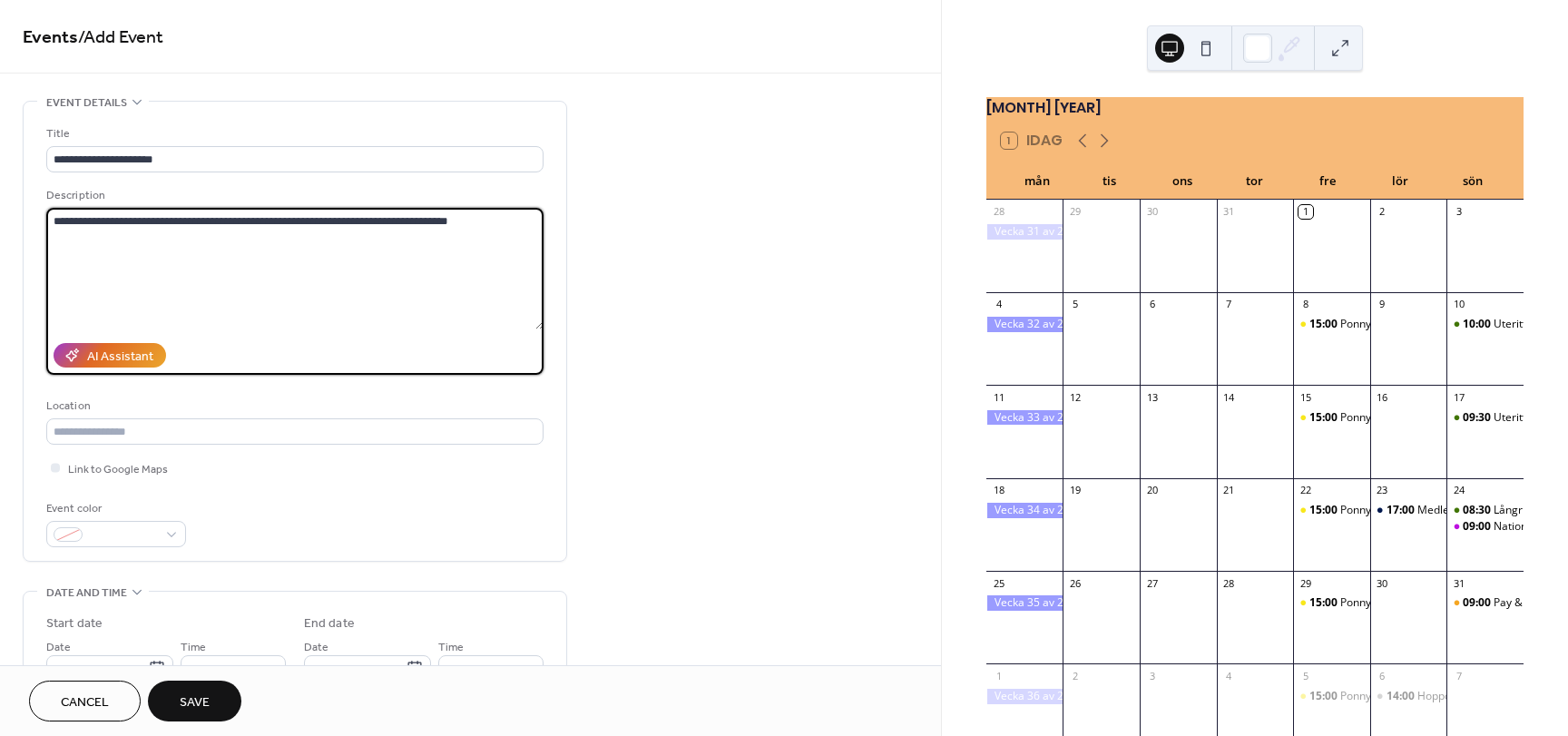 click on "**********" at bounding box center (295, 269) 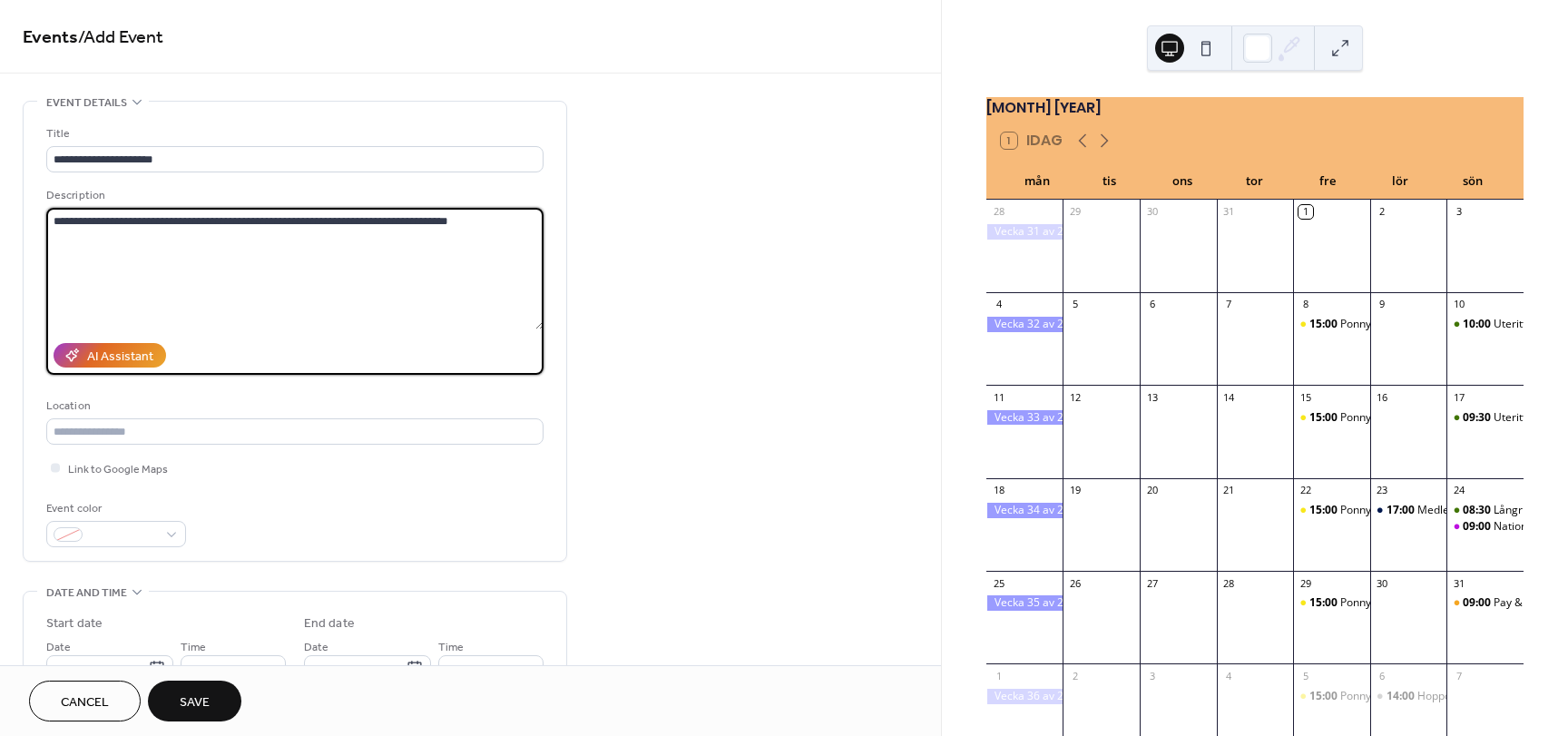 click on "**********" at bounding box center (295, 269) 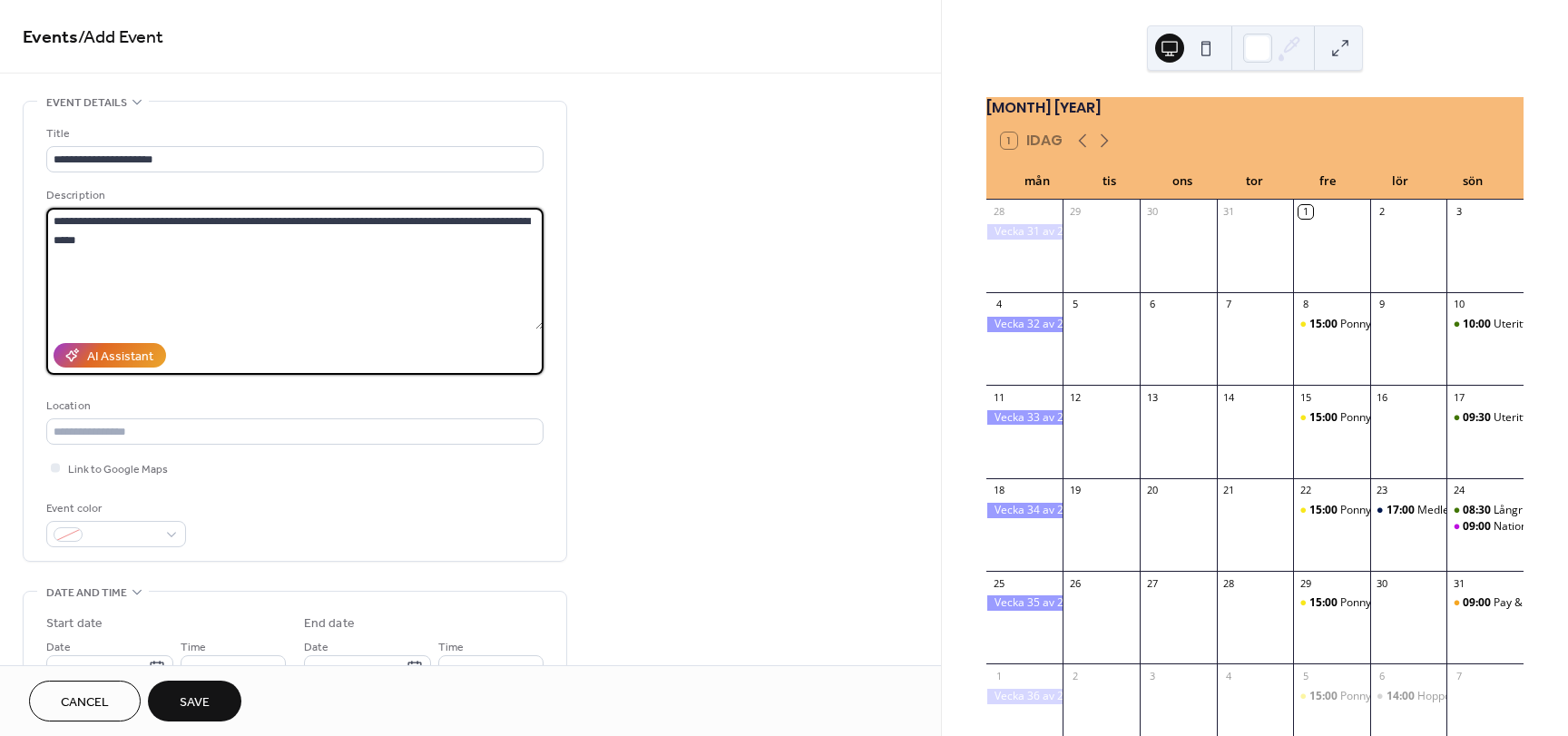 type on "**********" 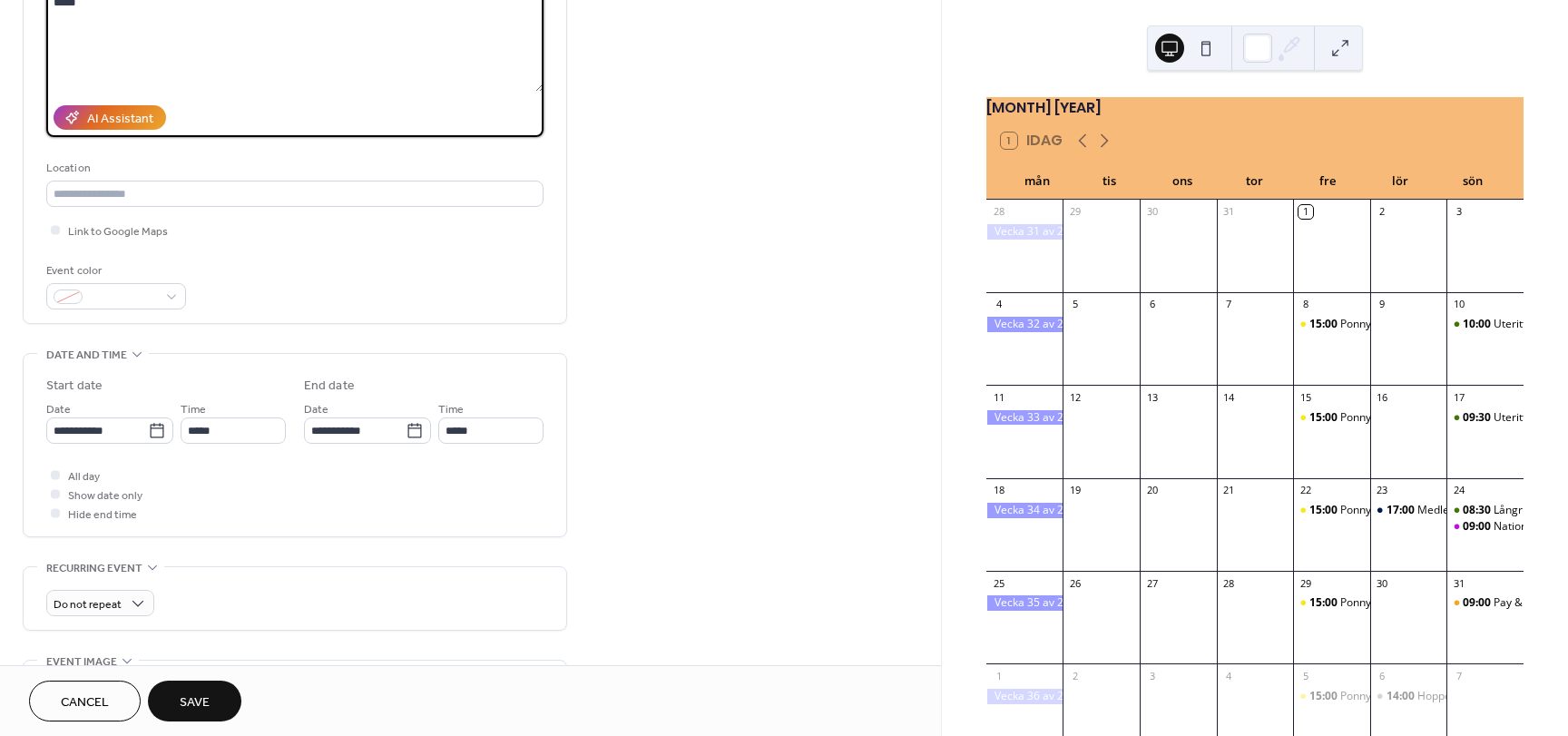 scroll, scrollTop: 239, scrollLeft: 0, axis: vertical 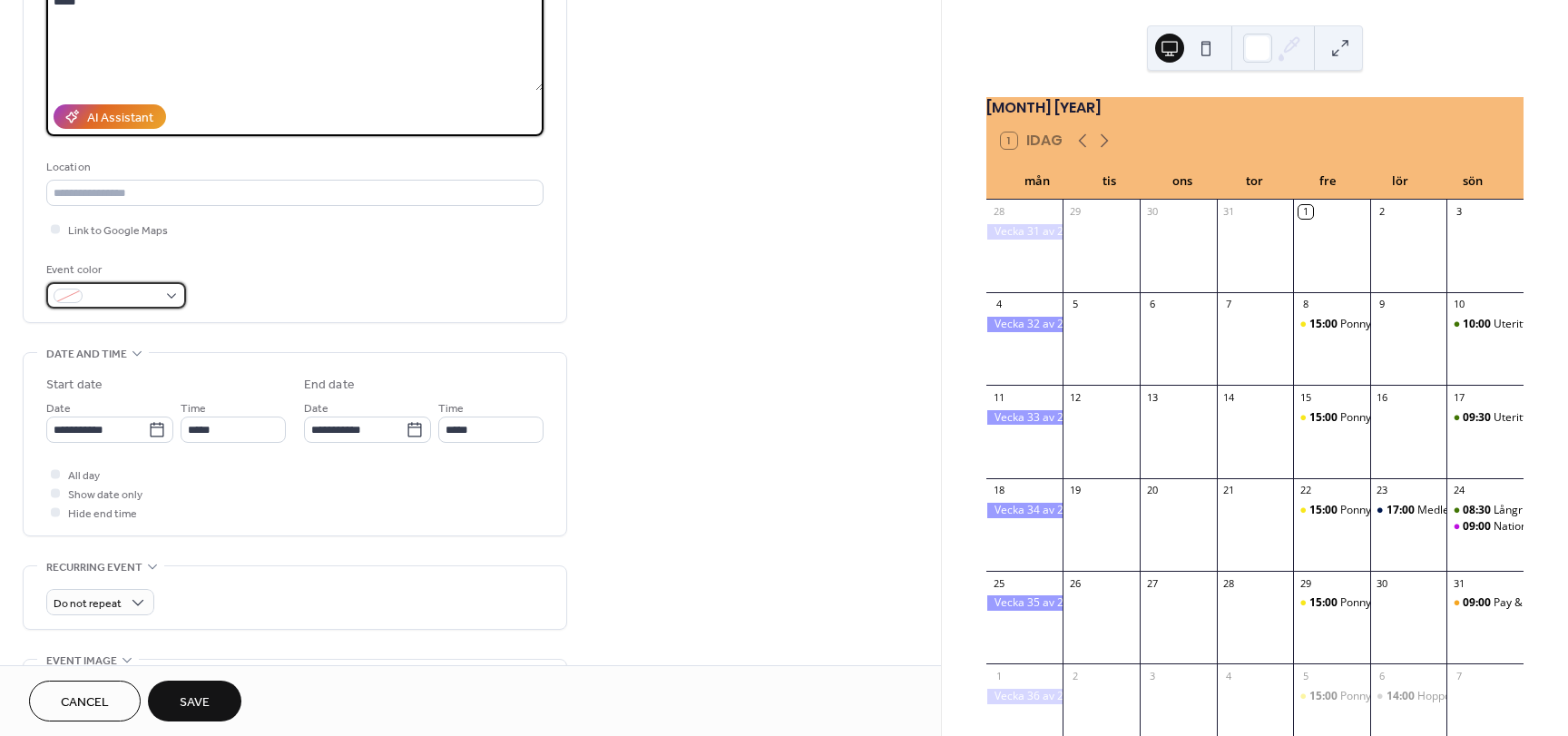 click at bounding box center [123, 297] 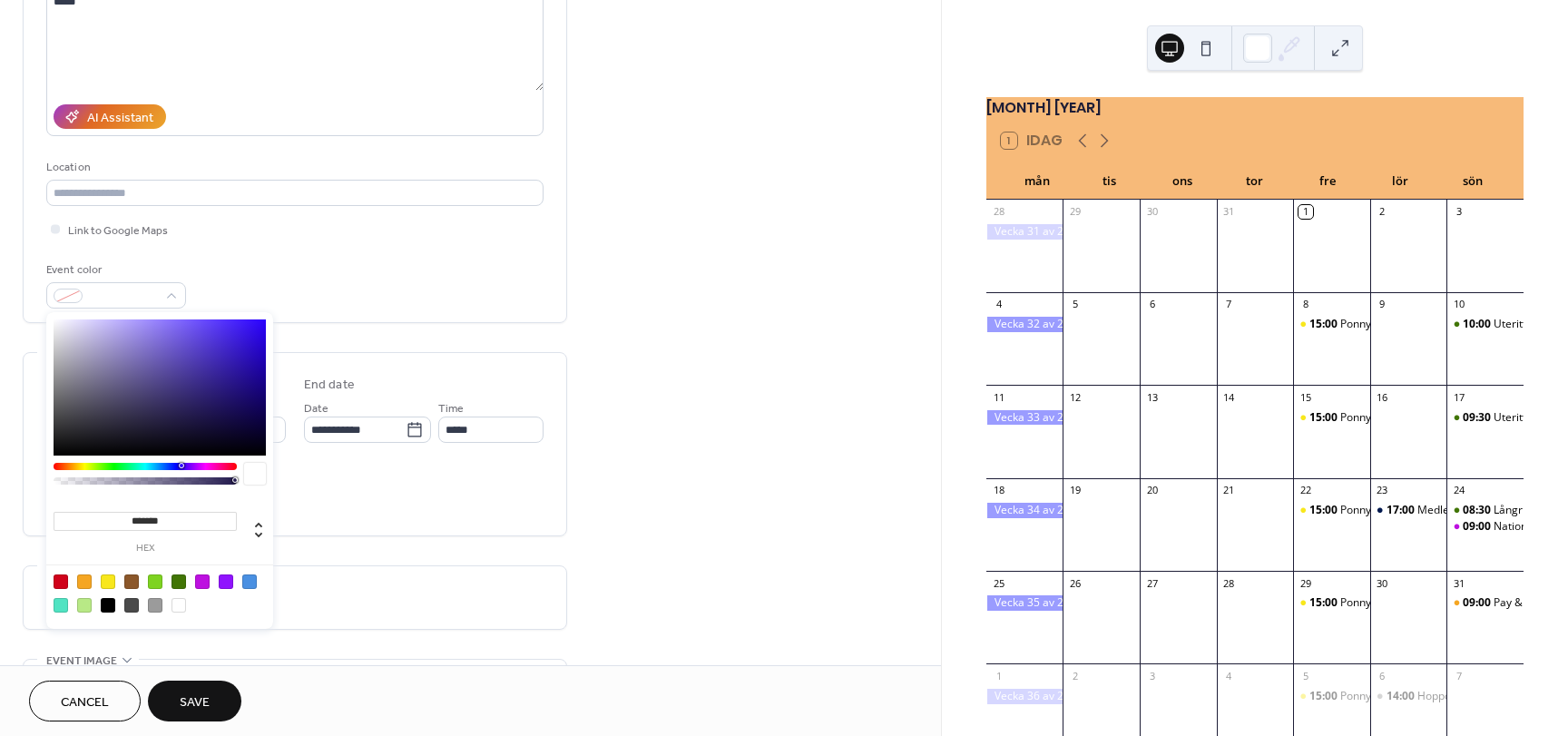 click at bounding box center (84, 582) 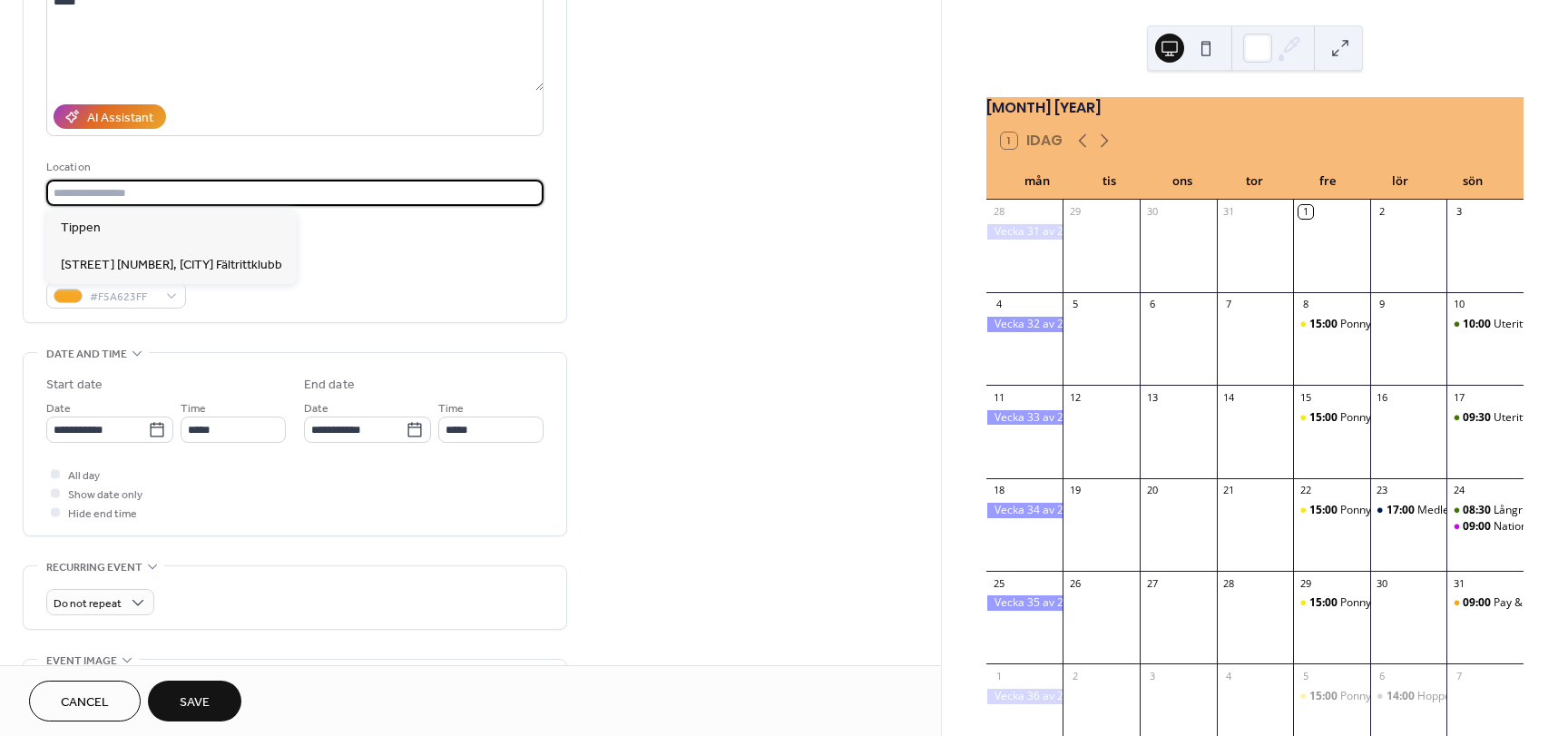 click at bounding box center (295, 192) 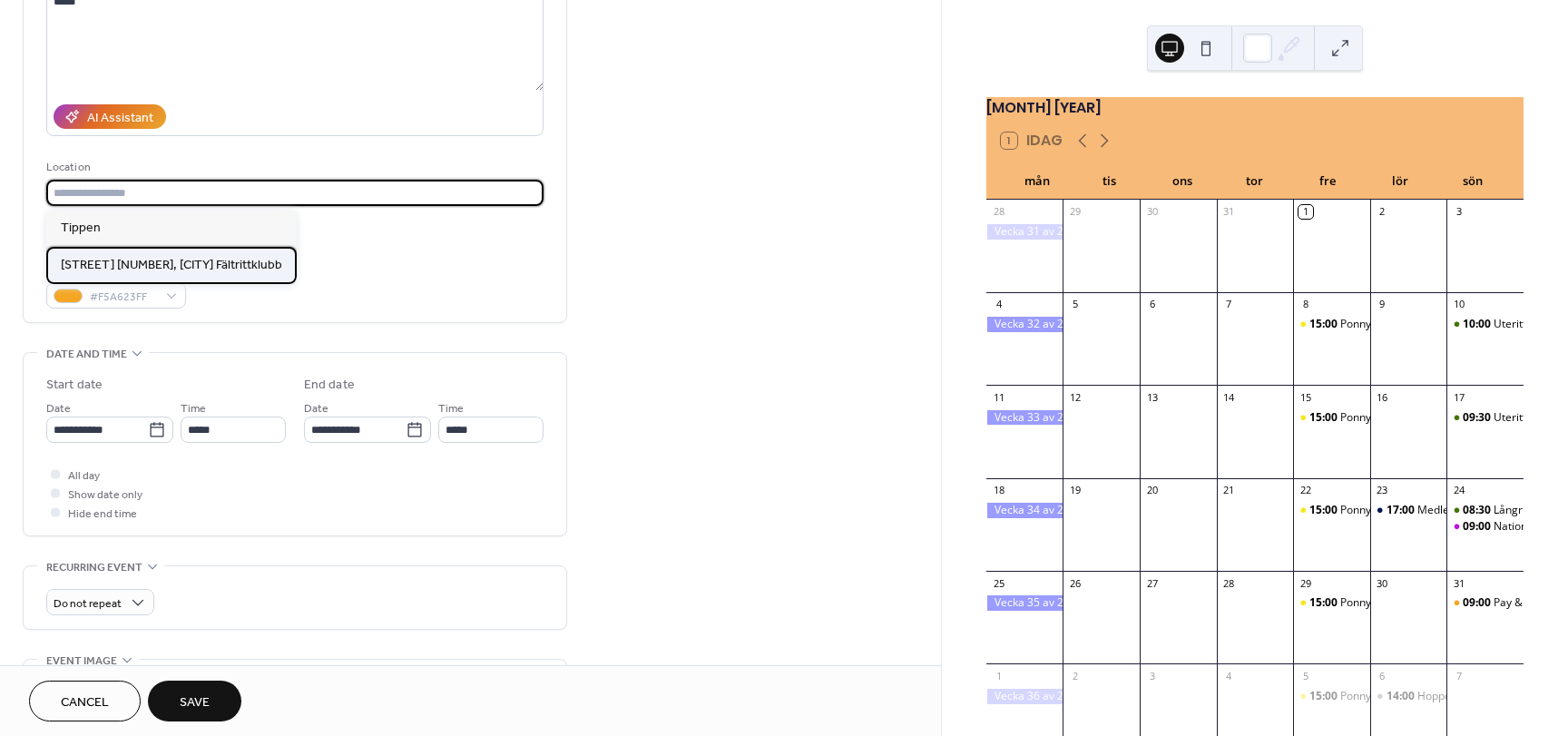 click on "Töpelsgatan 16, Göteborgs Fältrittklubb" at bounding box center (172, 265) 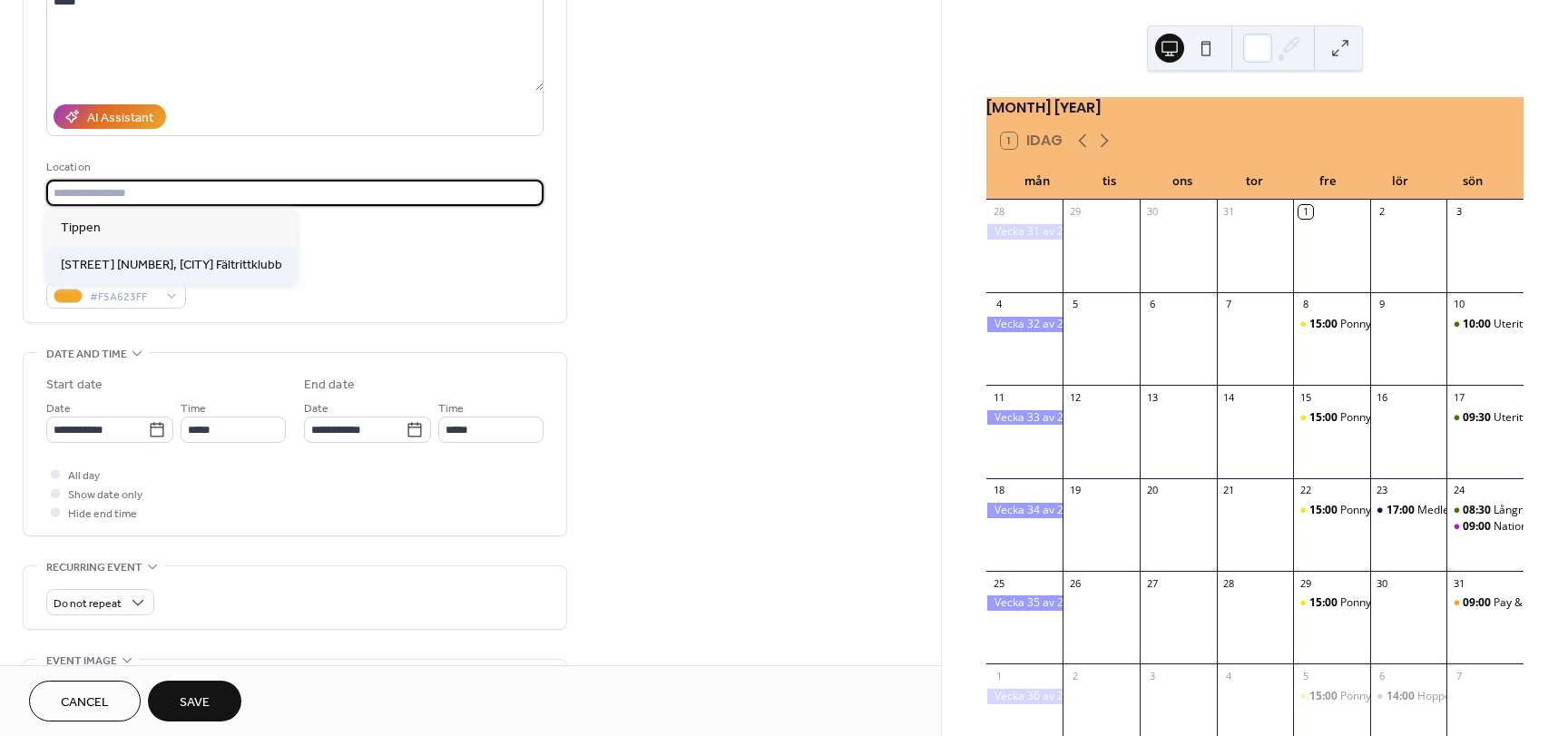 type on "**********" 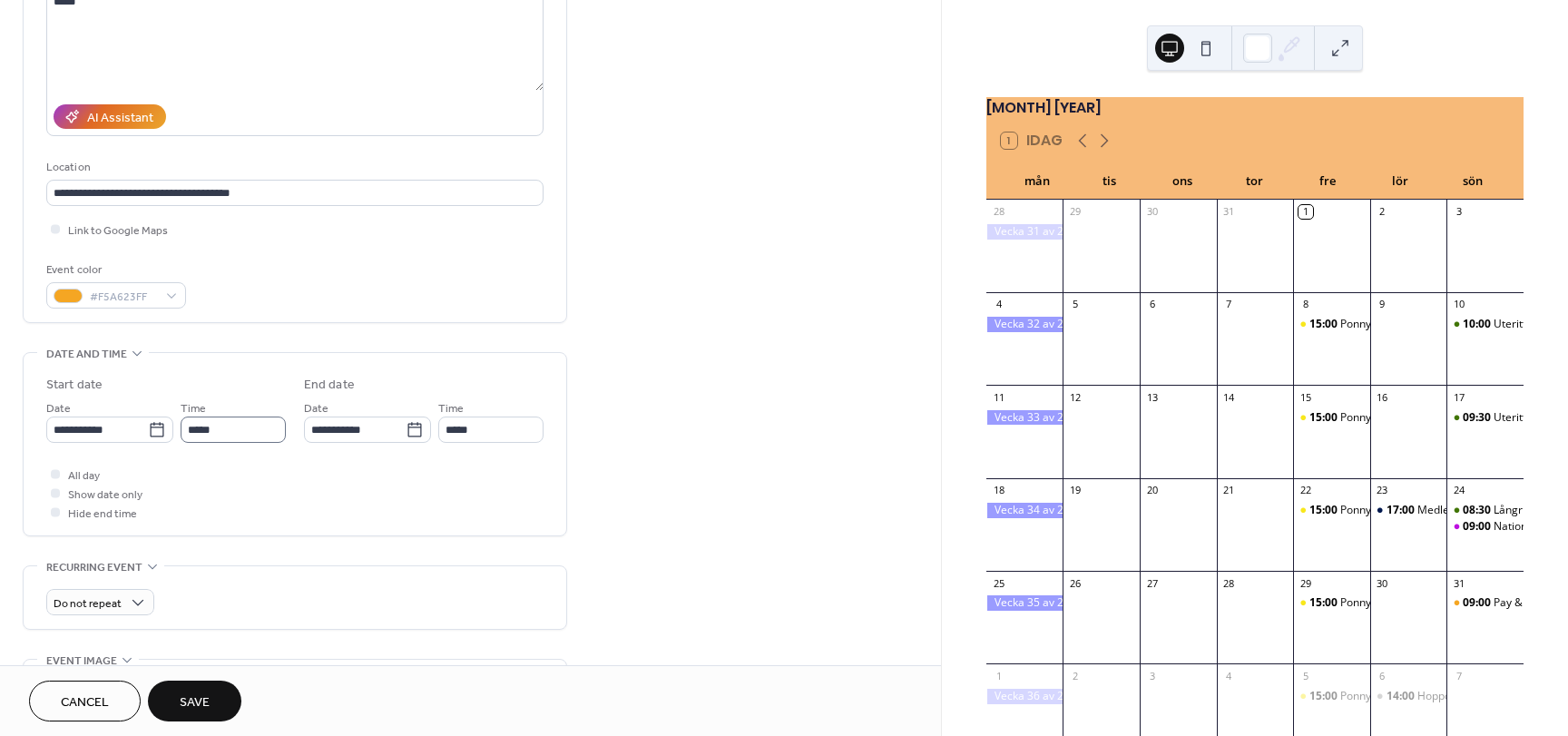 scroll, scrollTop: 1, scrollLeft: 0, axis: vertical 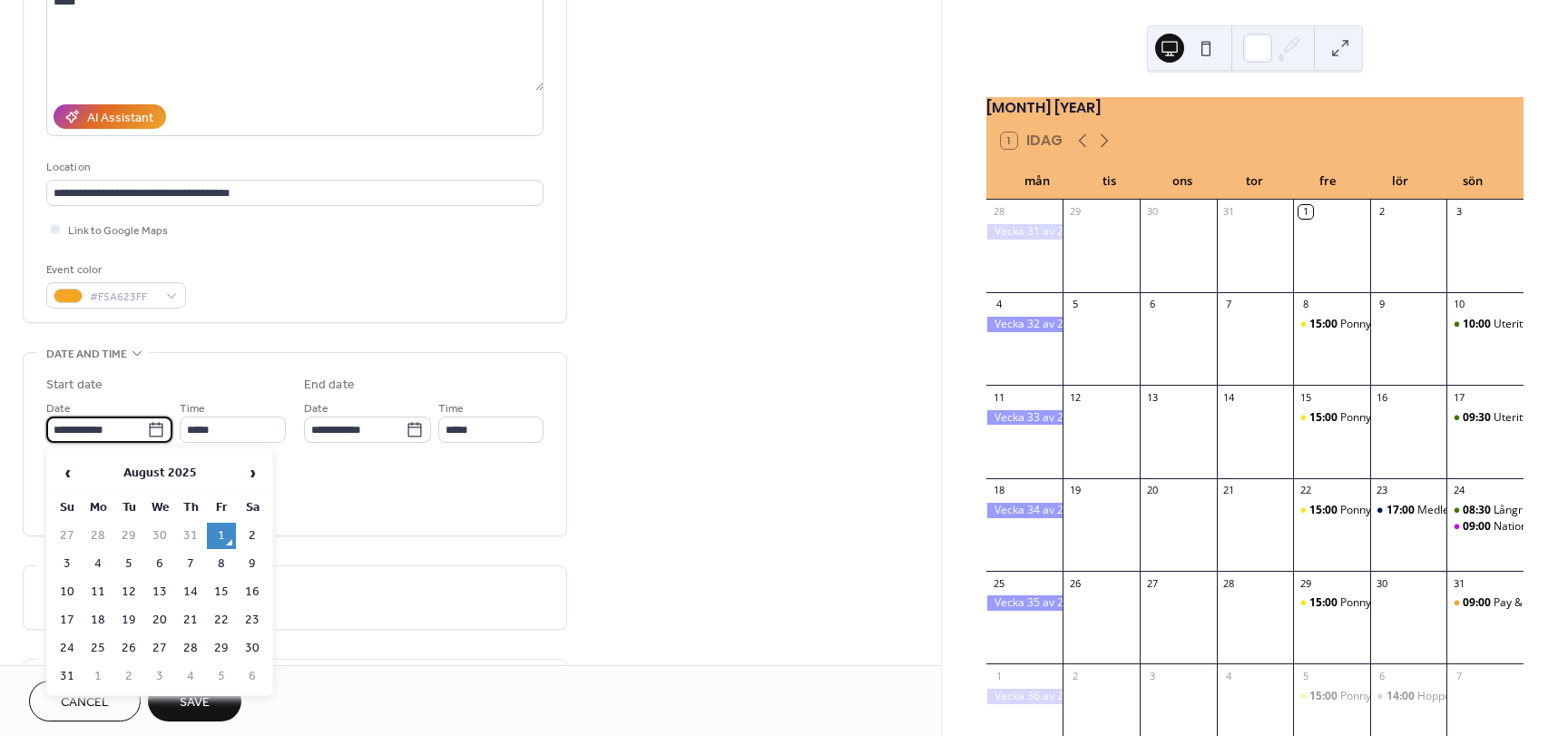 click on "**********" at bounding box center [96, 429] 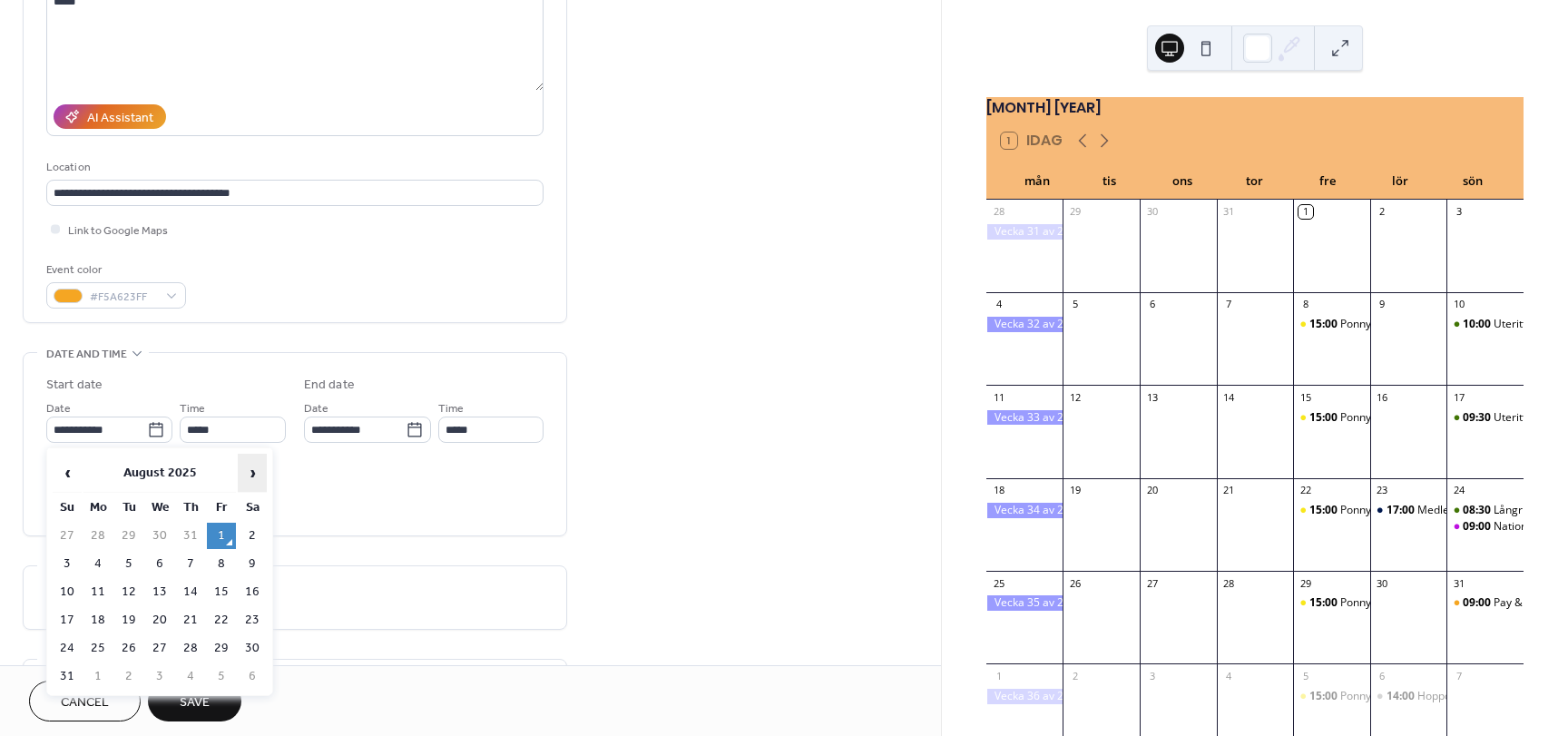 click on "›" at bounding box center (252, 473) 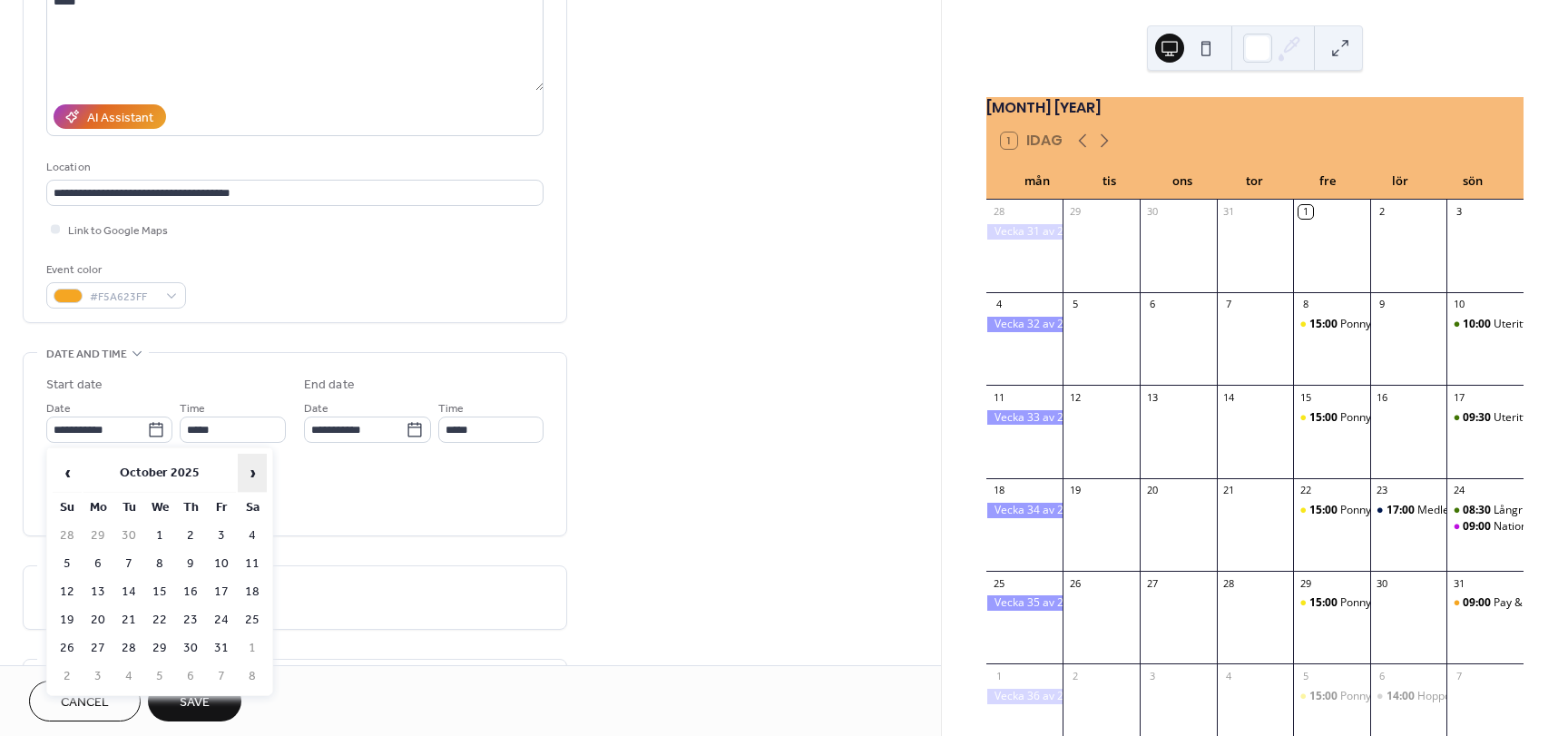 click on "›" at bounding box center (252, 473) 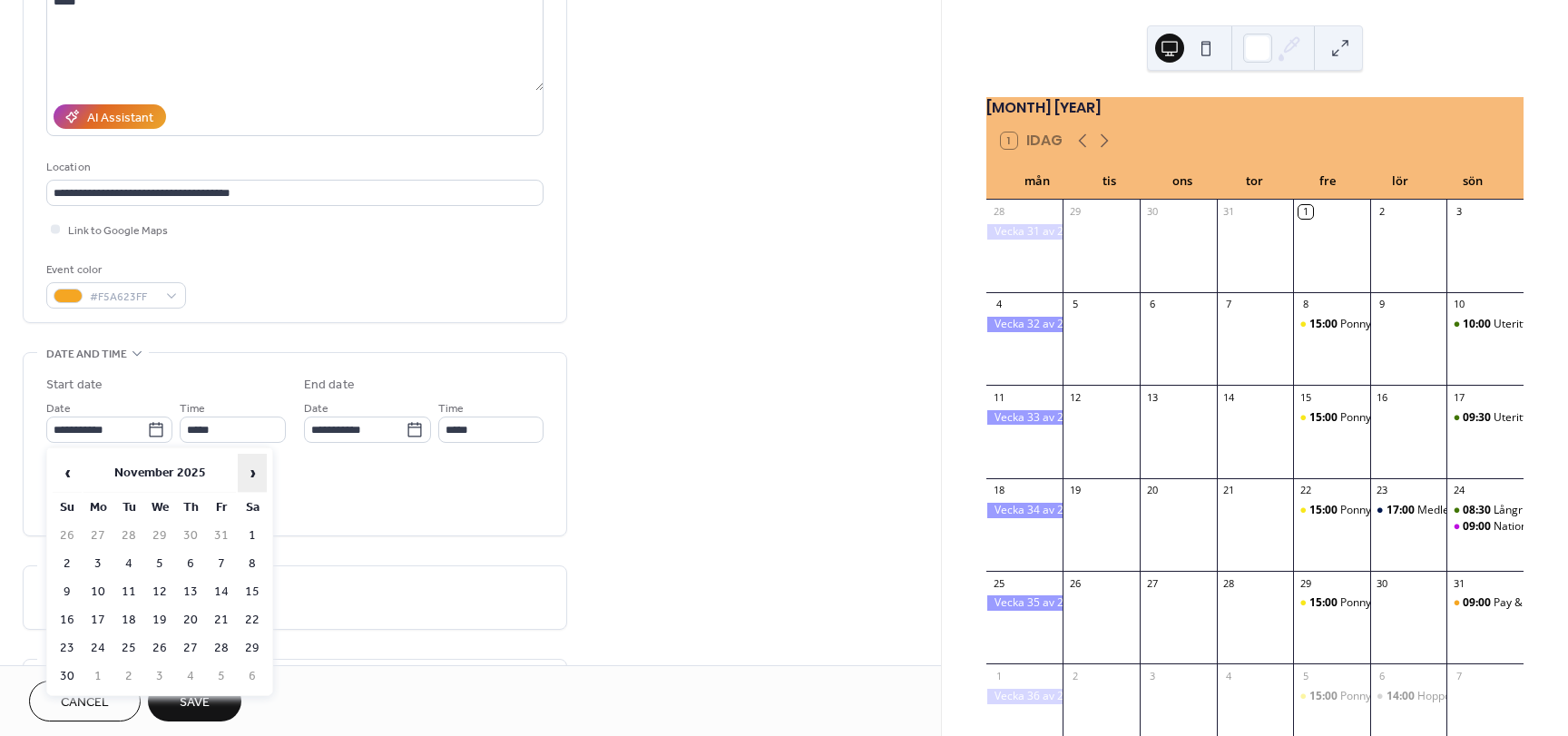 click on "›" at bounding box center (252, 473) 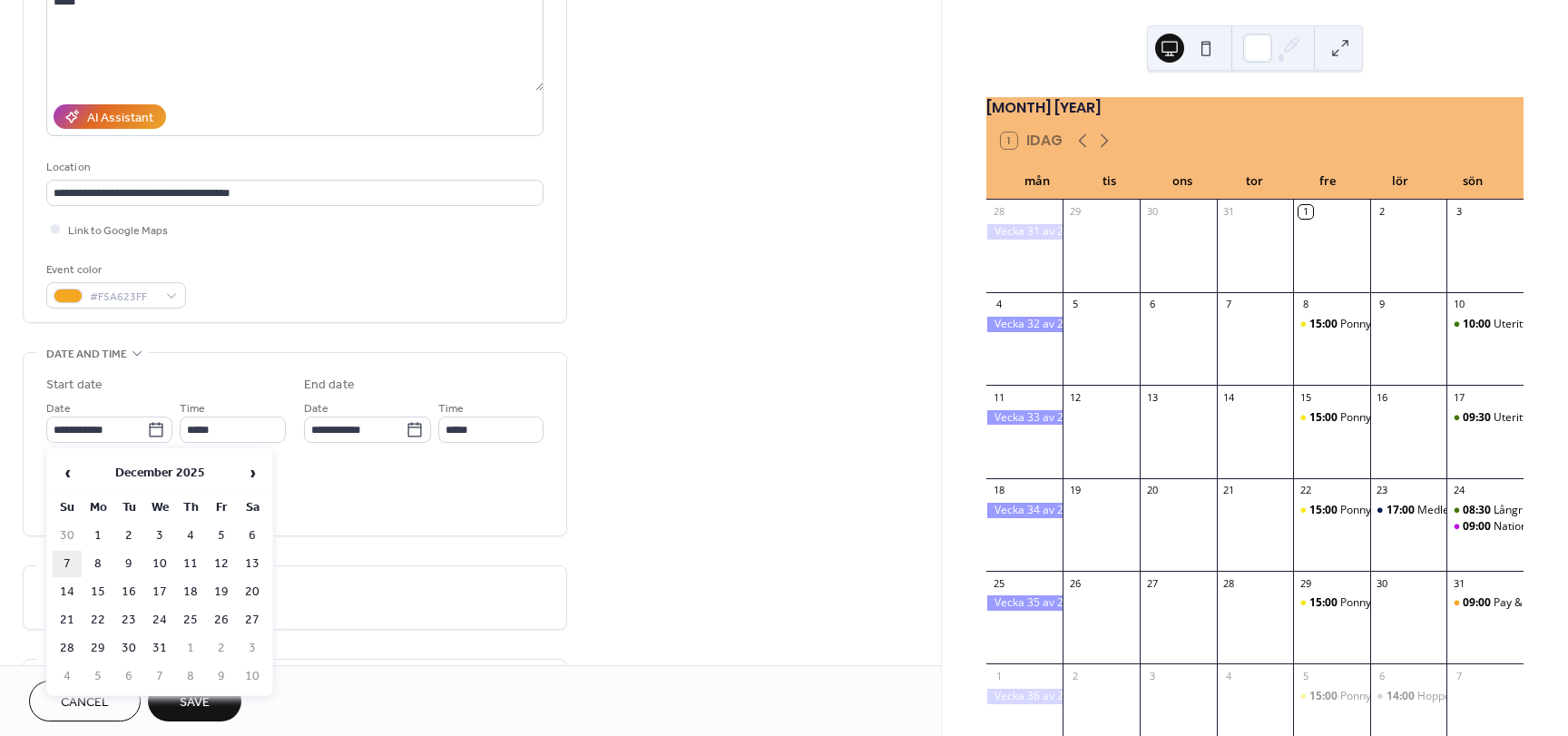 click on "7" at bounding box center [67, 564] 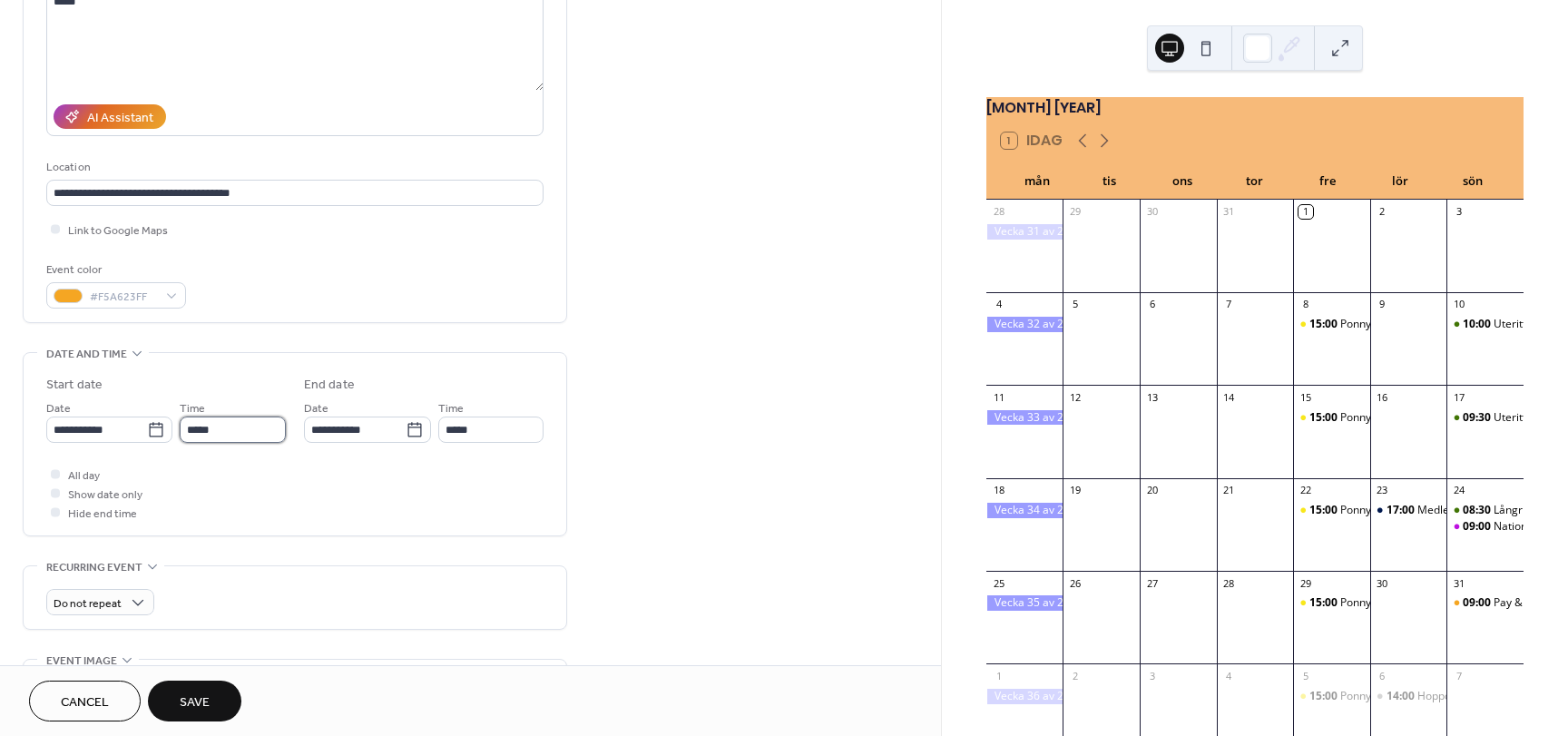 click on "*****" at bounding box center [232, 429] 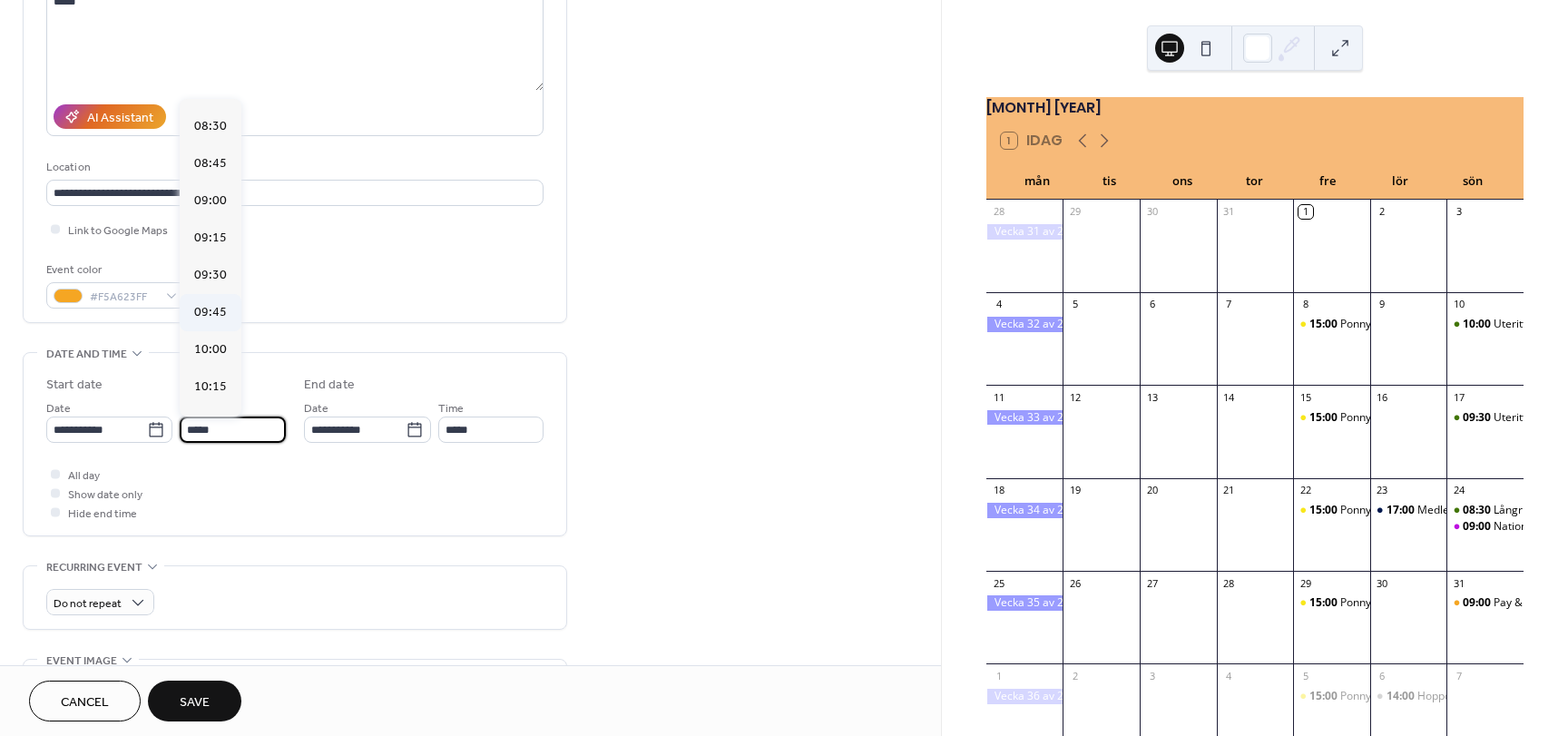 scroll, scrollTop: 1222, scrollLeft: 0, axis: vertical 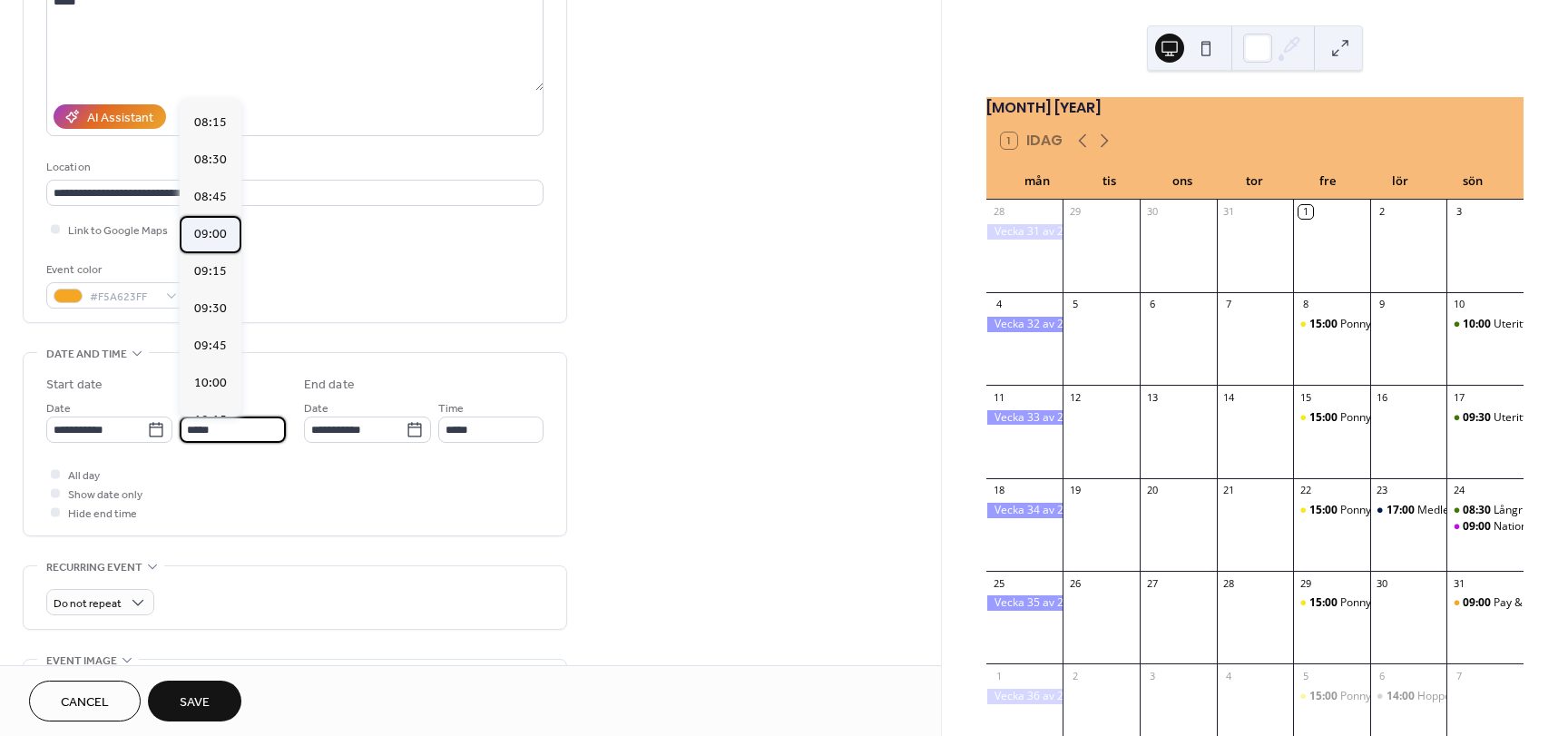 click on "09:00" at bounding box center (211, 234) 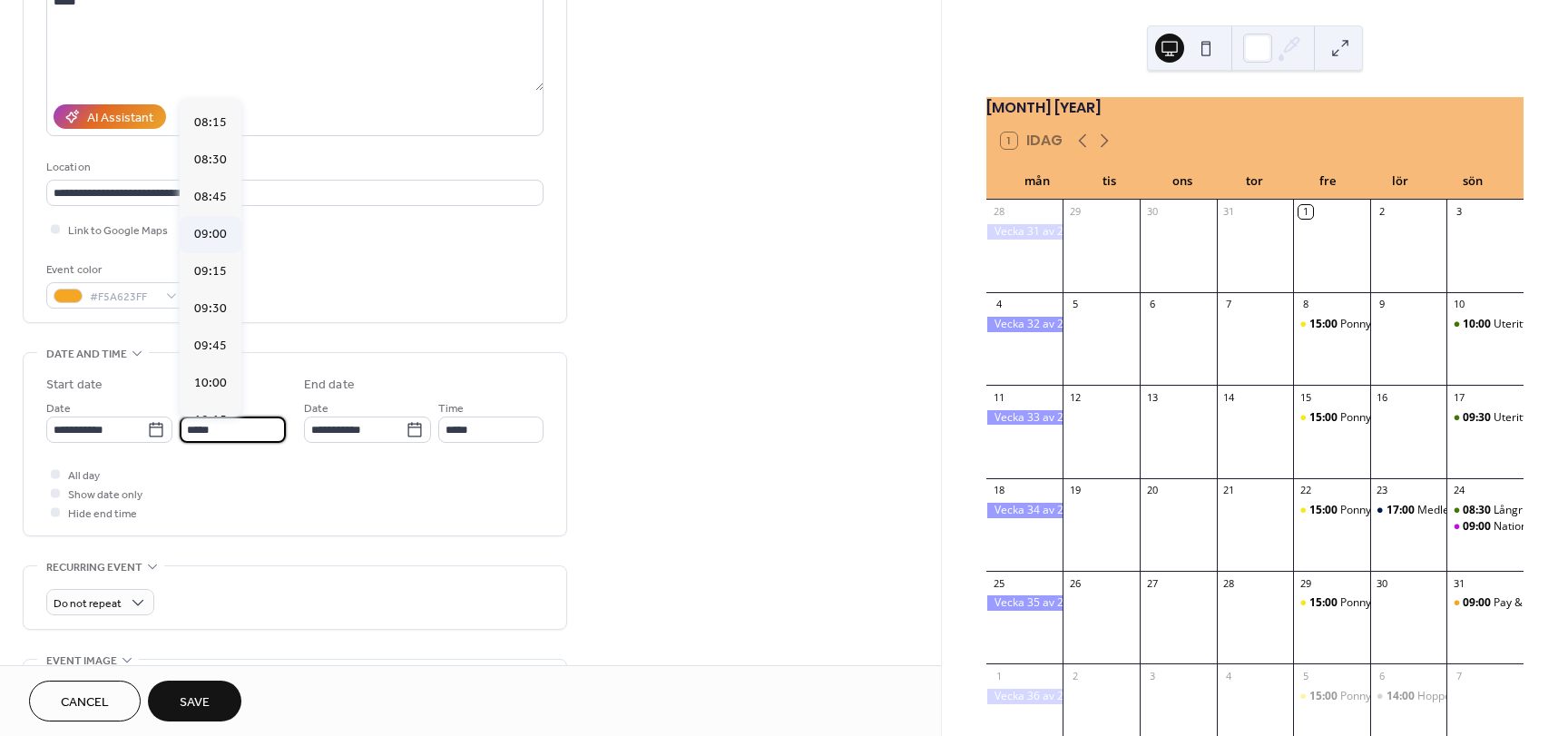 type on "*****" 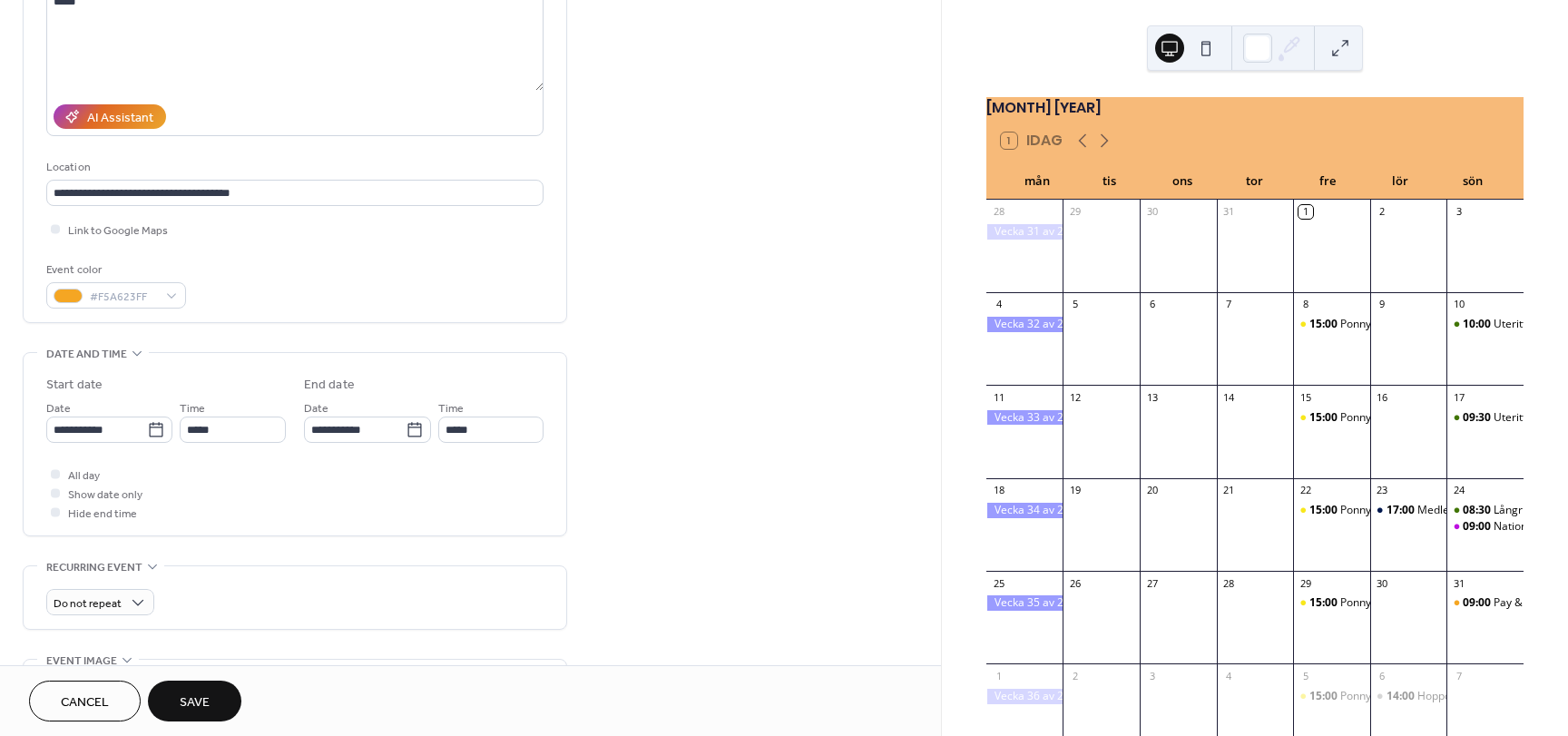 scroll, scrollTop: 0, scrollLeft: 0, axis: both 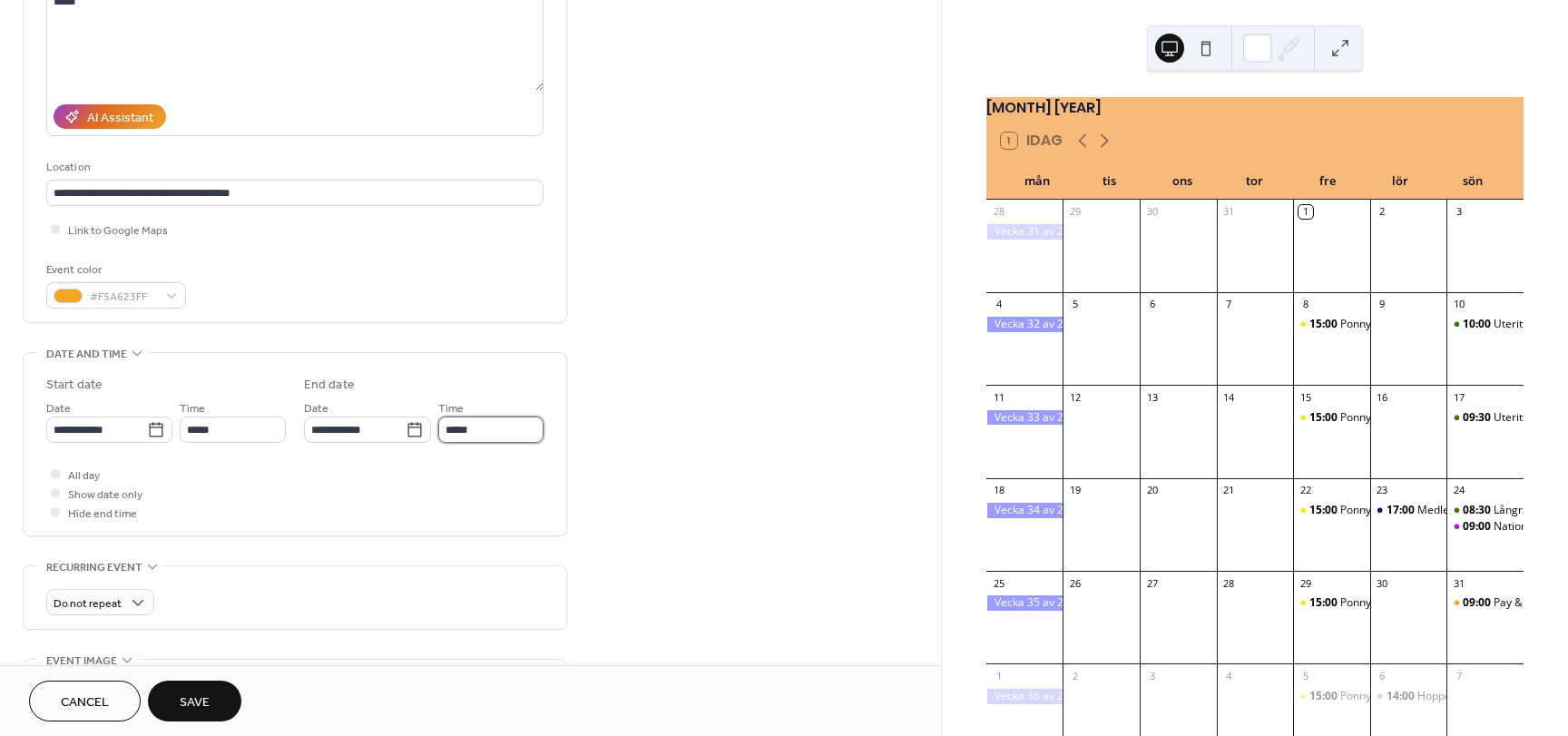 click on "*****" at bounding box center [491, 429] 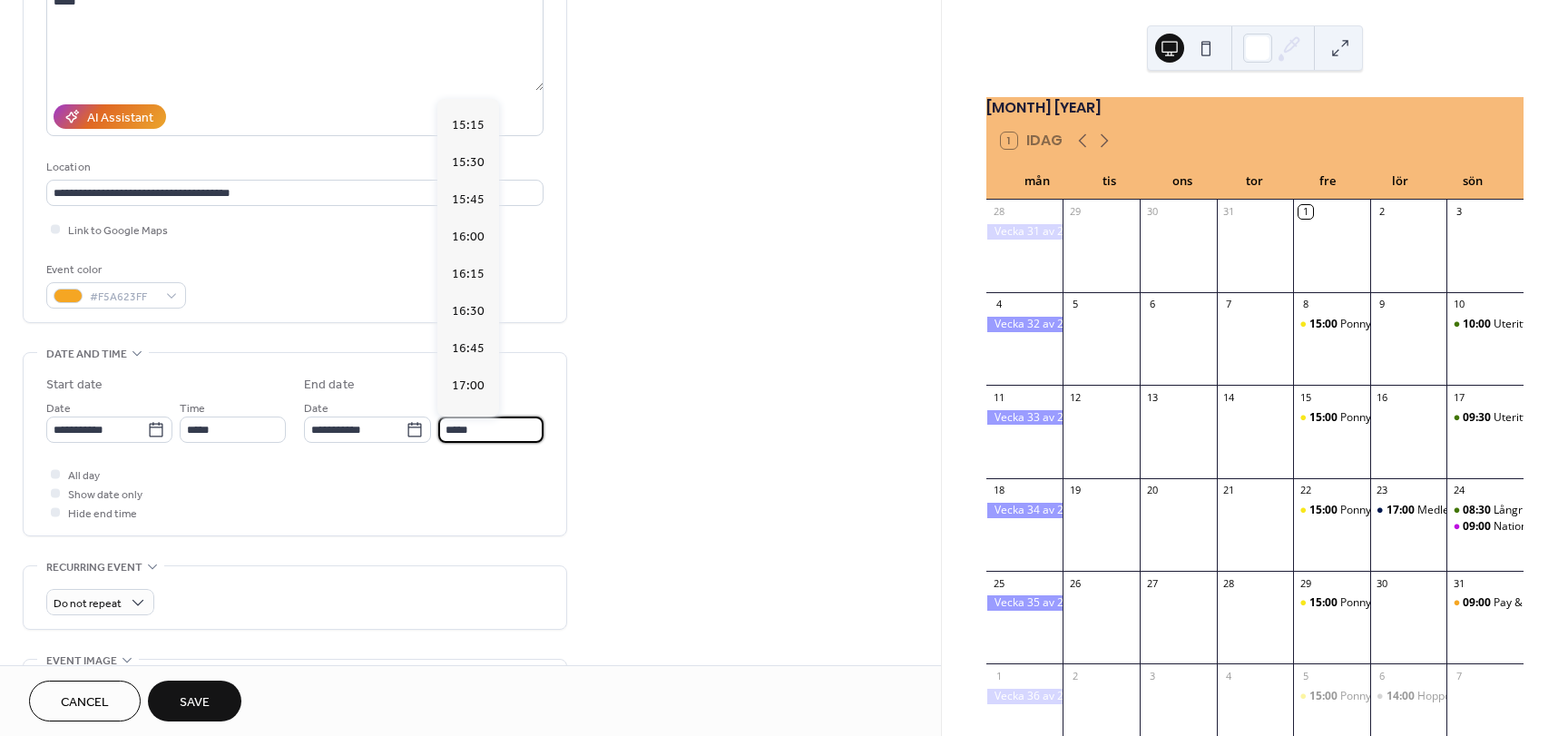 scroll, scrollTop: 889, scrollLeft: 0, axis: vertical 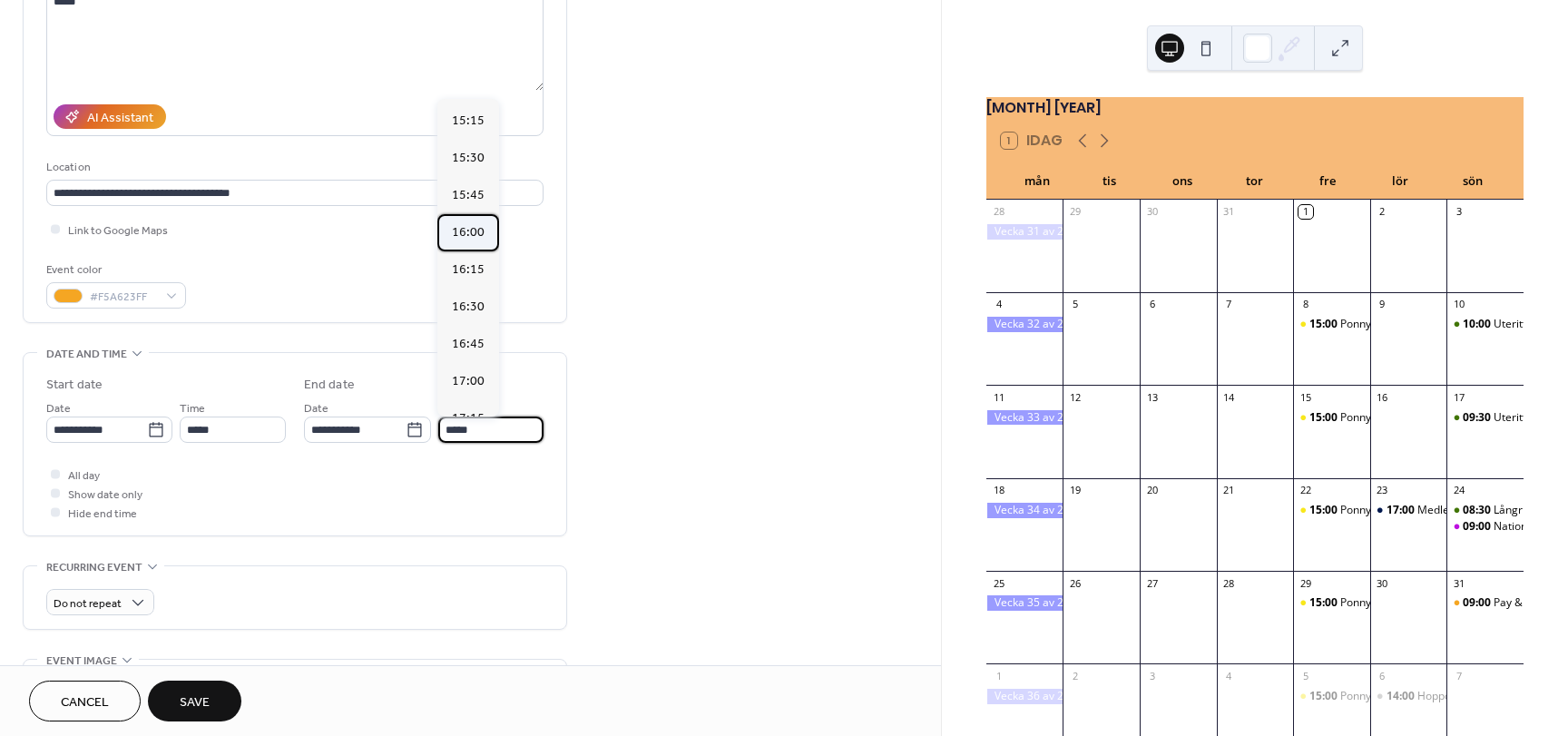 click on "16:00" at bounding box center (468, 232) 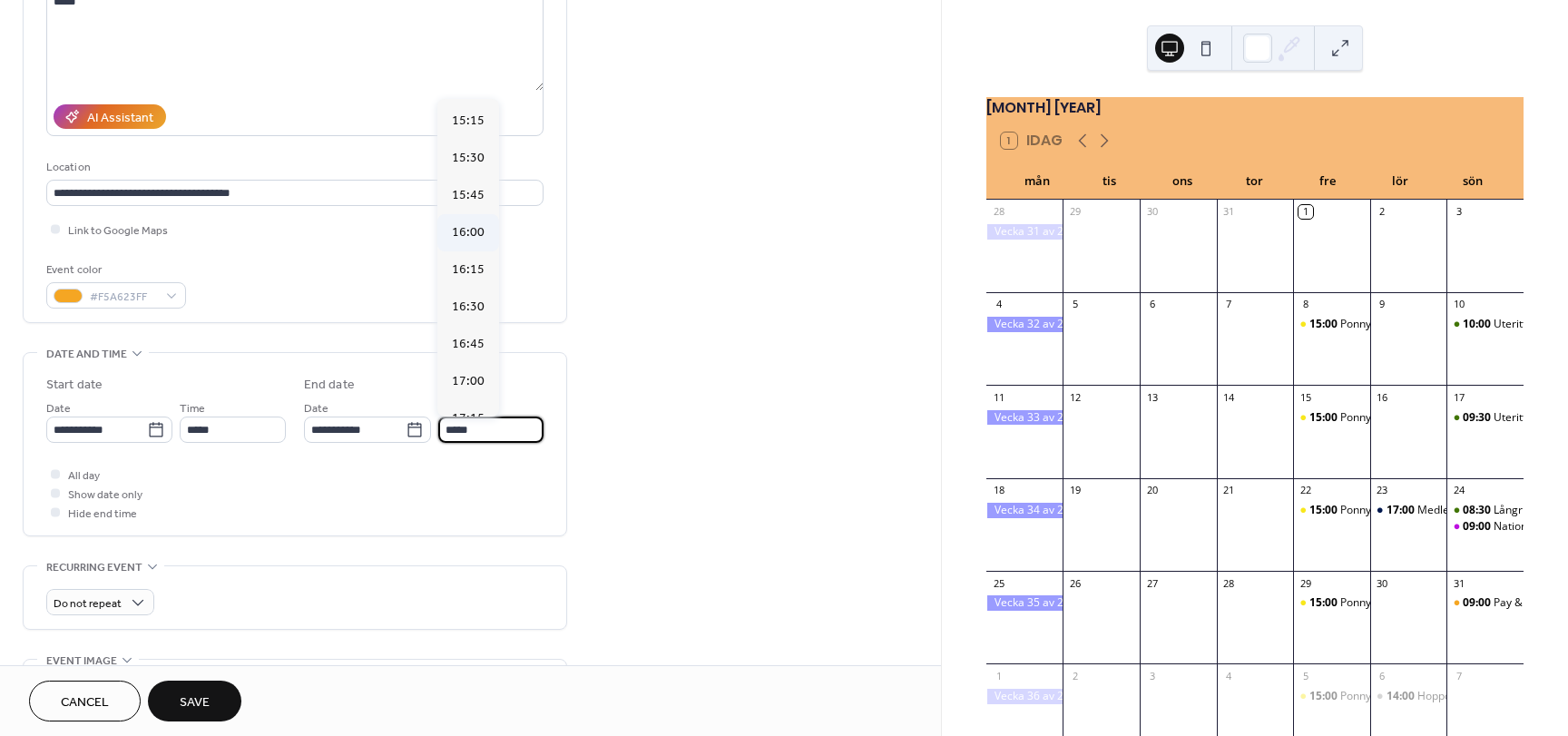 type on "*****" 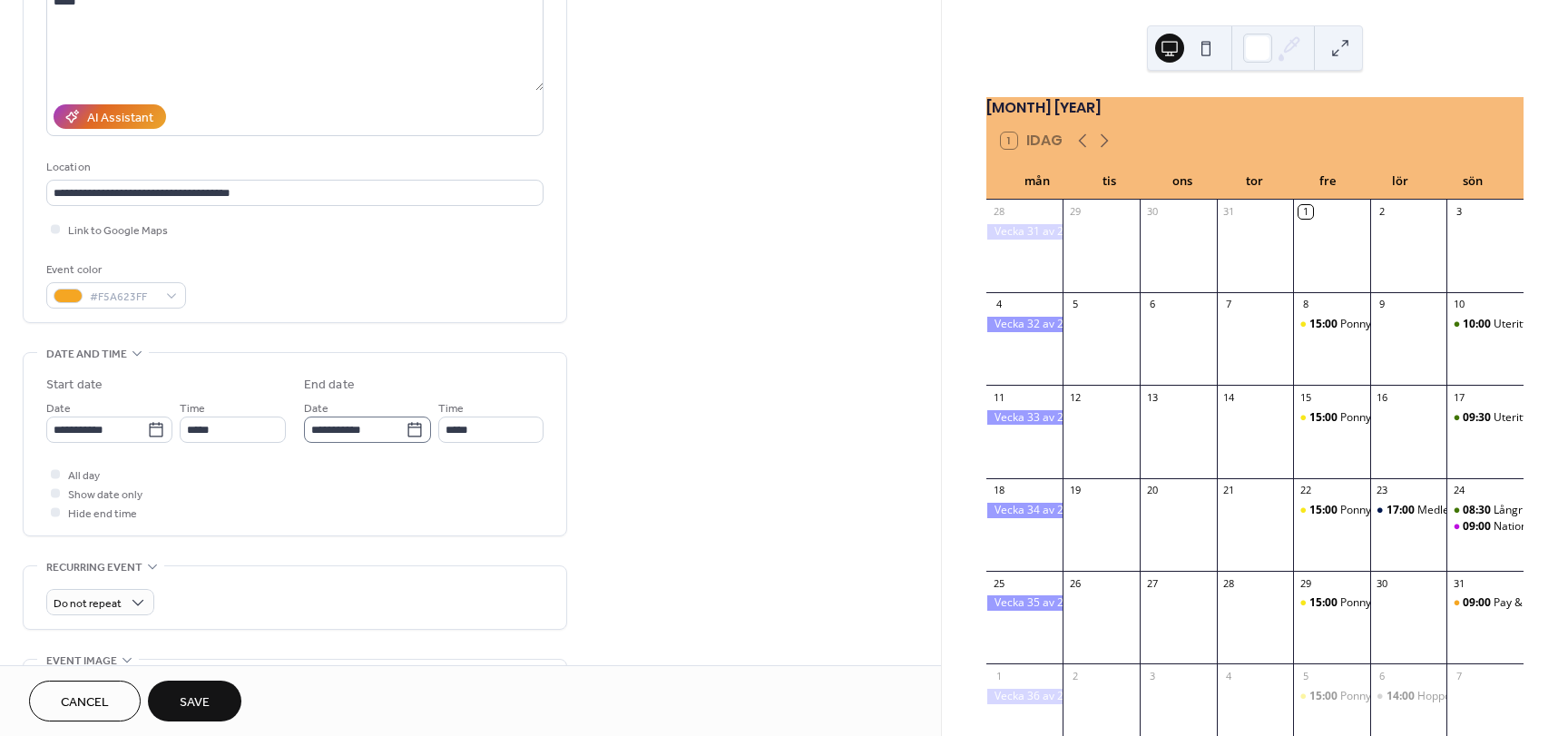 scroll, scrollTop: 1, scrollLeft: 0, axis: vertical 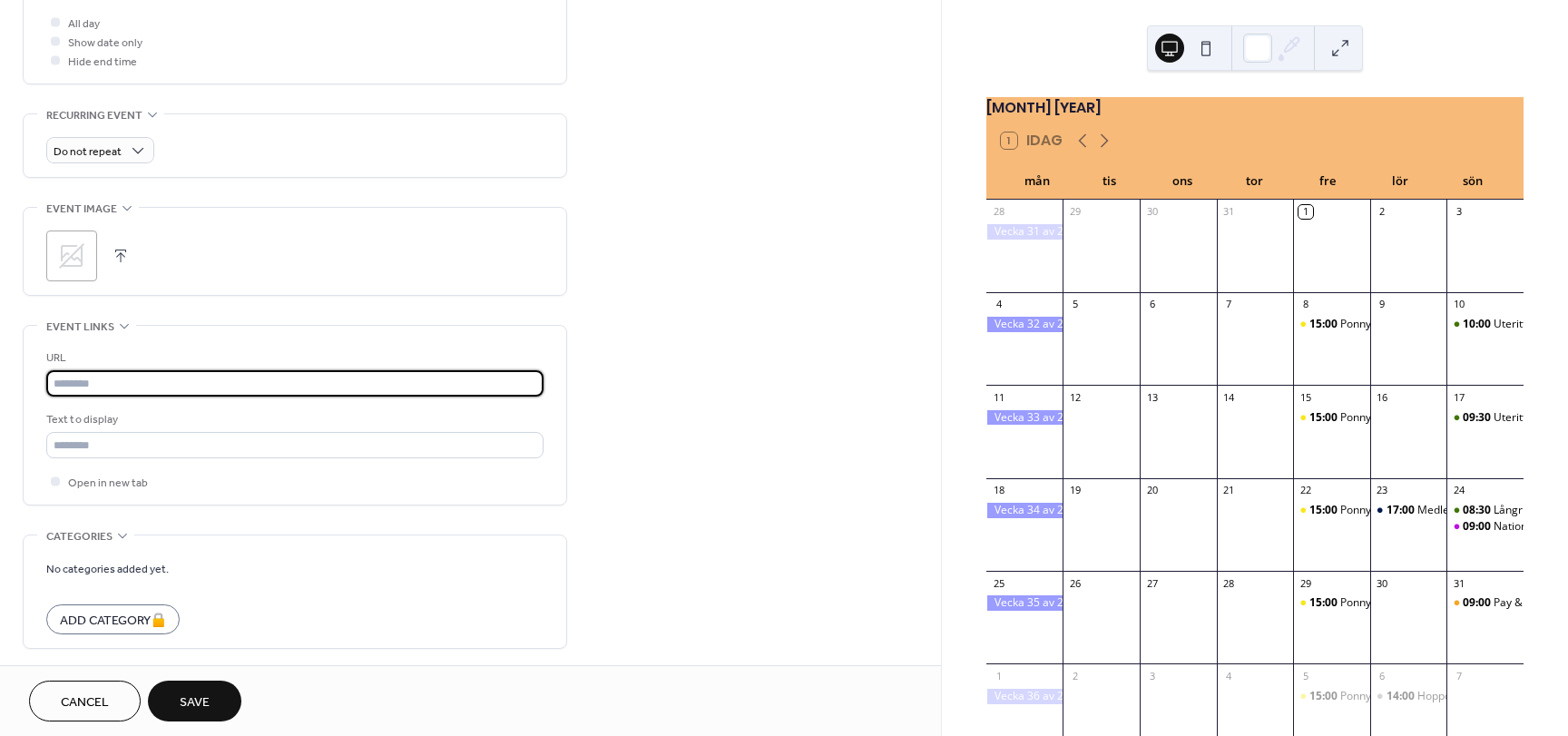 click at bounding box center (295, 383) 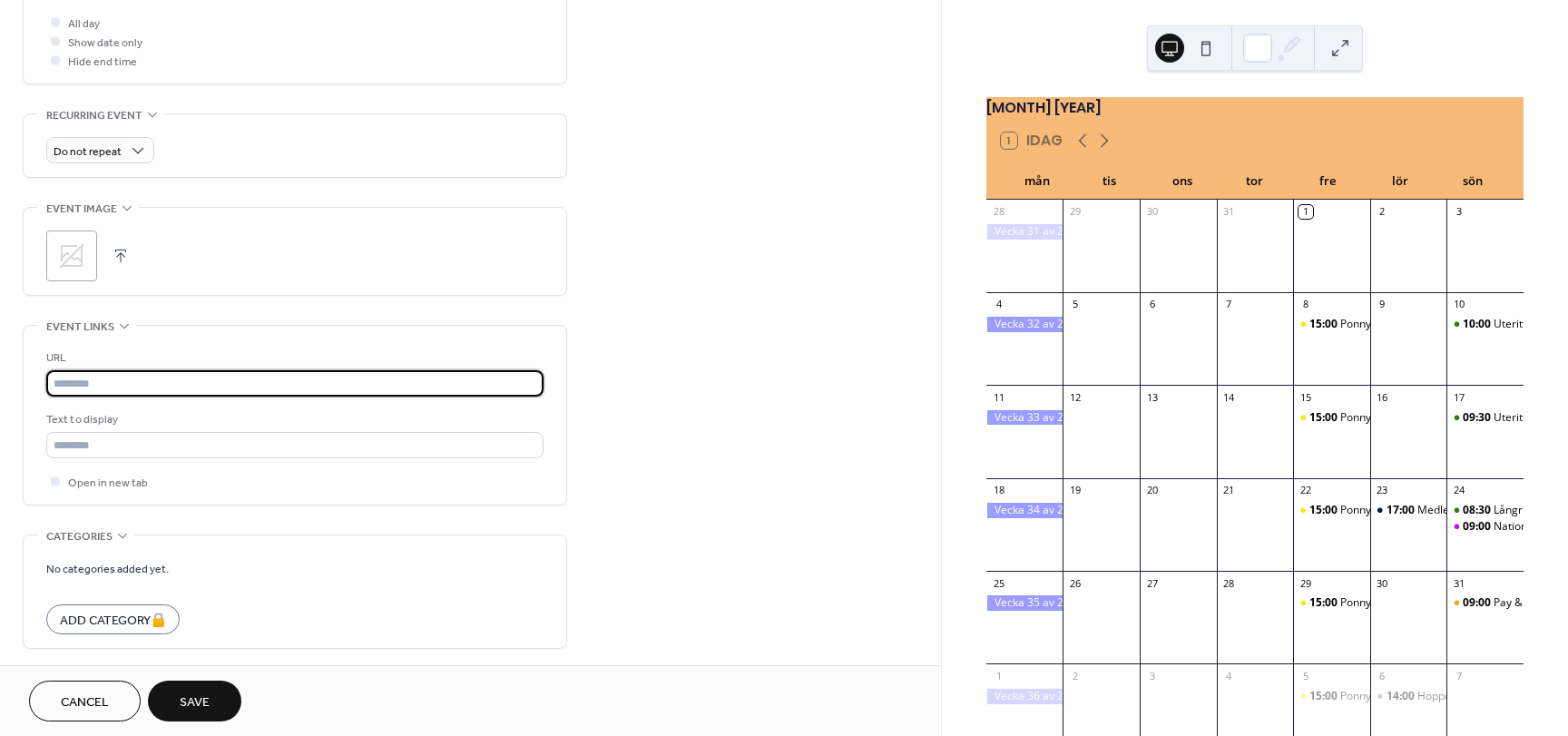 paste on "**********" 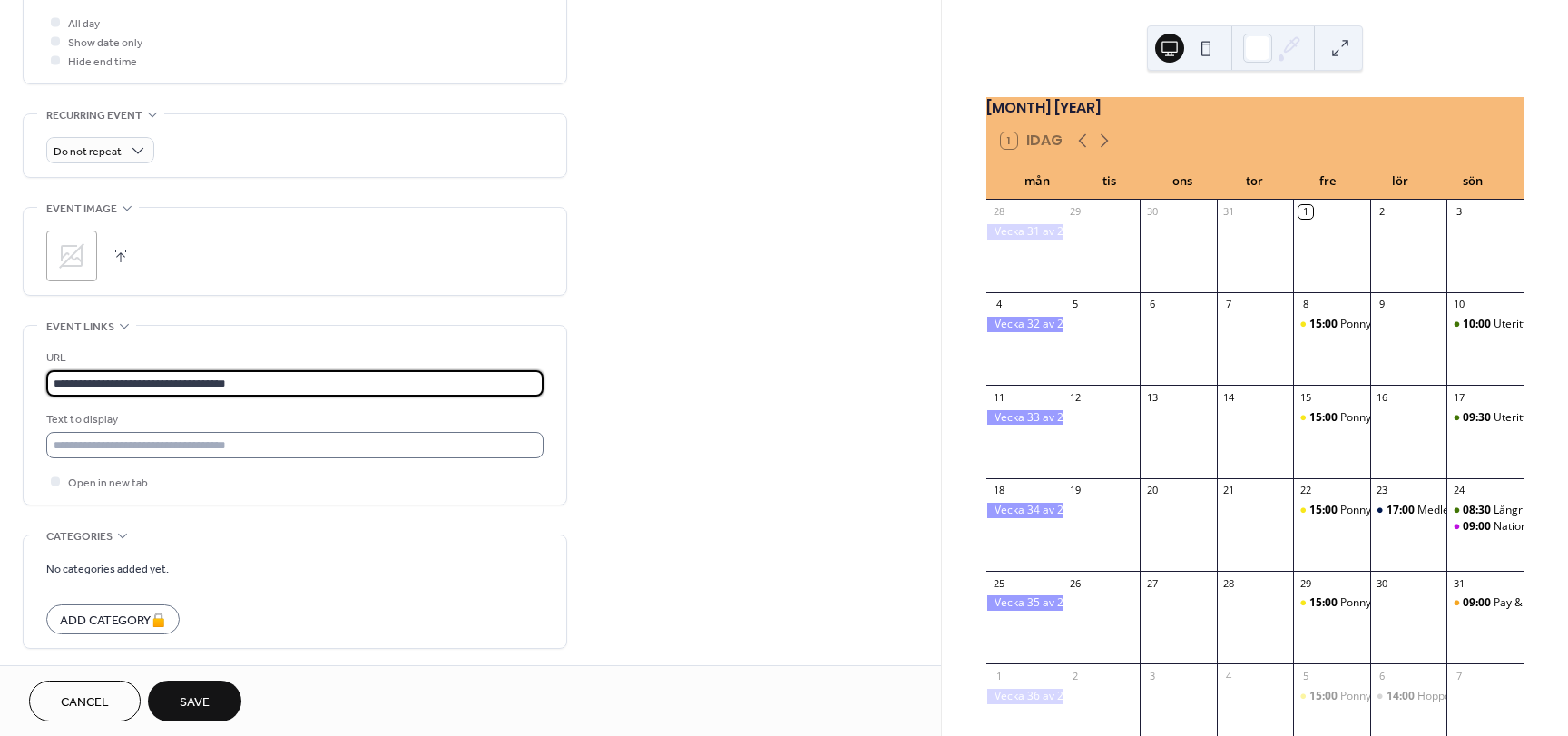 type on "**********" 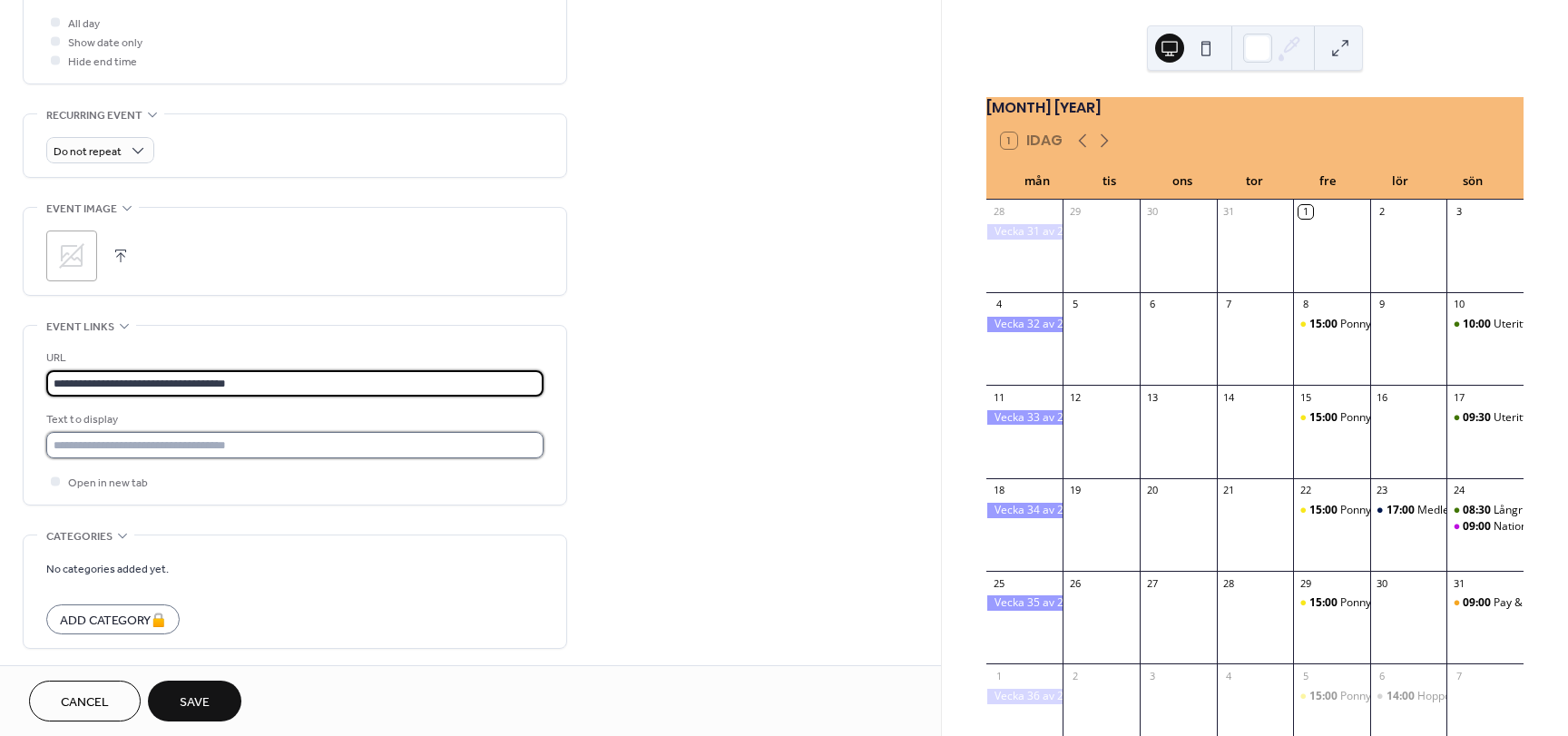 click at bounding box center (295, 445) 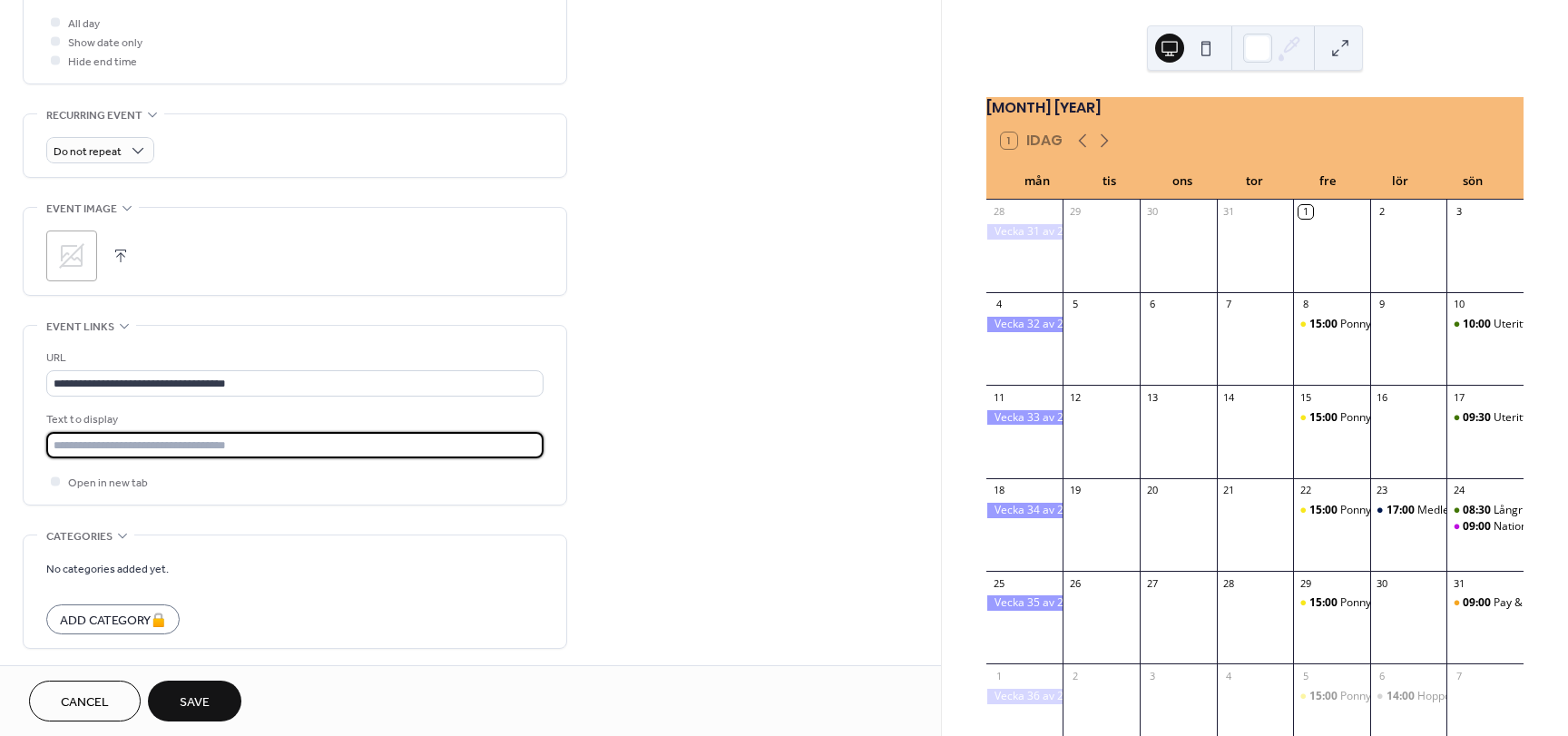 type on "**********" 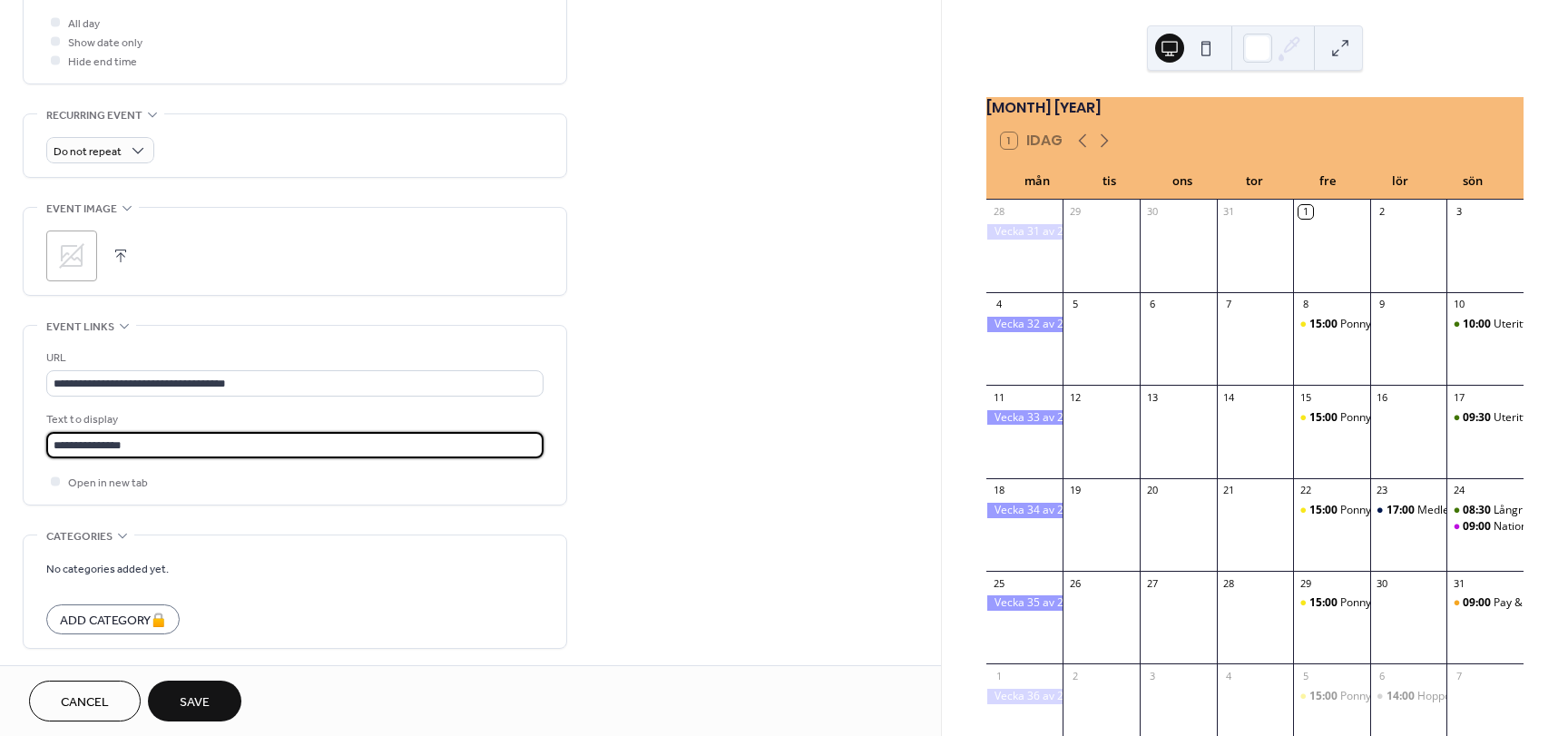 scroll, scrollTop: 760, scrollLeft: 0, axis: vertical 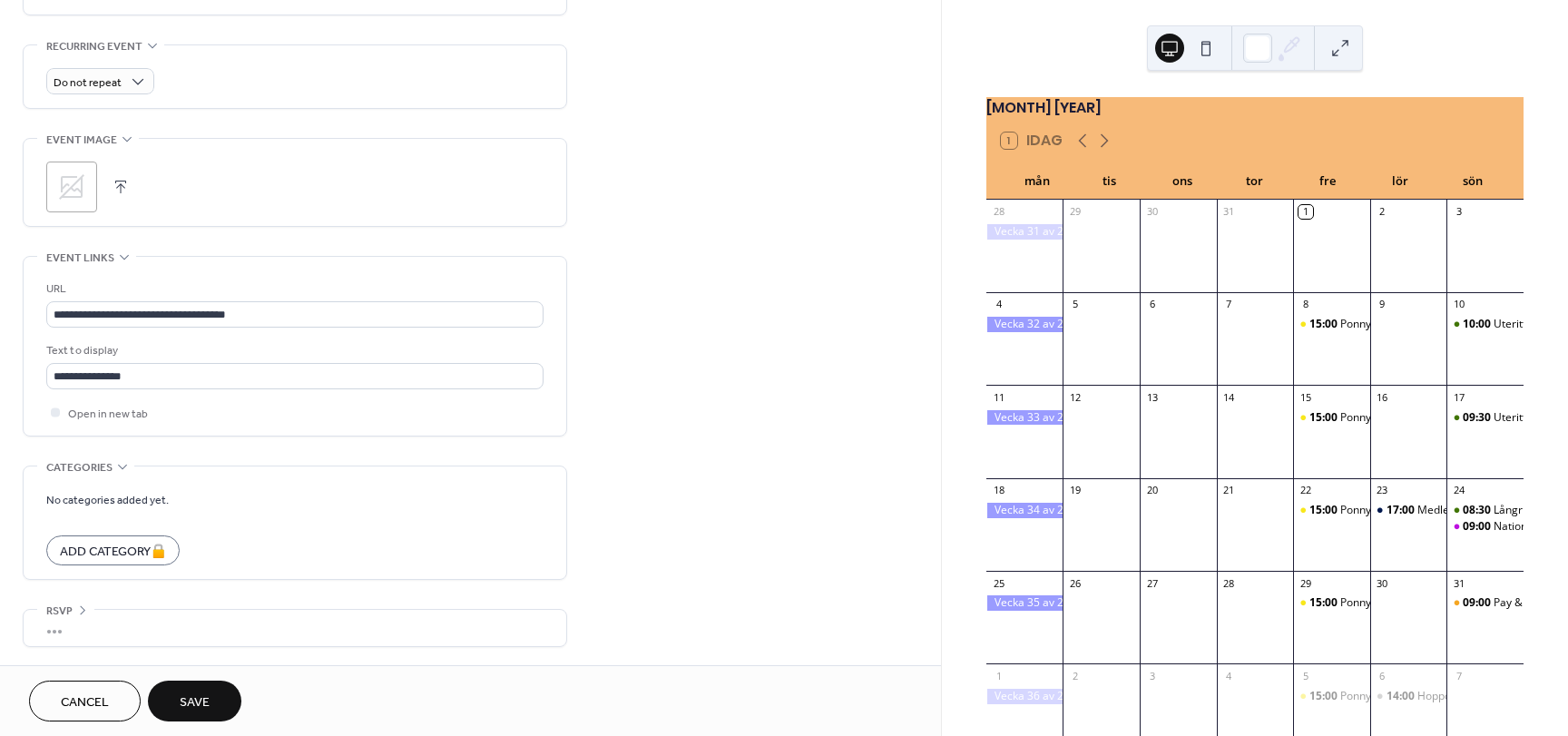 click on "Save" at bounding box center (194, 702) 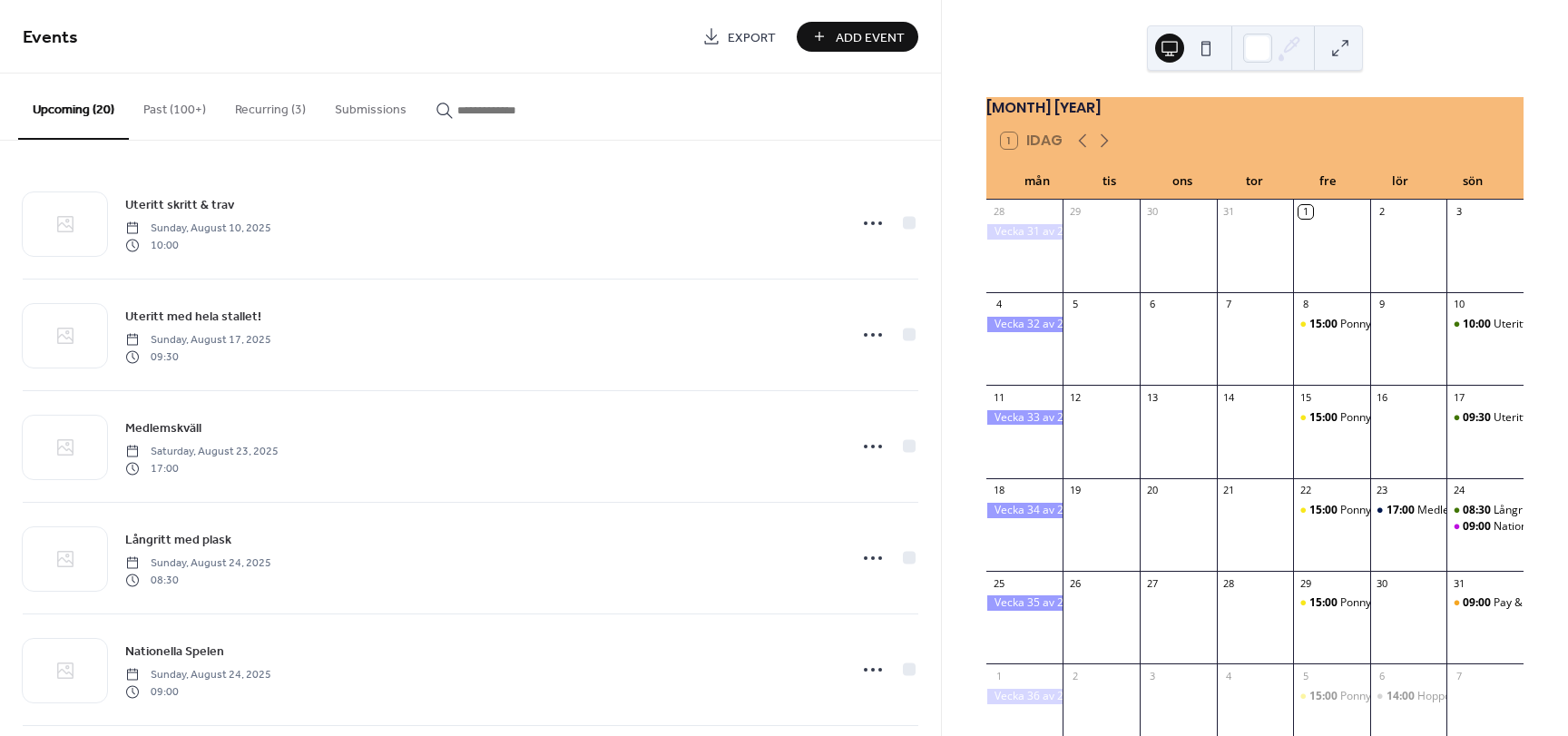 click on "Add Event" at bounding box center [870, 37] 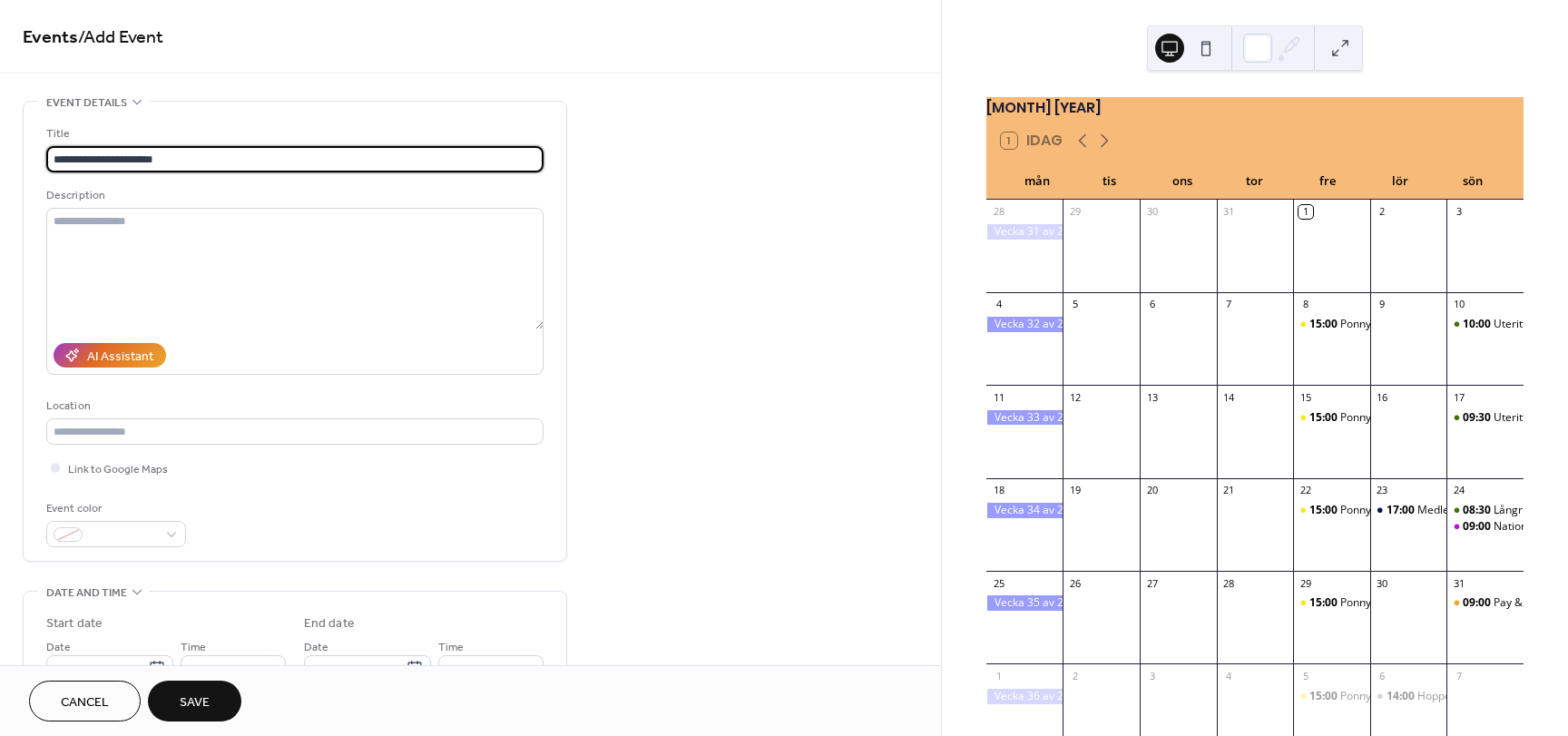 type on "**********" 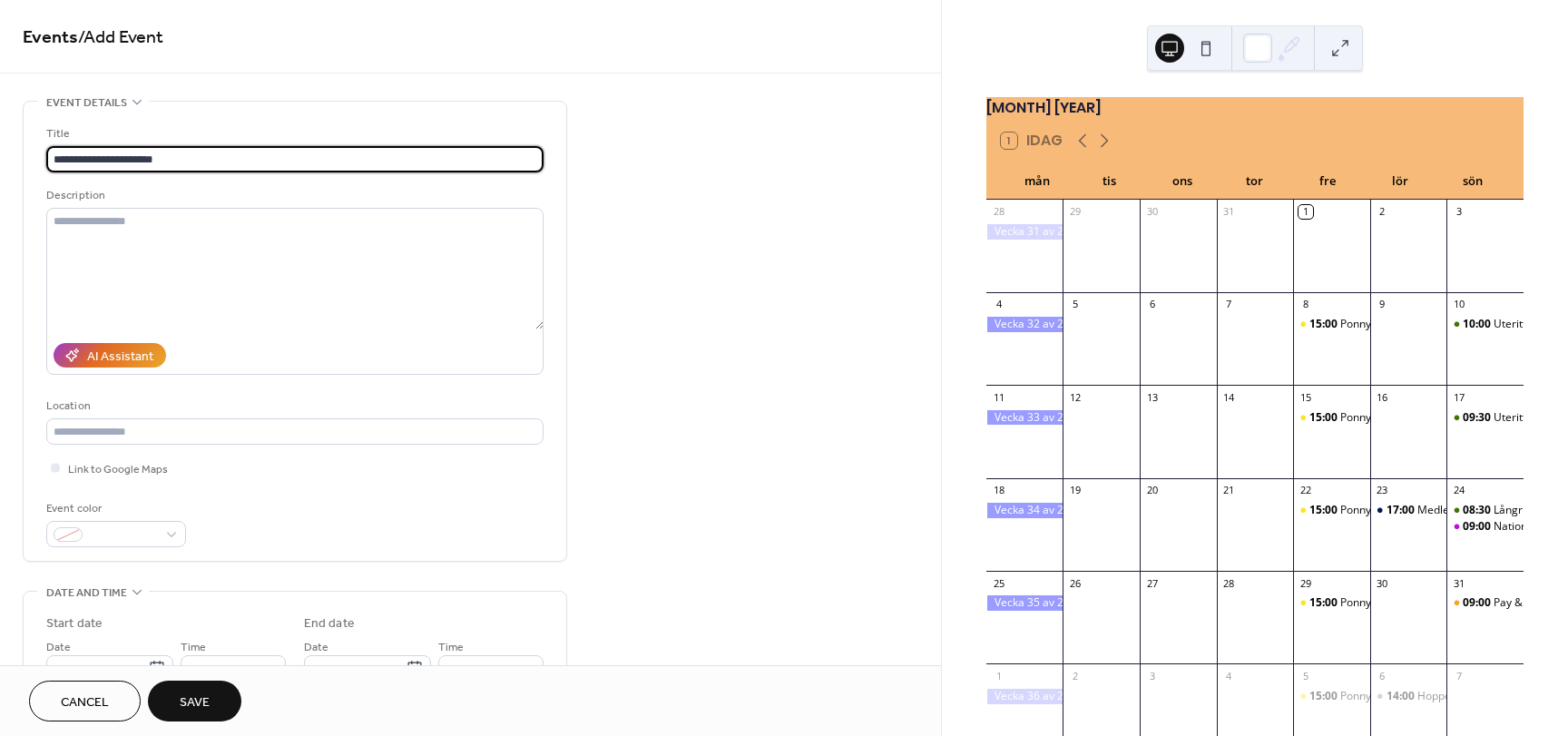 click on "Description" at bounding box center (295, 280) 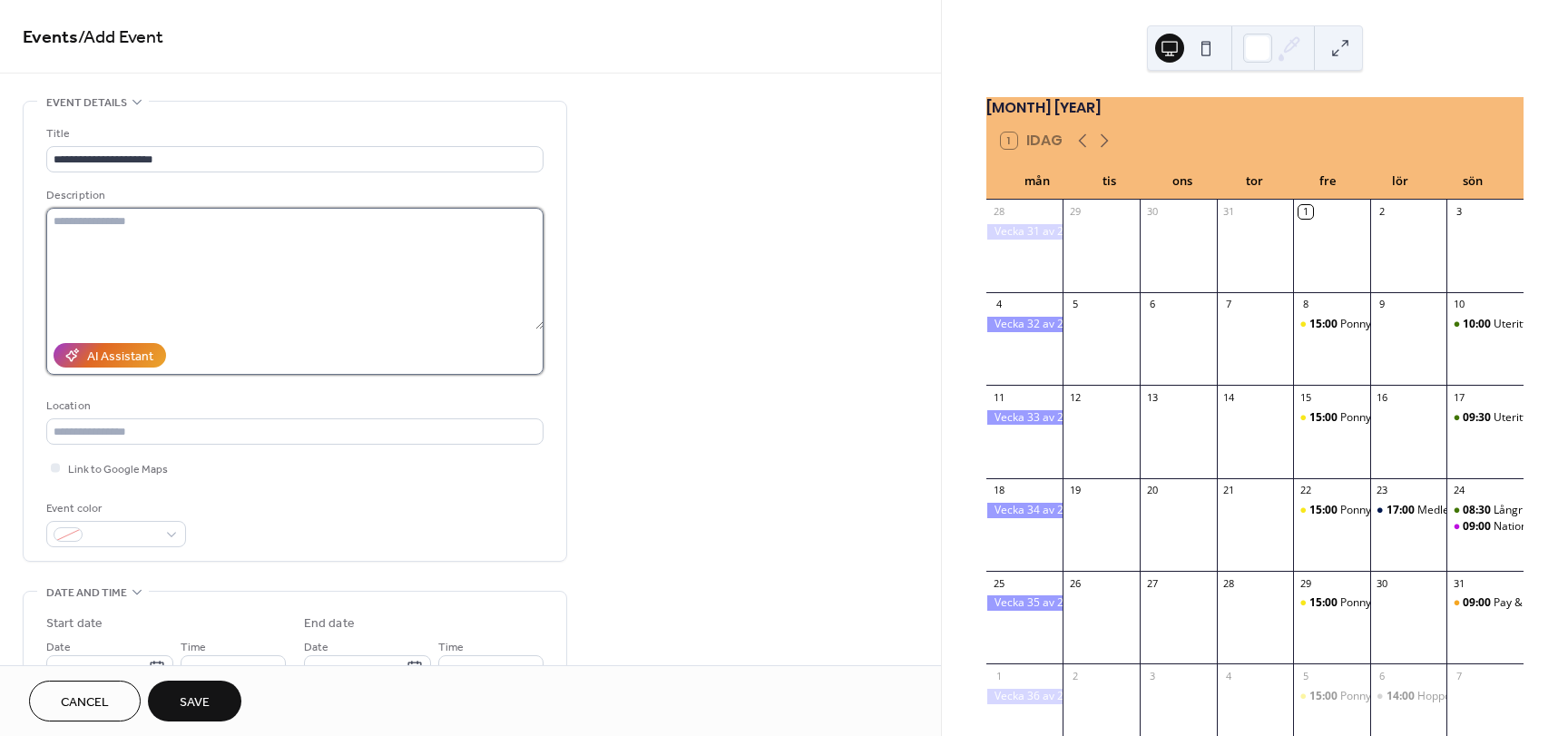 click at bounding box center [295, 269] 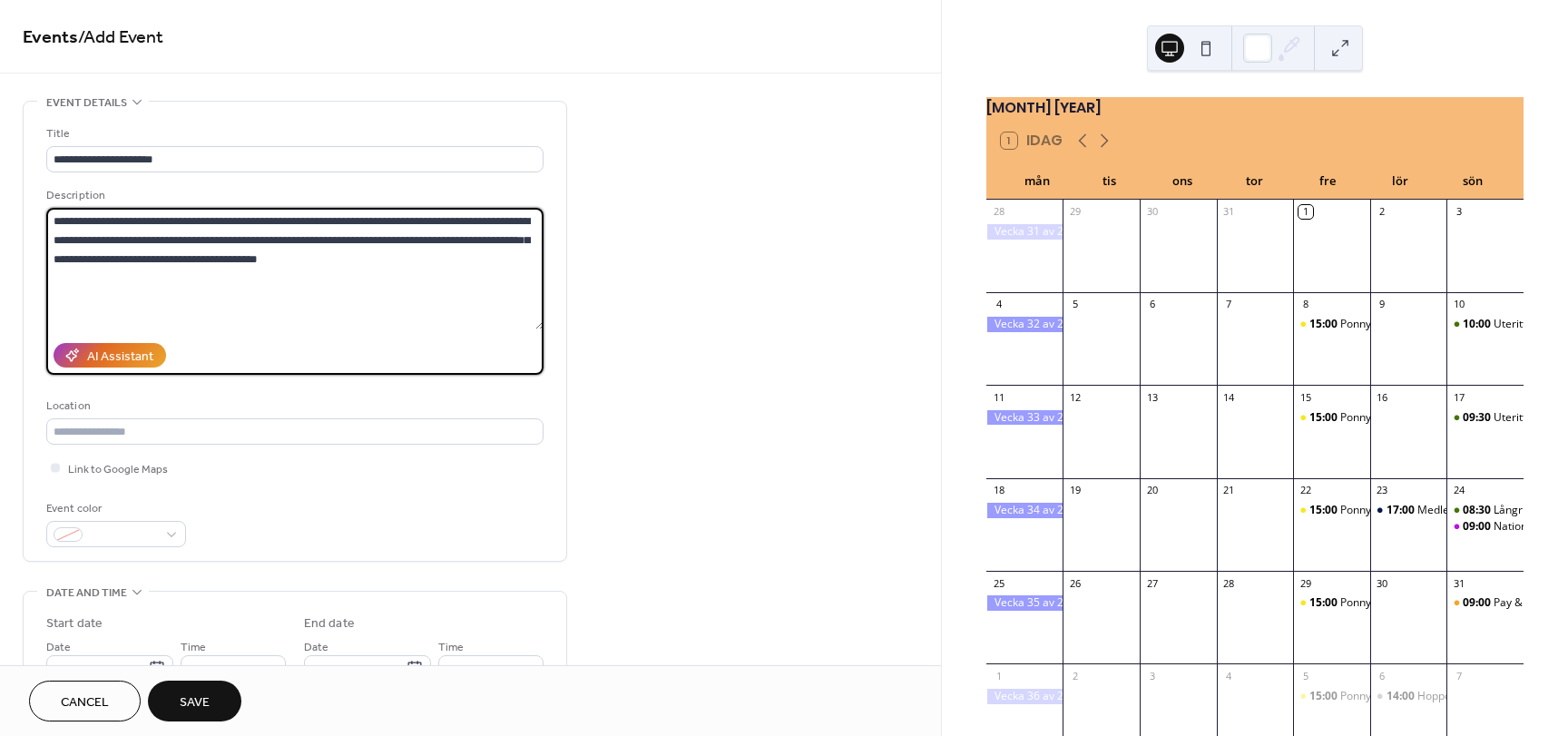 type on "**********" 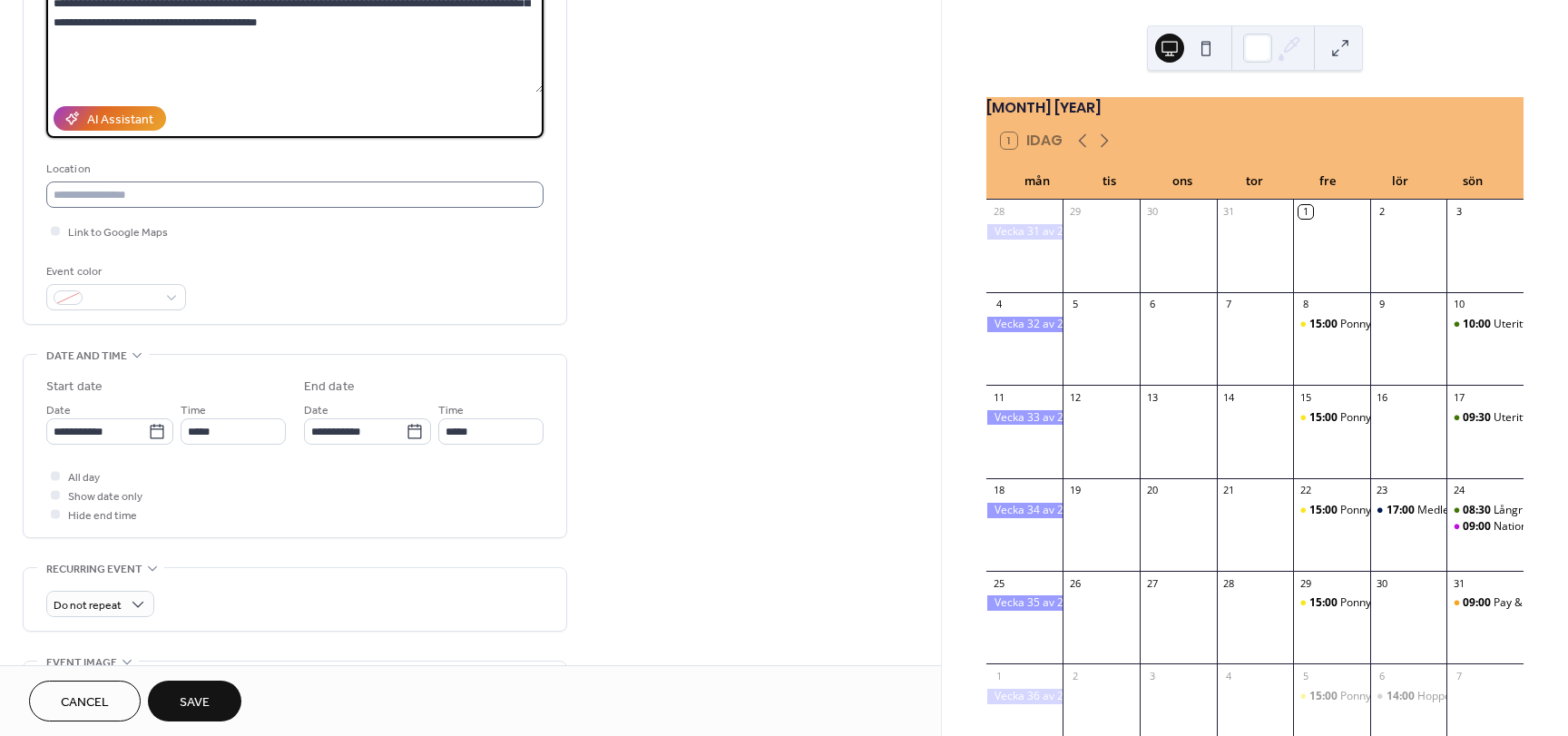 scroll, scrollTop: 238, scrollLeft: 0, axis: vertical 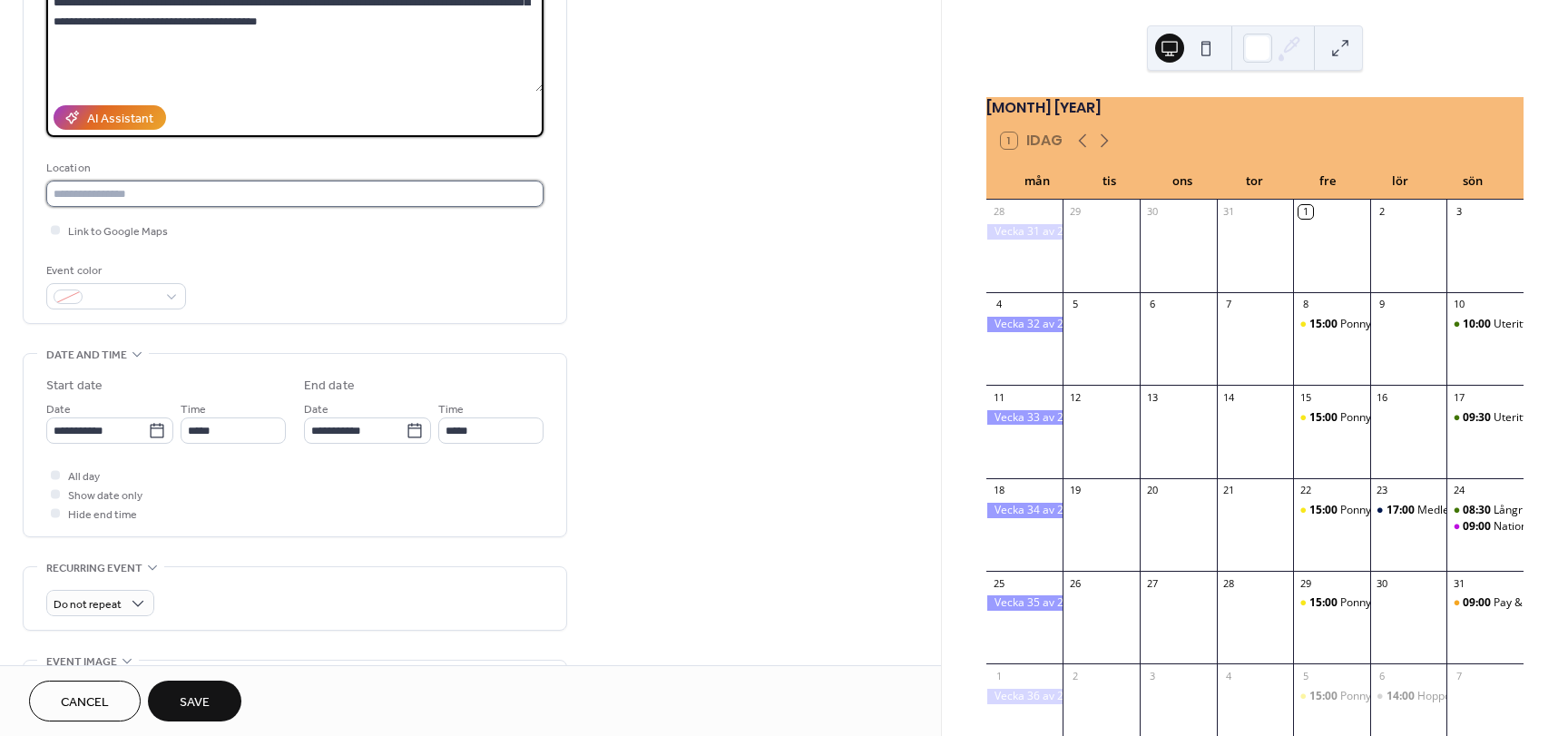 click at bounding box center (295, 193) 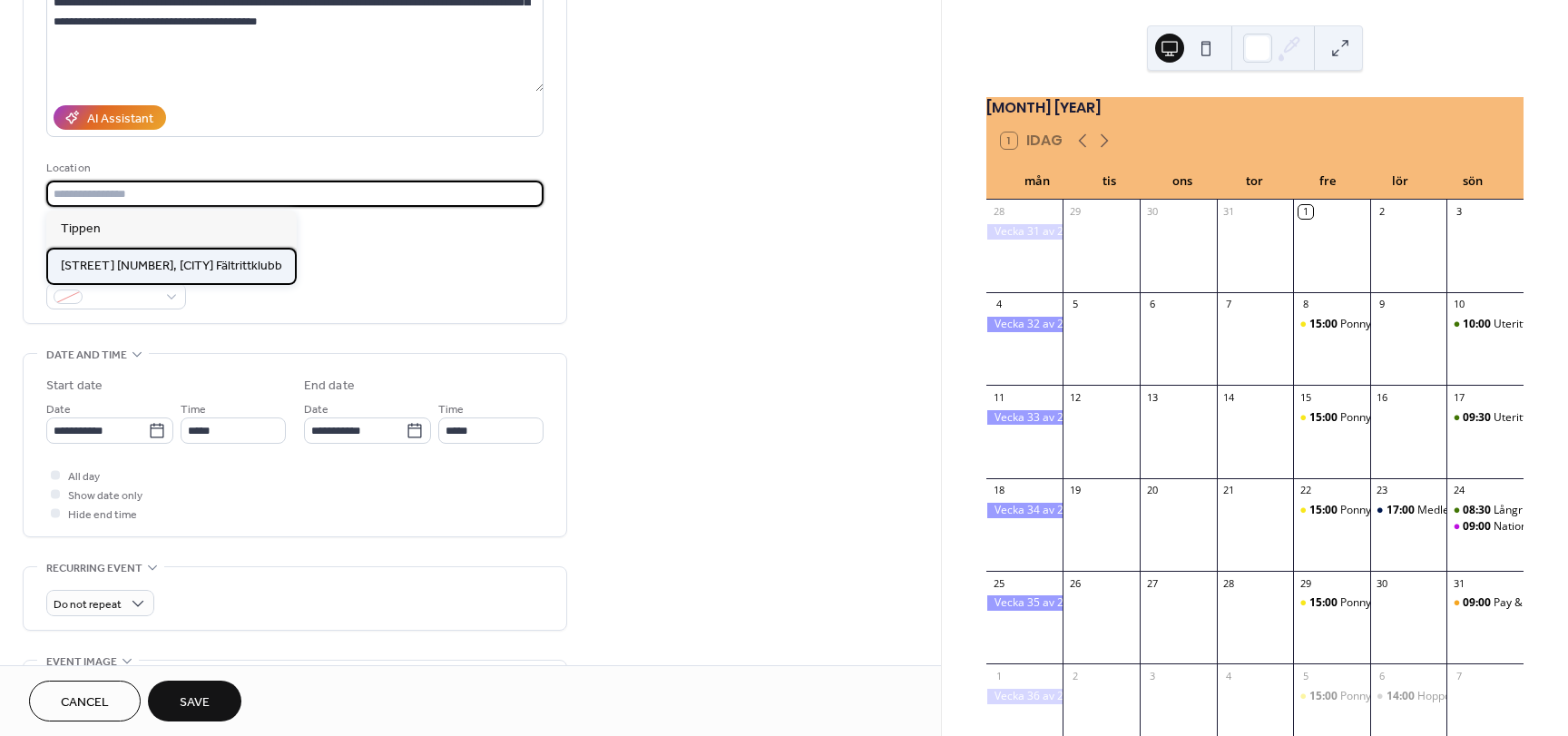 click on "Töpelsgatan 16, Göteborgs Fältrittklubb" at bounding box center (172, 266) 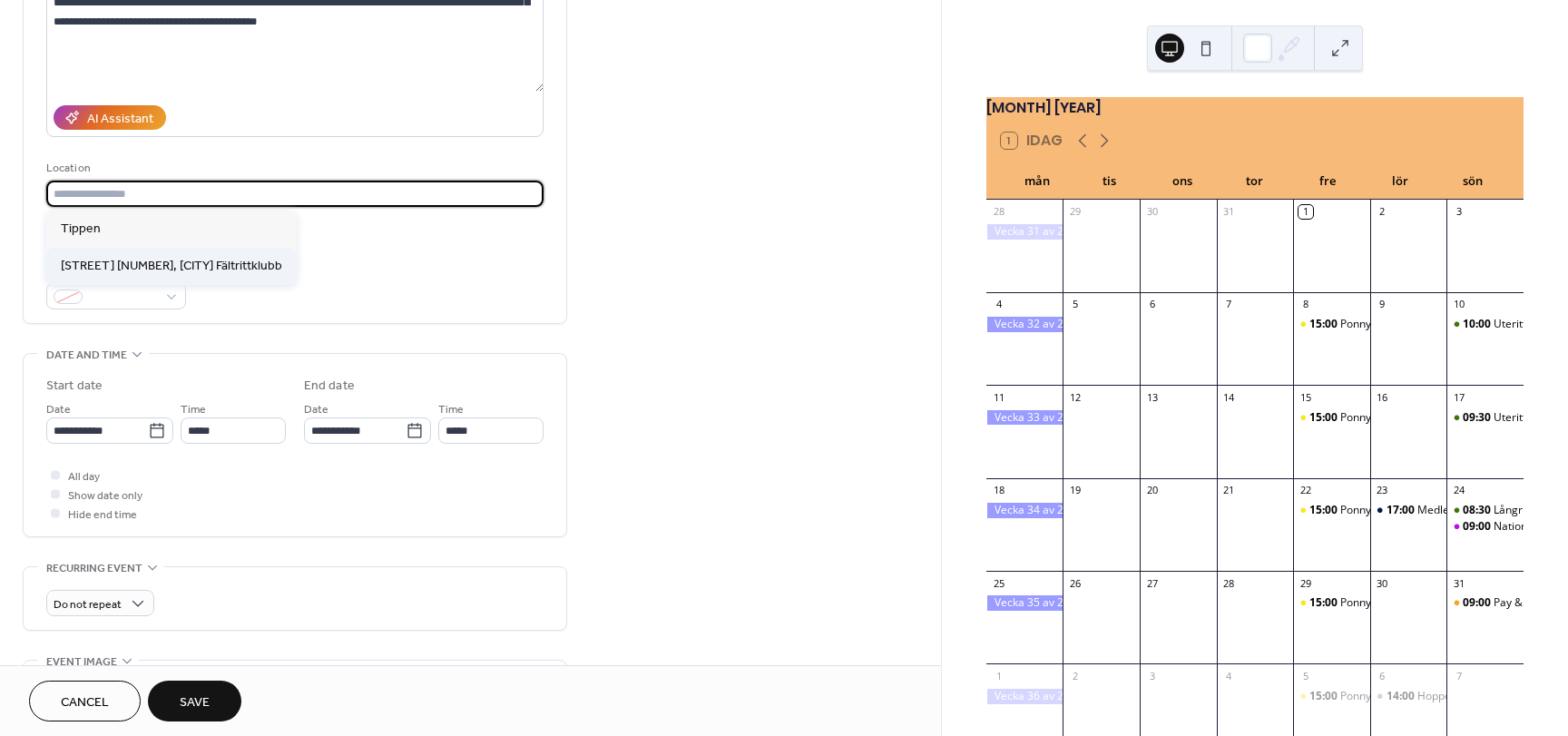 type on "**********" 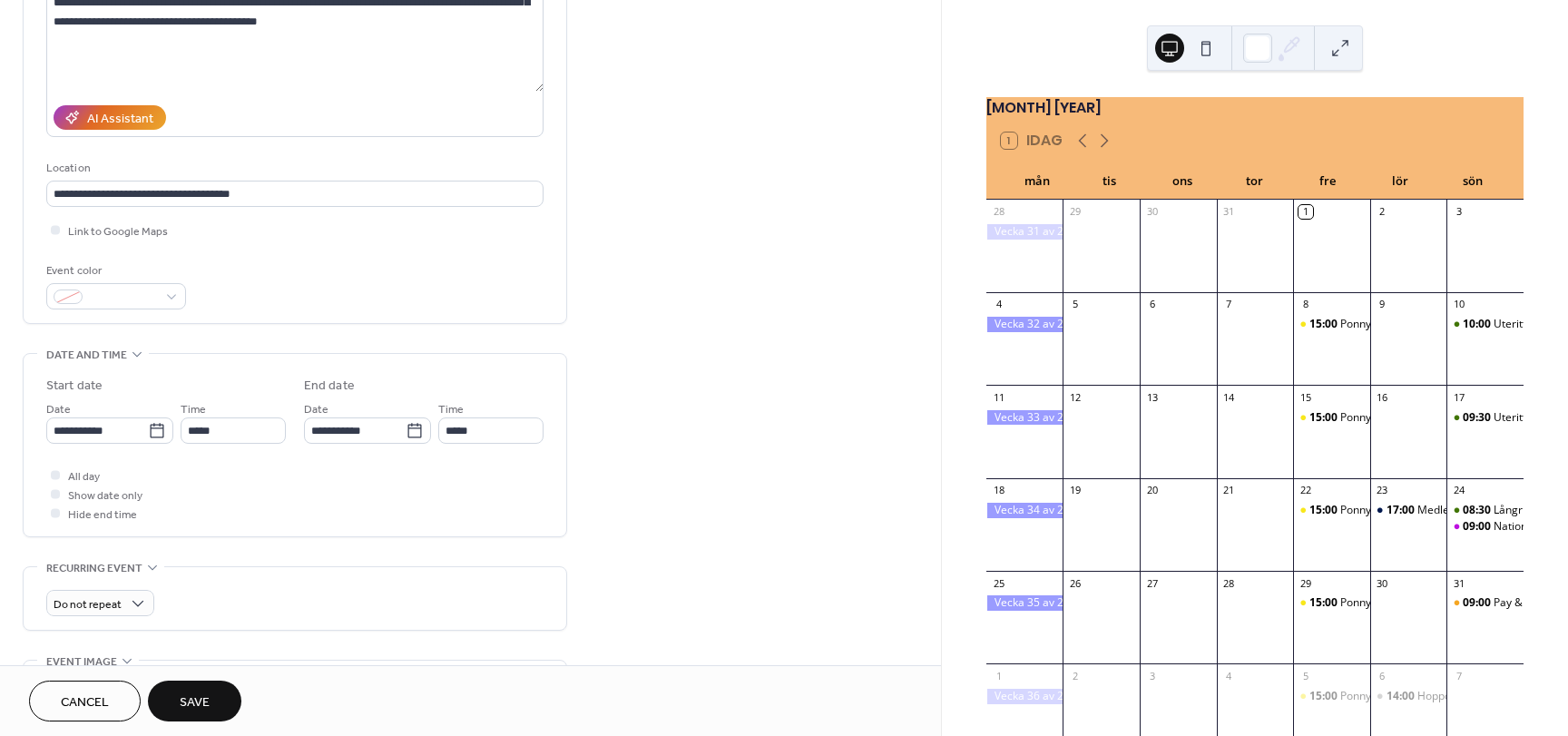 click on "Event color" at bounding box center (114, 270) 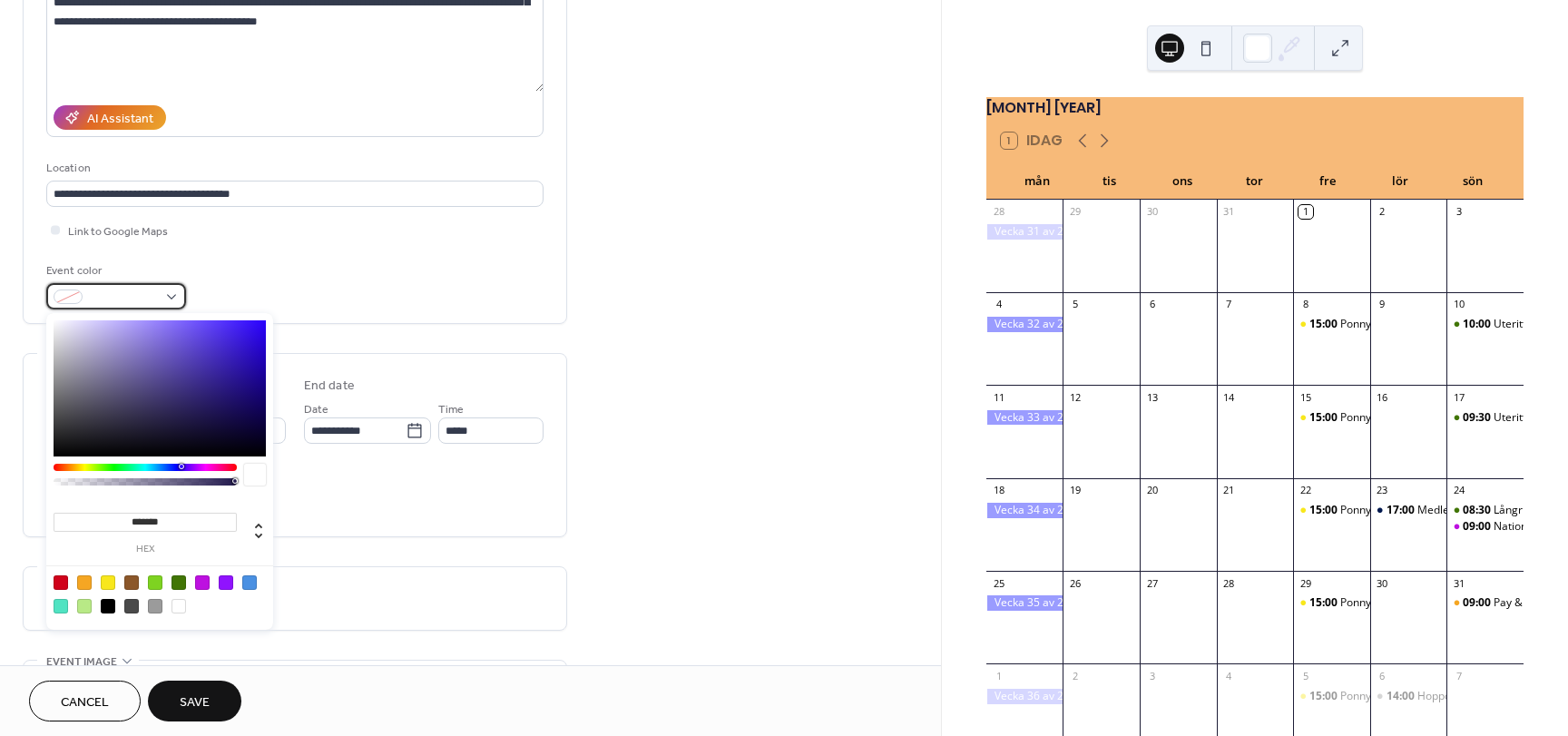 click at bounding box center [116, 296] 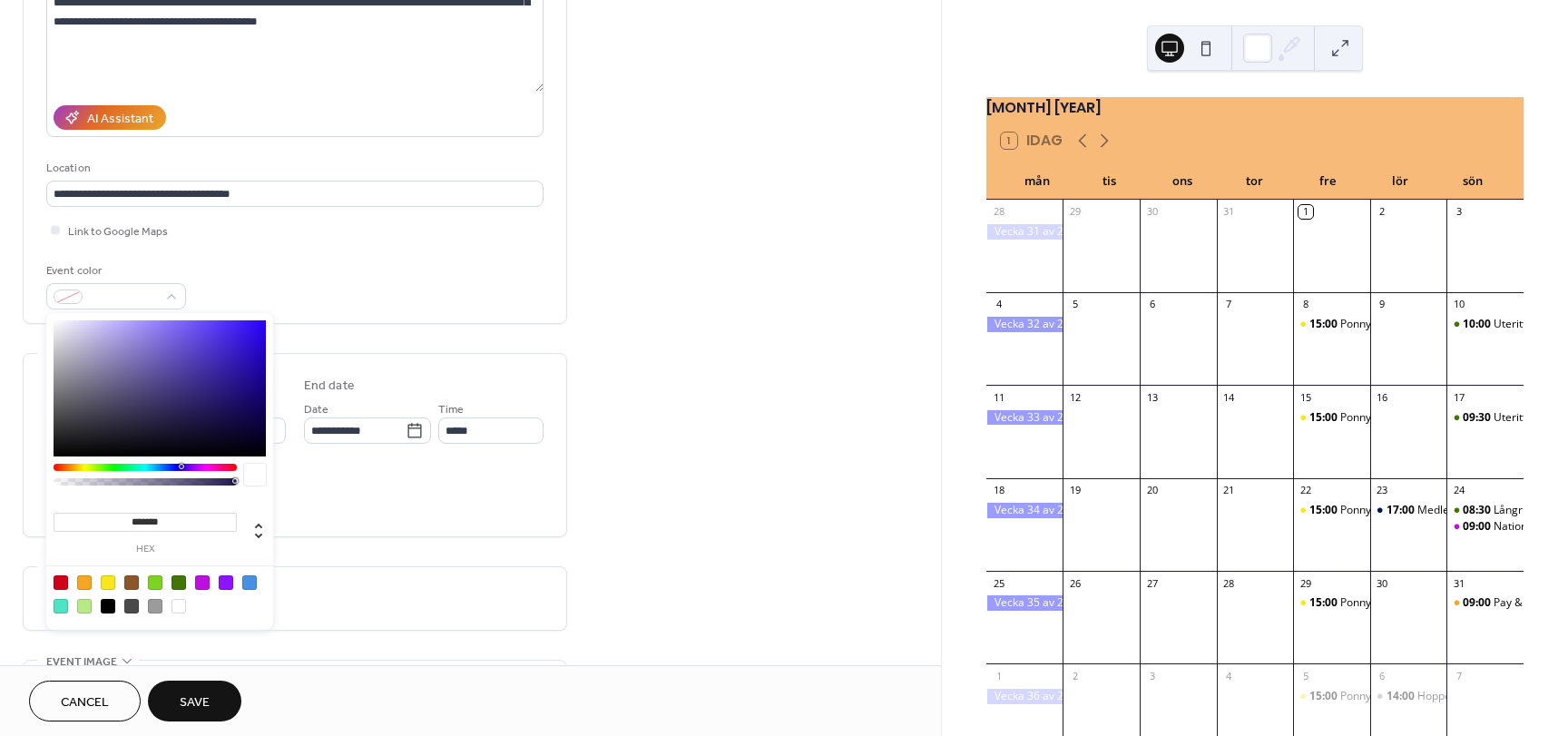 click at bounding box center (160, 594) 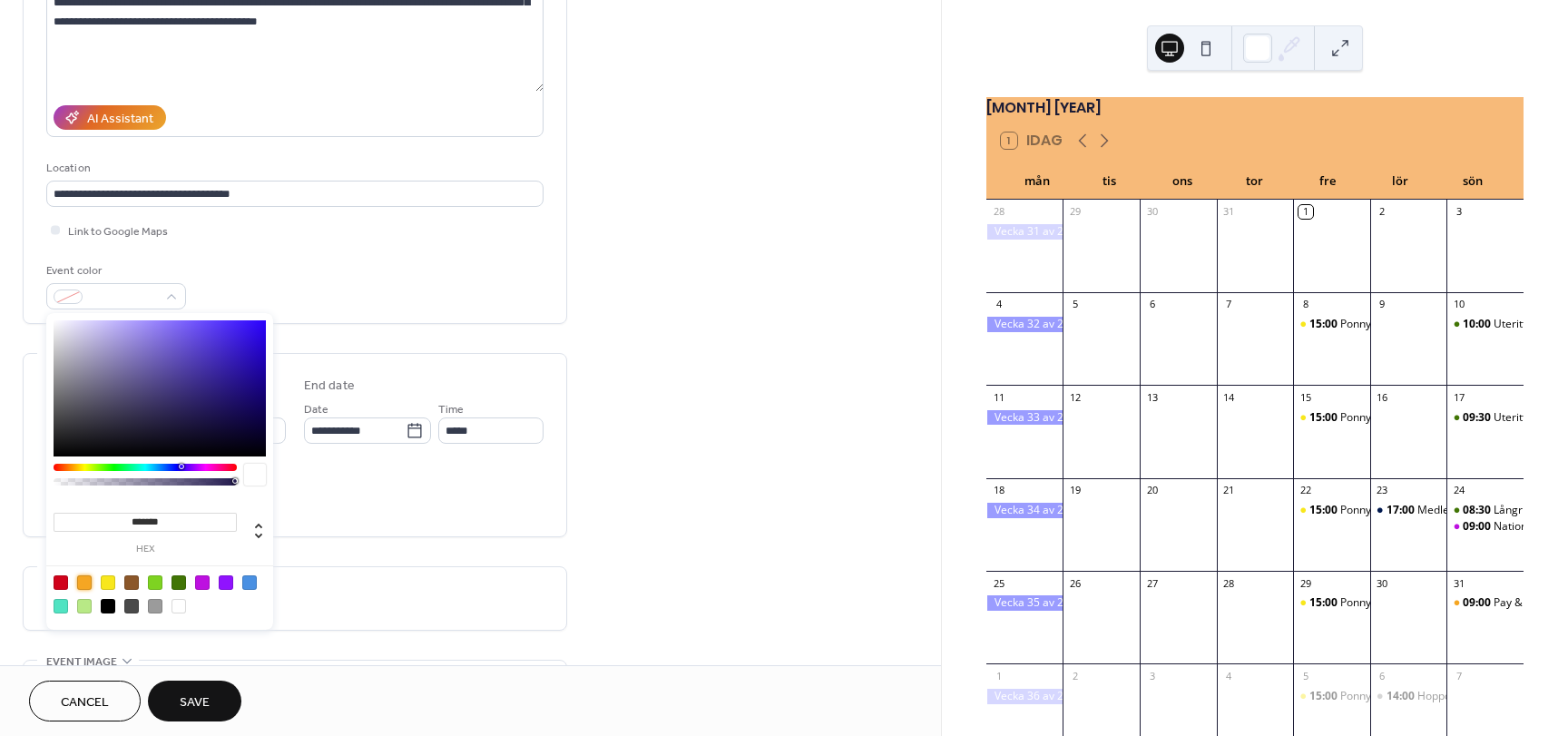 click at bounding box center [84, 583] 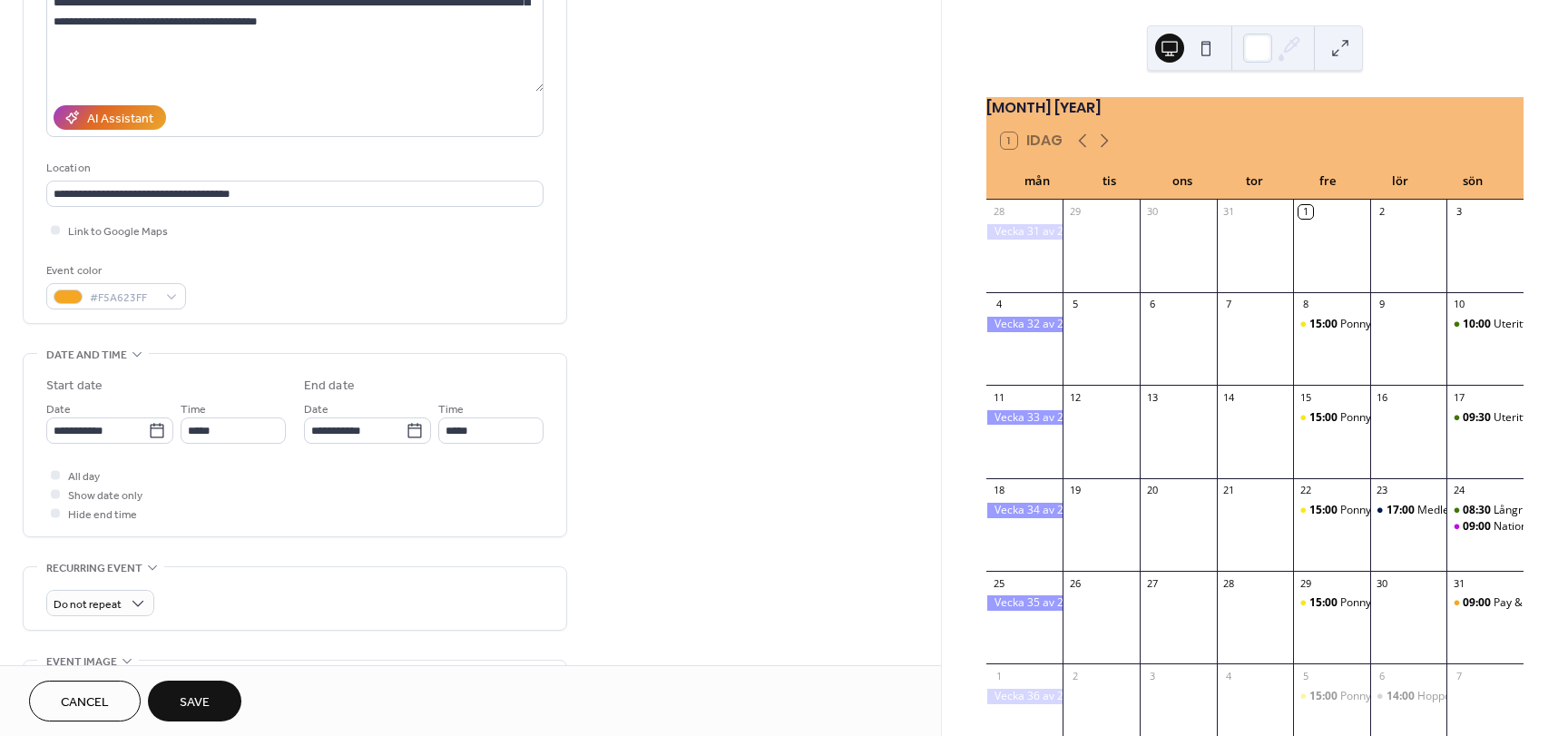click on "All day Show date only Hide end time" at bounding box center (295, 494) 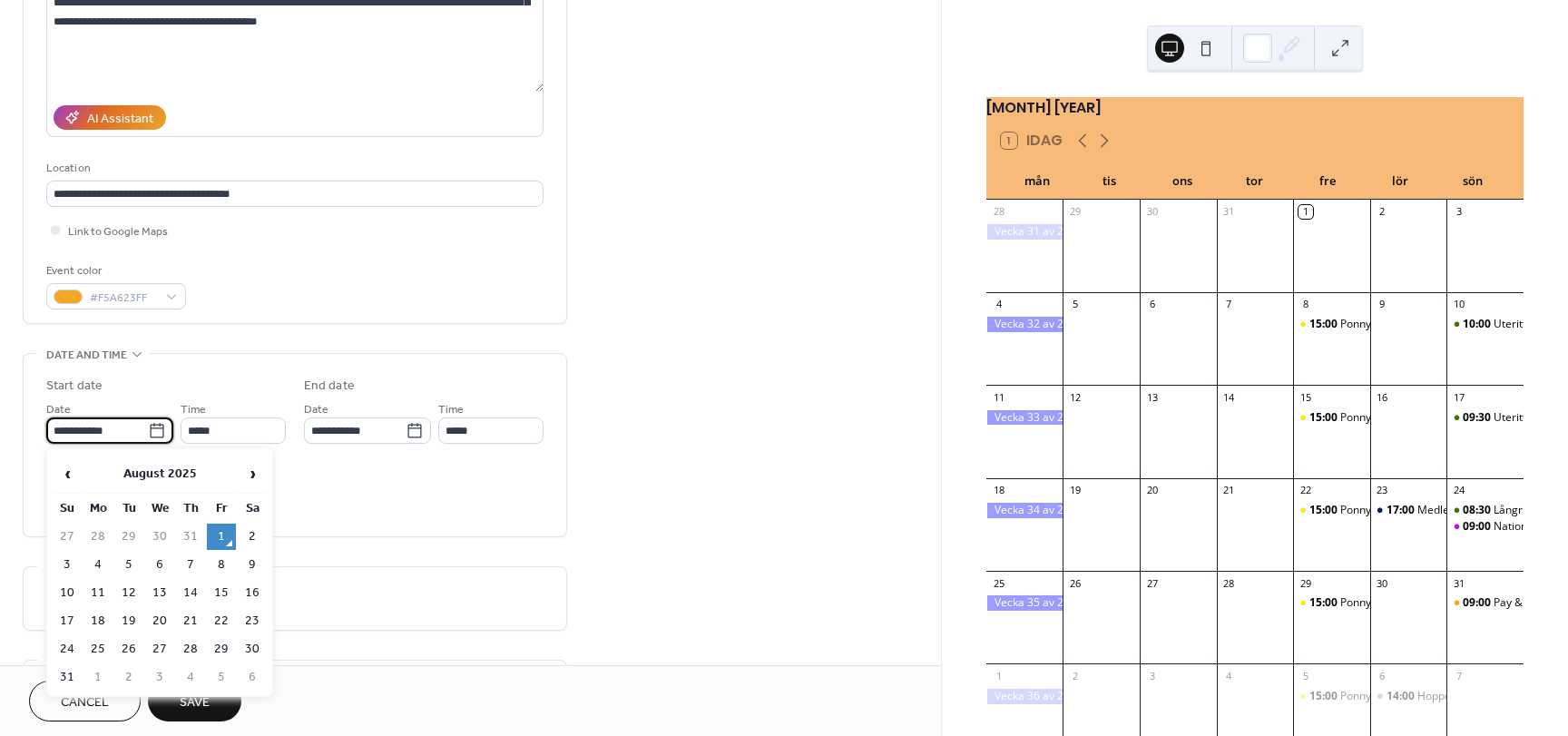 click on "**********" at bounding box center (97, 430) 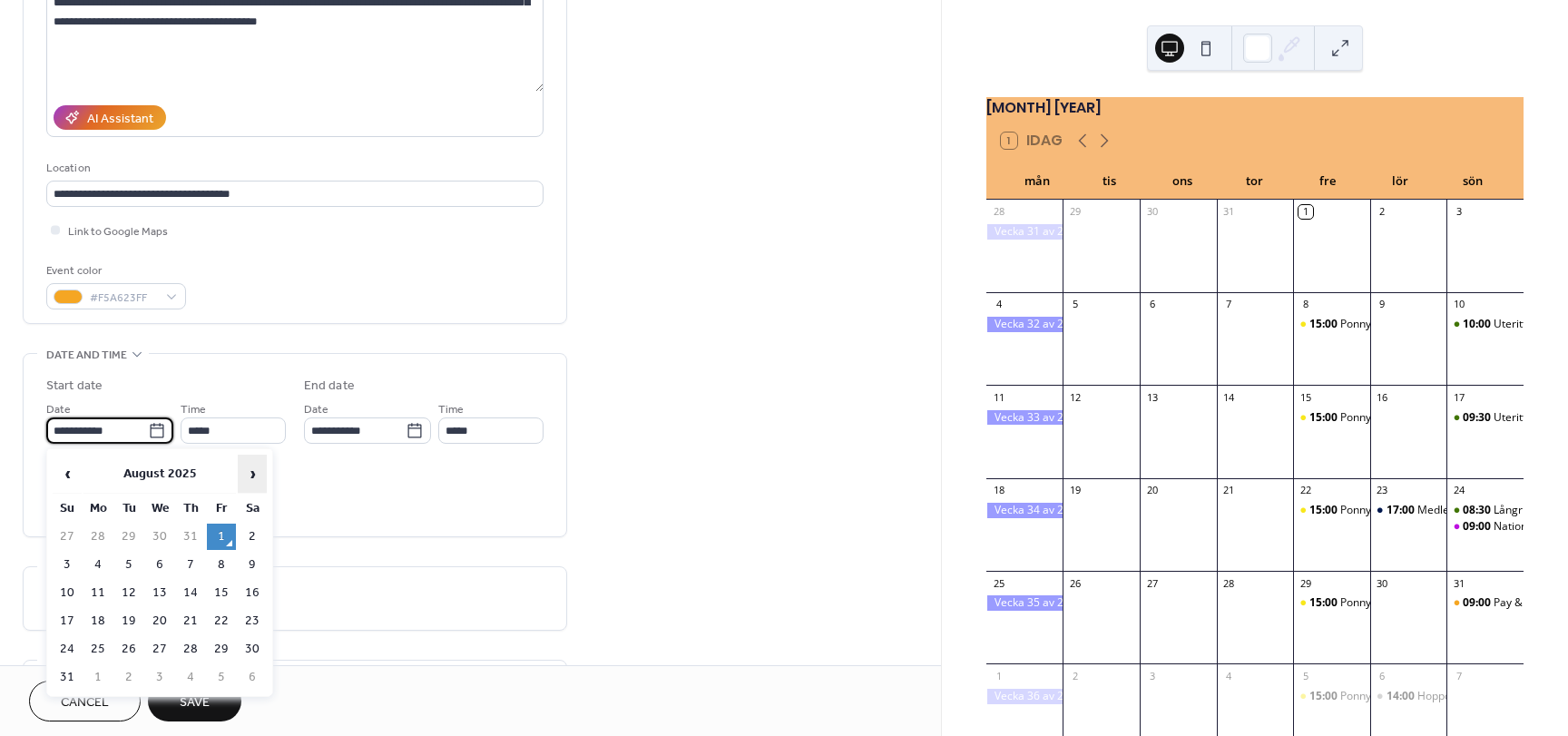 click on "›" at bounding box center (252, 474) 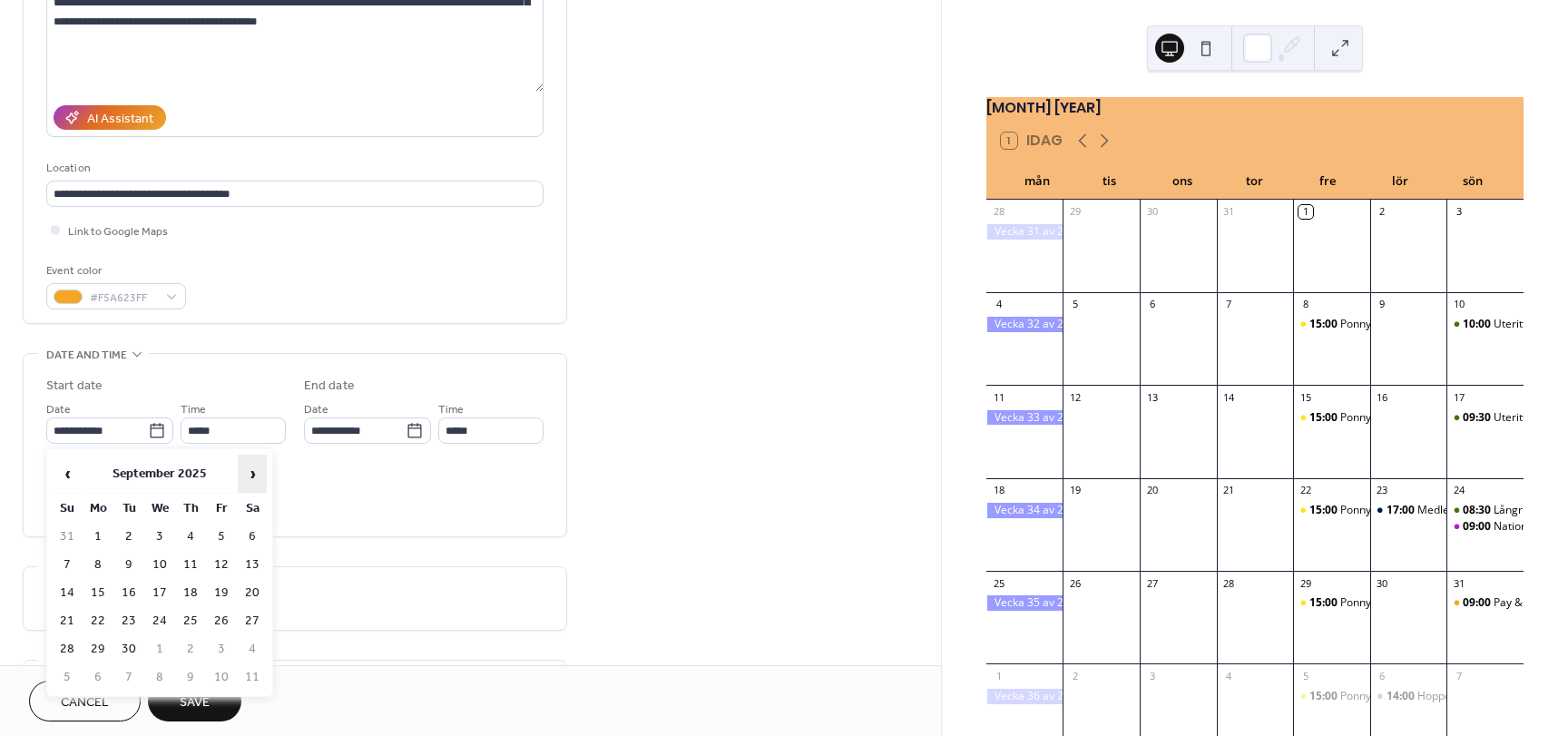 click on "›" at bounding box center (252, 474) 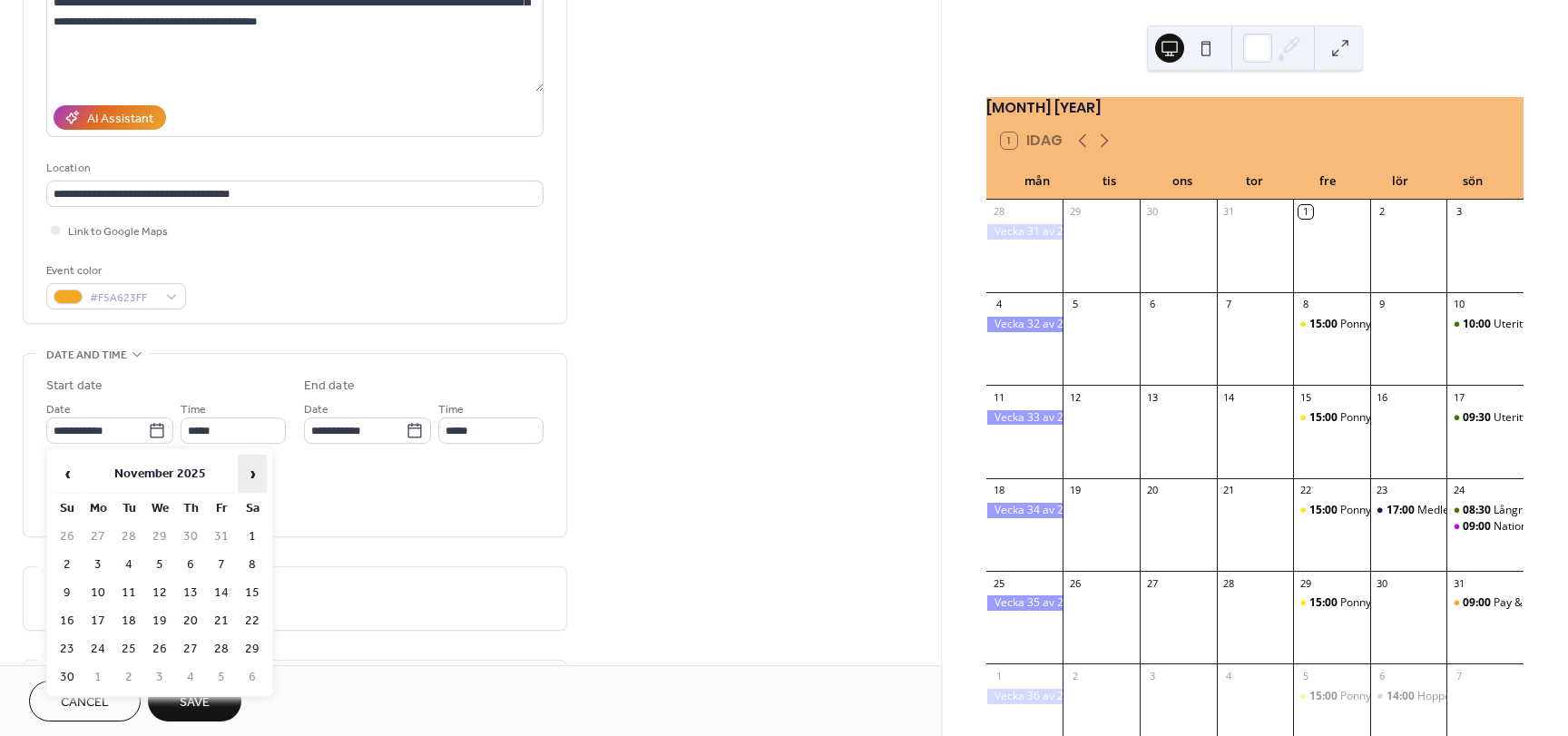 click on "›" at bounding box center (252, 474) 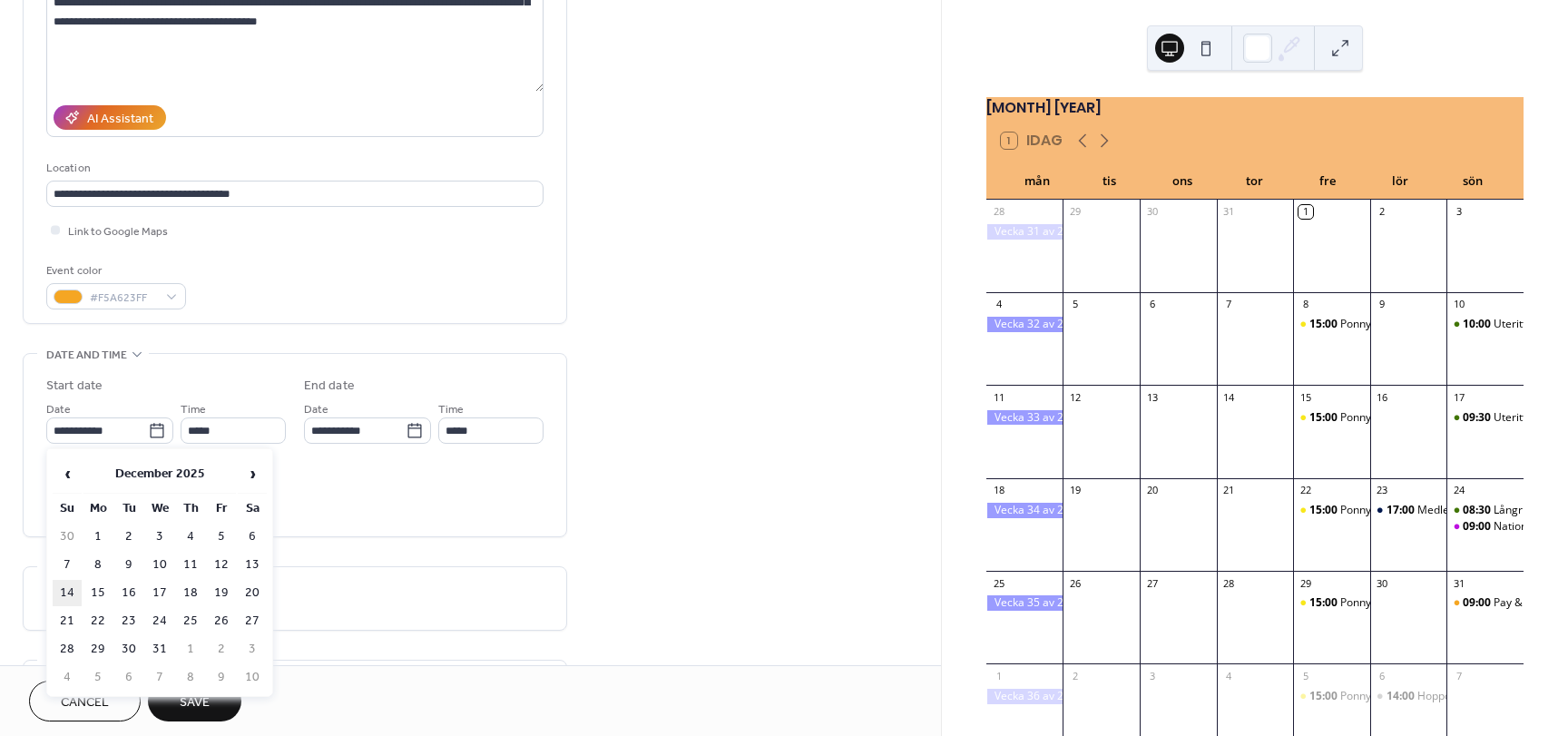 click on "14" at bounding box center [67, 593] 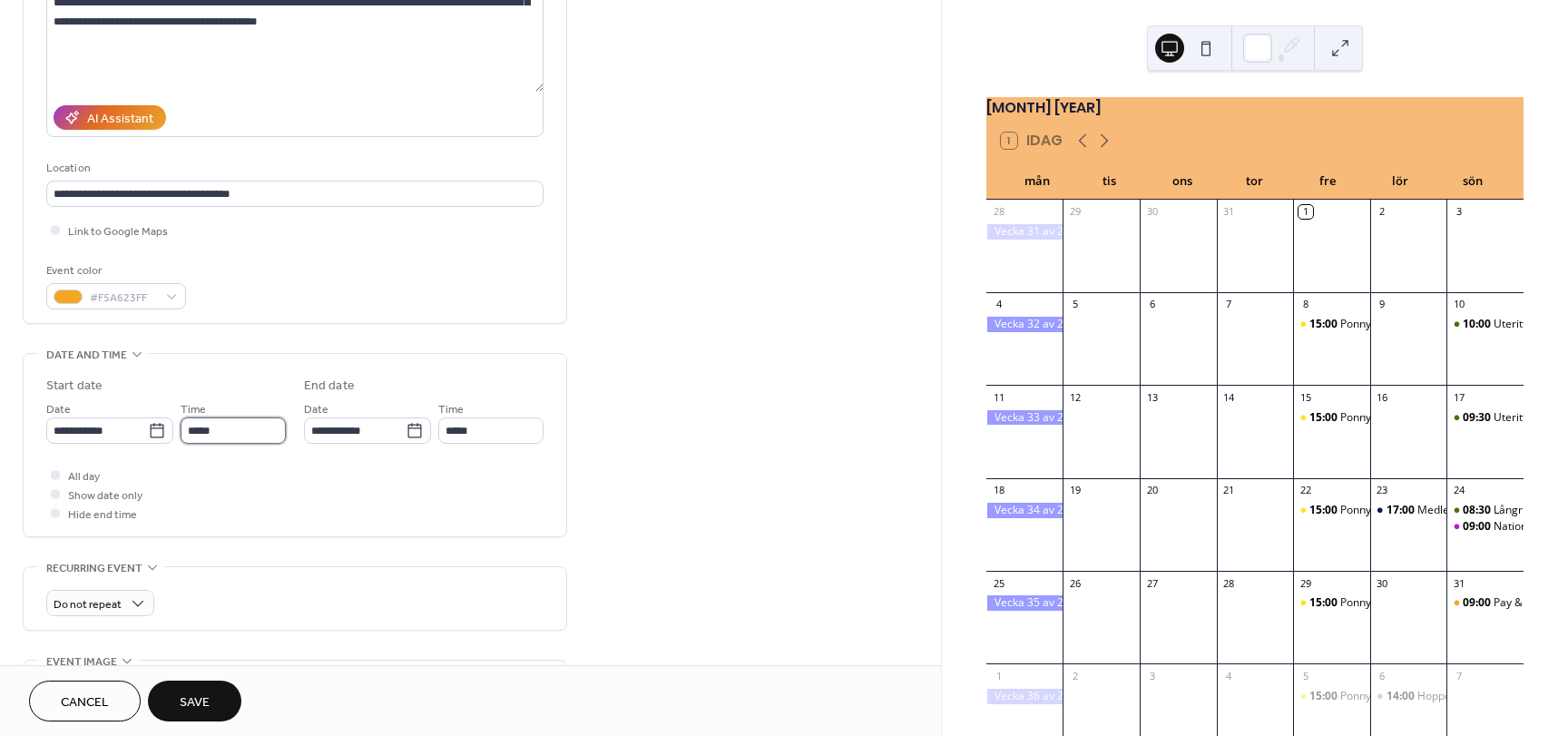 click on "*****" at bounding box center (233, 430) 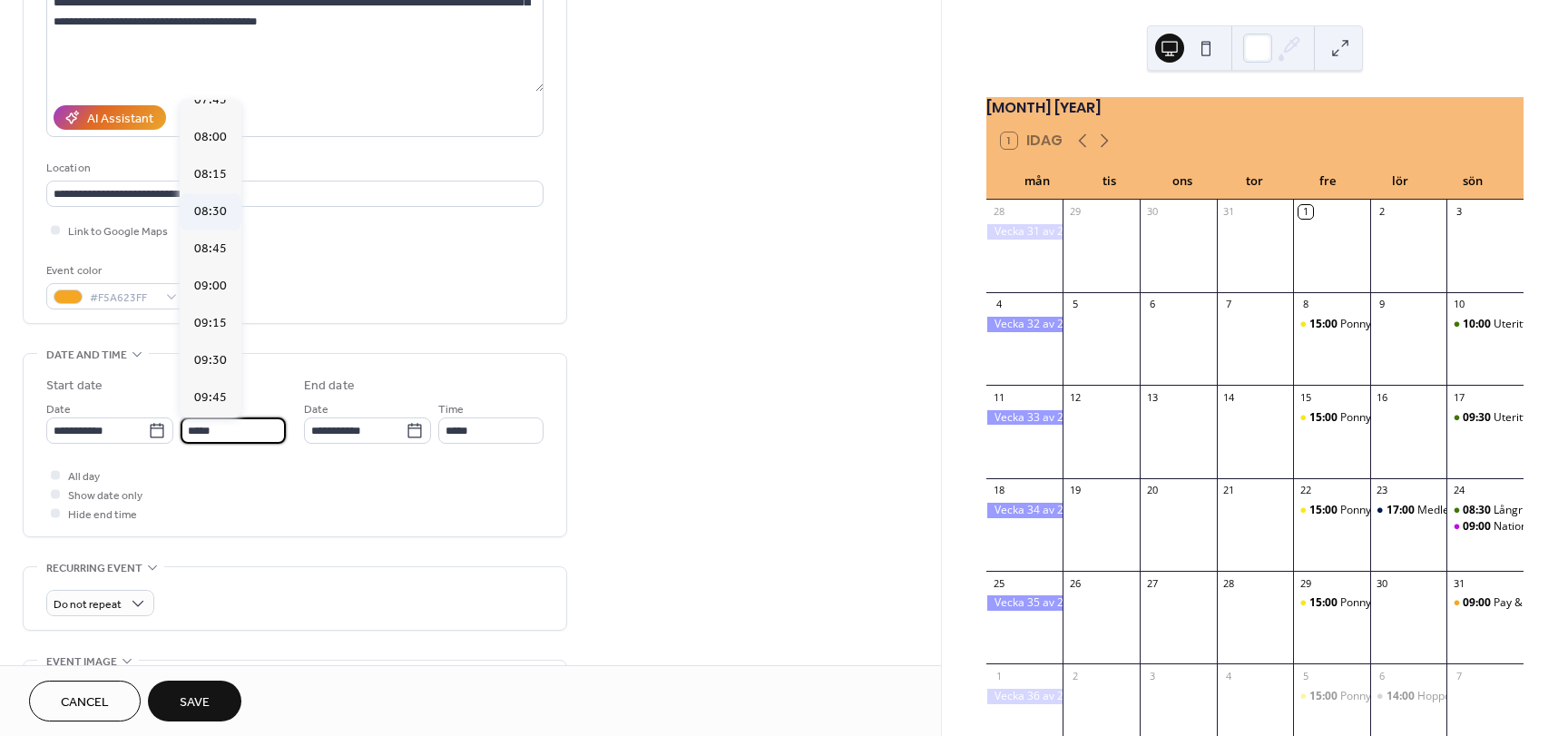 scroll, scrollTop: 1173, scrollLeft: 0, axis: vertical 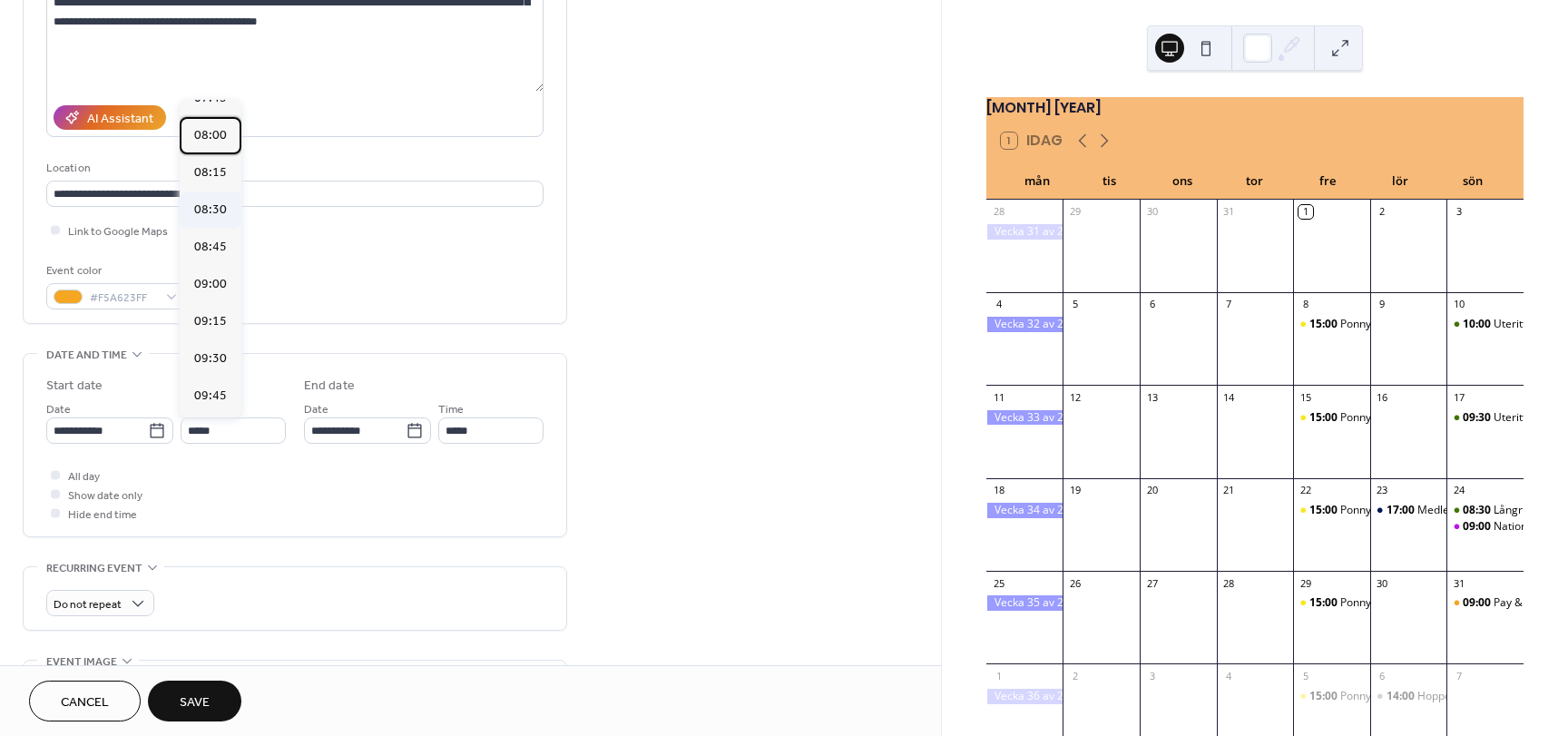 click on "08:00" at bounding box center [211, 135] 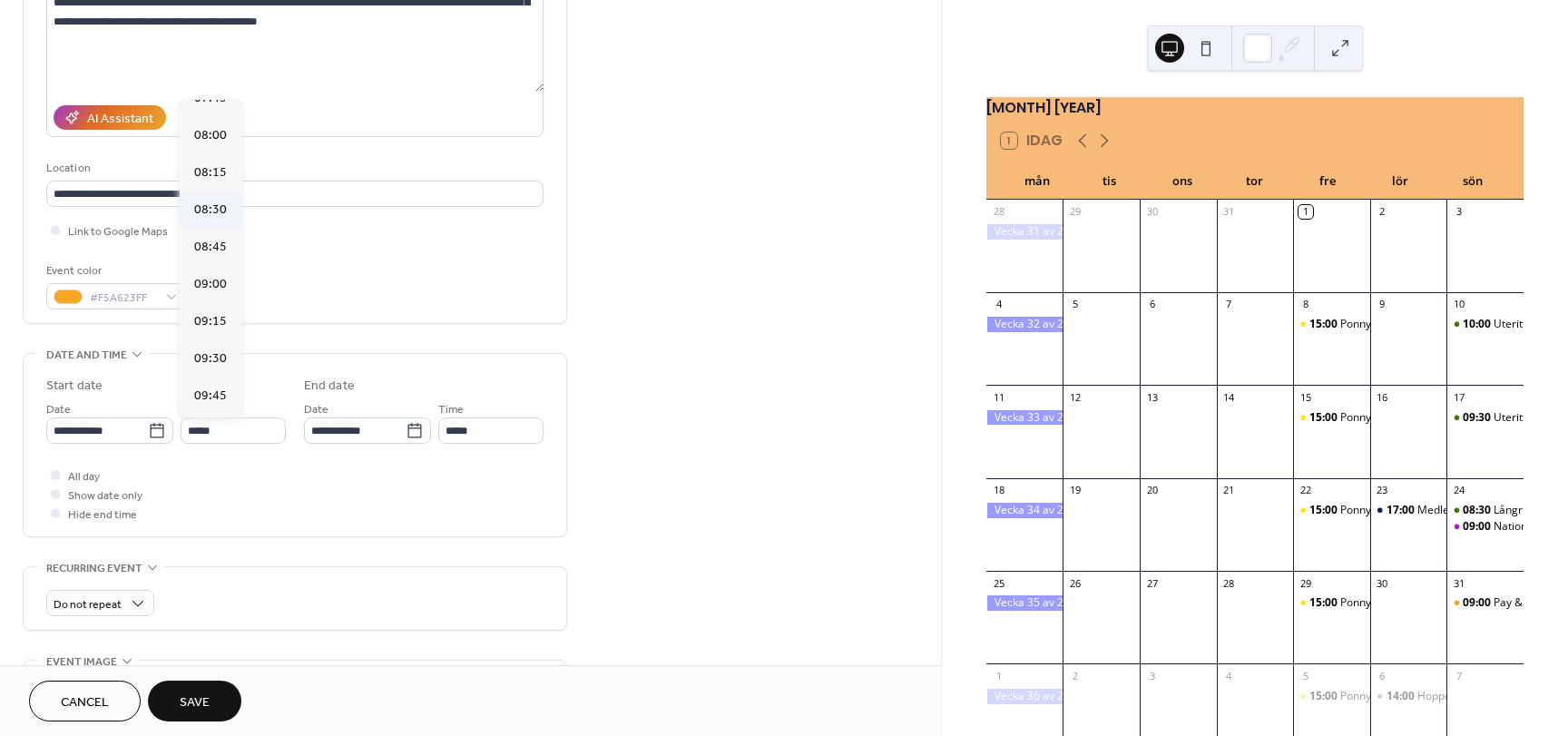 type on "*****" 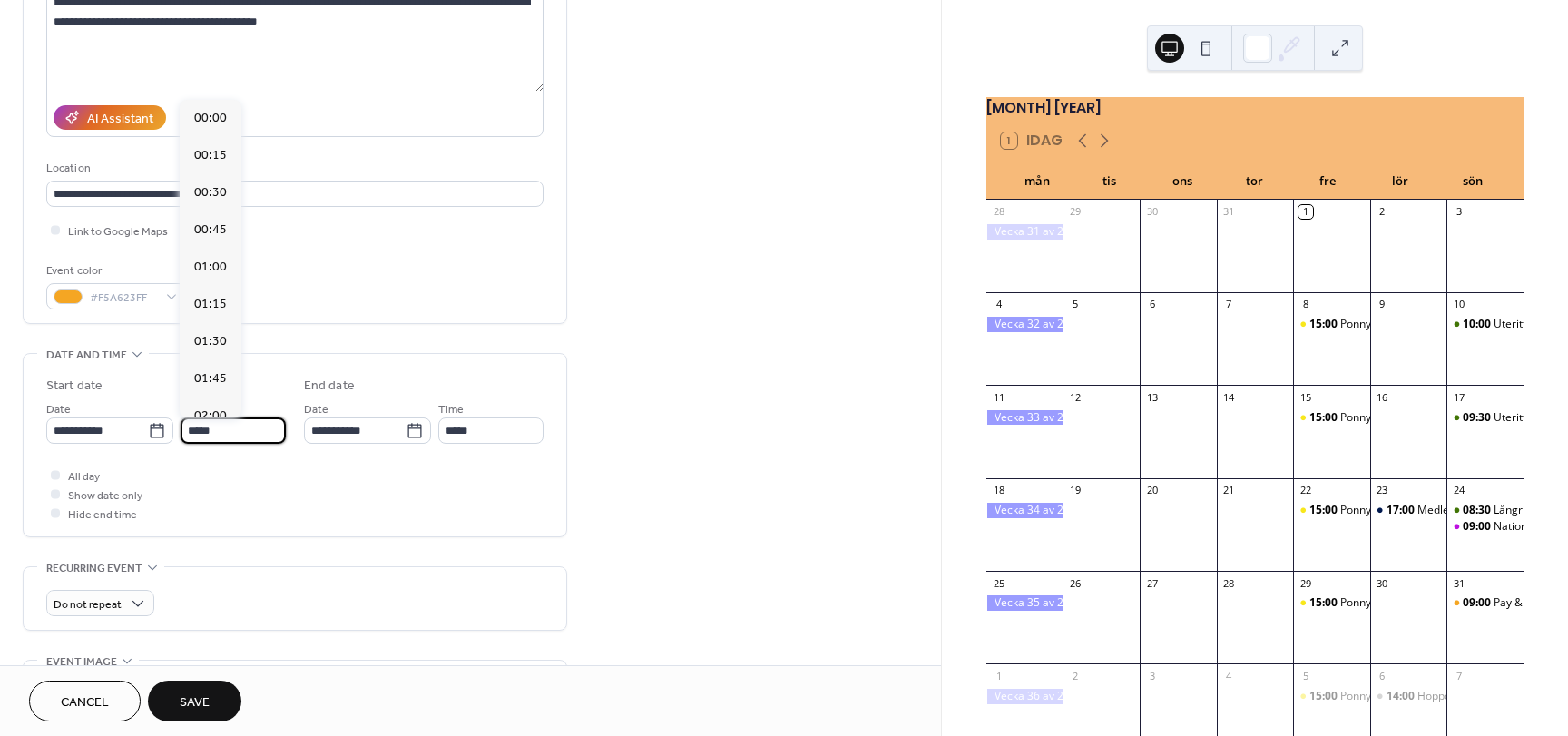 click on "*****" at bounding box center [233, 430] 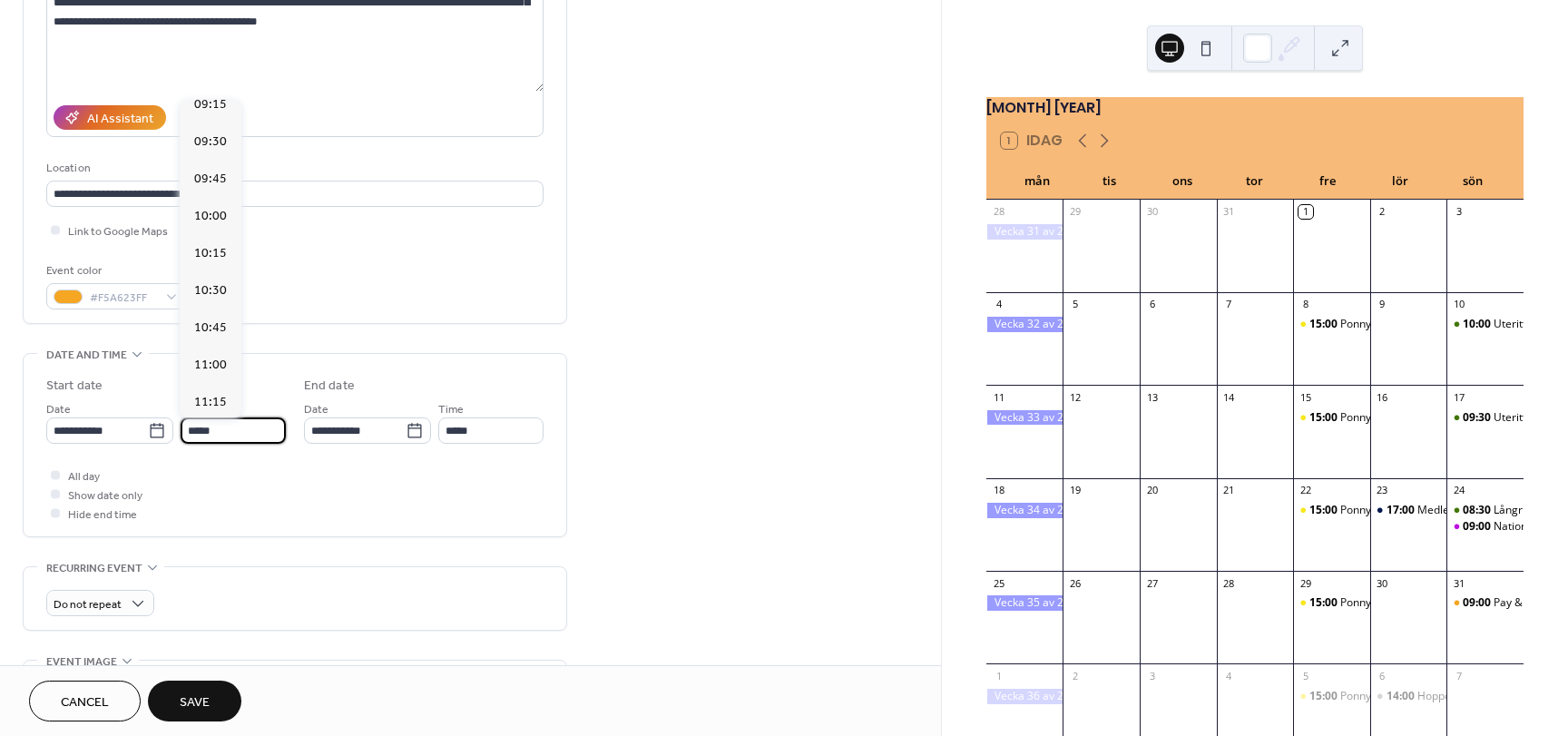 scroll, scrollTop: 1391, scrollLeft: 0, axis: vertical 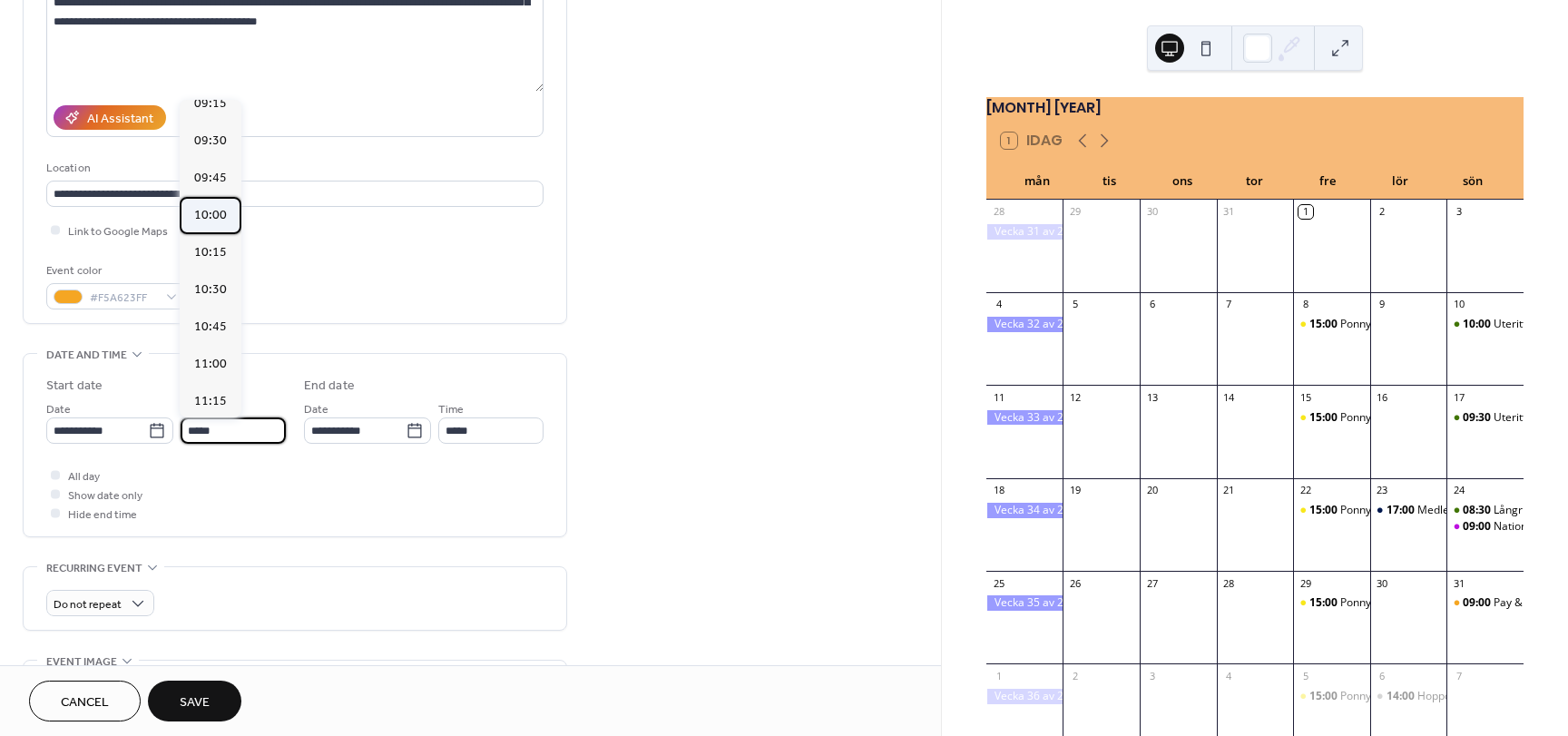 click on "10:00" at bounding box center (211, 215) 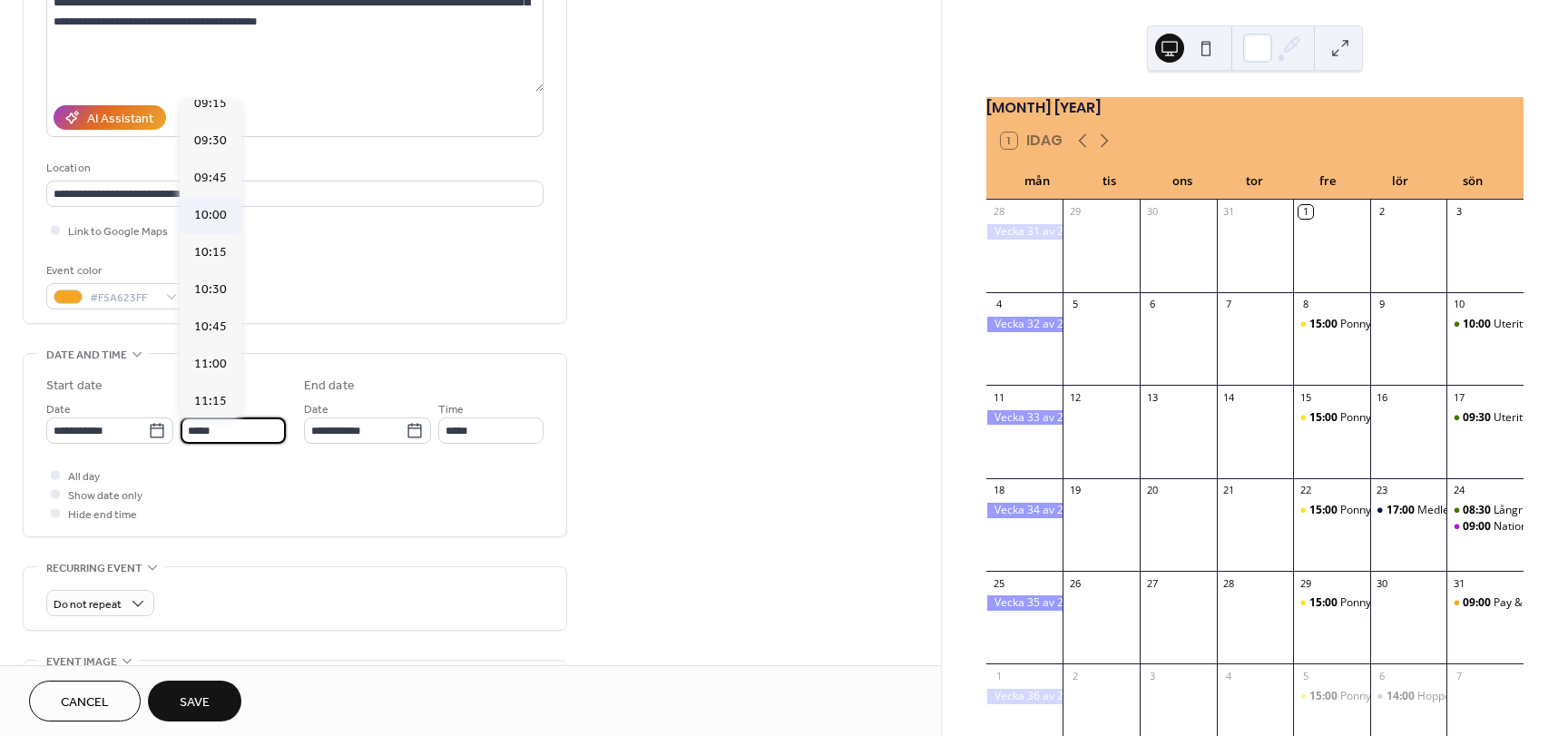 type on "*****" 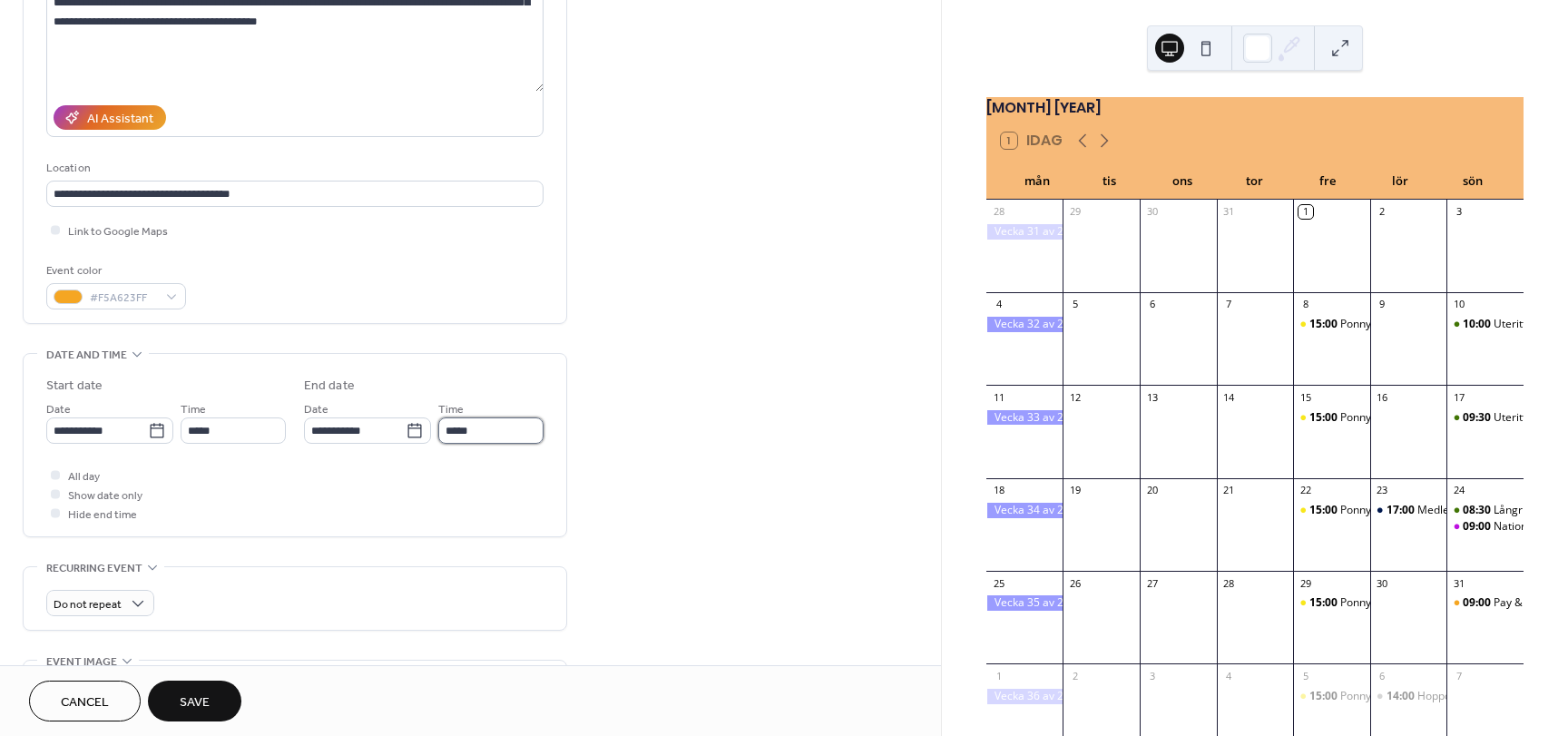 click on "*****" at bounding box center (491, 430) 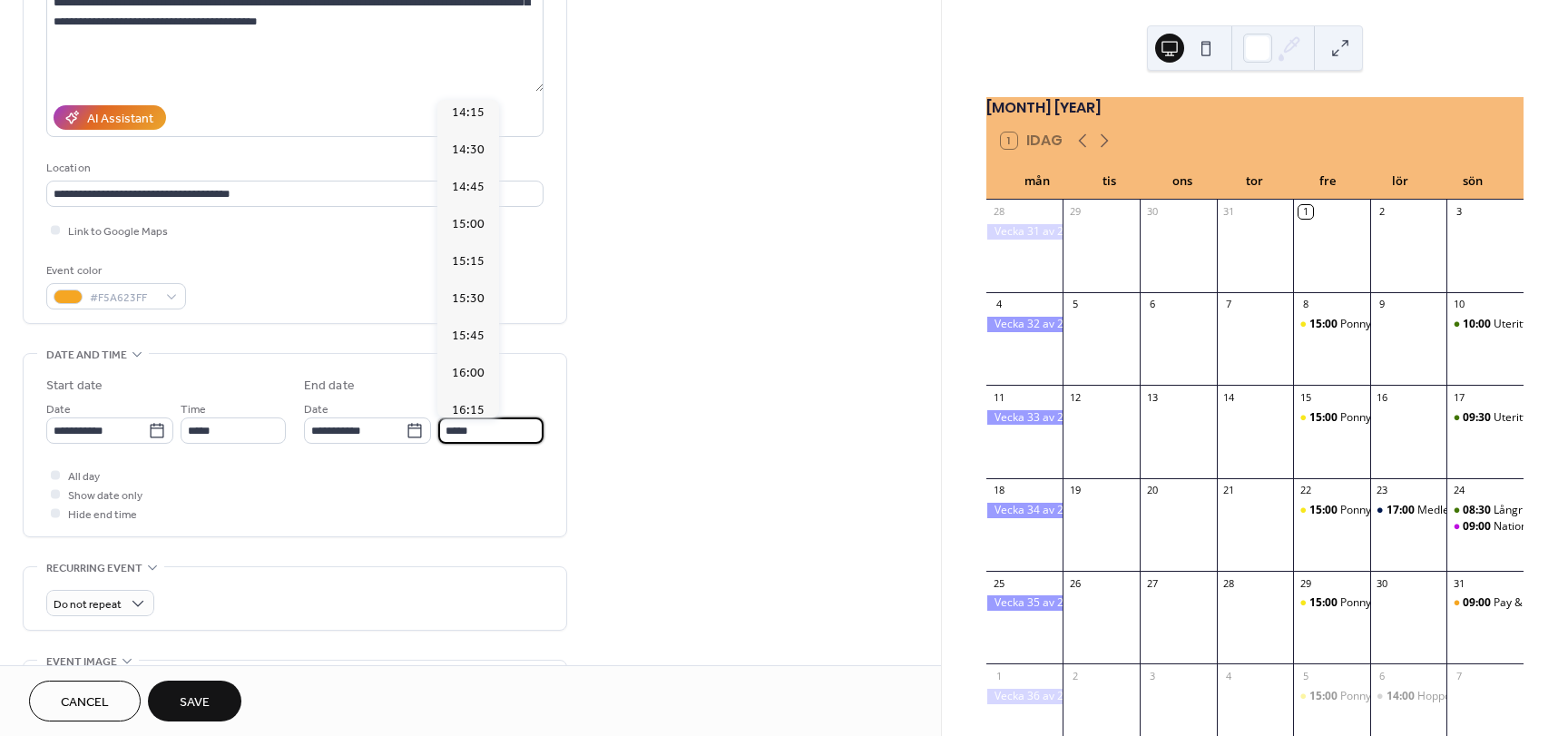 scroll, scrollTop: 603, scrollLeft: 0, axis: vertical 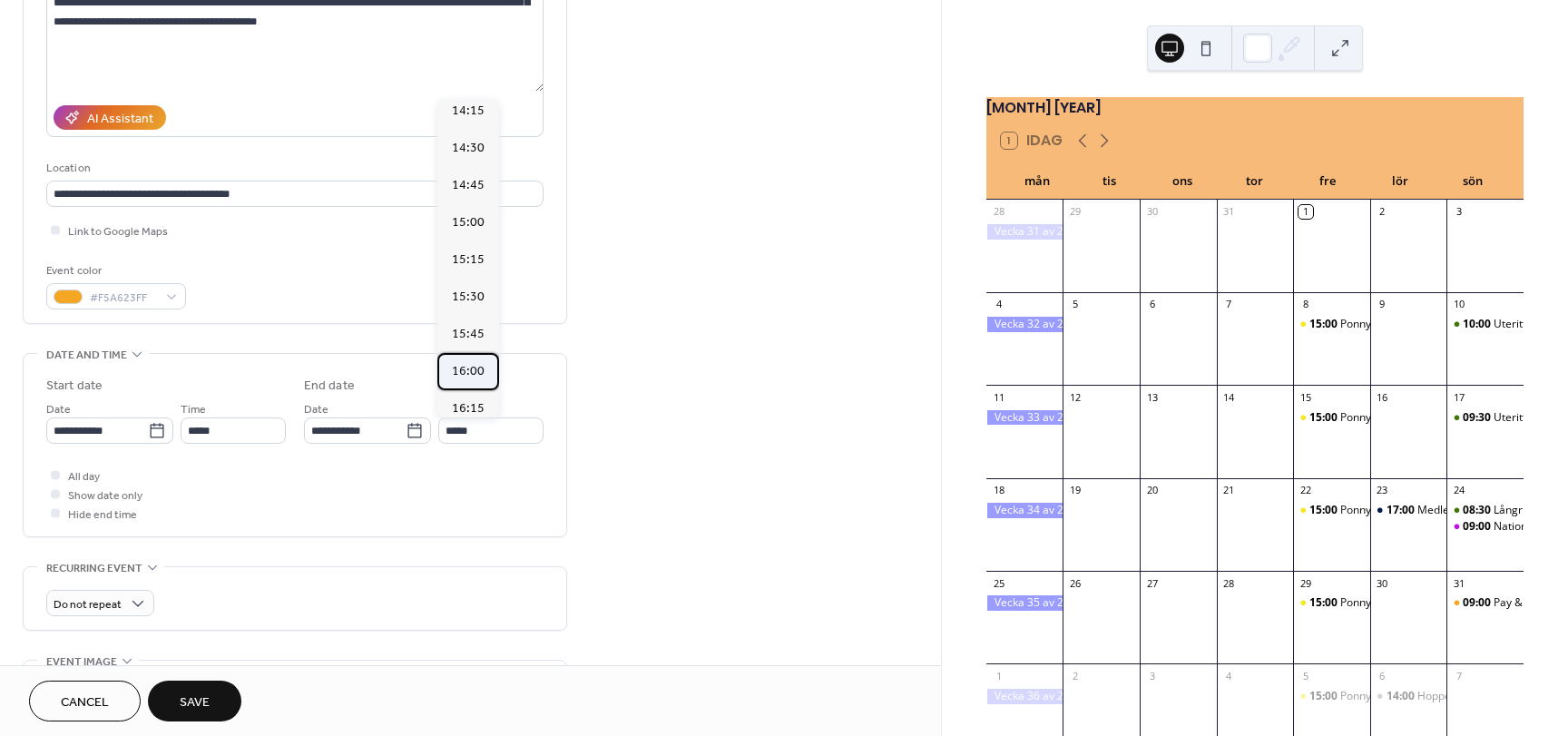 click on "16:00" at bounding box center (468, 371) 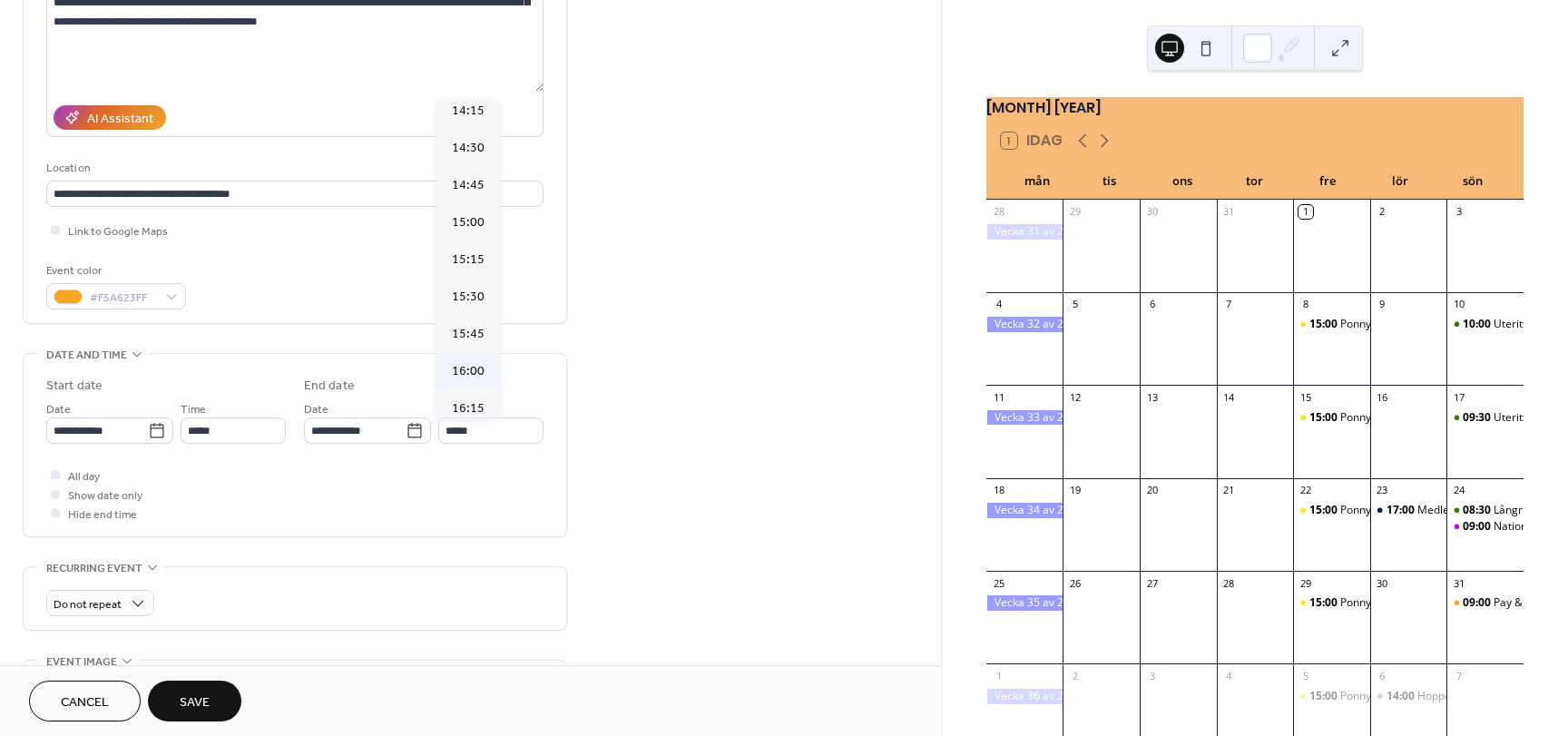 type on "*****" 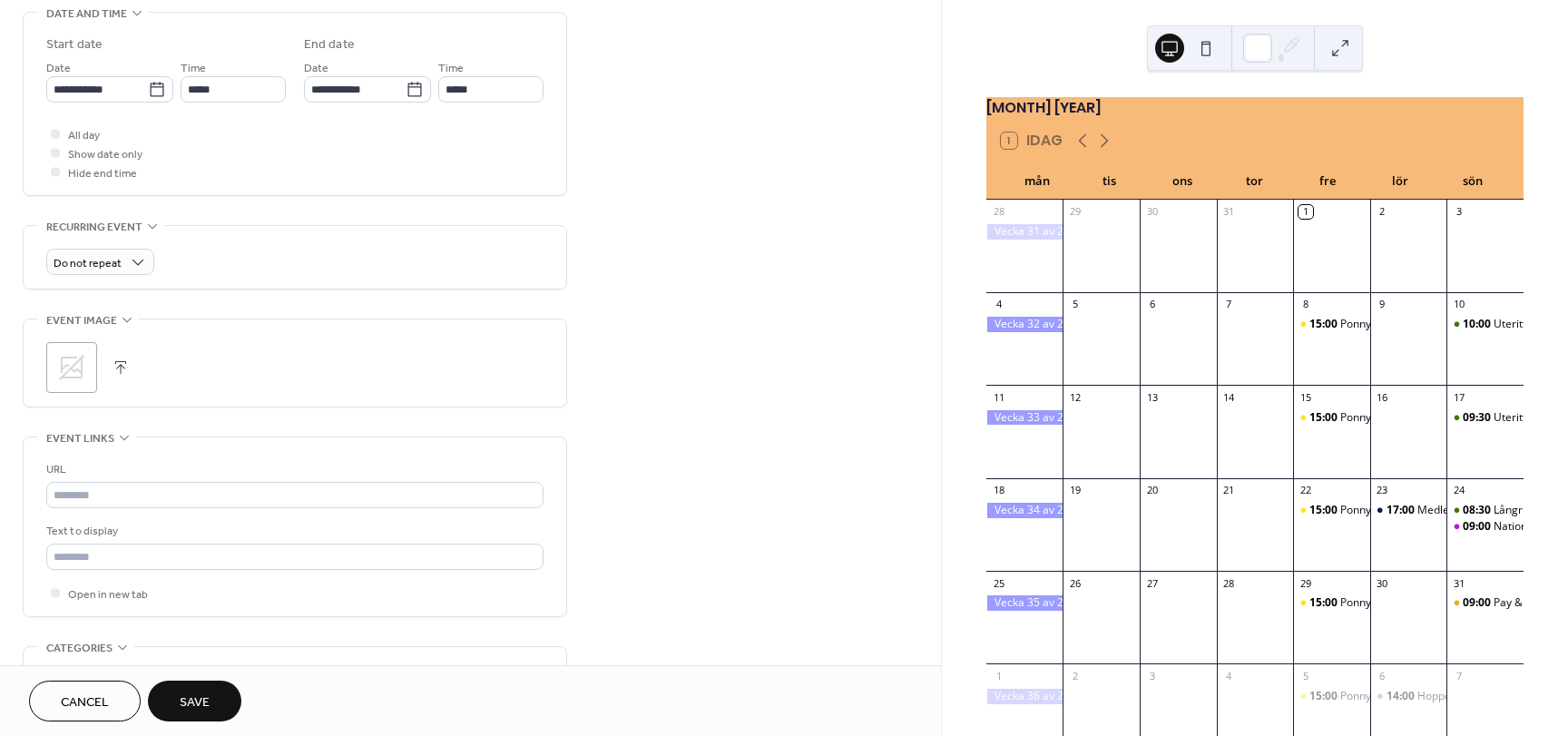 scroll, scrollTop: 734, scrollLeft: 0, axis: vertical 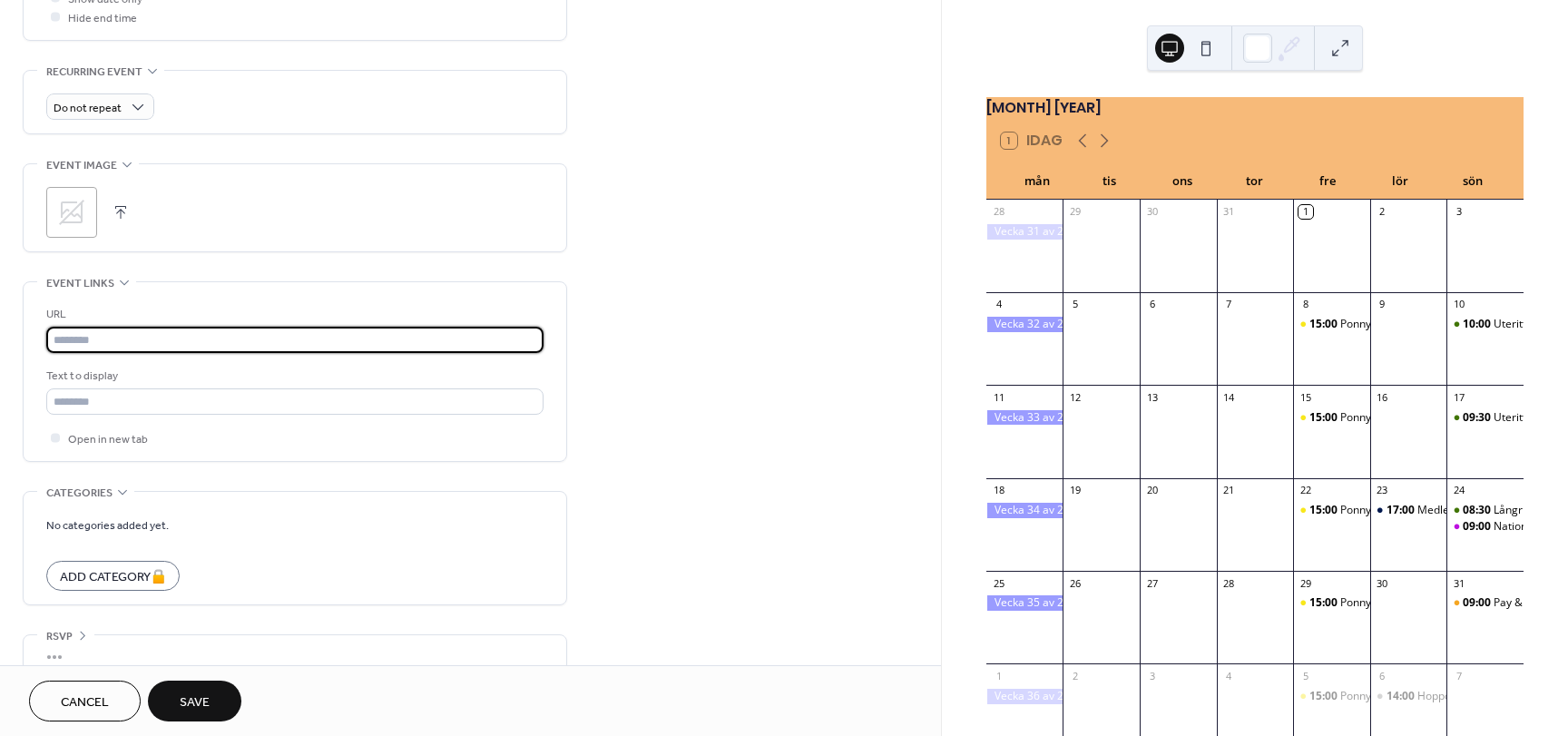 click at bounding box center [295, 339] 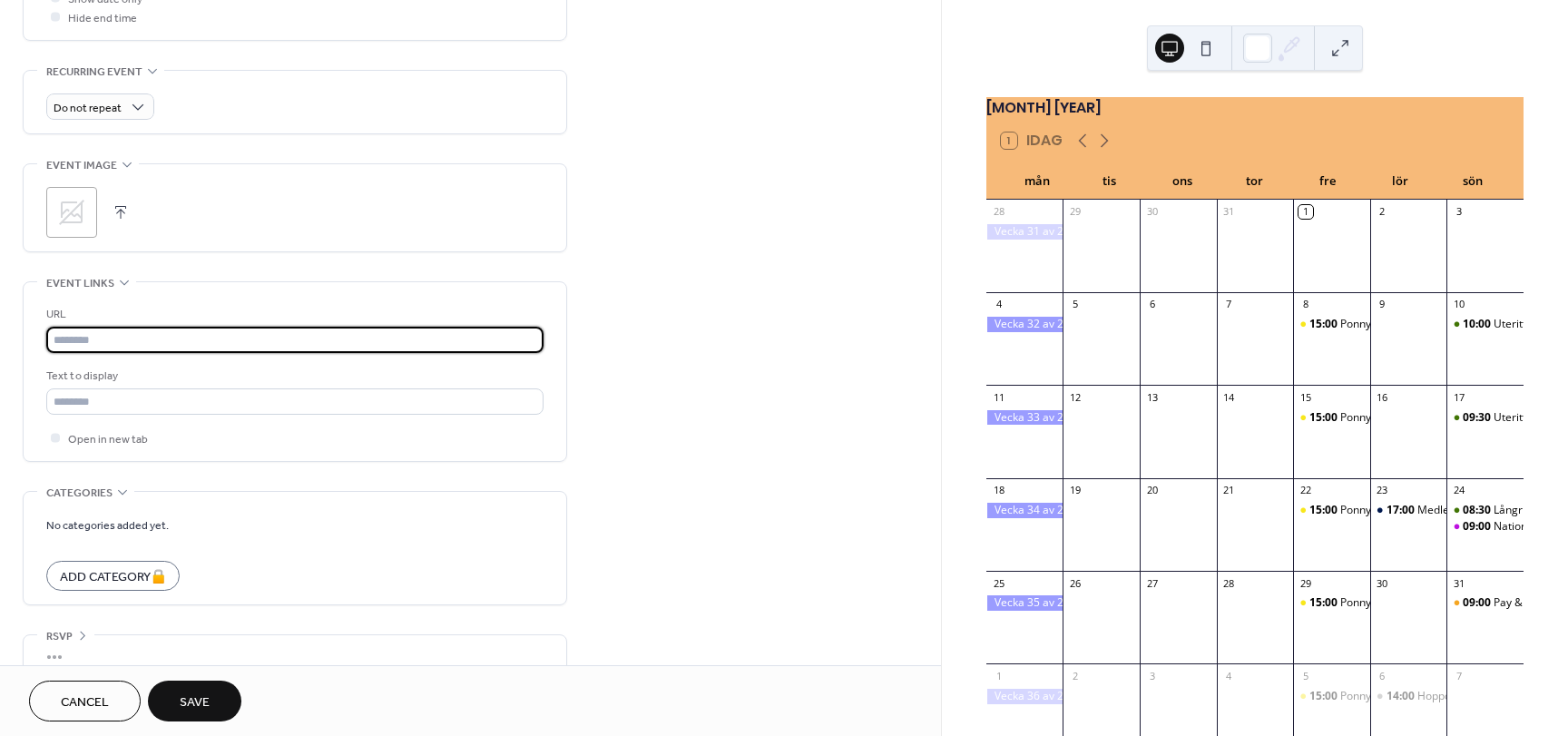 paste on "**********" 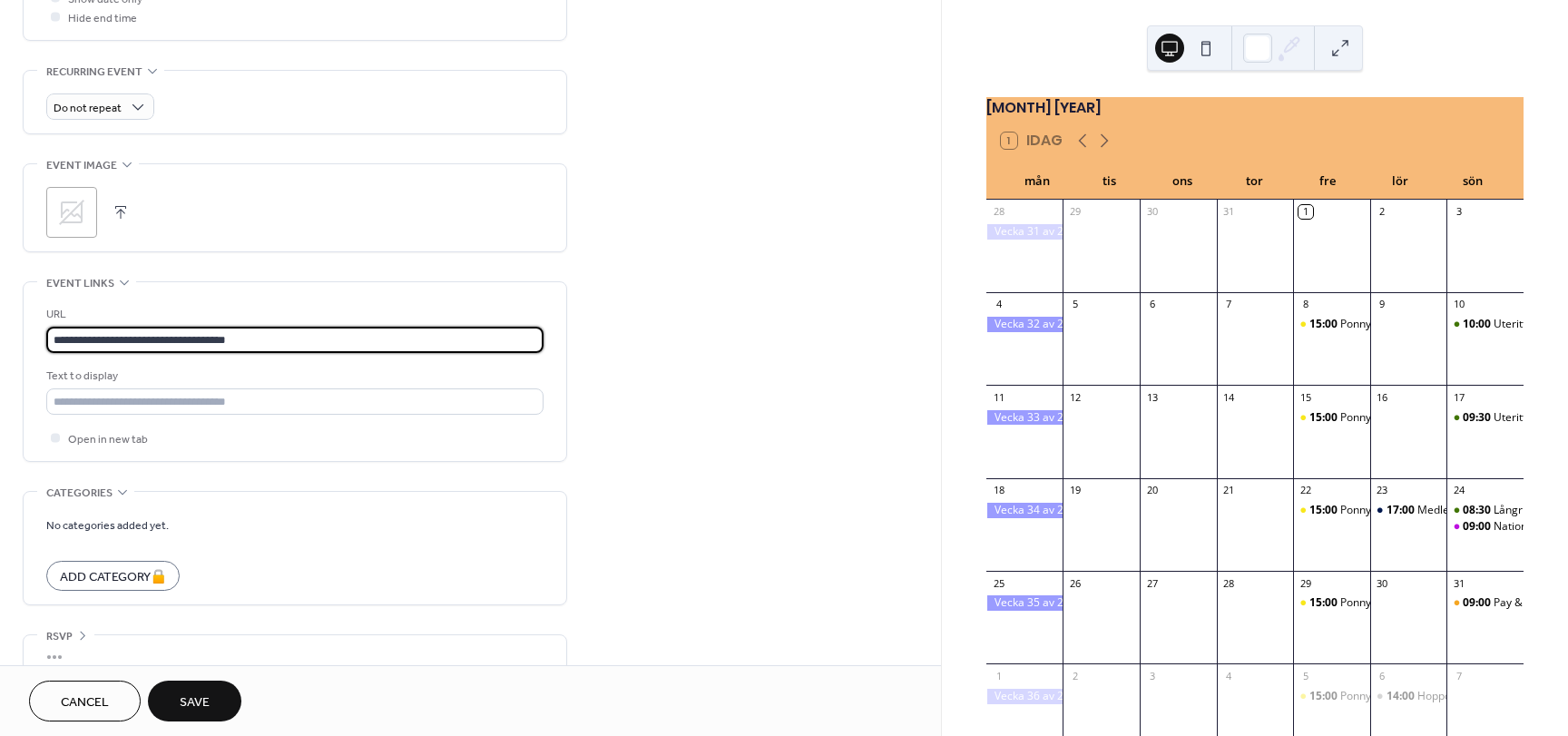 type on "**********" 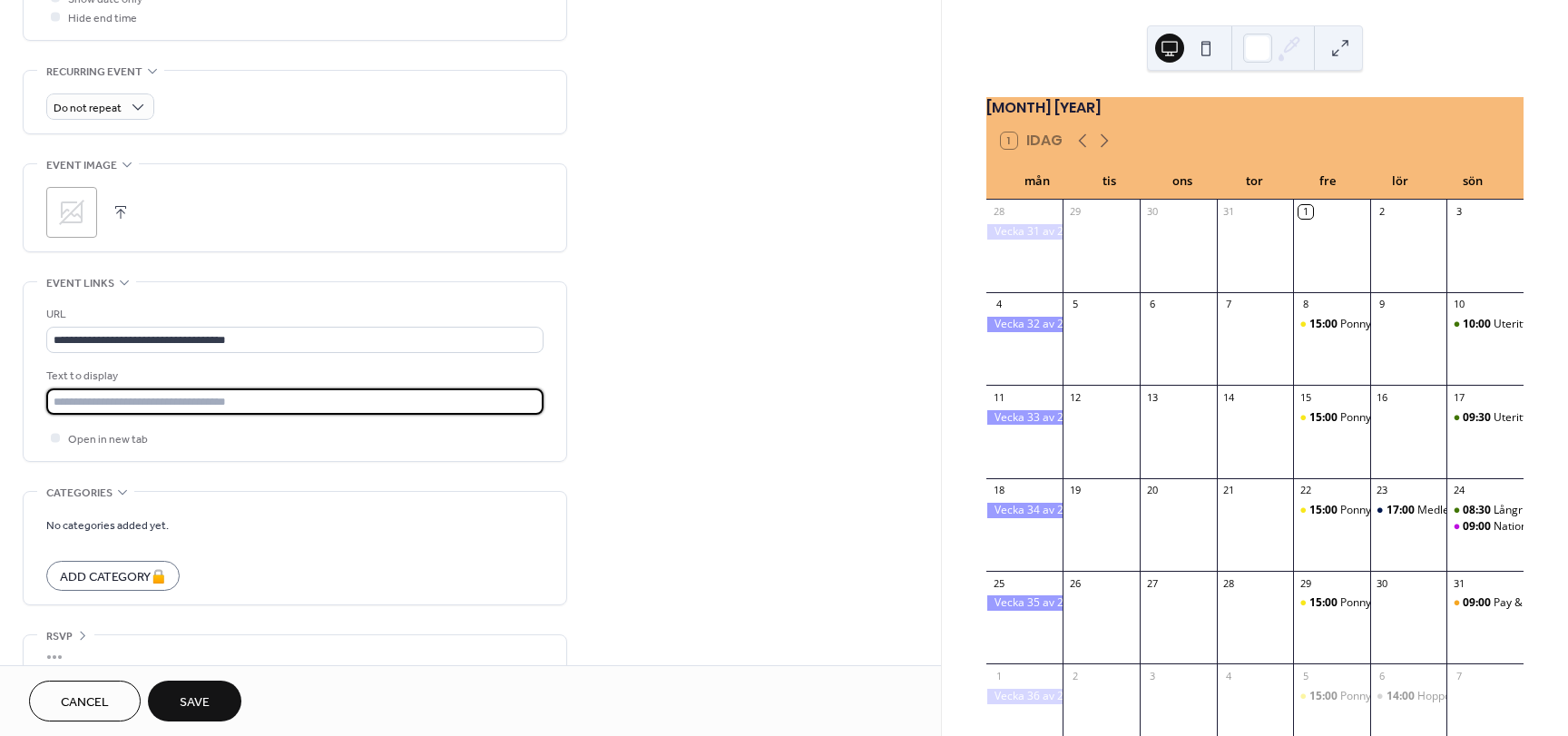click at bounding box center (295, 401) 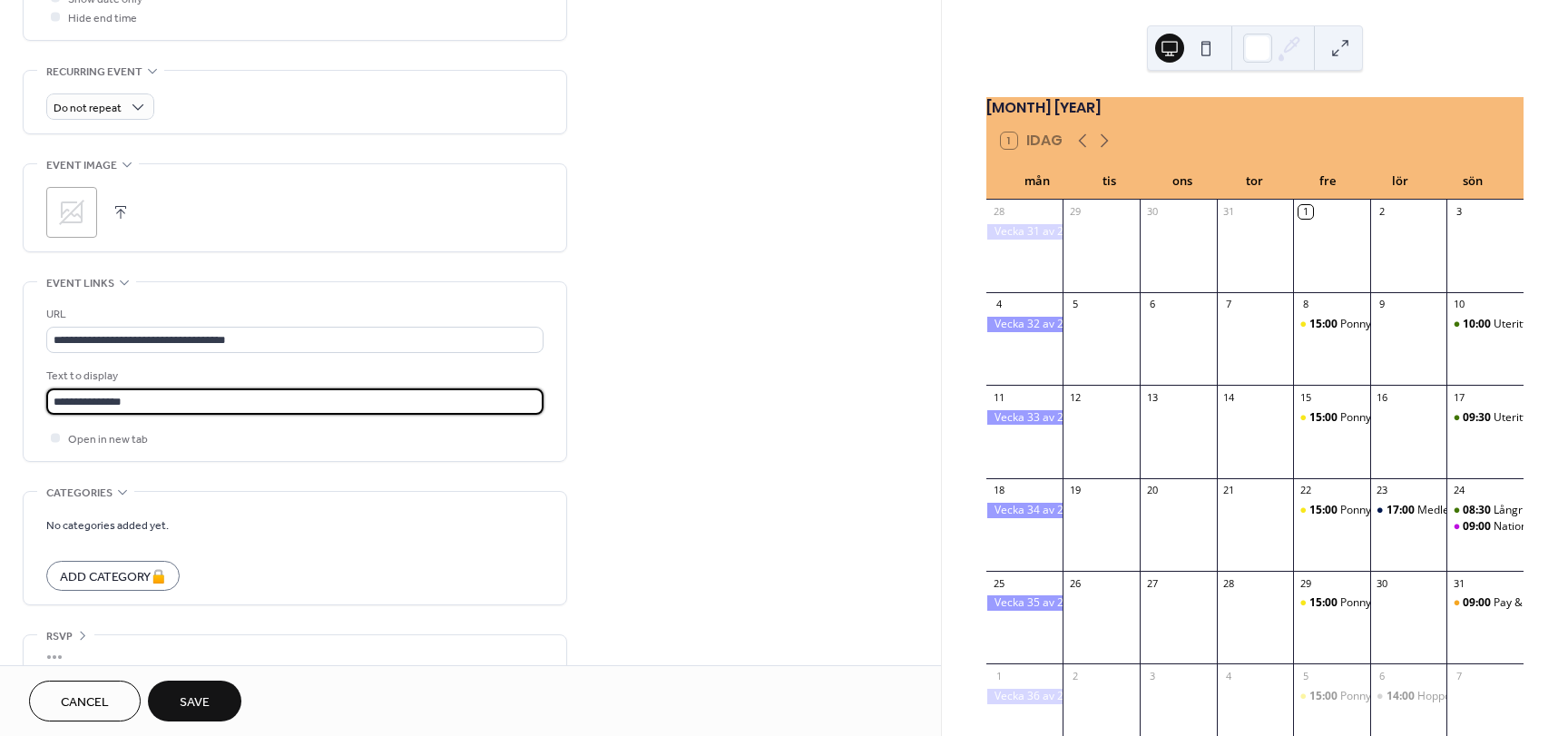 scroll, scrollTop: 760, scrollLeft: 0, axis: vertical 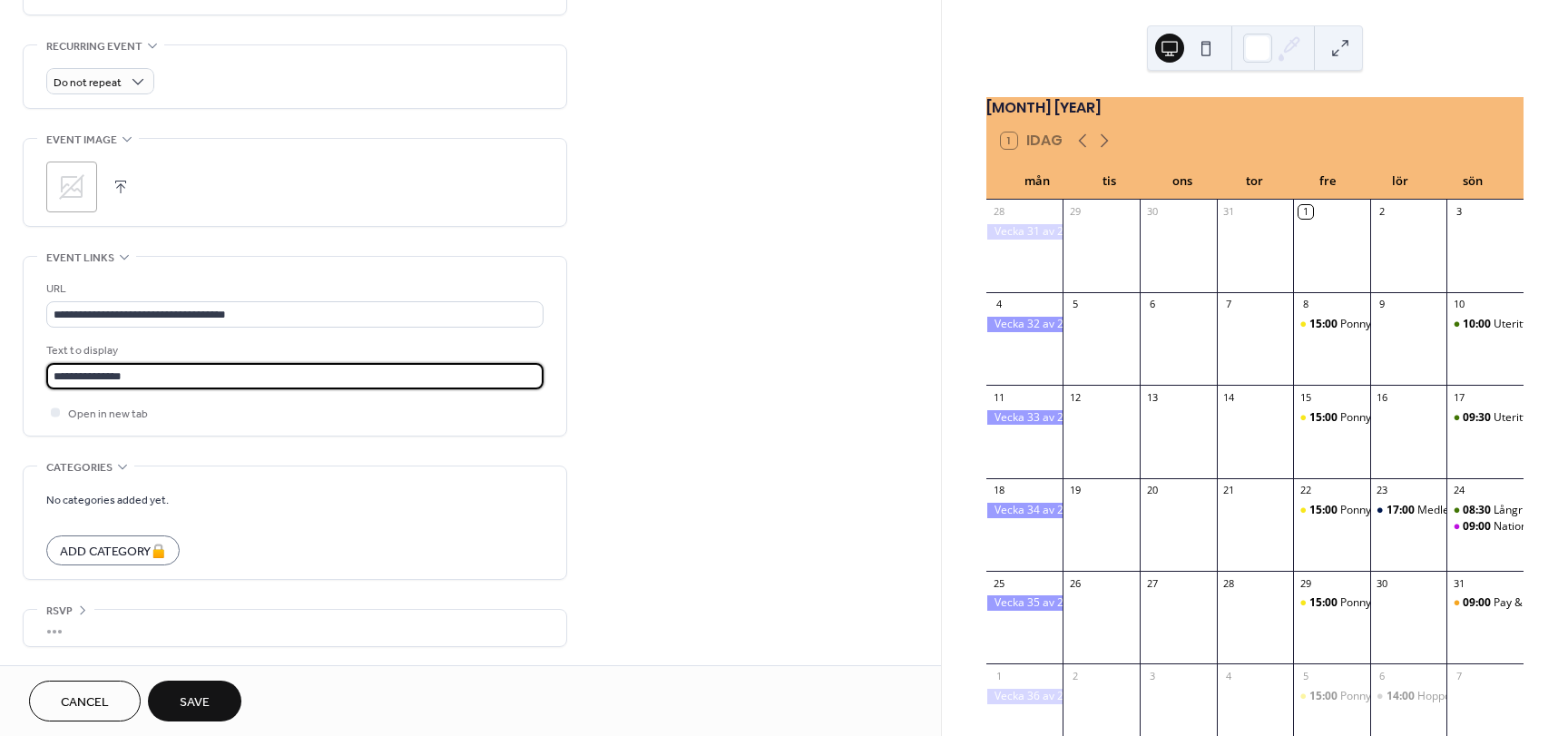 click on "Save" at bounding box center [194, 702] 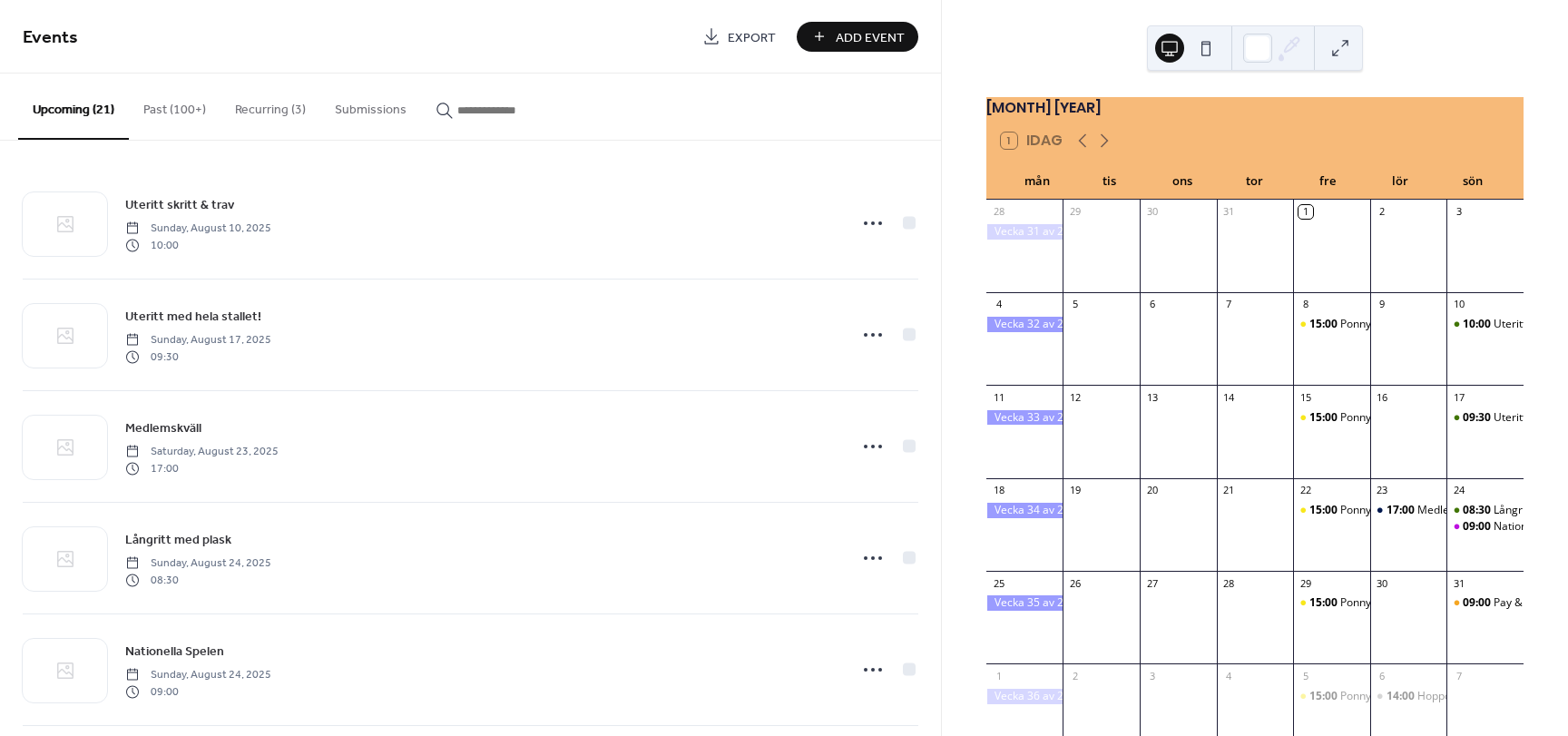 click on "Add Event" at bounding box center (858, 36) 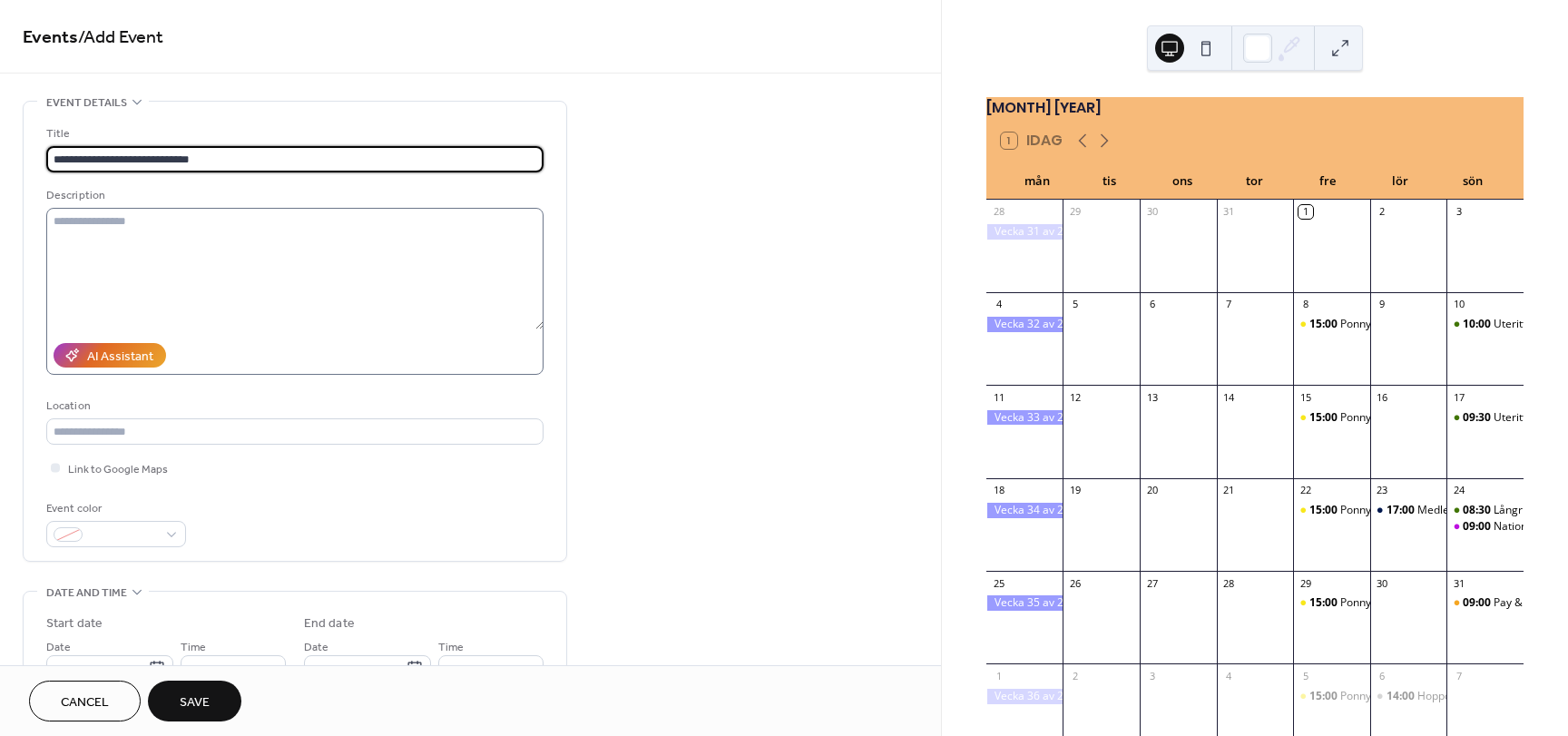 type on "**********" 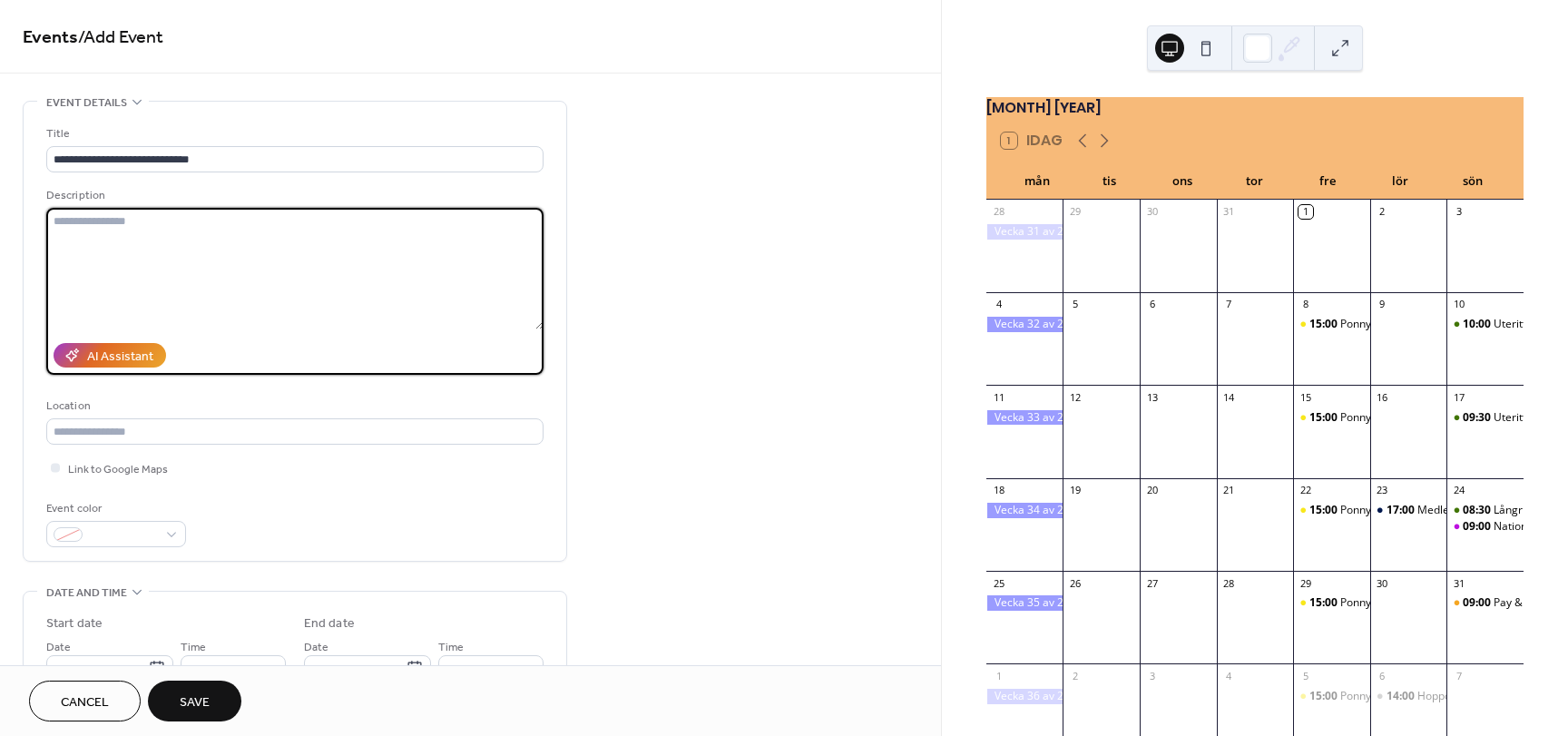 click at bounding box center [295, 269] 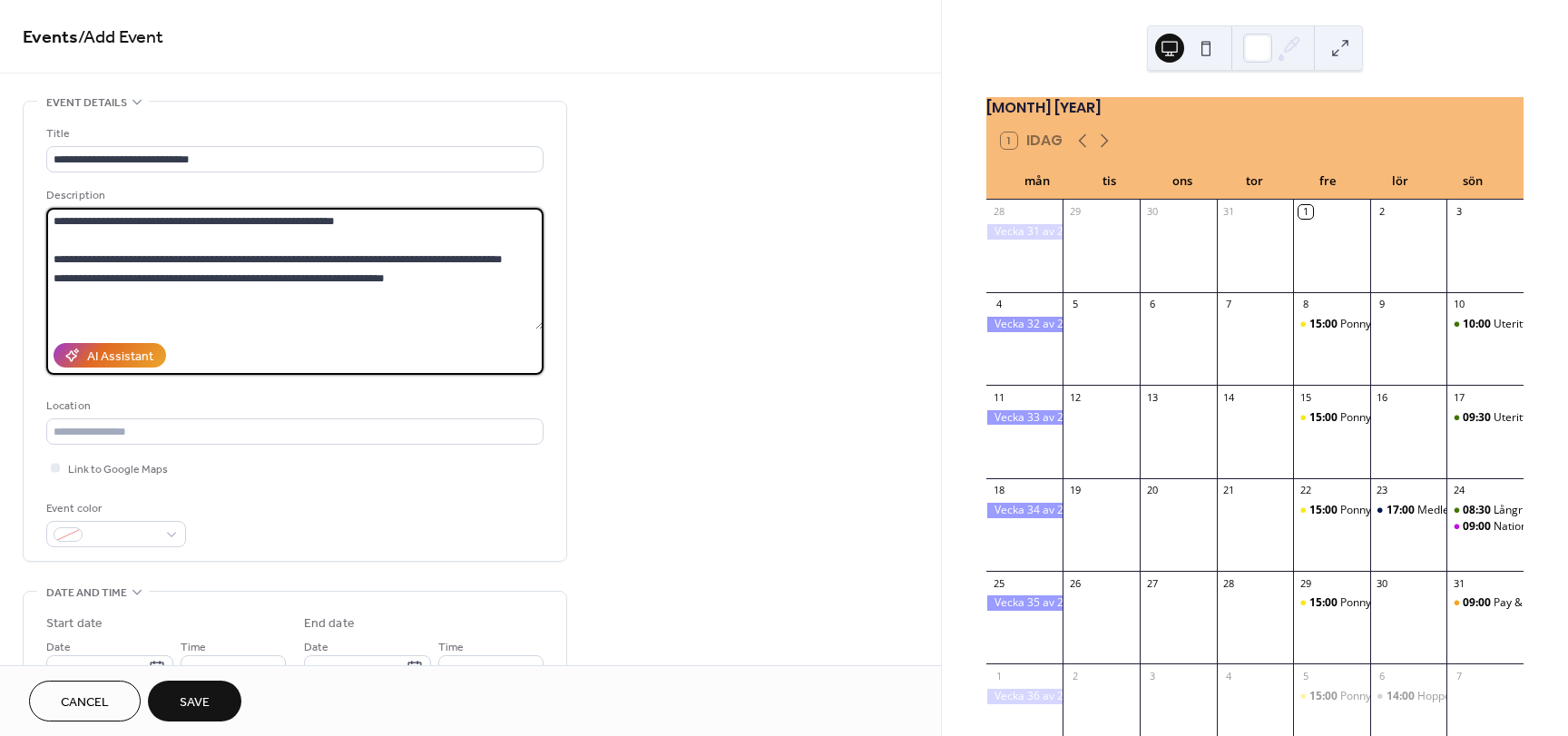 drag, startPoint x: 434, startPoint y: 294, endPoint x: 53, endPoint y: 251, distance: 383.41883 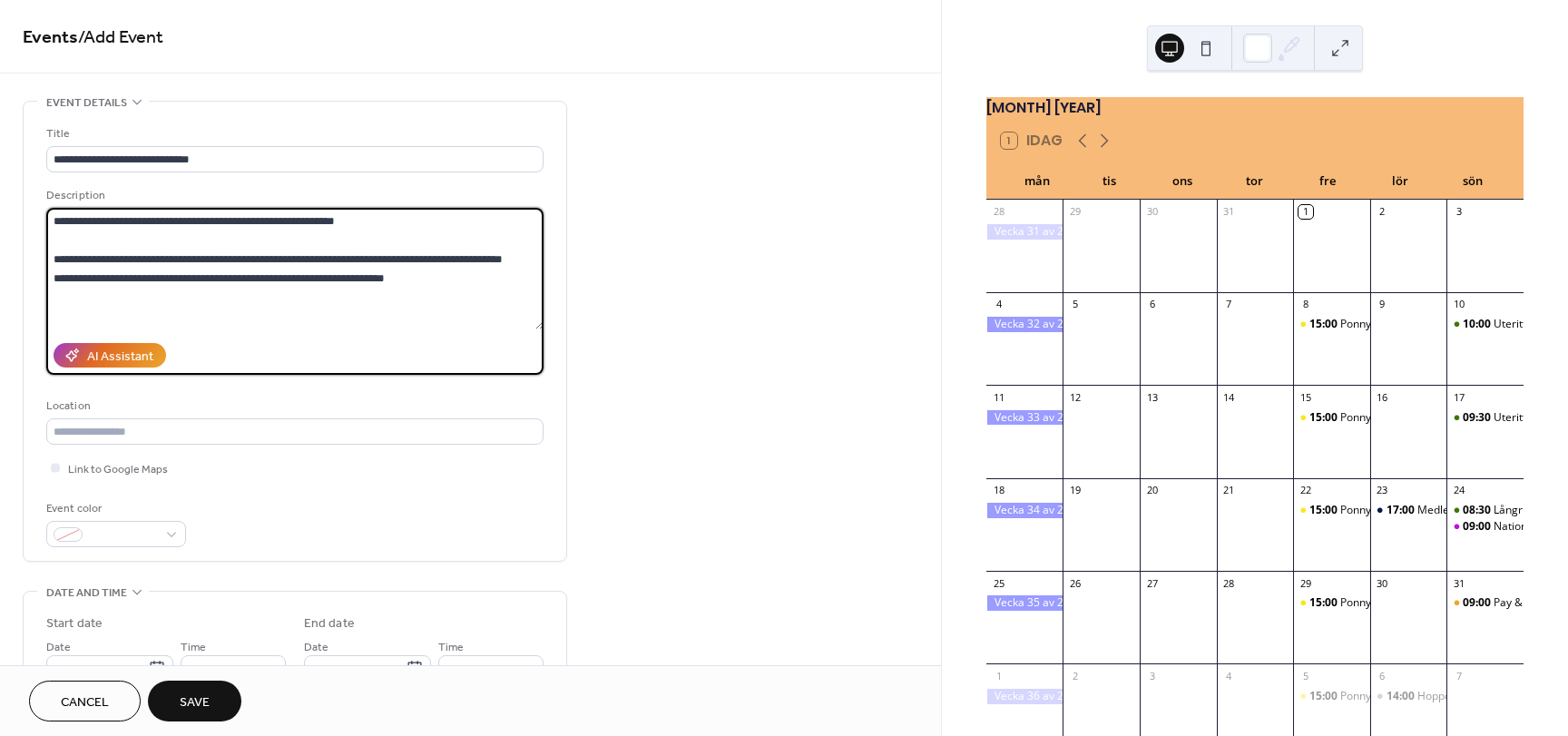 click on "**********" at bounding box center [295, 269] 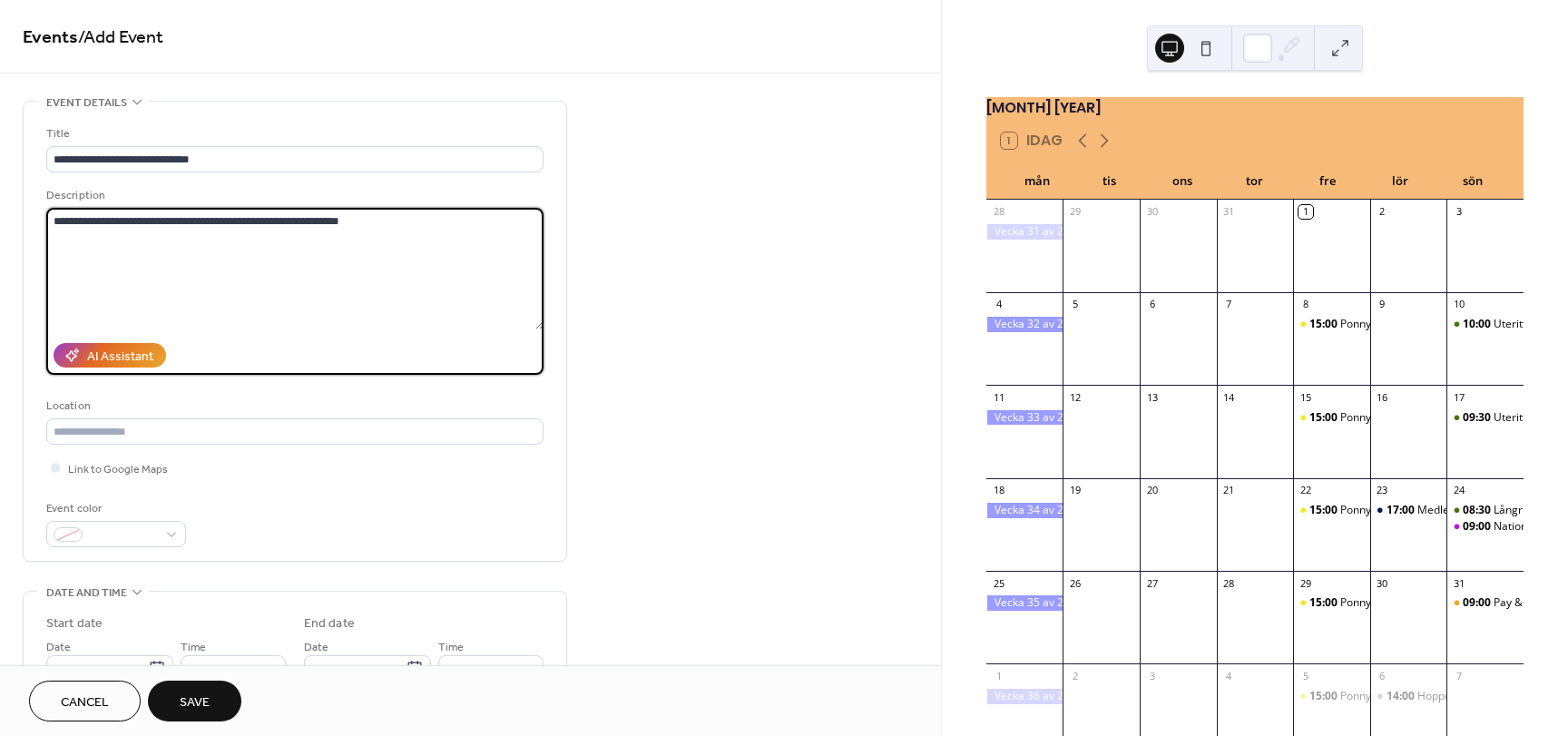 click on "**********" at bounding box center [295, 269] 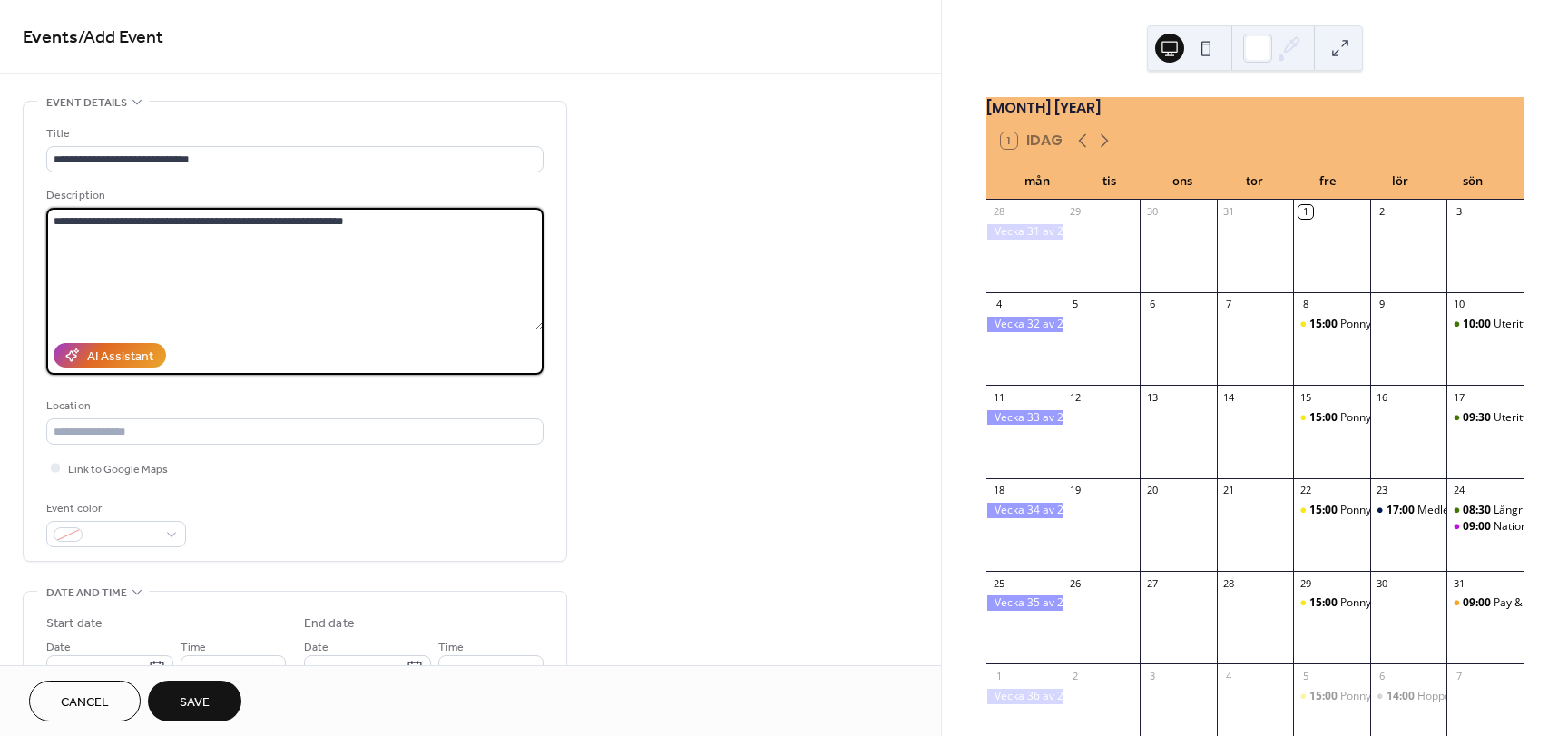 drag, startPoint x: 397, startPoint y: 214, endPoint x: 227, endPoint y: 219, distance: 170.07351 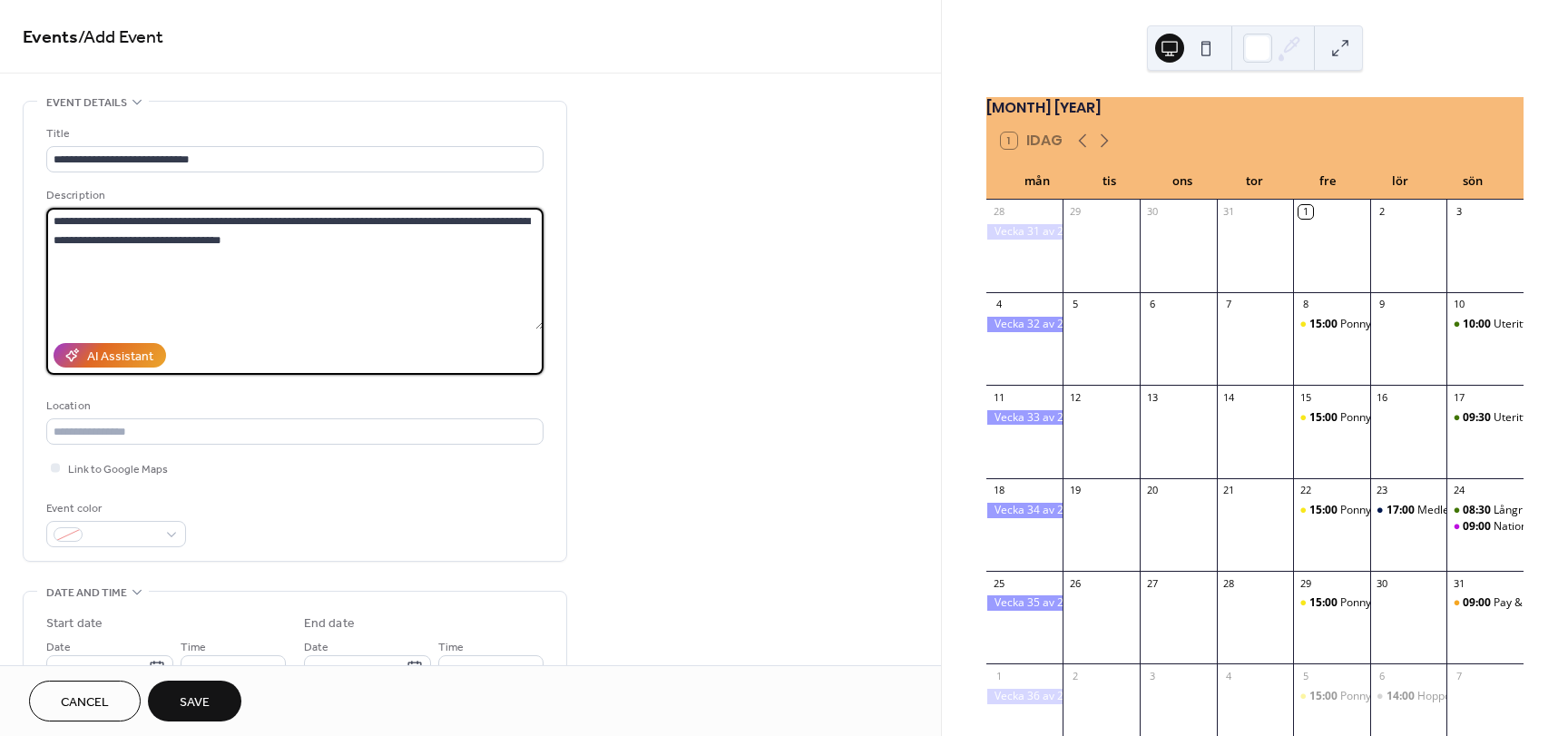 type on "**********" 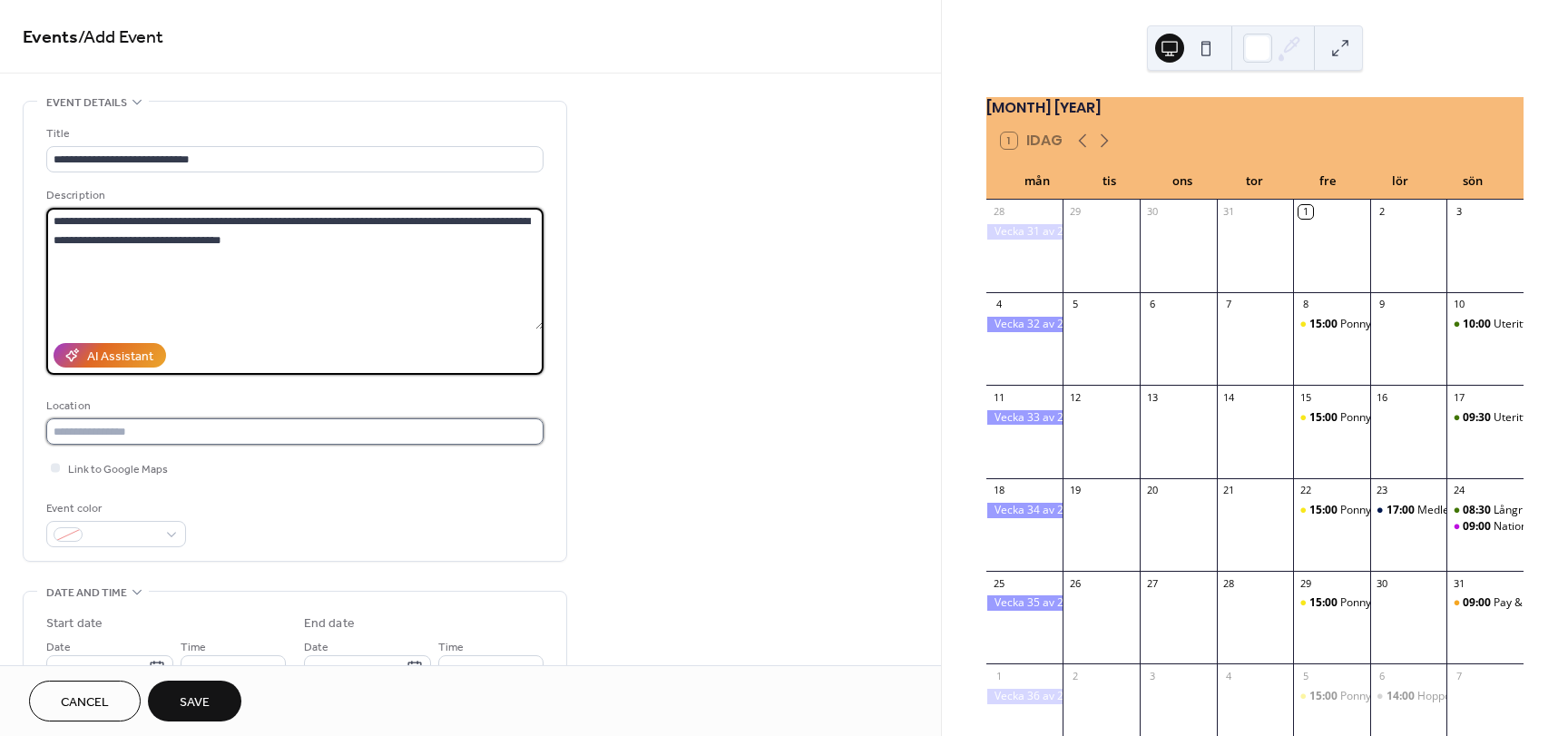 click at bounding box center (295, 431) 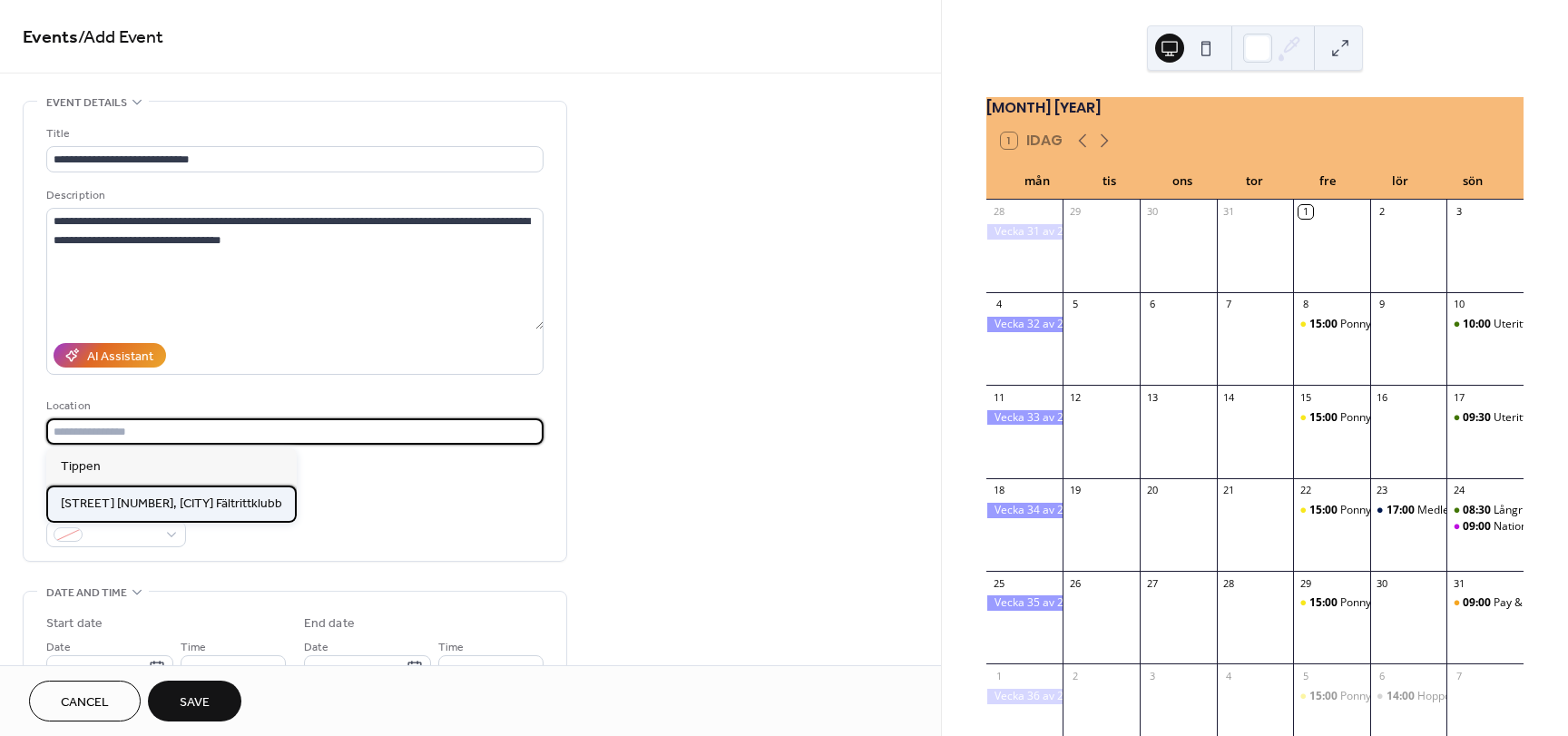 click on "Töpelsgatan 16, Göteborgs Fältrittklubb" at bounding box center [172, 504] 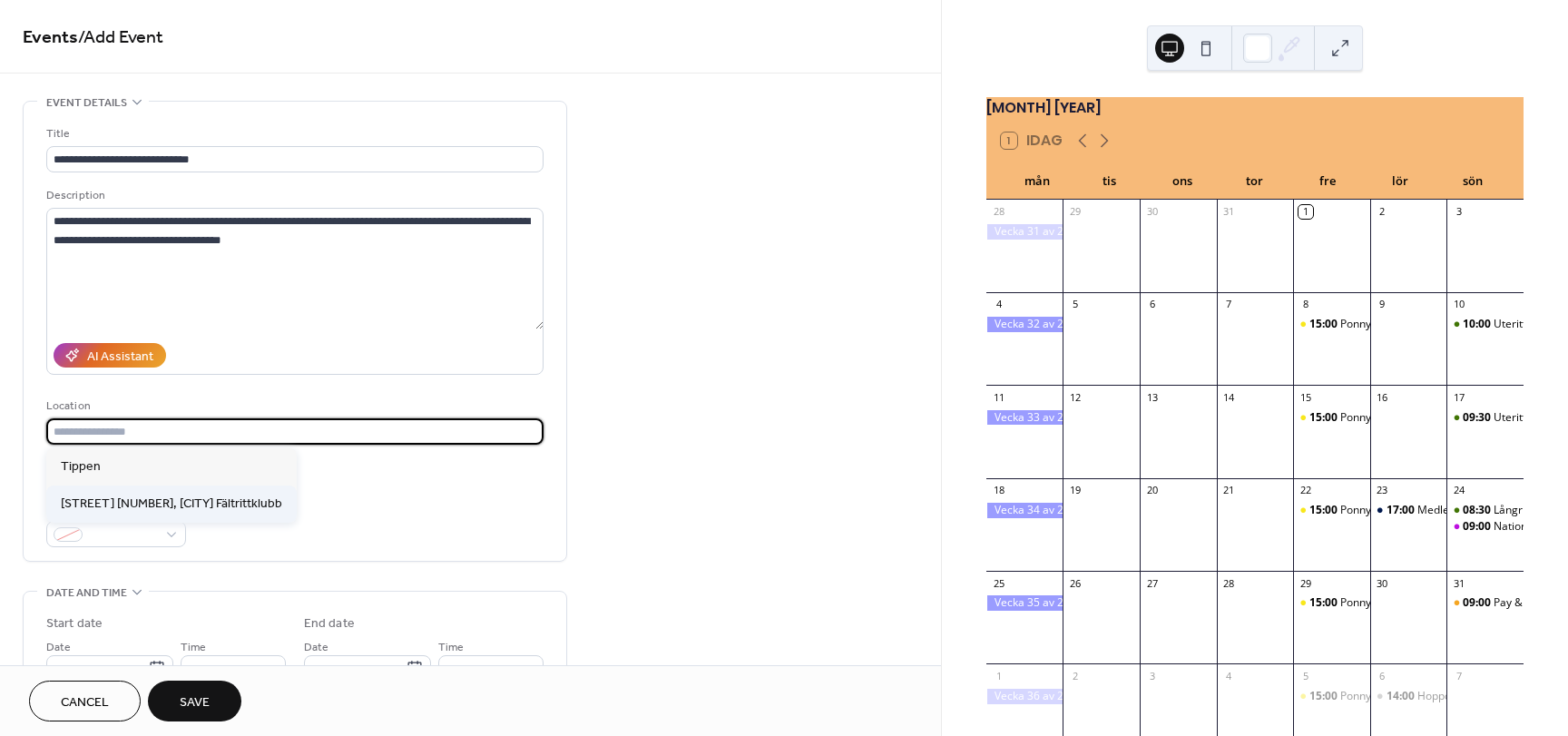type on "**********" 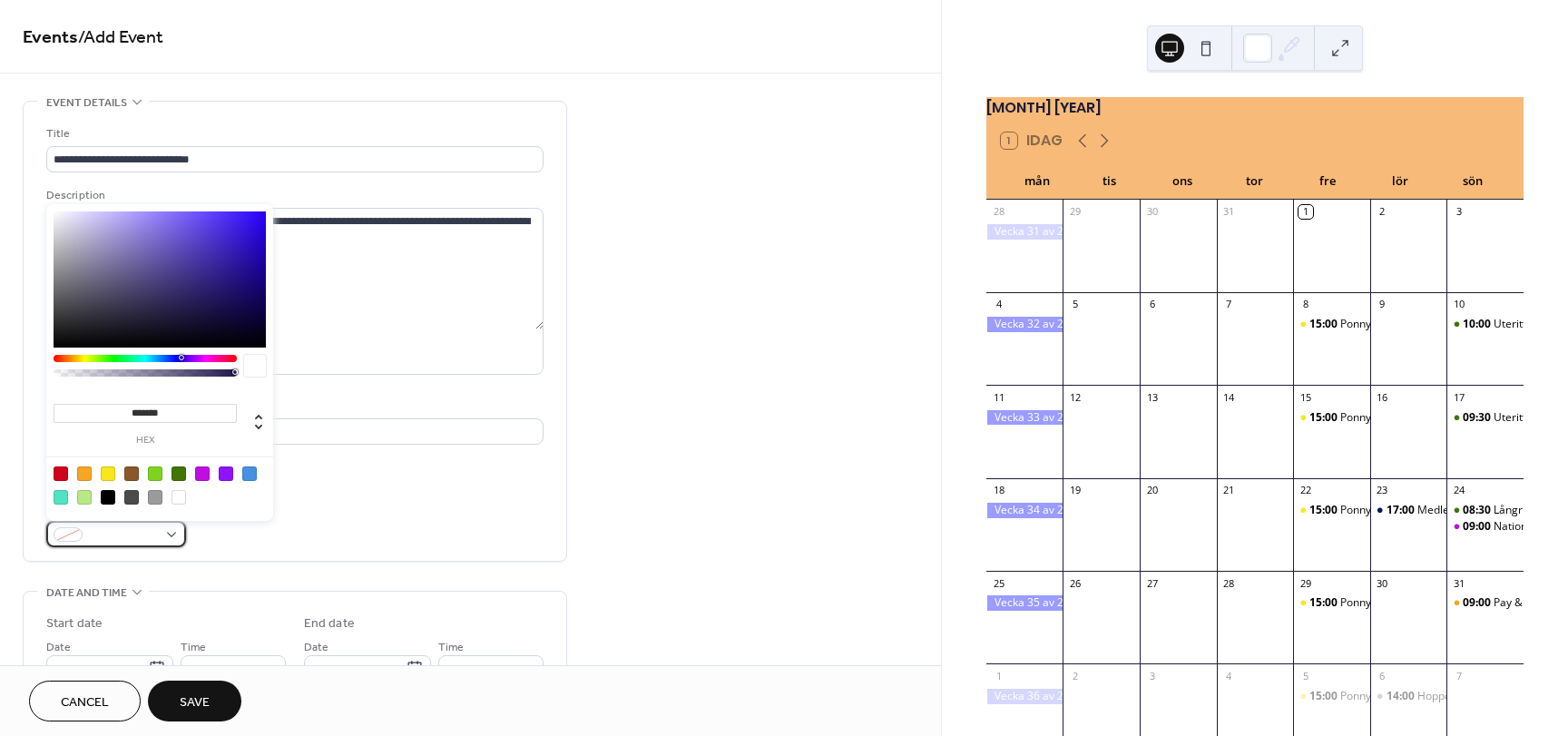 click at bounding box center [123, 535] 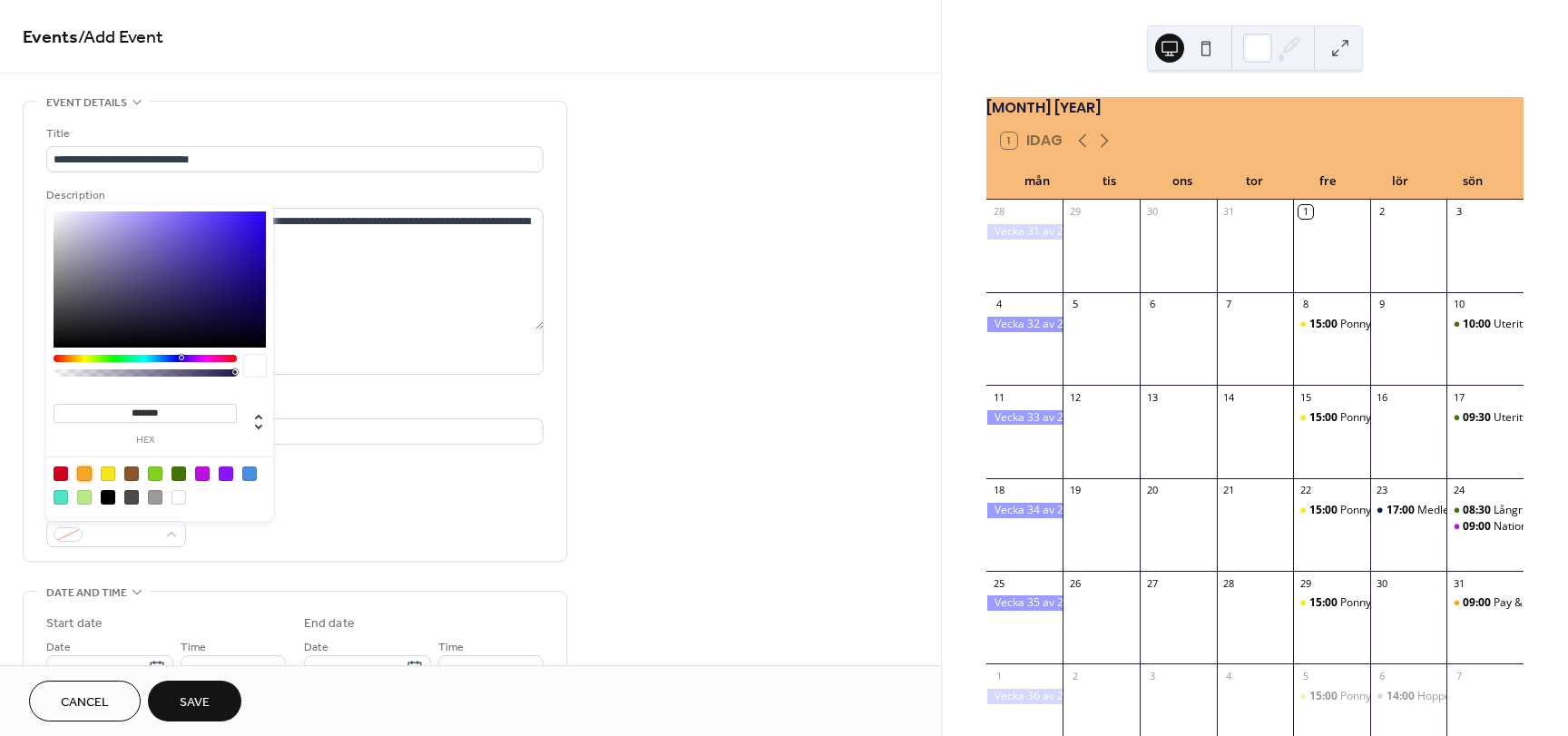 click at bounding box center (84, 474) 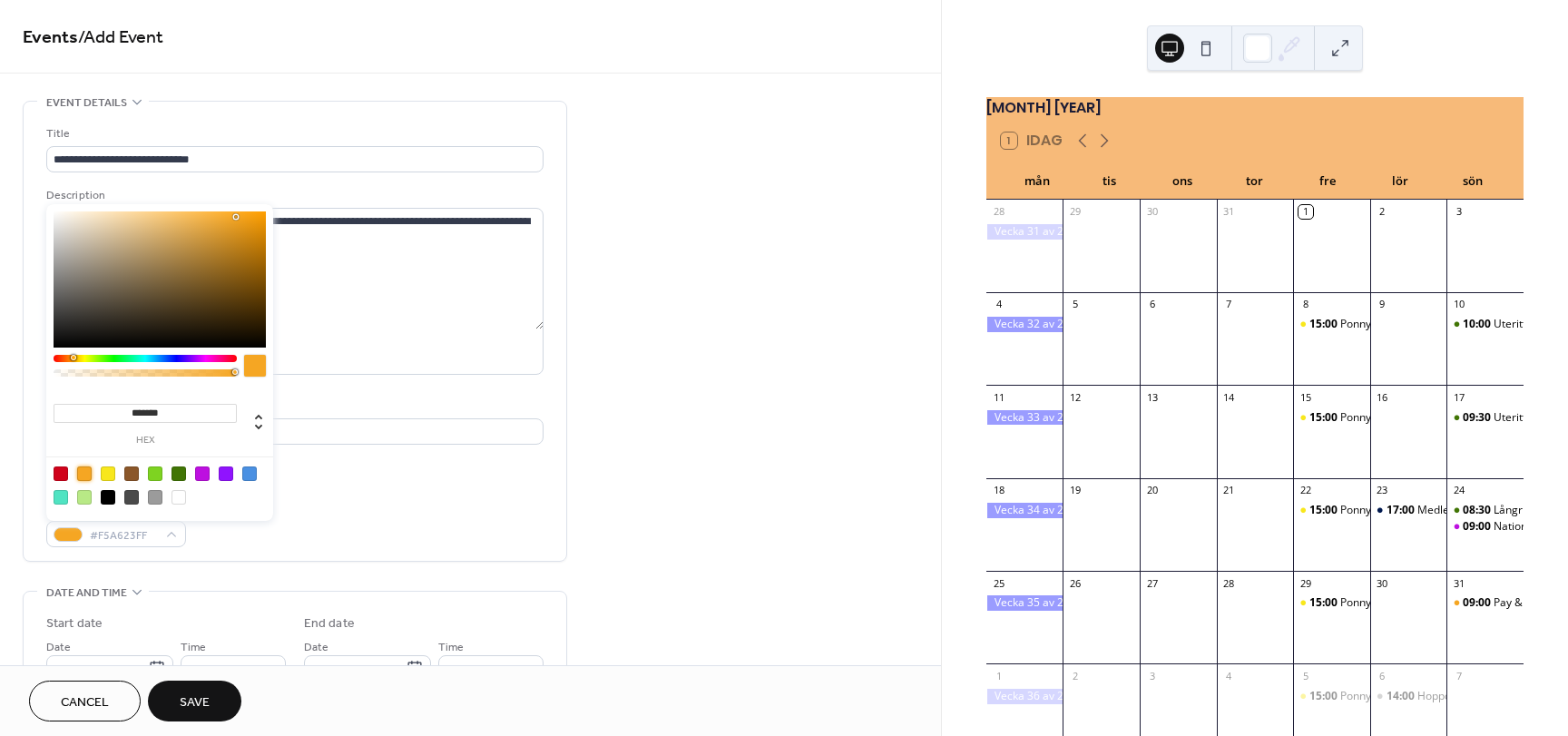 click on "Event color #F5A623FF" at bounding box center (295, 523) 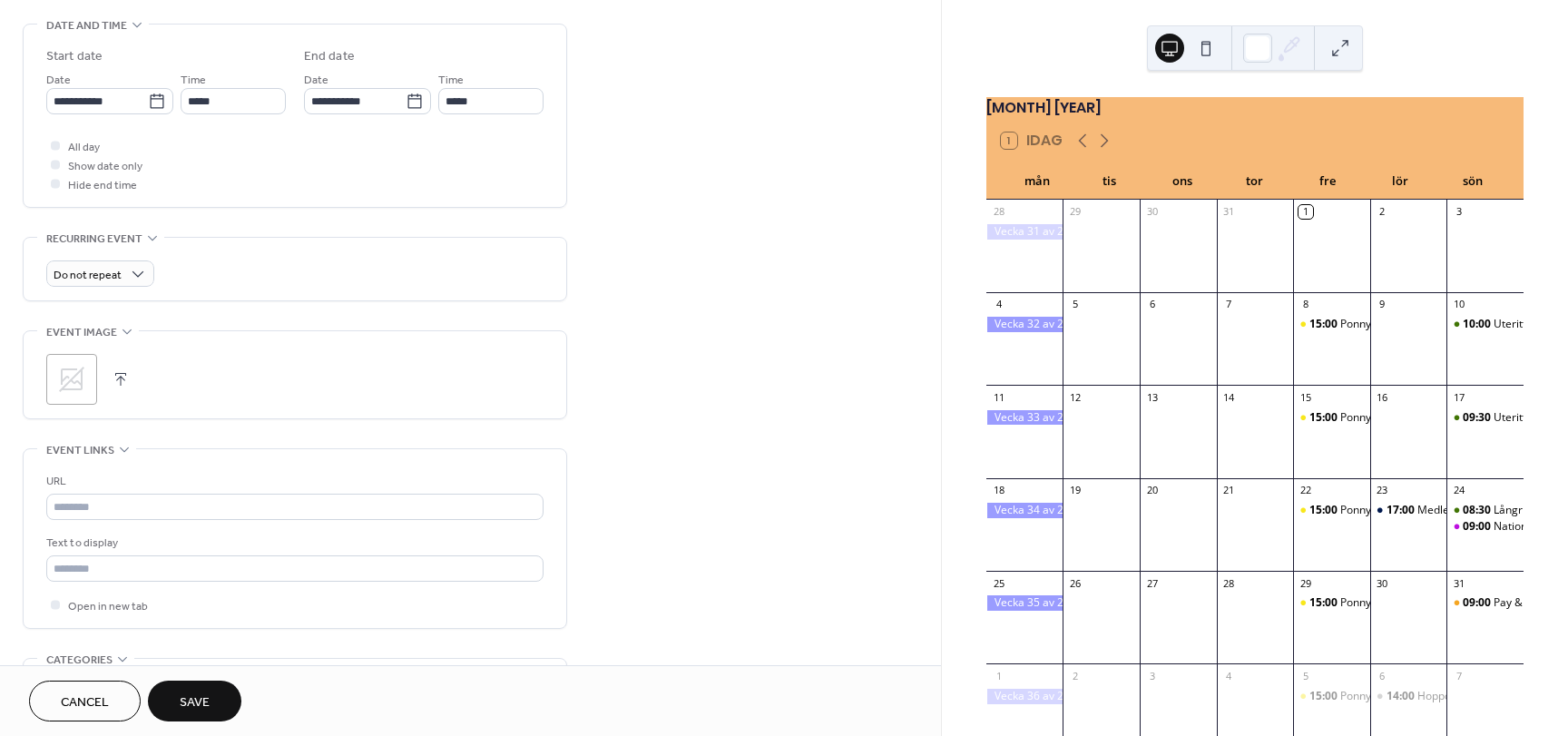 scroll, scrollTop: 568, scrollLeft: 0, axis: vertical 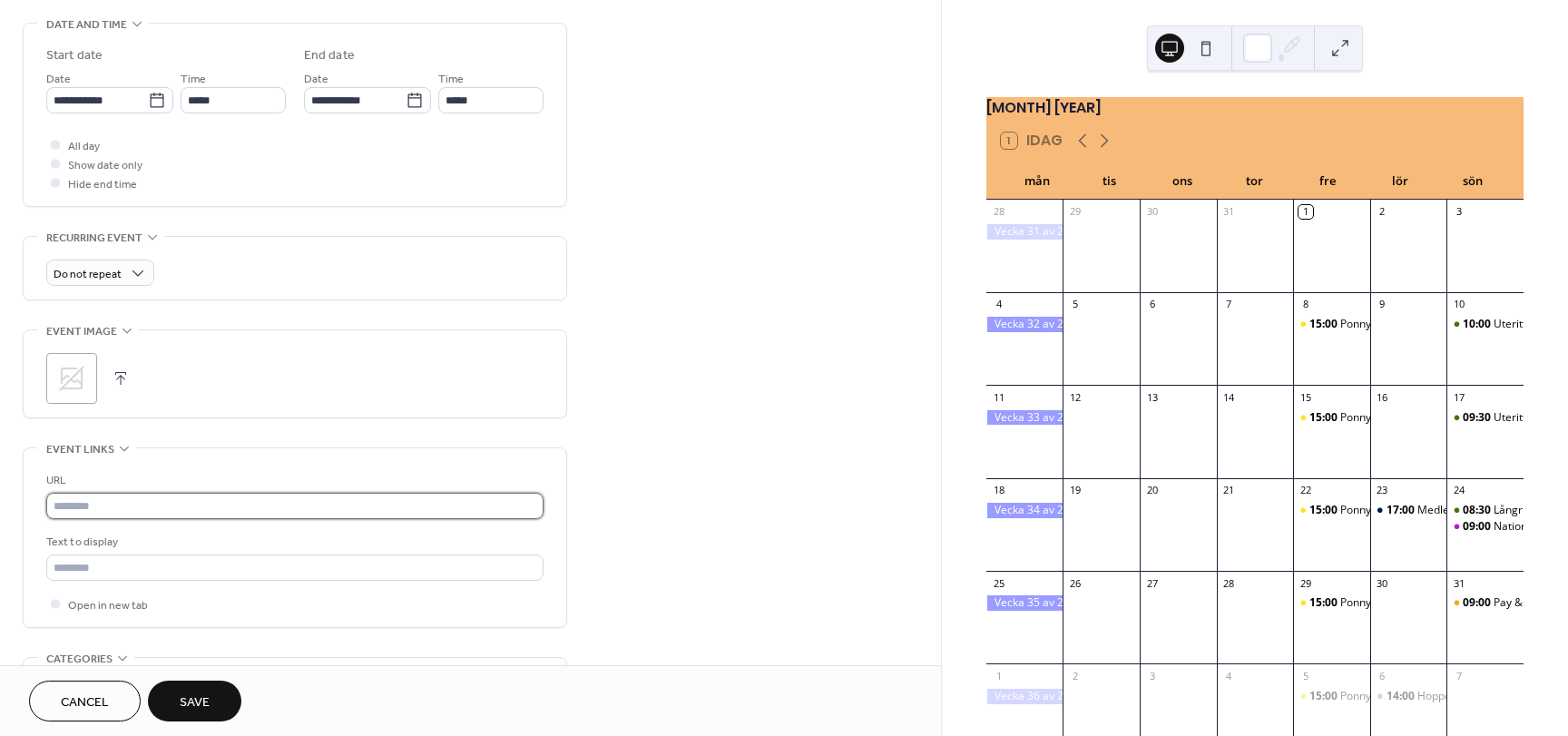 click at bounding box center (295, 505) 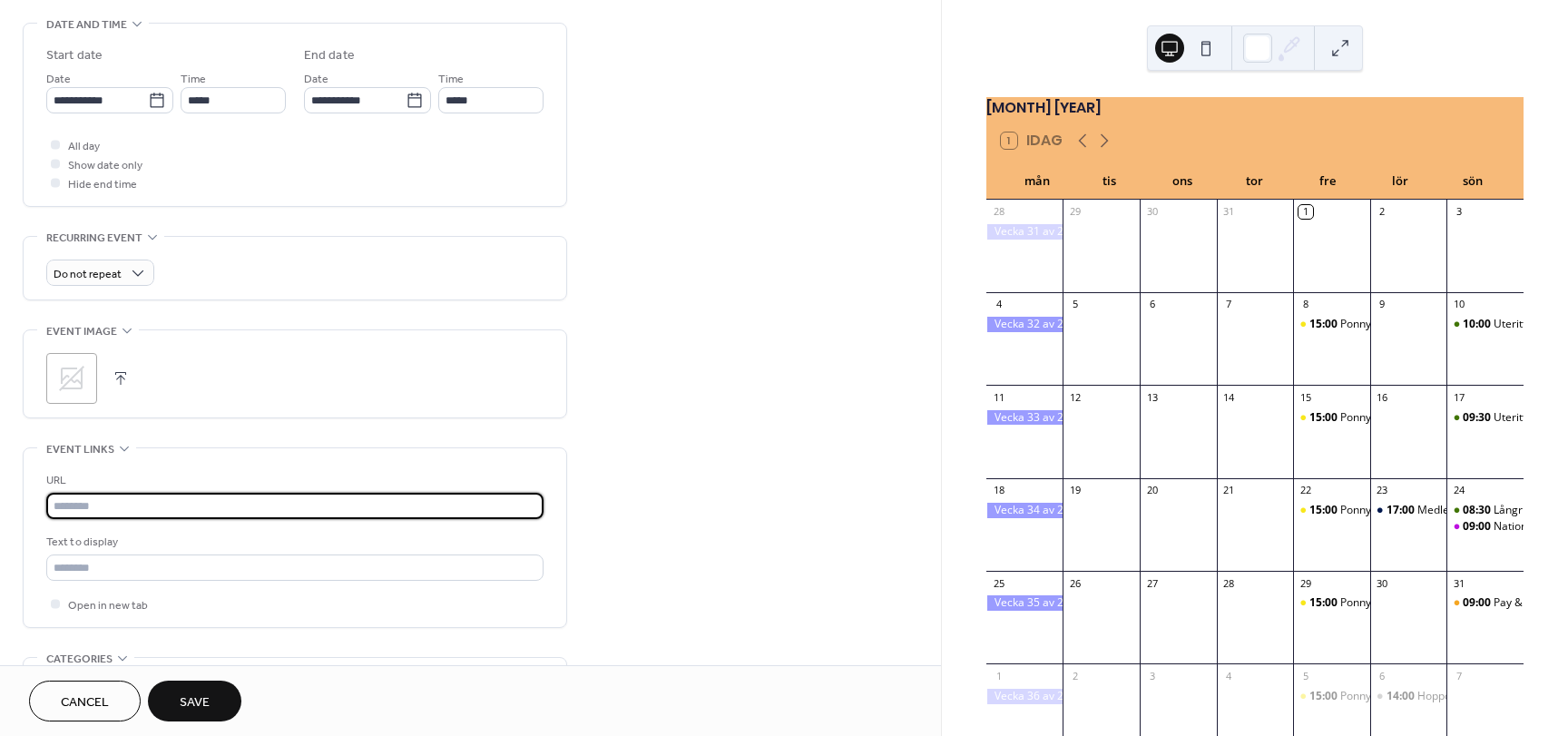 paste on "**********" 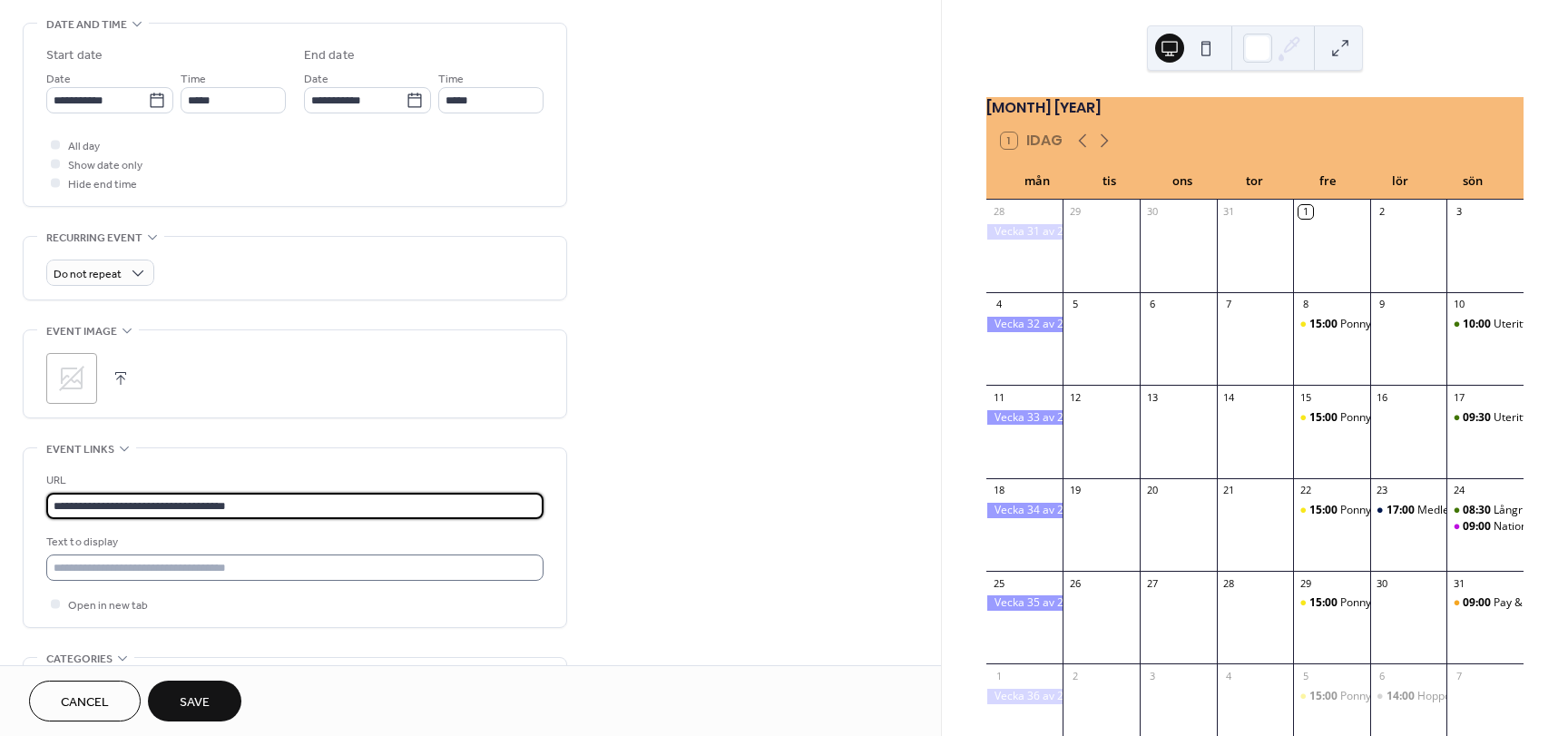type on "**********" 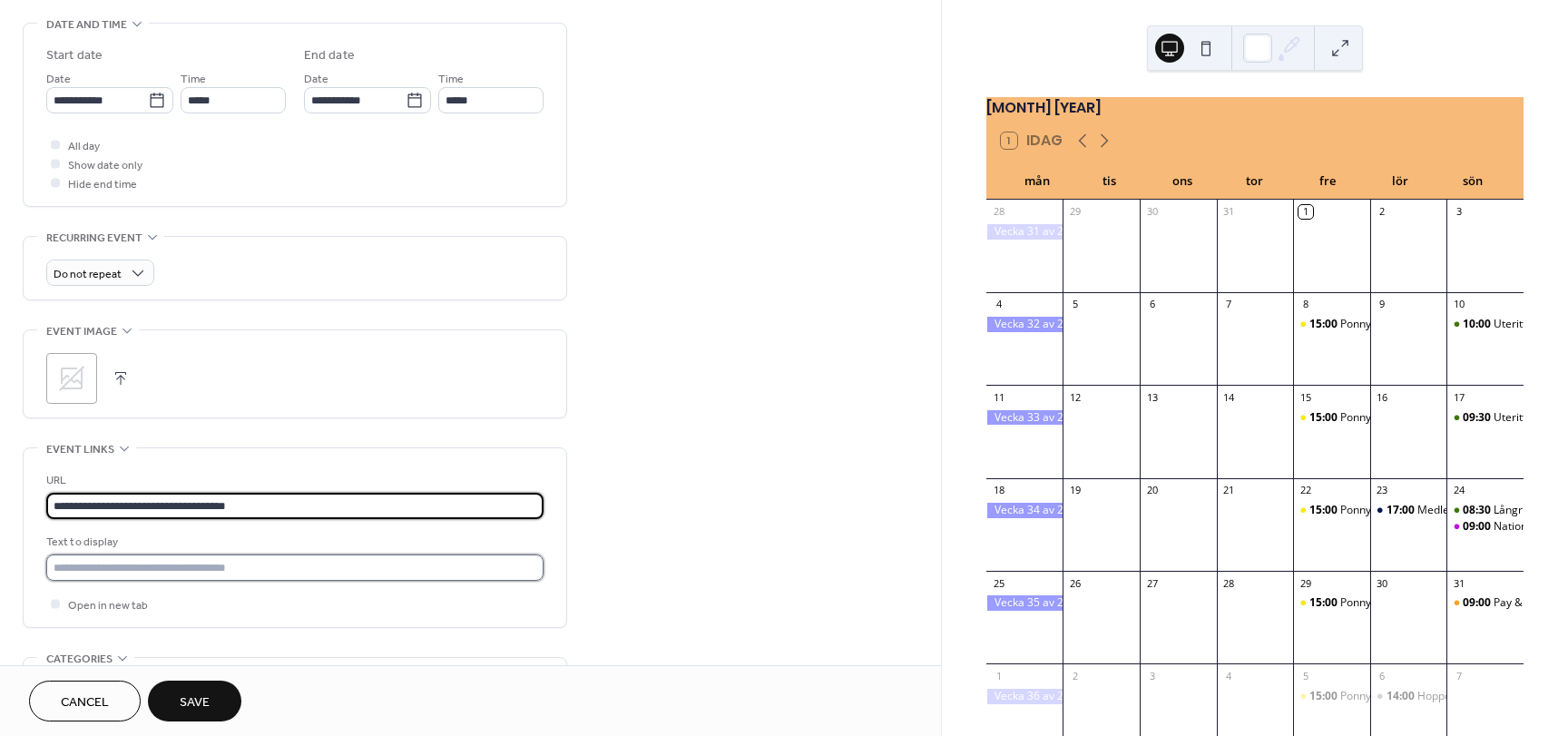 click at bounding box center (295, 567) 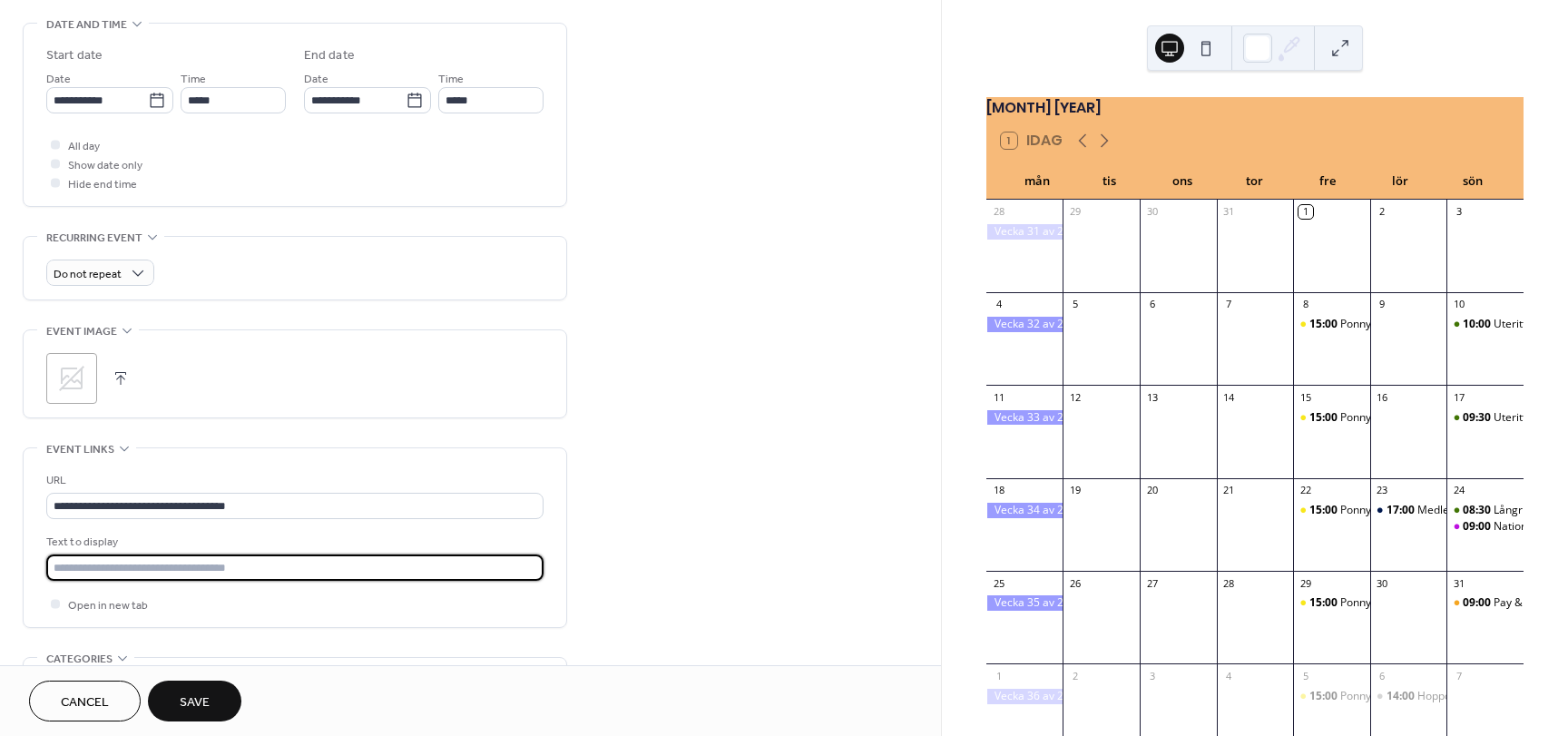type on "**********" 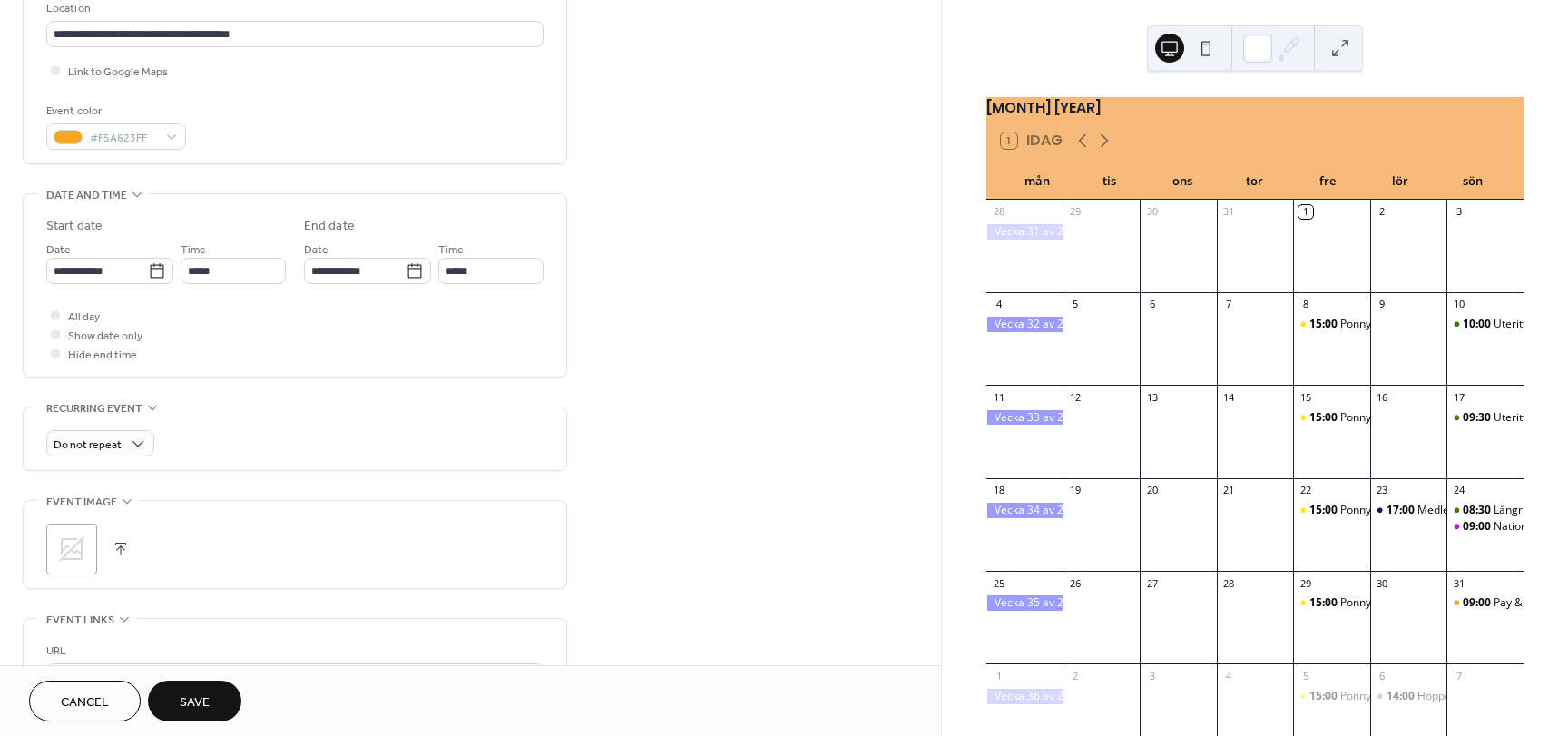 scroll, scrollTop: 397, scrollLeft: 0, axis: vertical 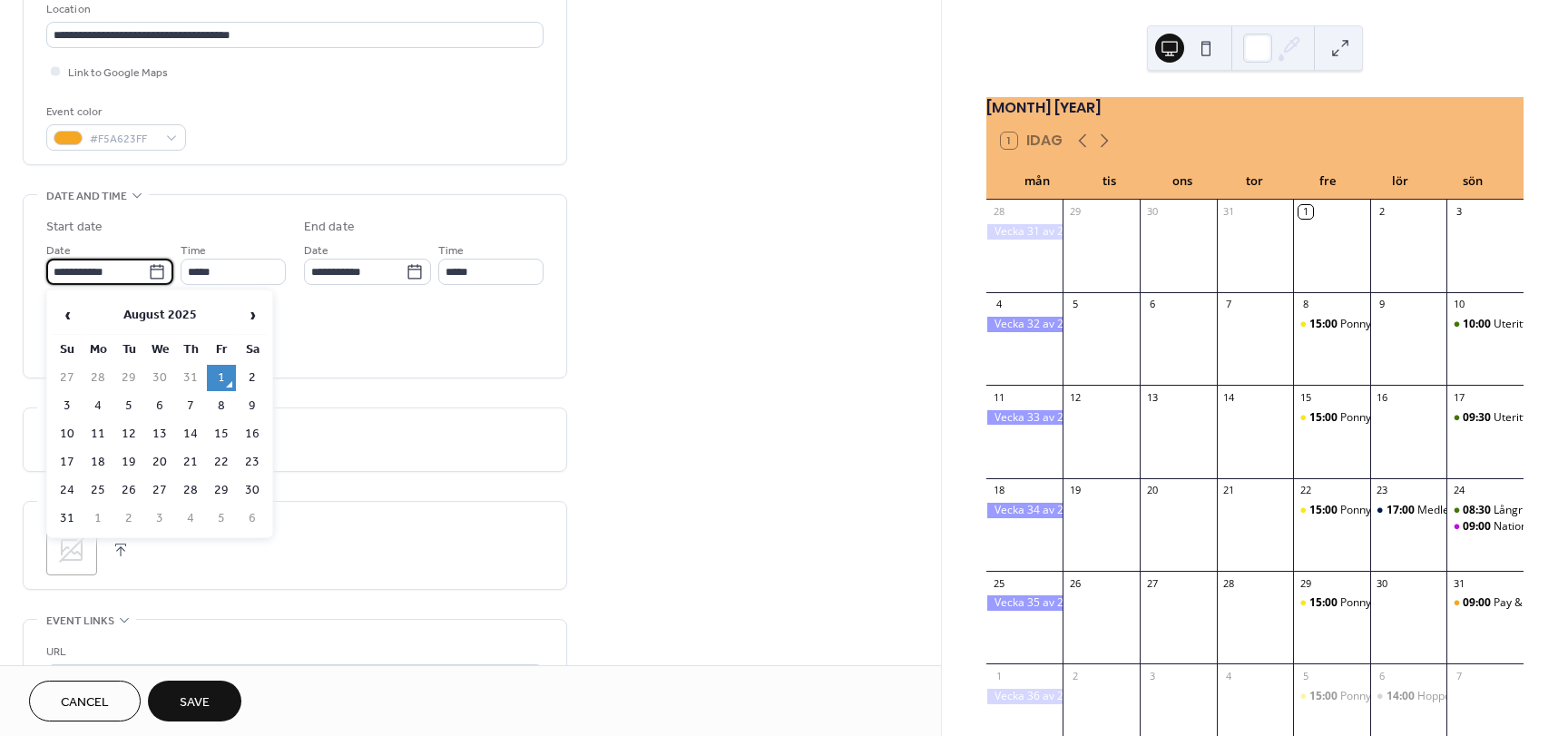 click on "**********" at bounding box center [97, 271] 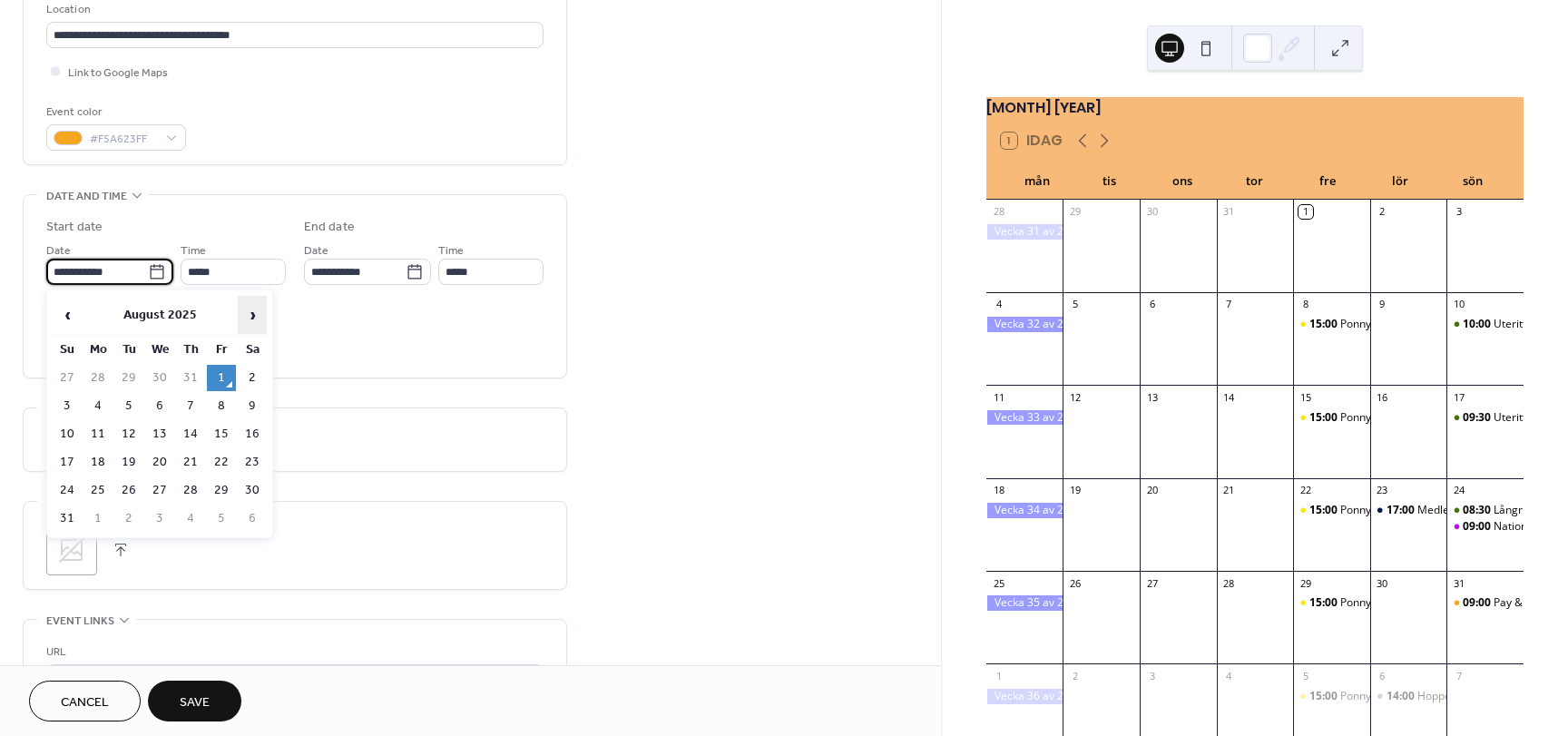 click on "›" at bounding box center [252, 315] 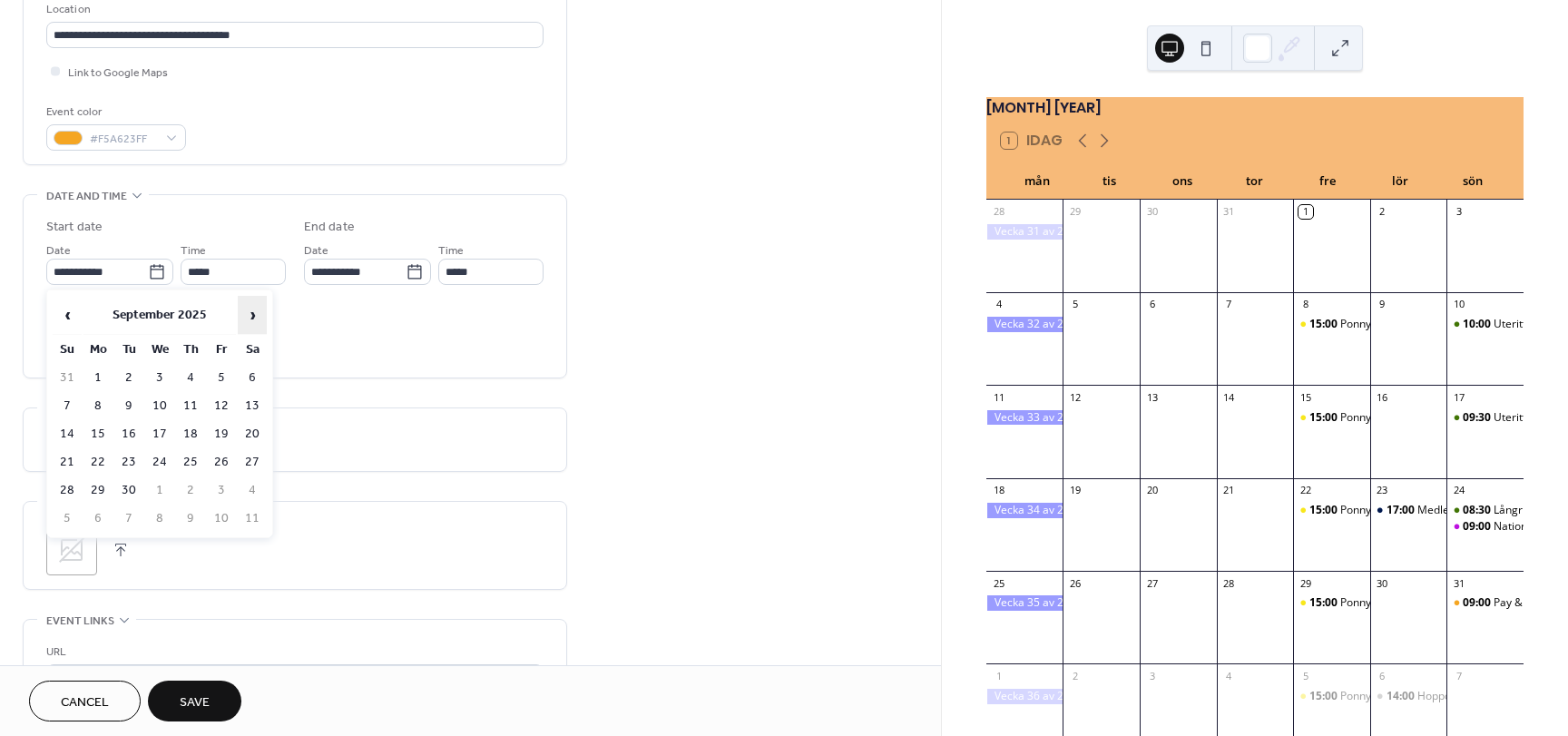 click on "›" at bounding box center [252, 315] 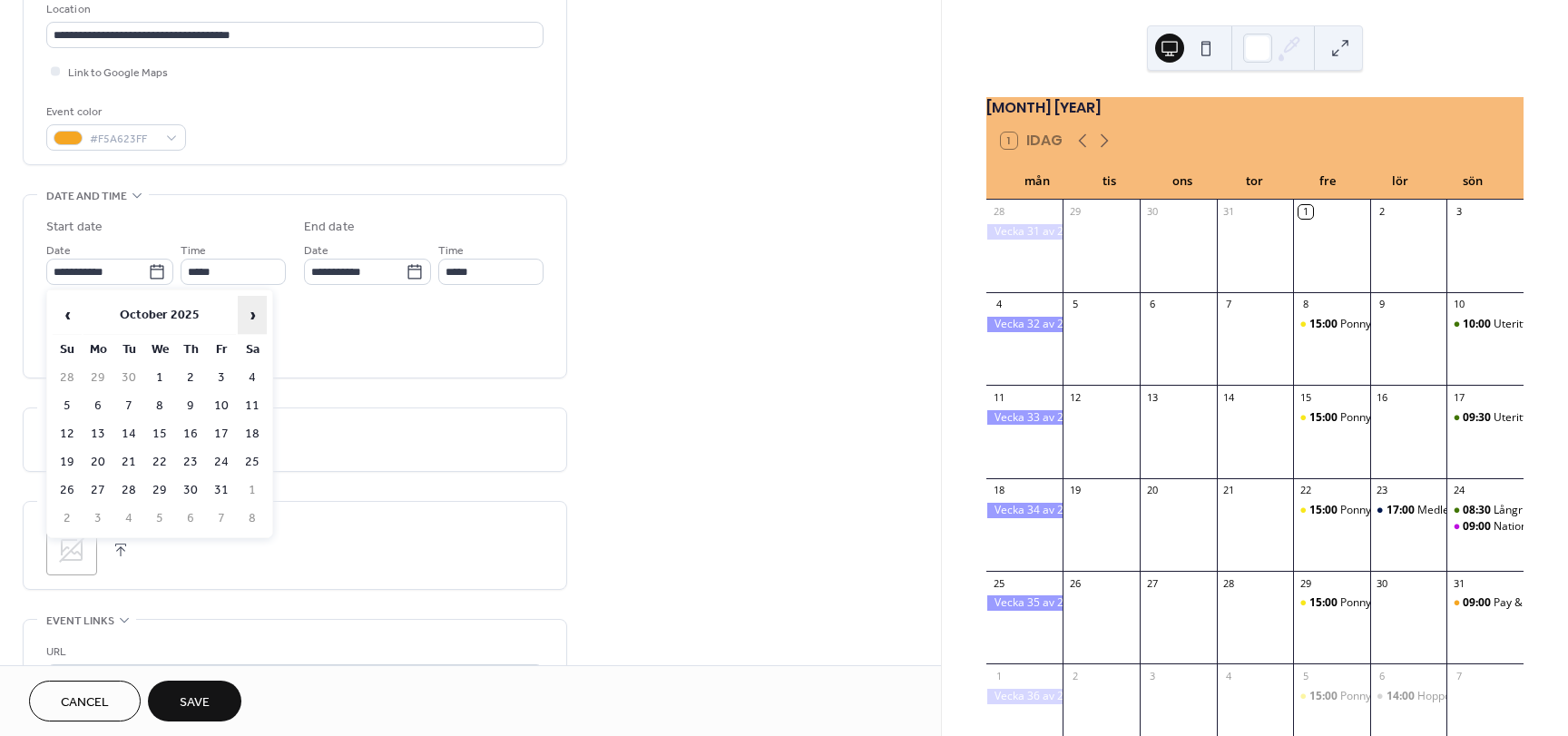 click on "›" at bounding box center [252, 315] 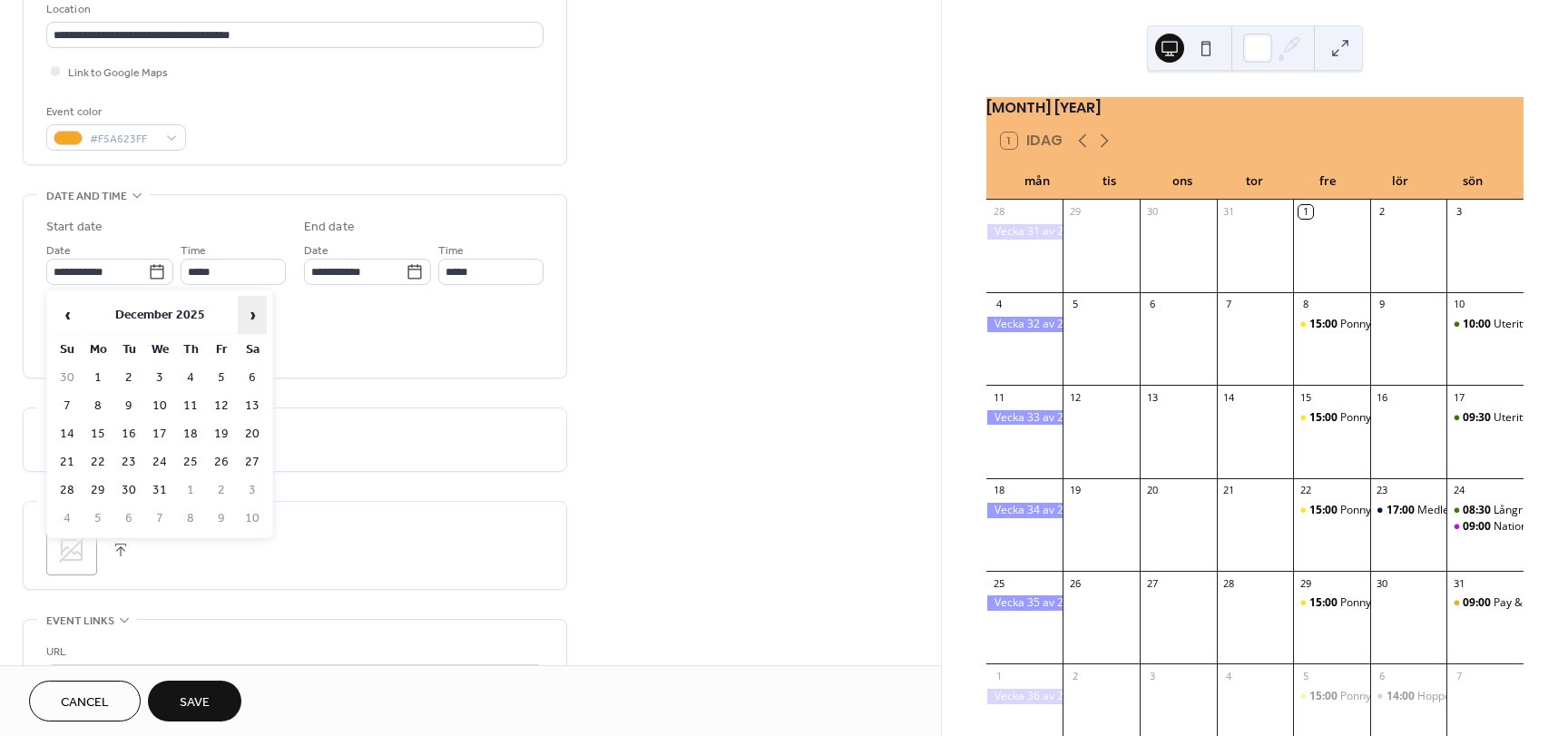 click on "›" at bounding box center [252, 315] 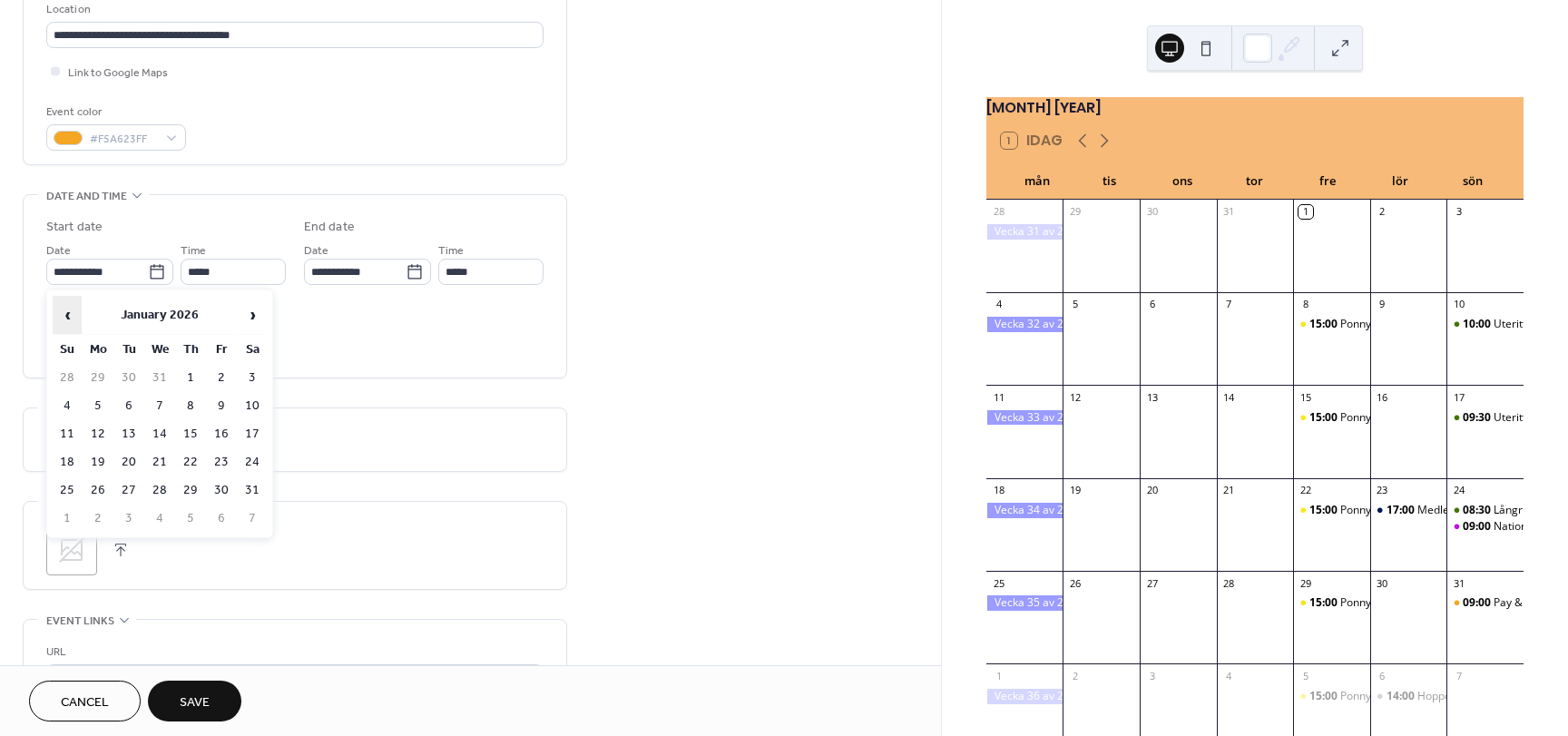 click on "‹" at bounding box center (67, 315) 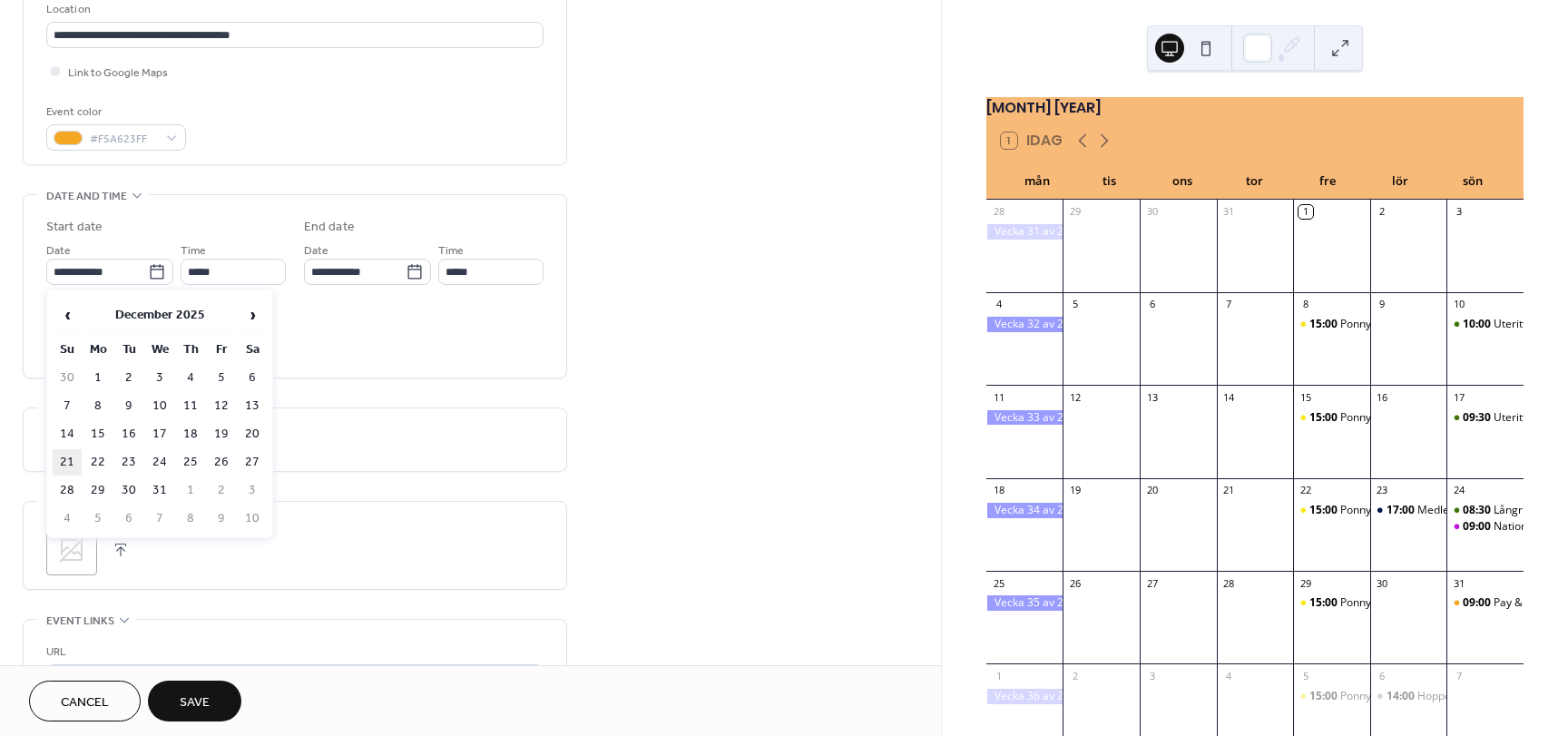 click on "21" at bounding box center (67, 462) 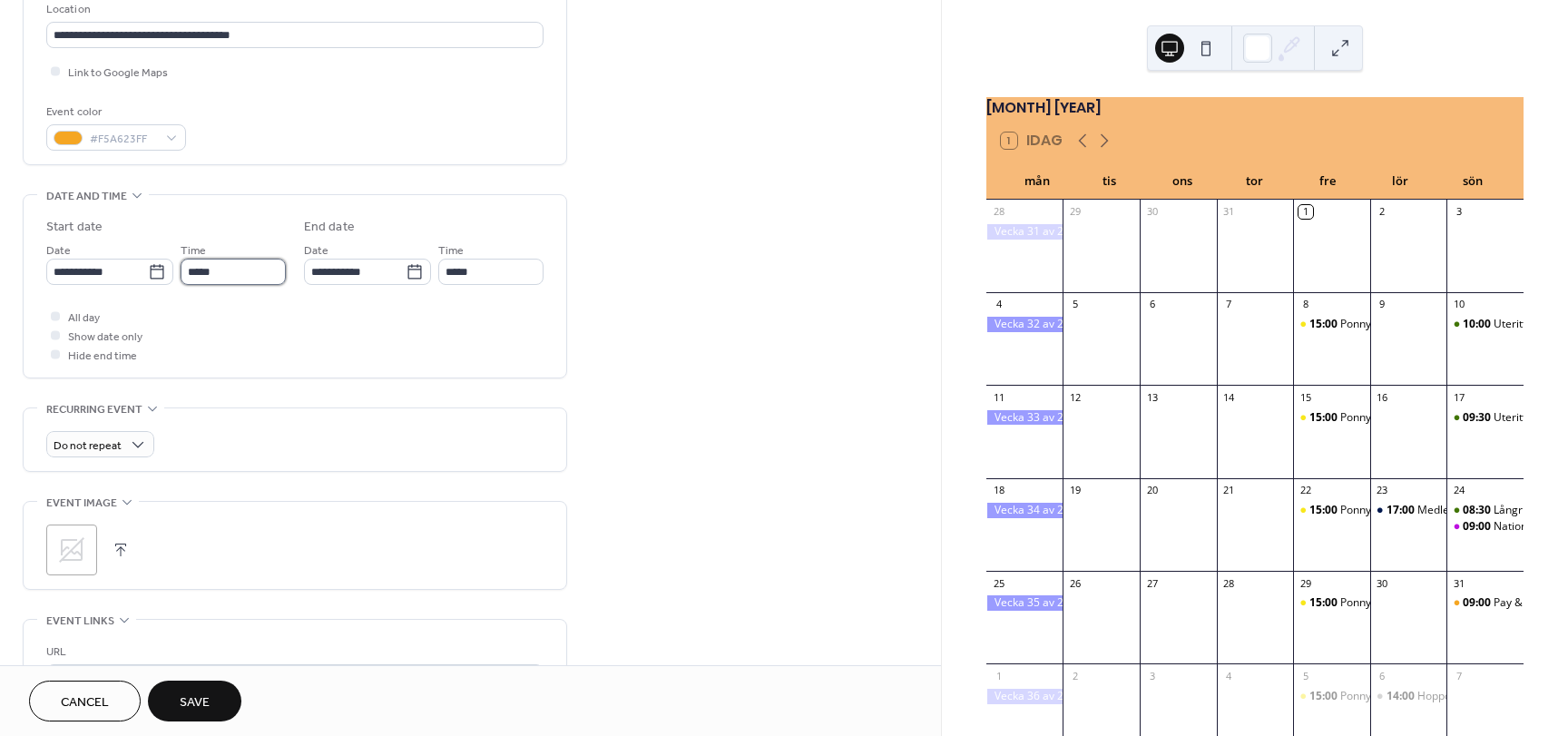click on "*****" at bounding box center (233, 271) 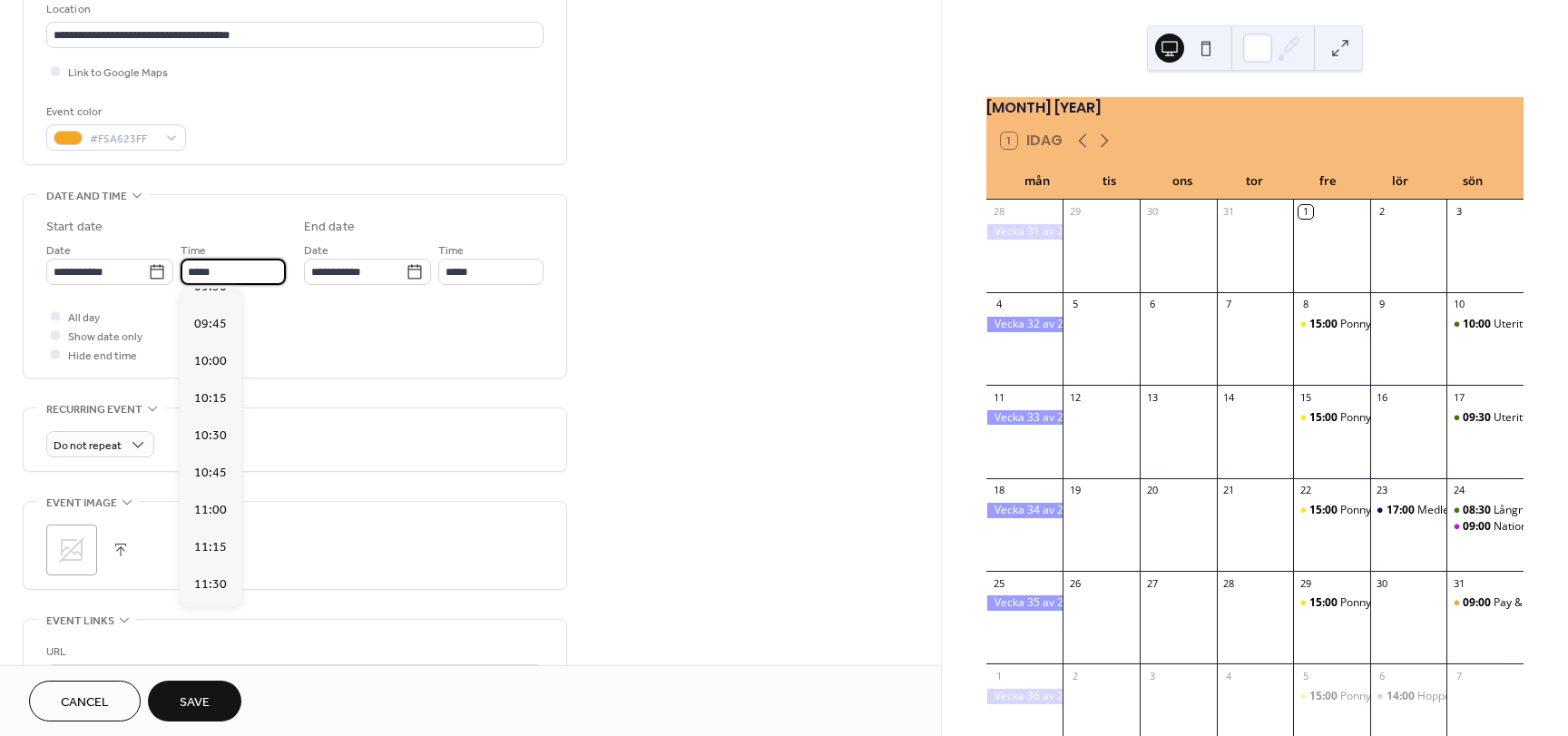 scroll, scrollTop: 1391, scrollLeft: 0, axis: vertical 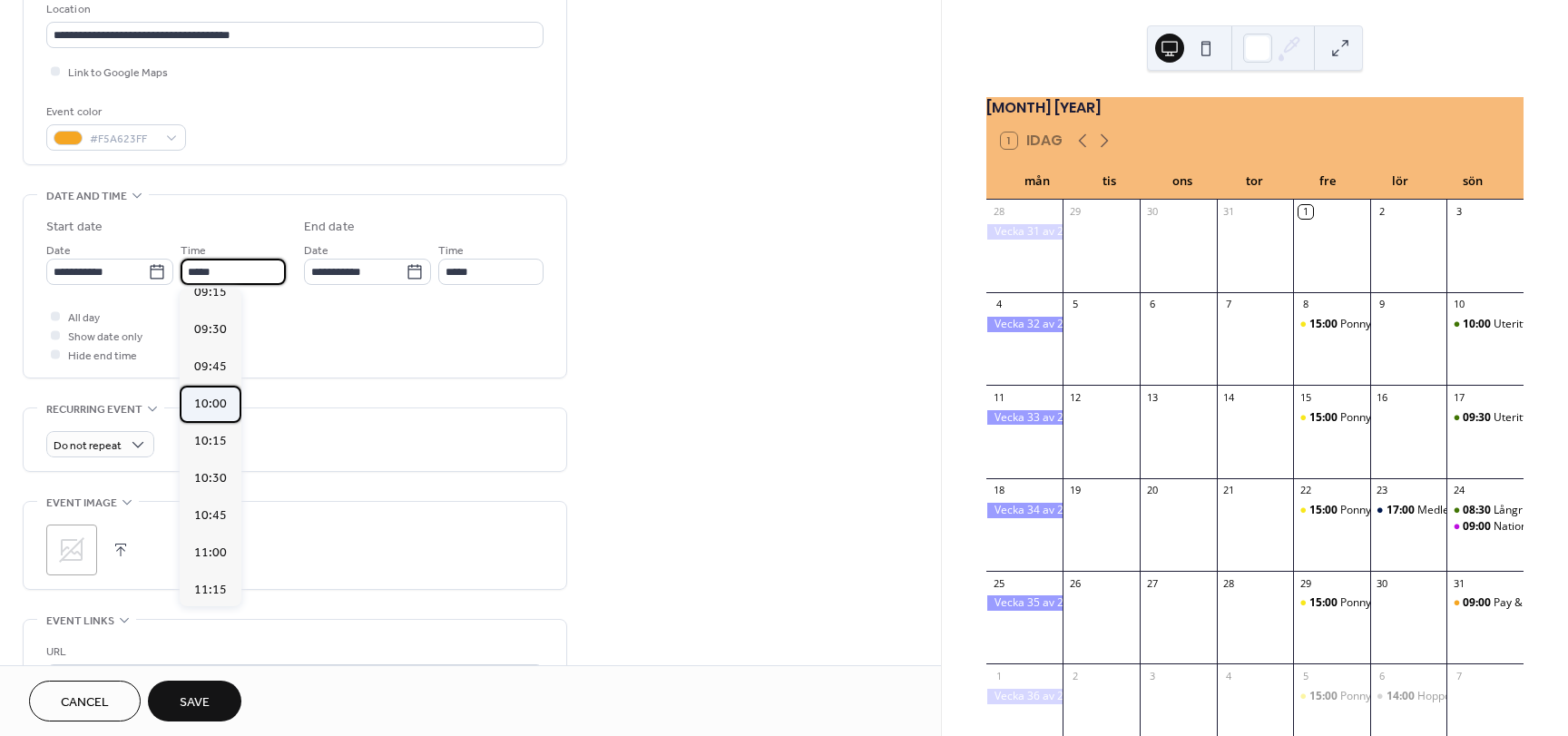 click on "10:00" at bounding box center (211, 404) 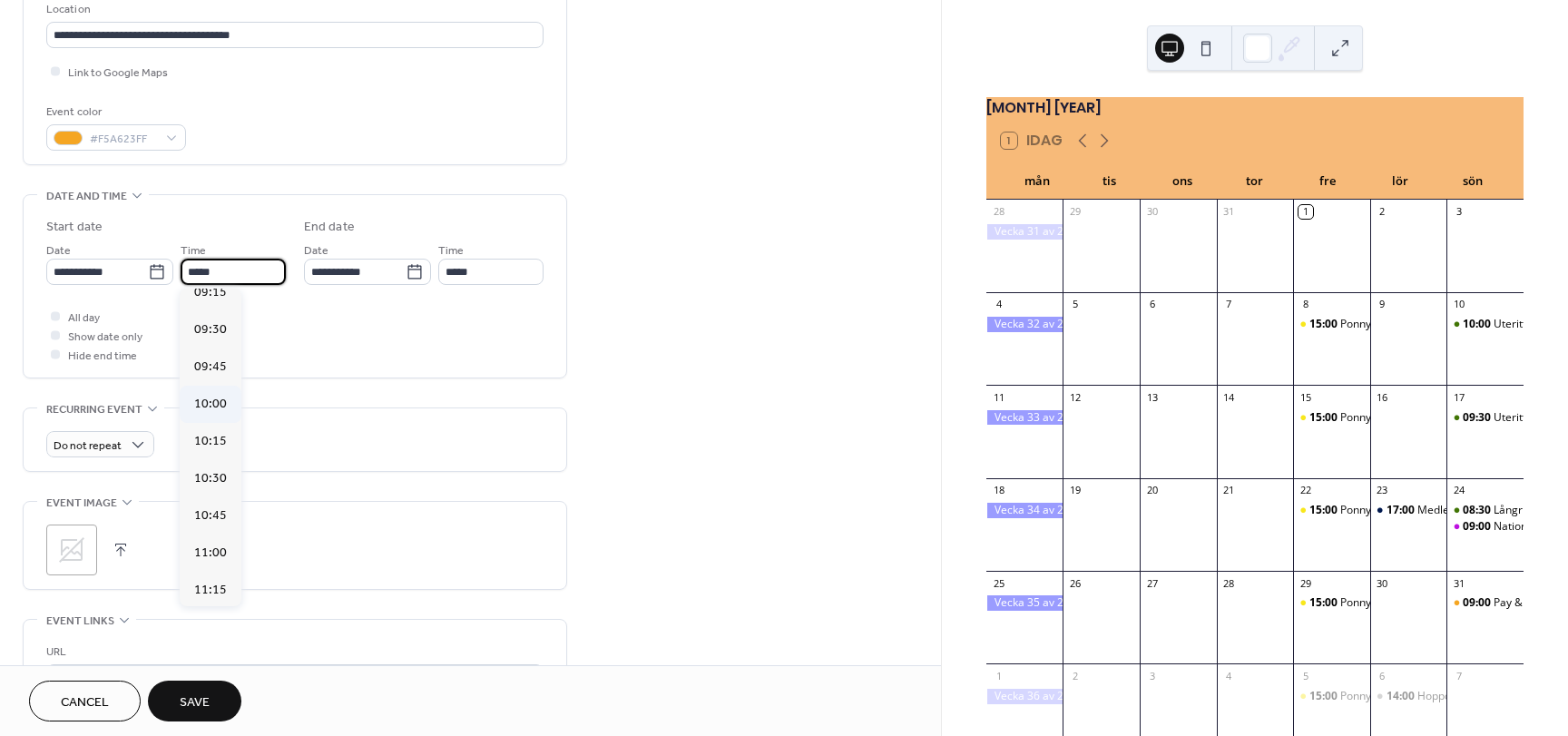 type on "*****" 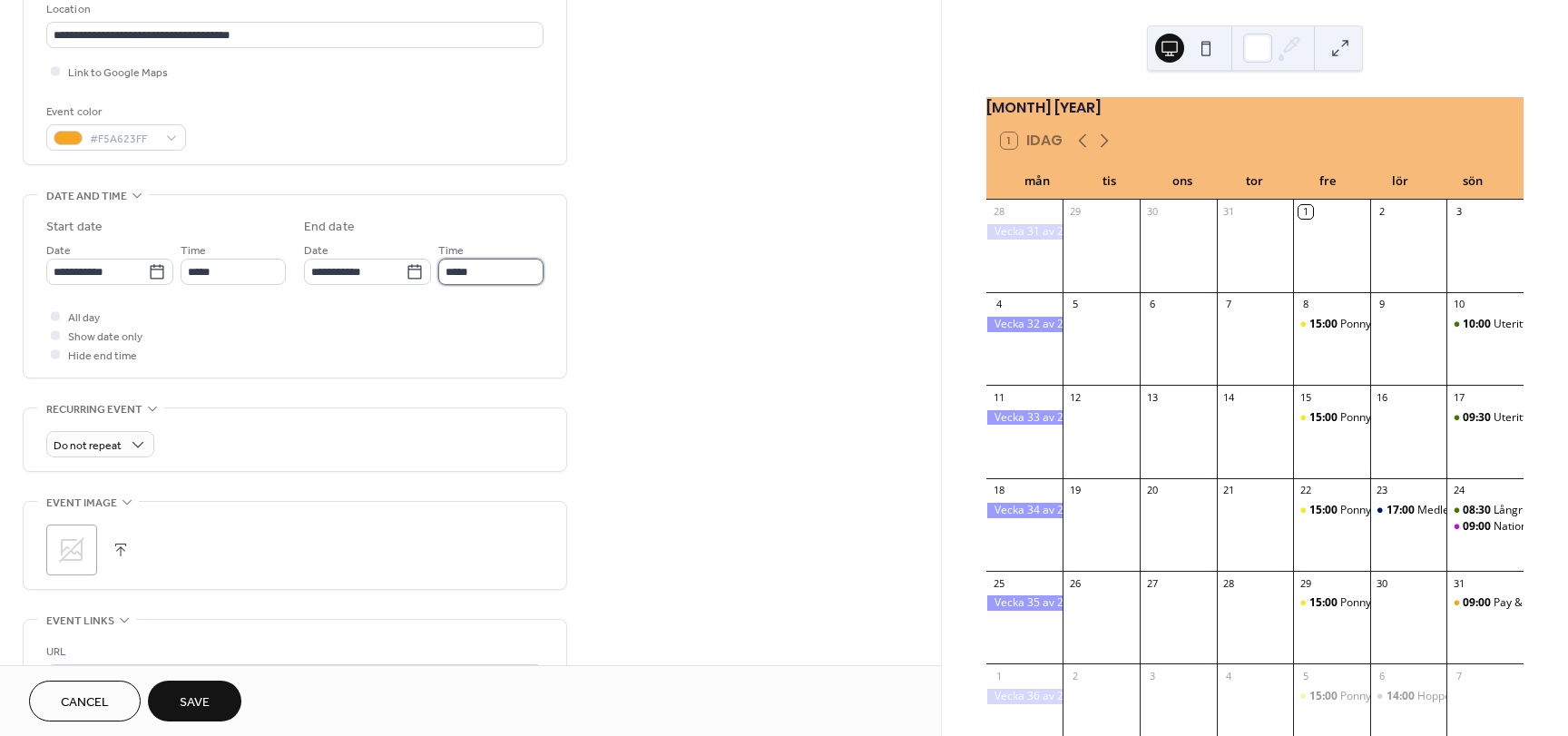 click on "*****" at bounding box center [491, 271] 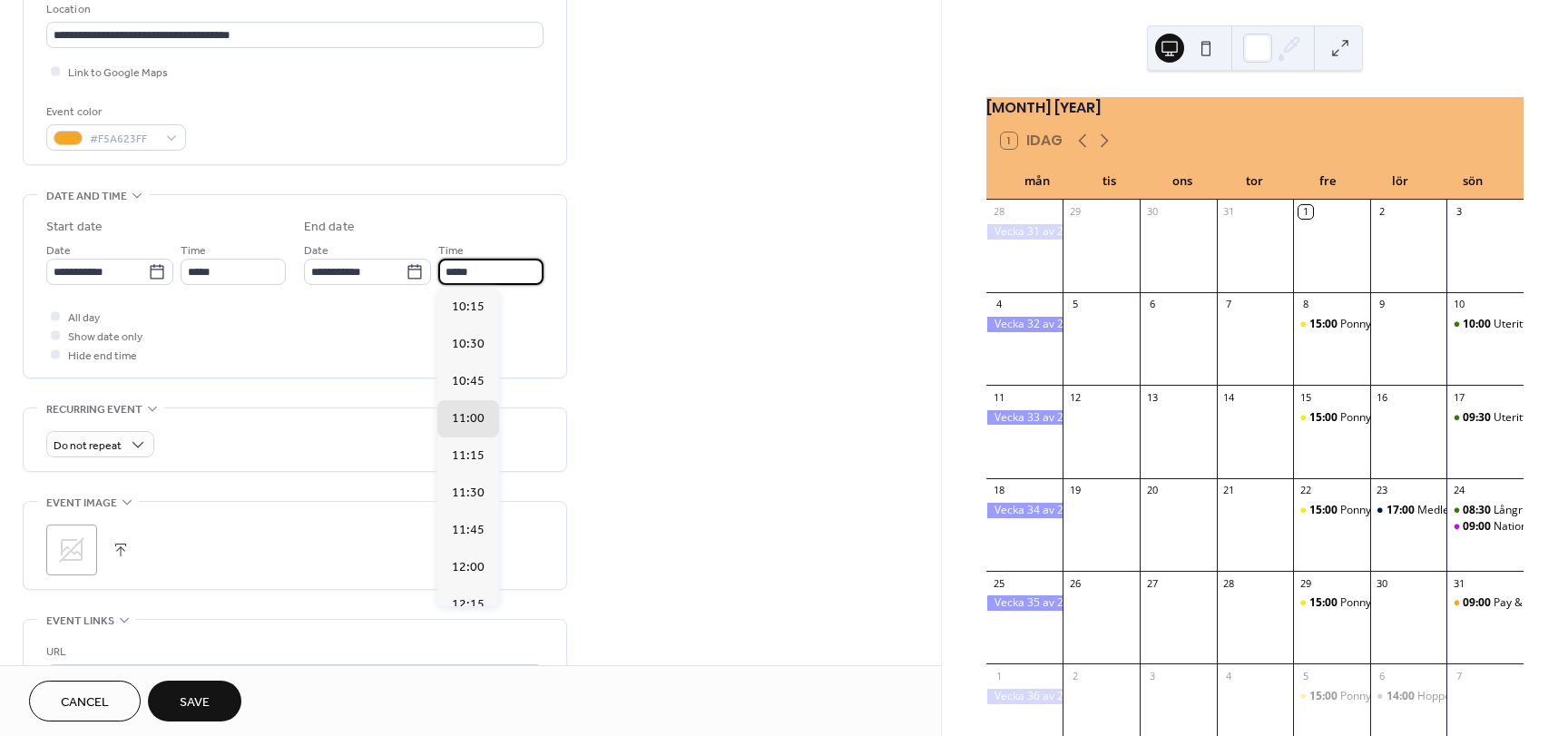 scroll, scrollTop: 760, scrollLeft: 0, axis: vertical 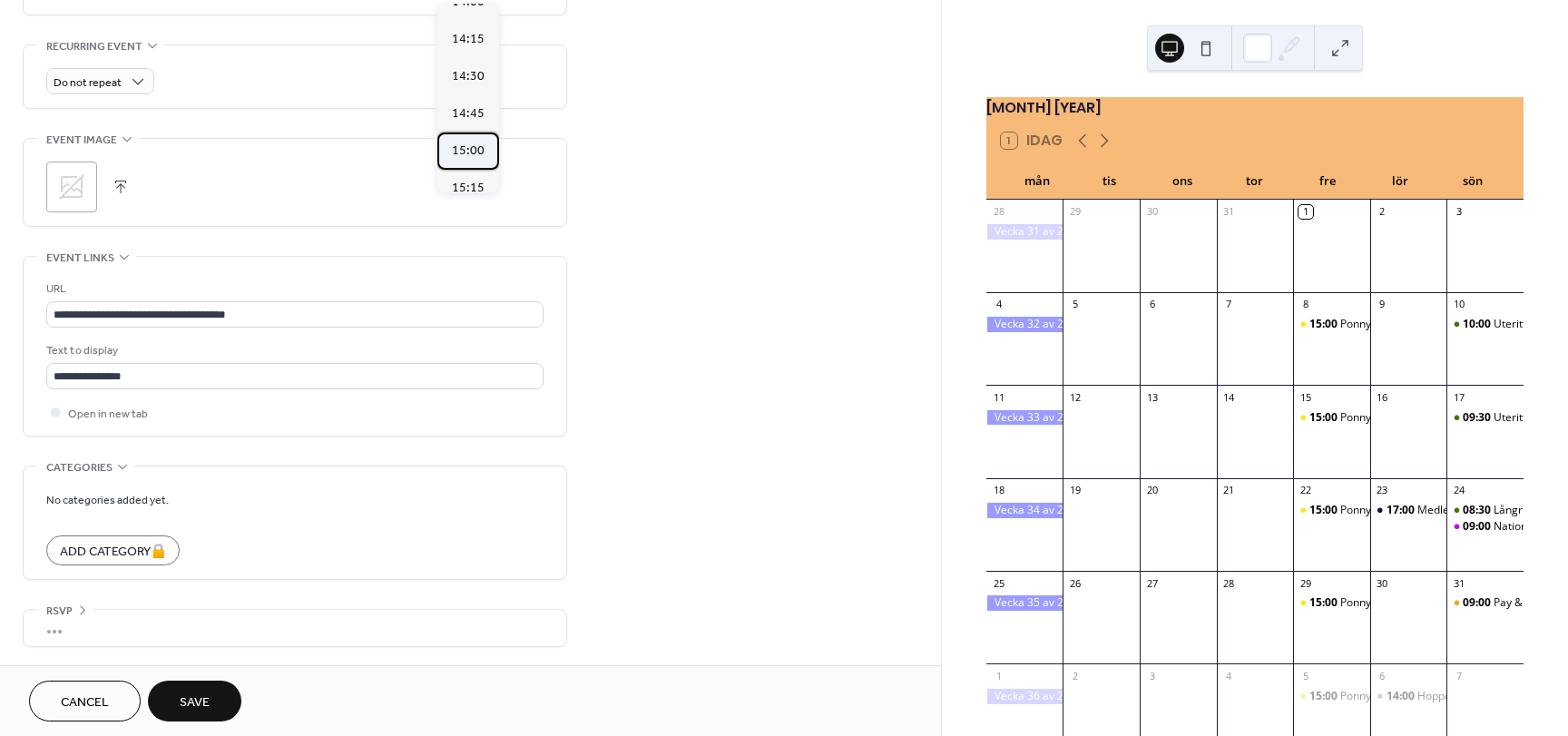 click on "15:00" at bounding box center [468, 151] 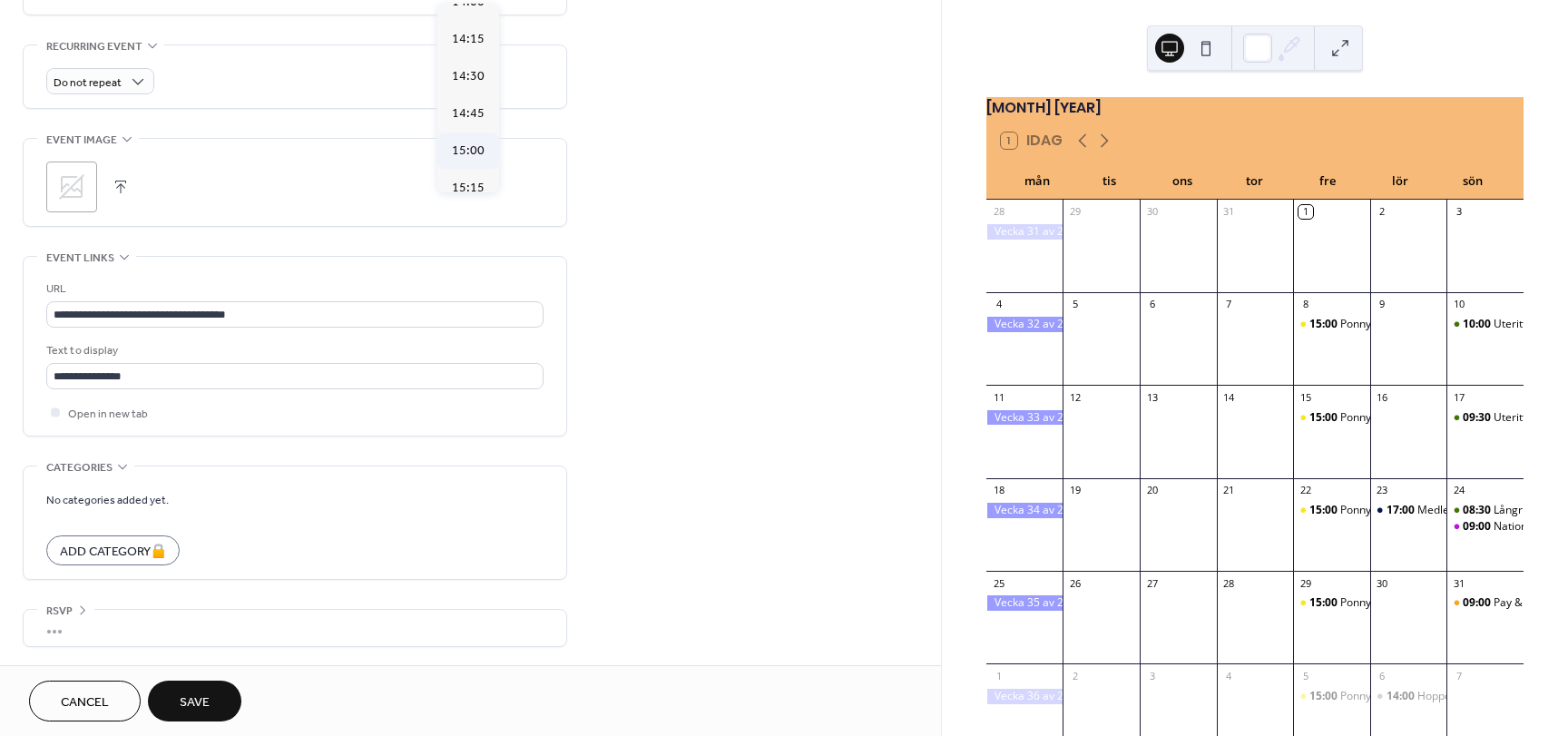 type on "*****" 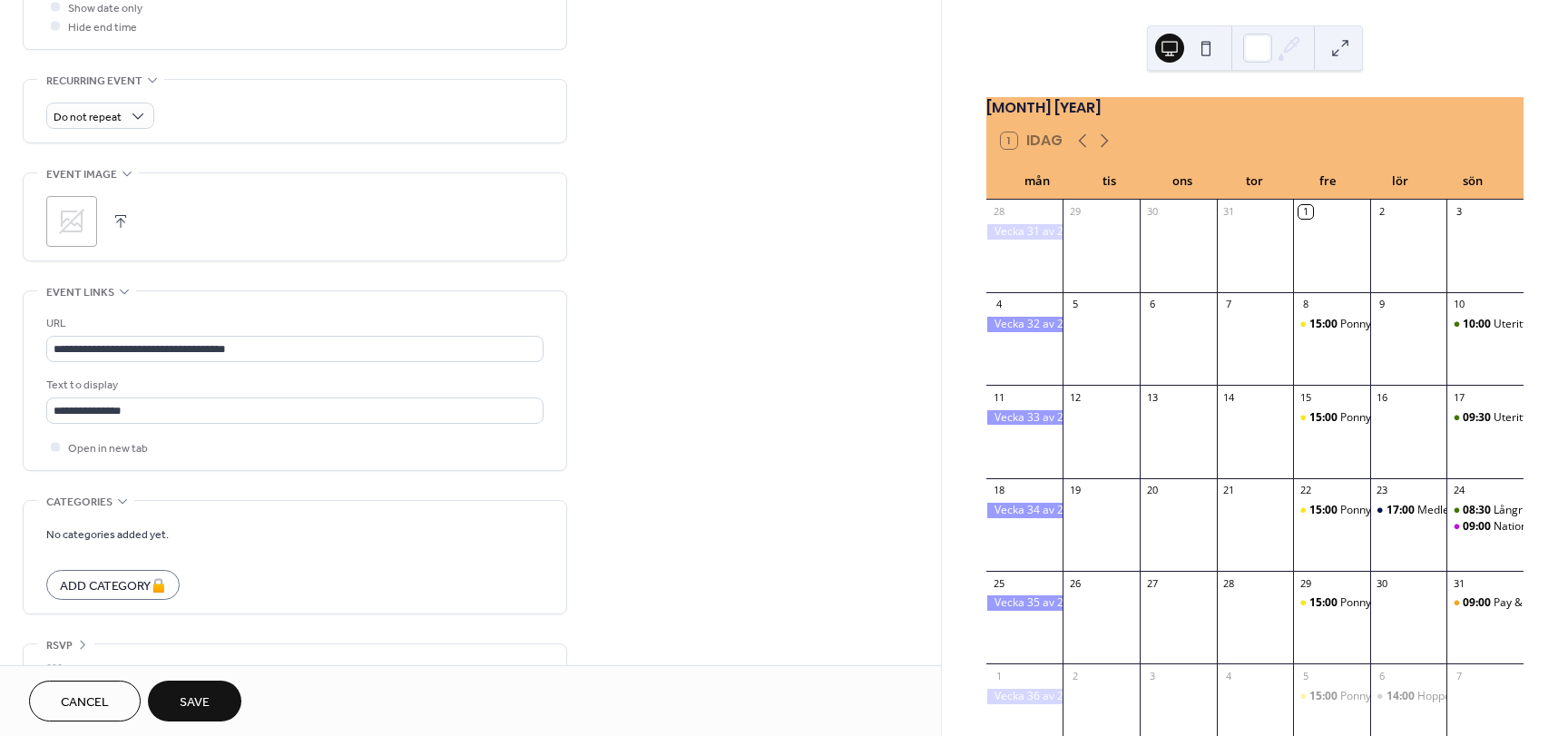 scroll, scrollTop: 760, scrollLeft: 0, axis: vertical 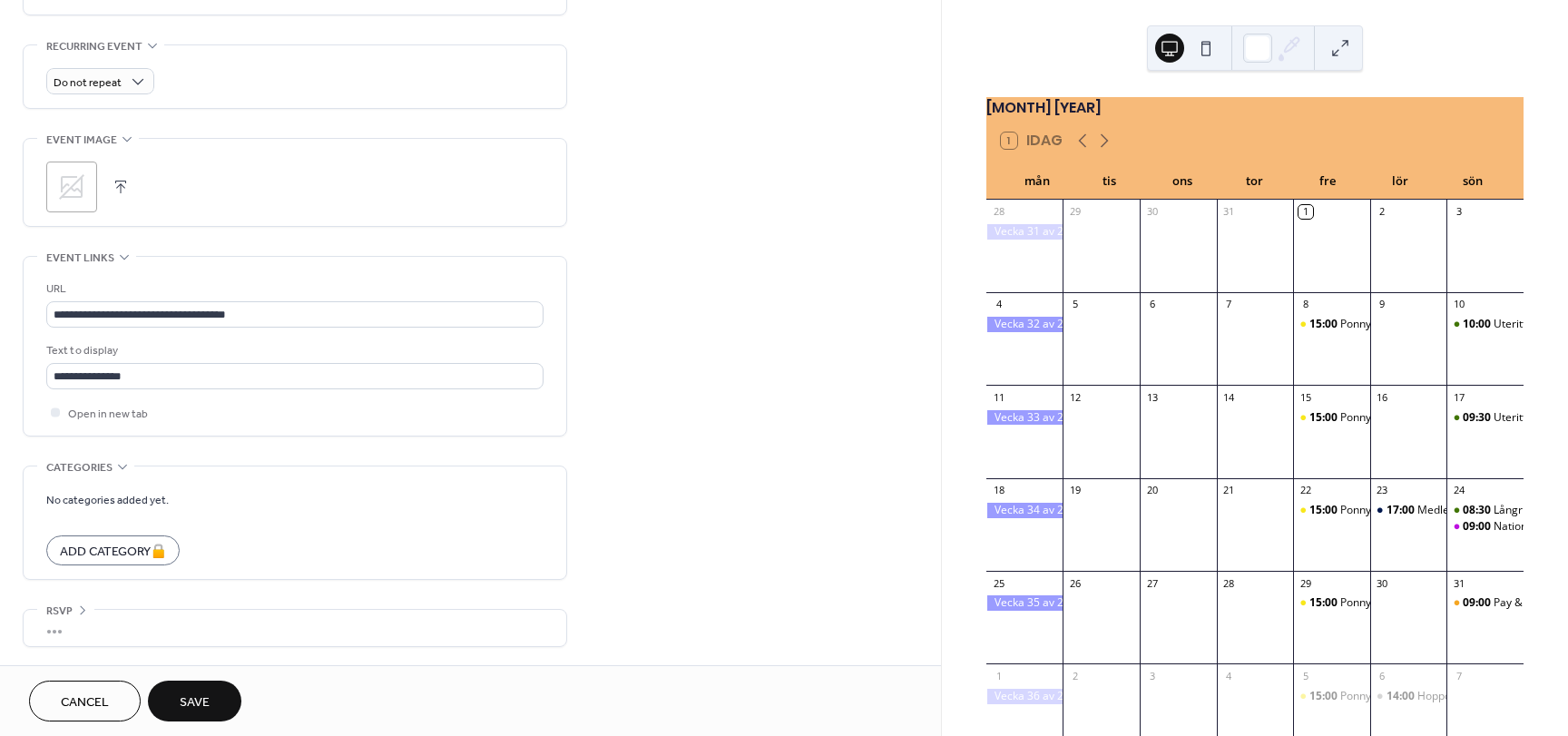 click on "Save" at bounding box center [194, 702] 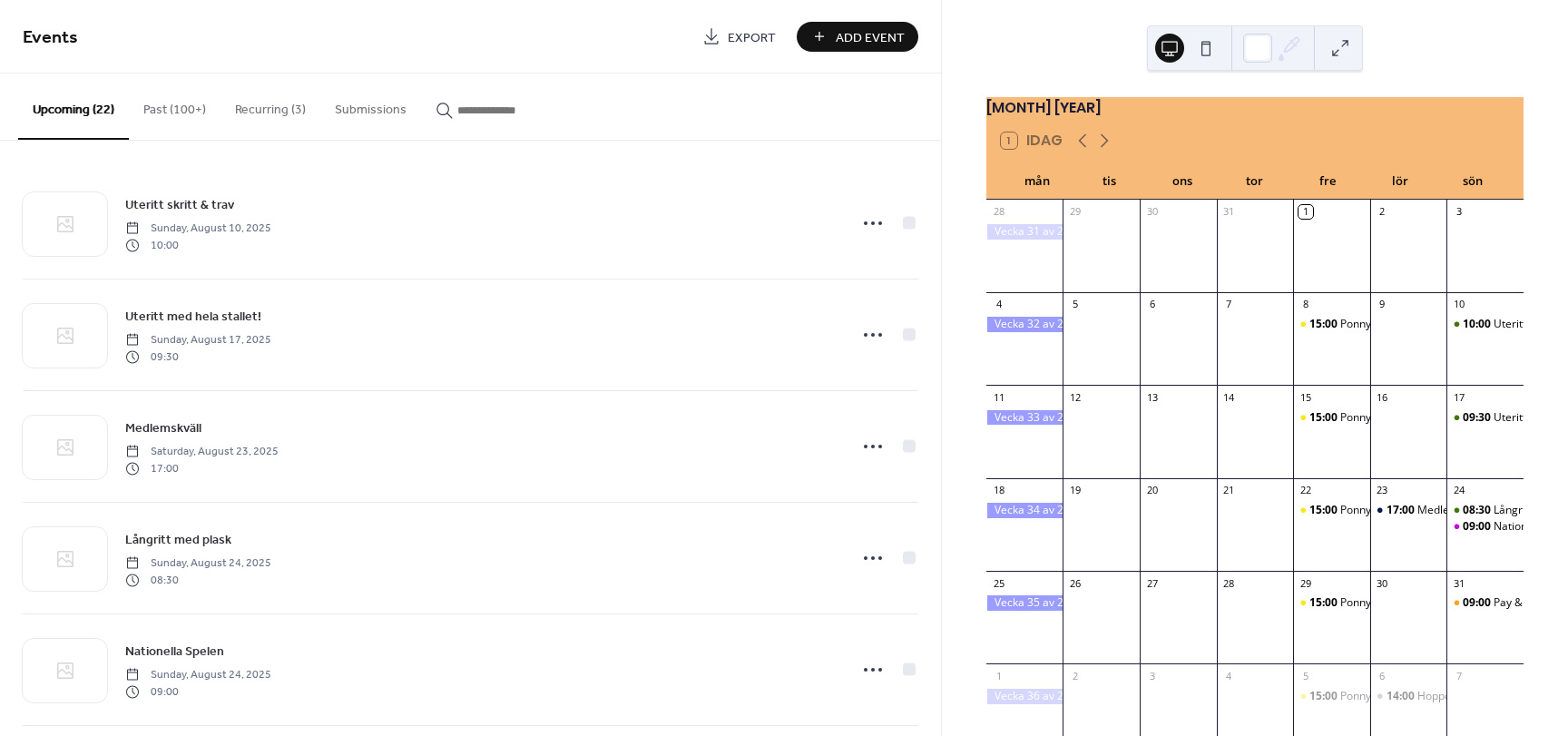 scroll, scrollTop: 75, scrollLeft: 0, axis: vertical 